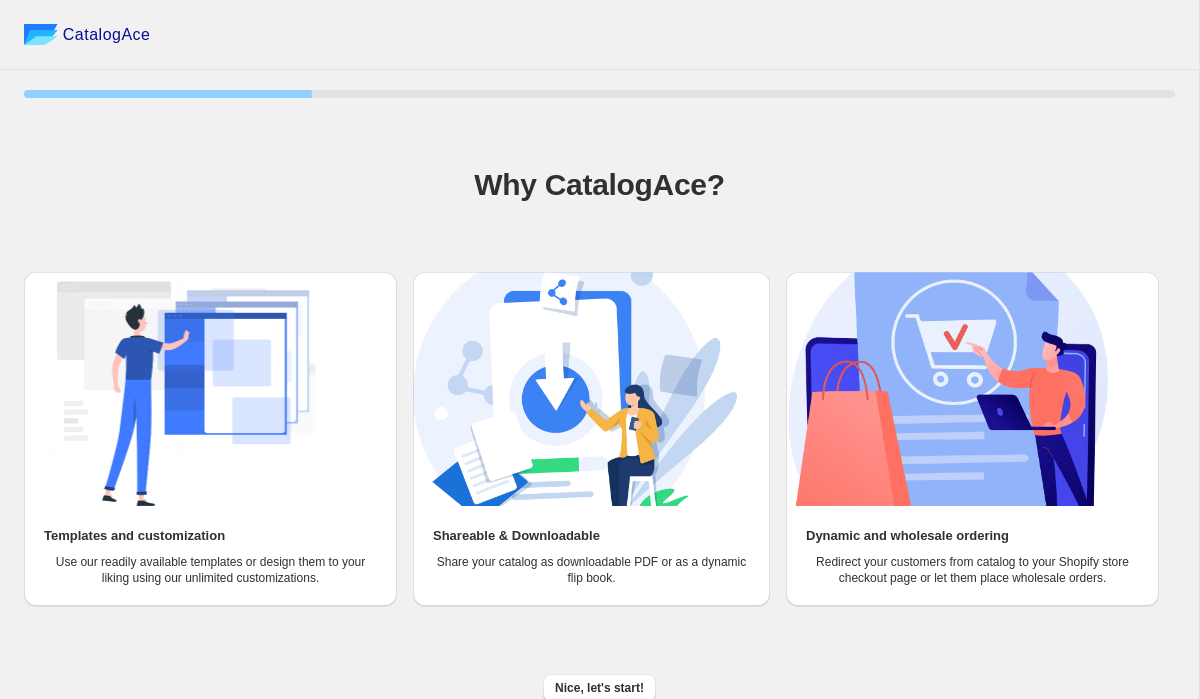 scroll, scrollTop: 10, scrollLeft: 0, axis: vertical 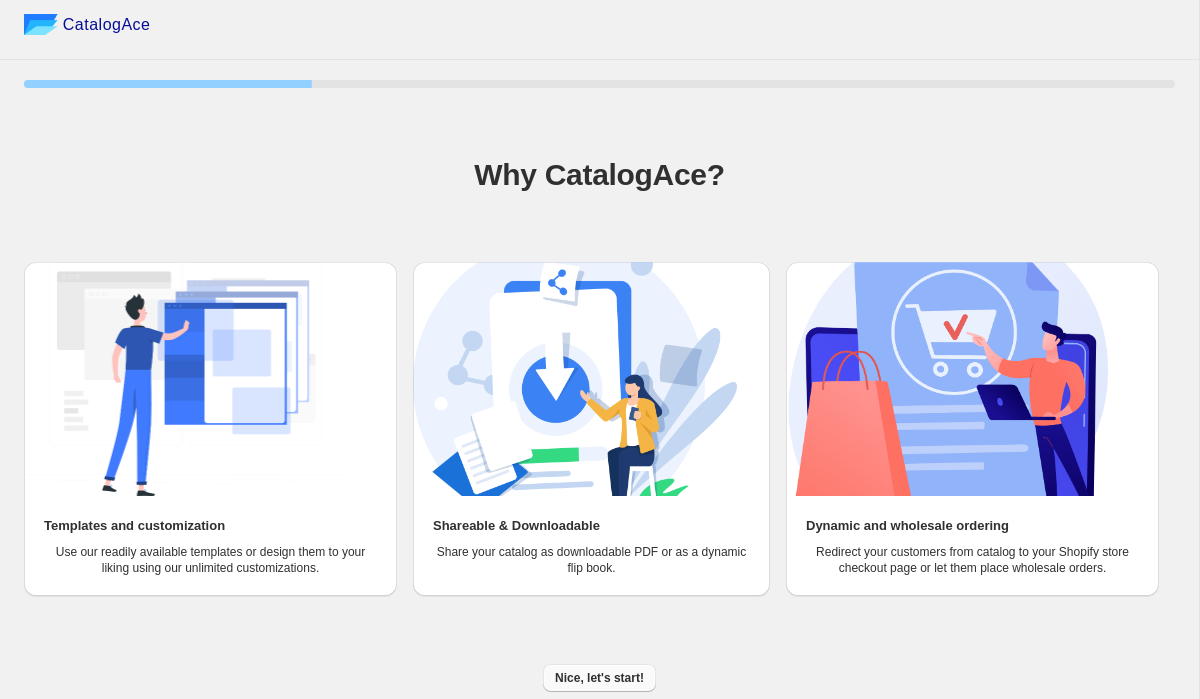 click on "Nice, let's start!" at bounding box center (599, 678) 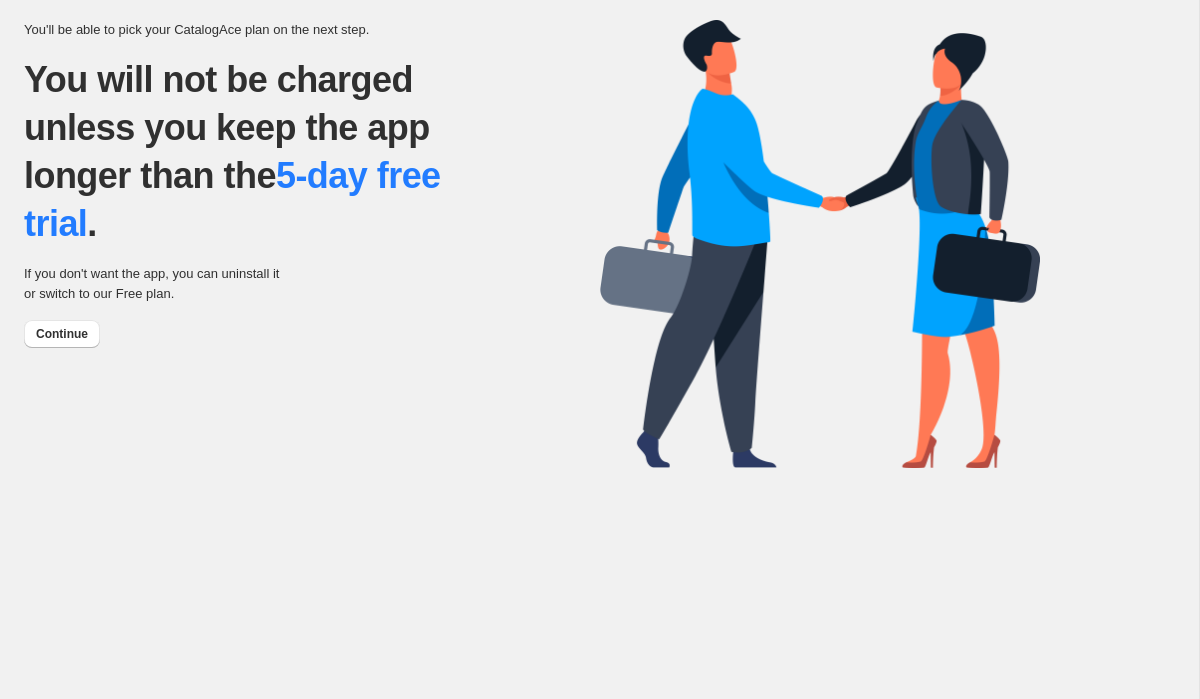 scroll, scrollTop: 0, scrollLeft: 0, axis: both 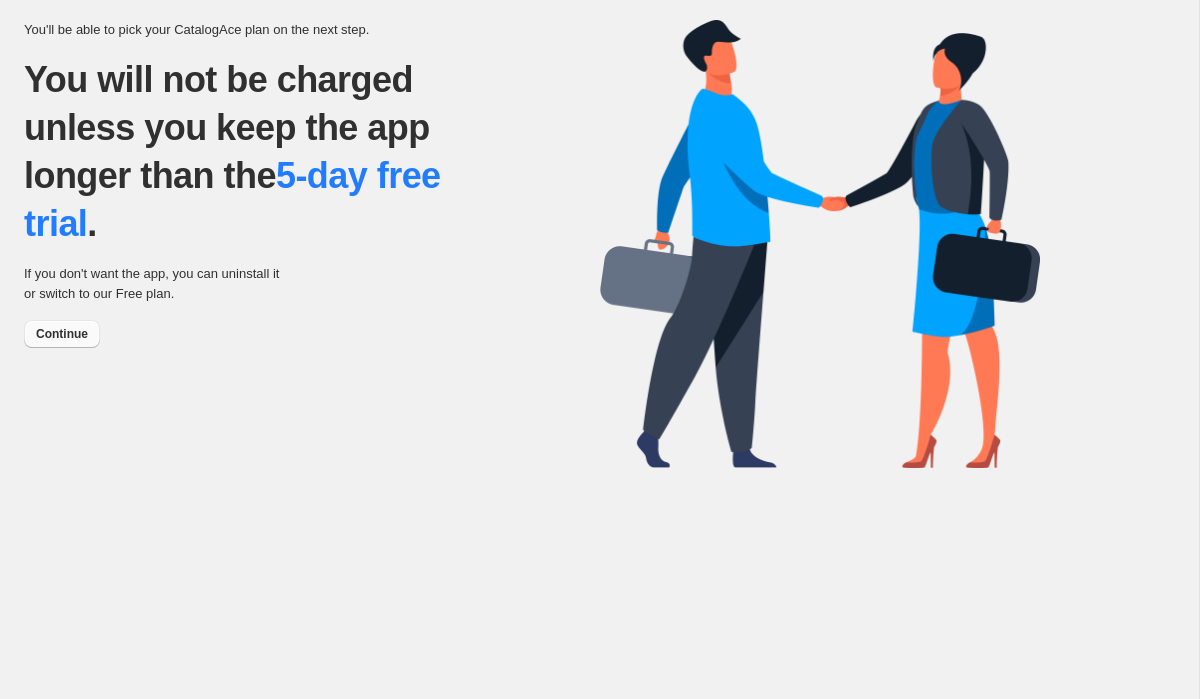 click on "Continue" at bounding box center (62, 334) 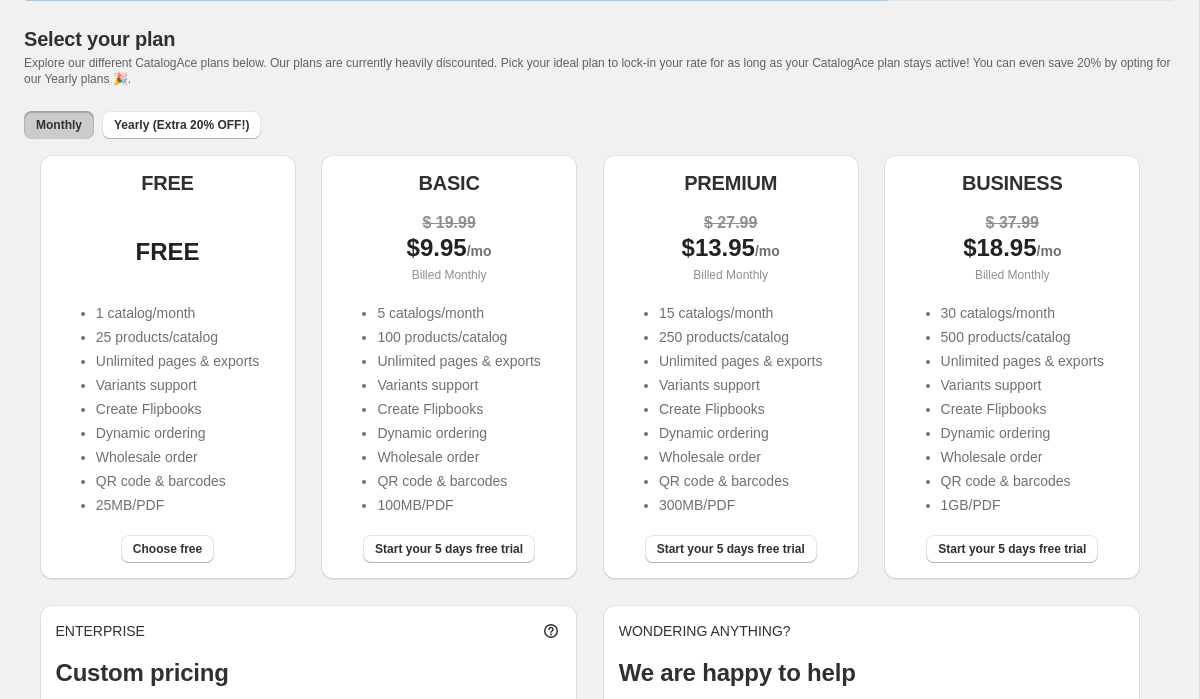 scroll, scrollTop: 110, scrollLeft: 0, axis: vertical 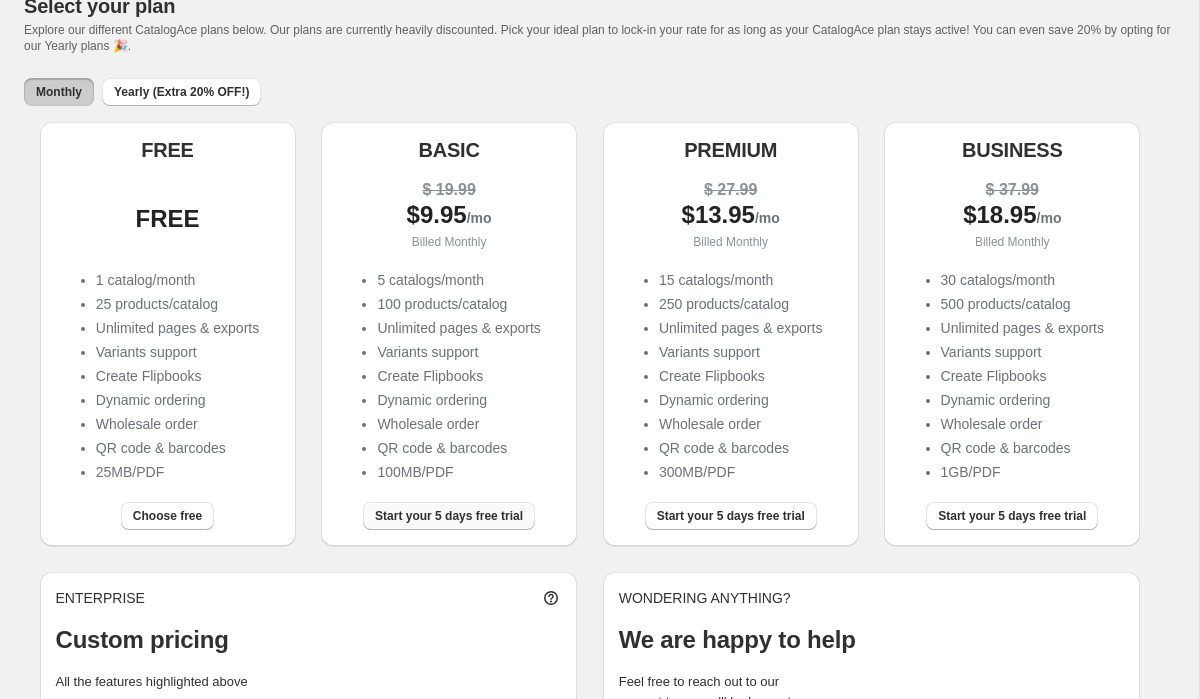 click on "Start your 5 days free trial" at bounding box center [449, 516] 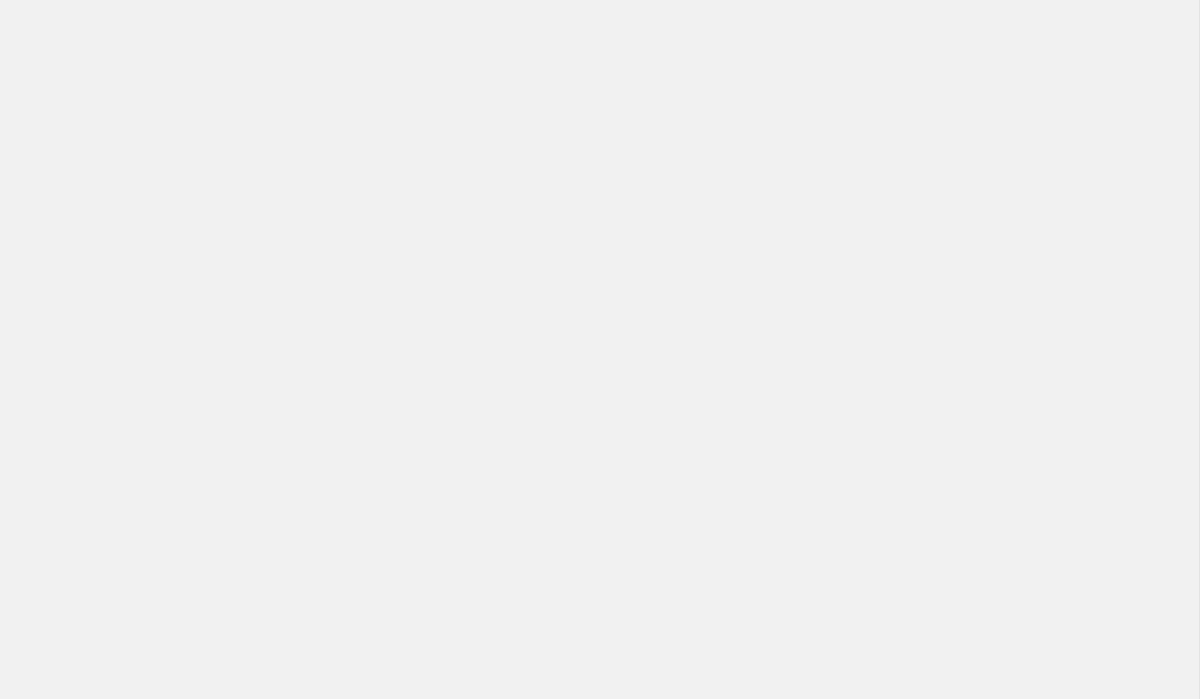 scroll, scrollTop: 0, scrollLeft: 0, axis: both 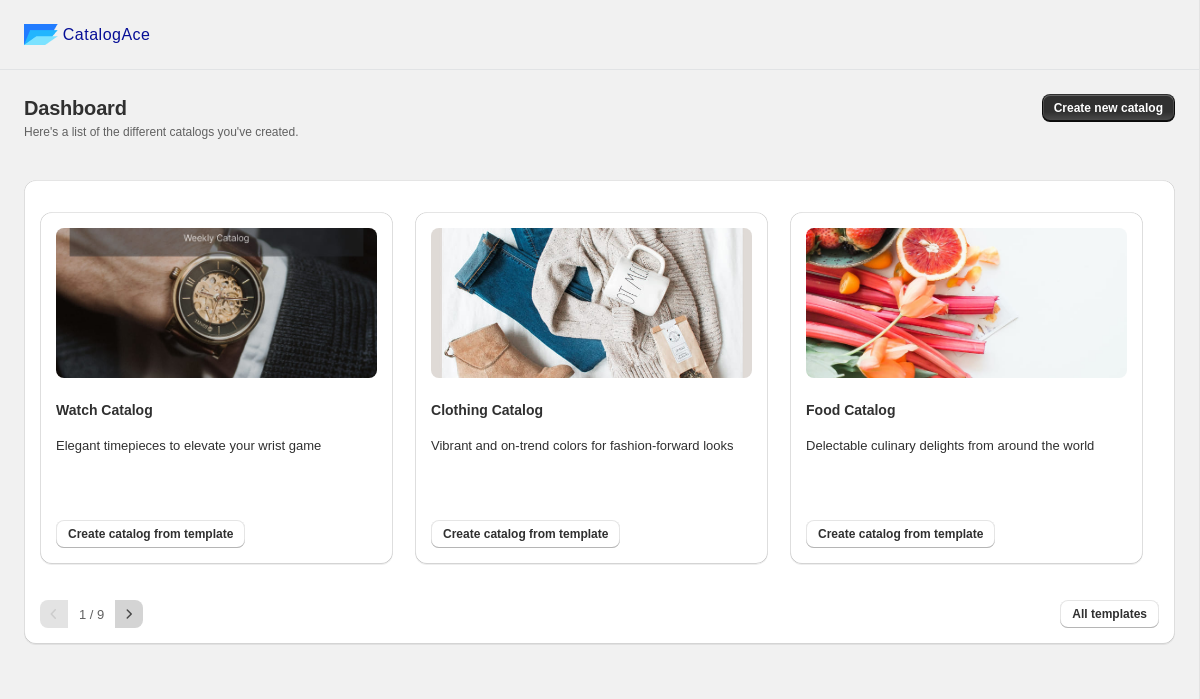 click at bounding box center [129, 614] 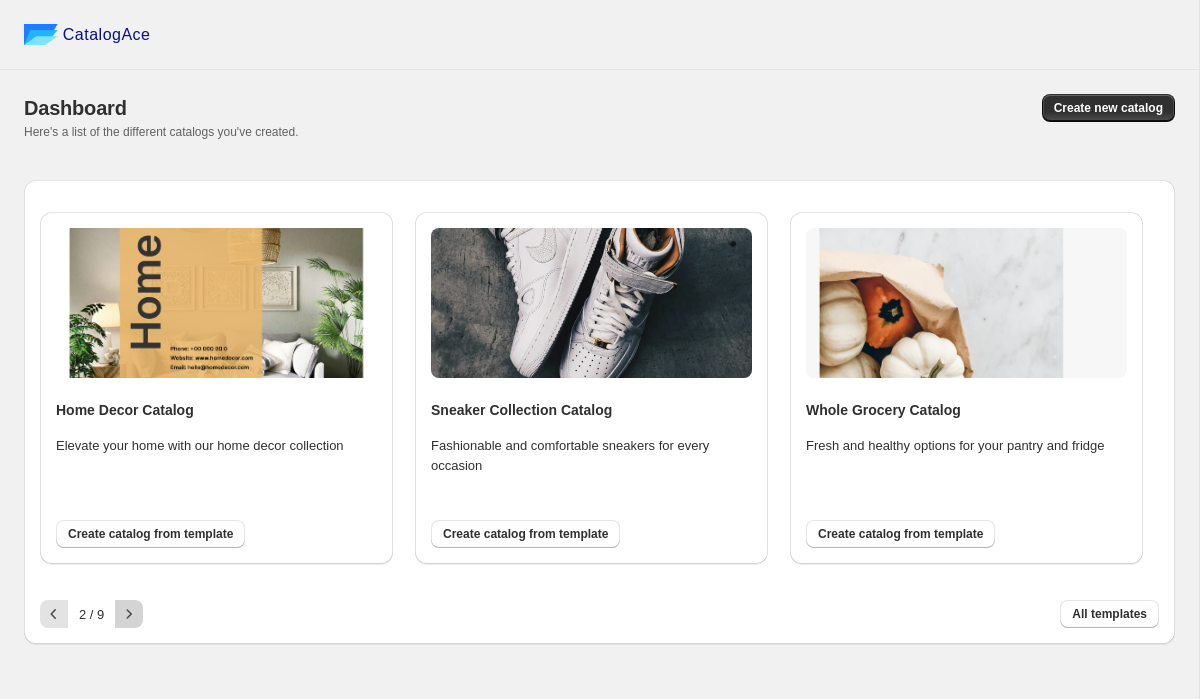 click 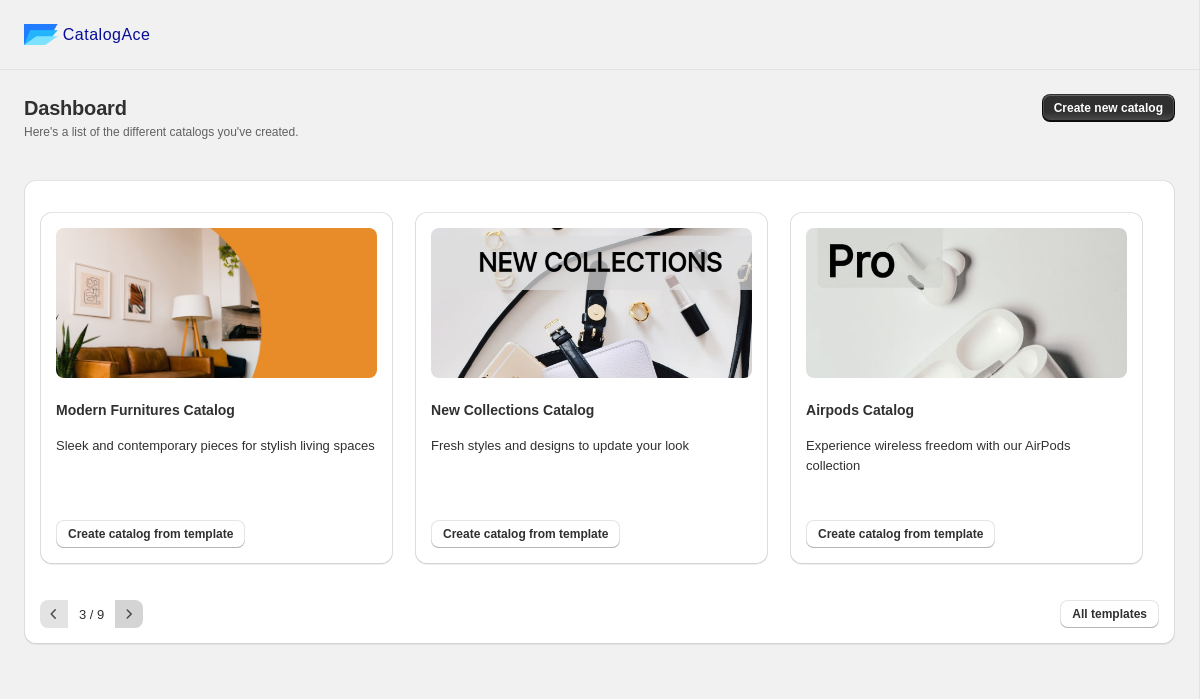 click 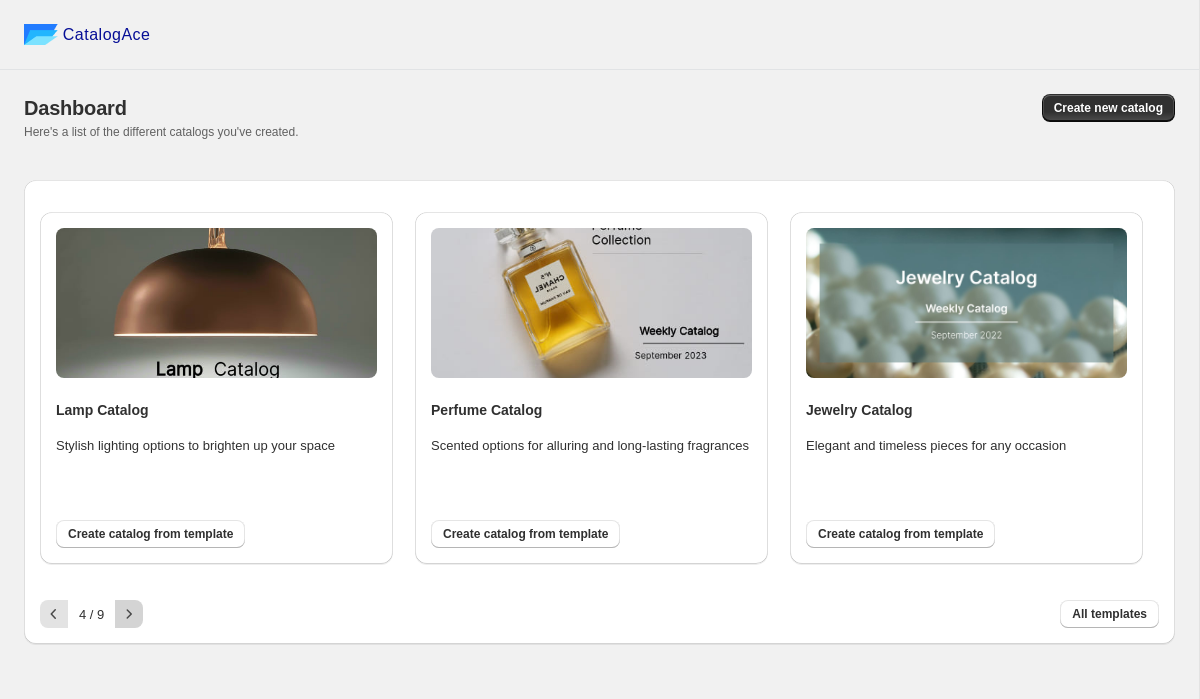 click 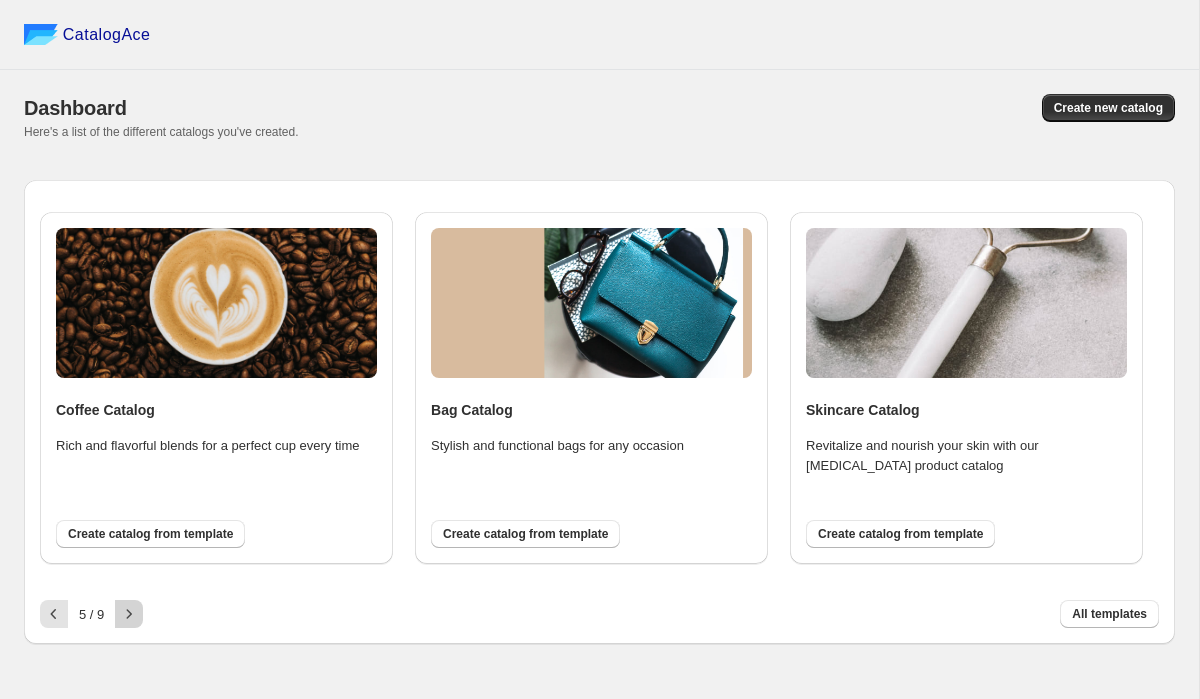 click 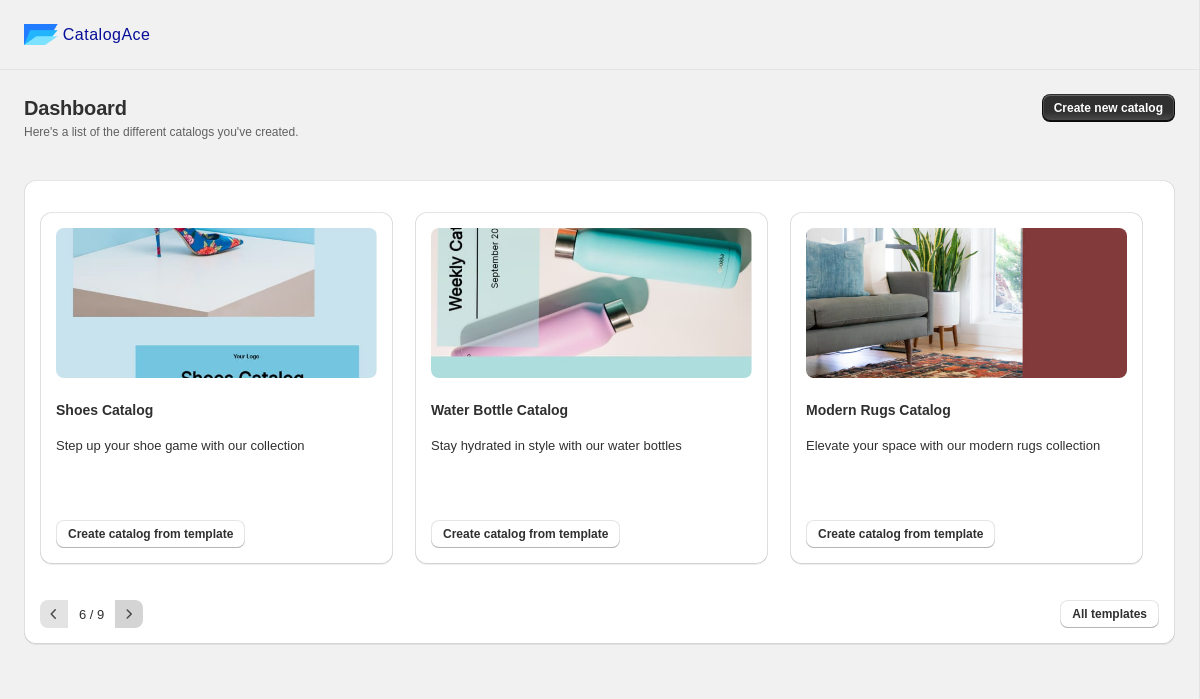 click 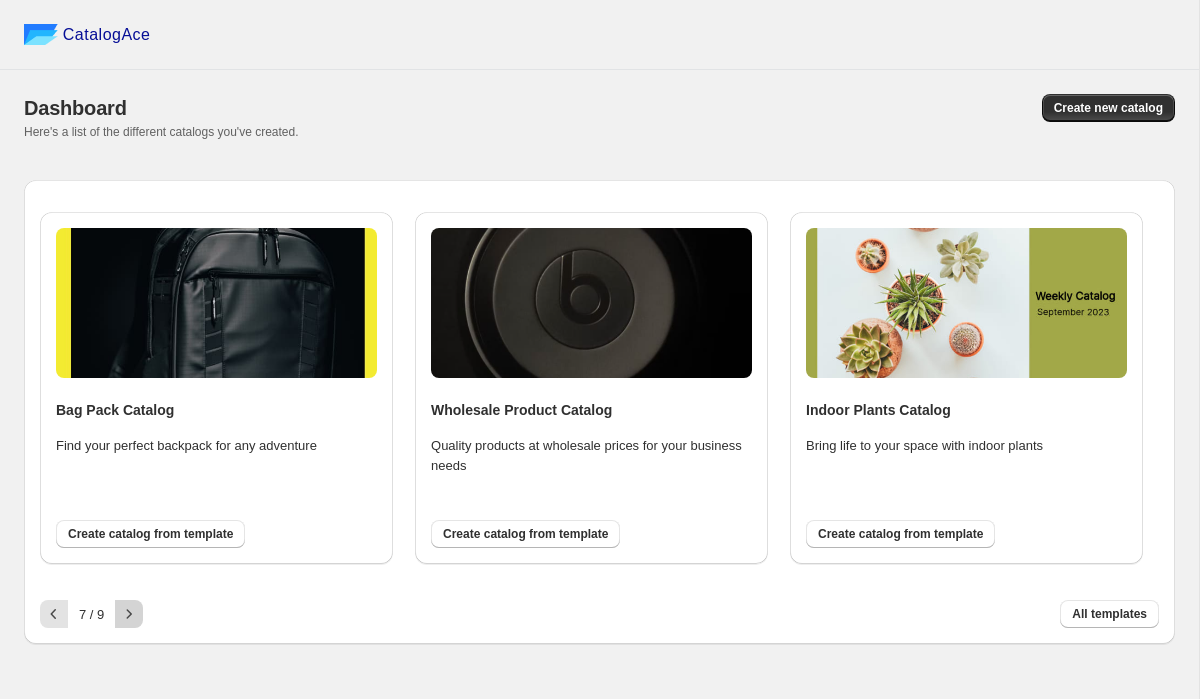 click 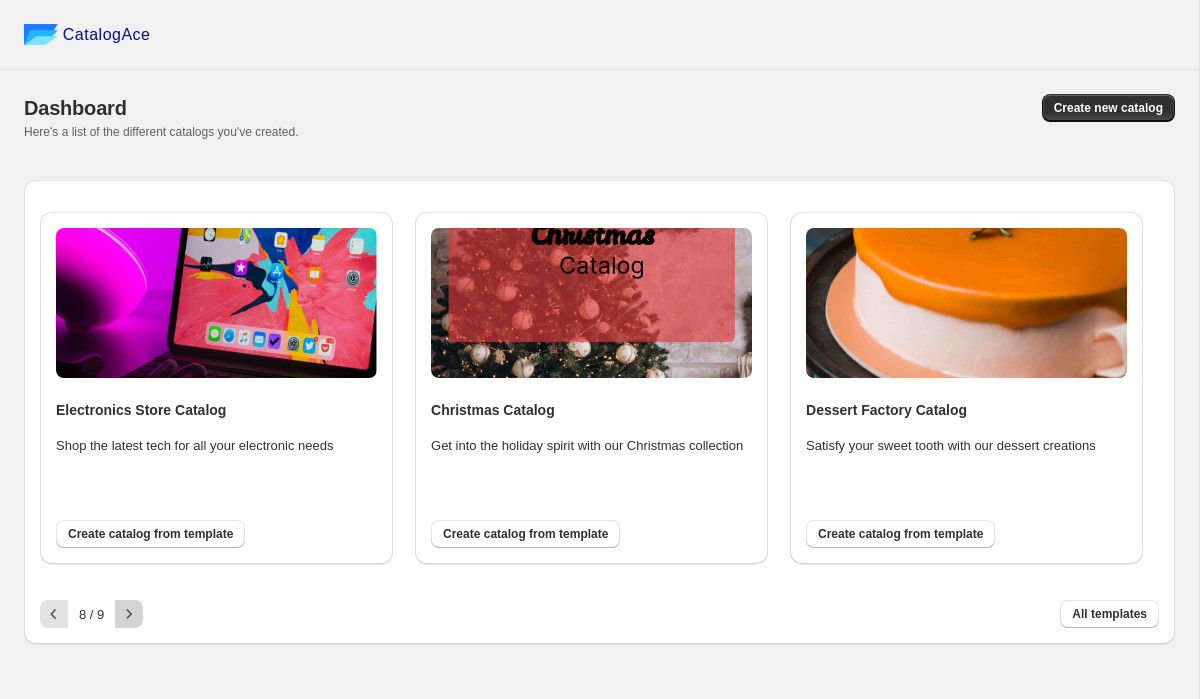click 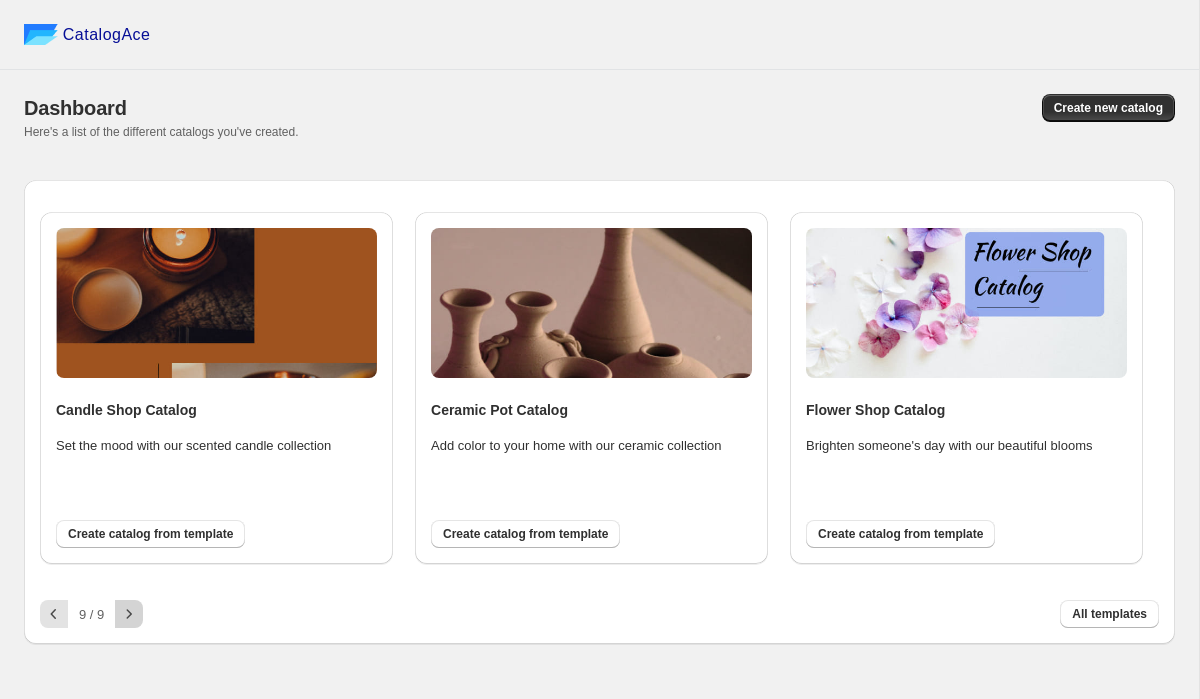 click at bounding box center (129, 614) 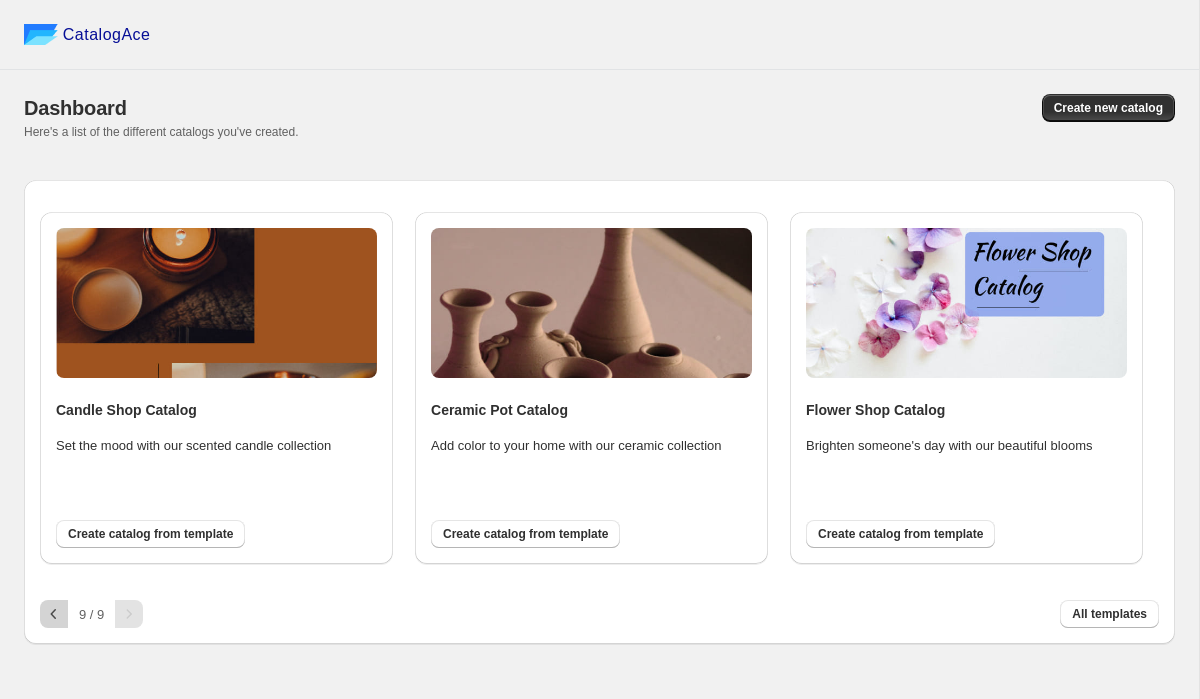 click at bounding box center (54, 614) 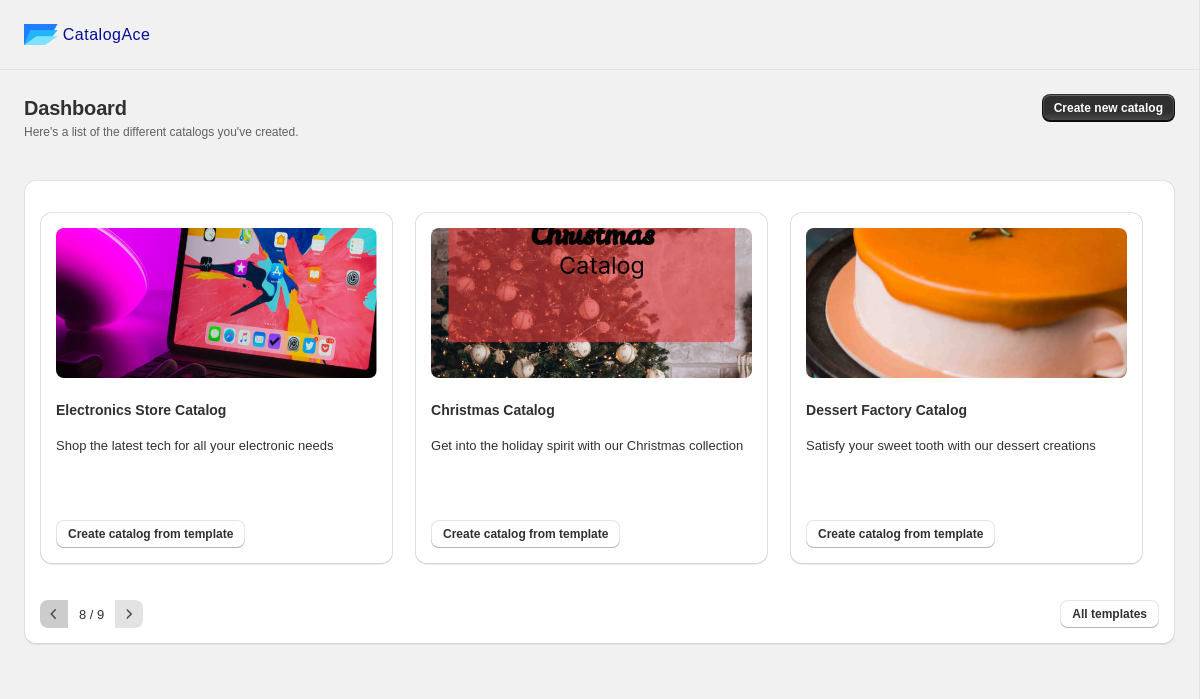 click at bounding box center [54, 614] 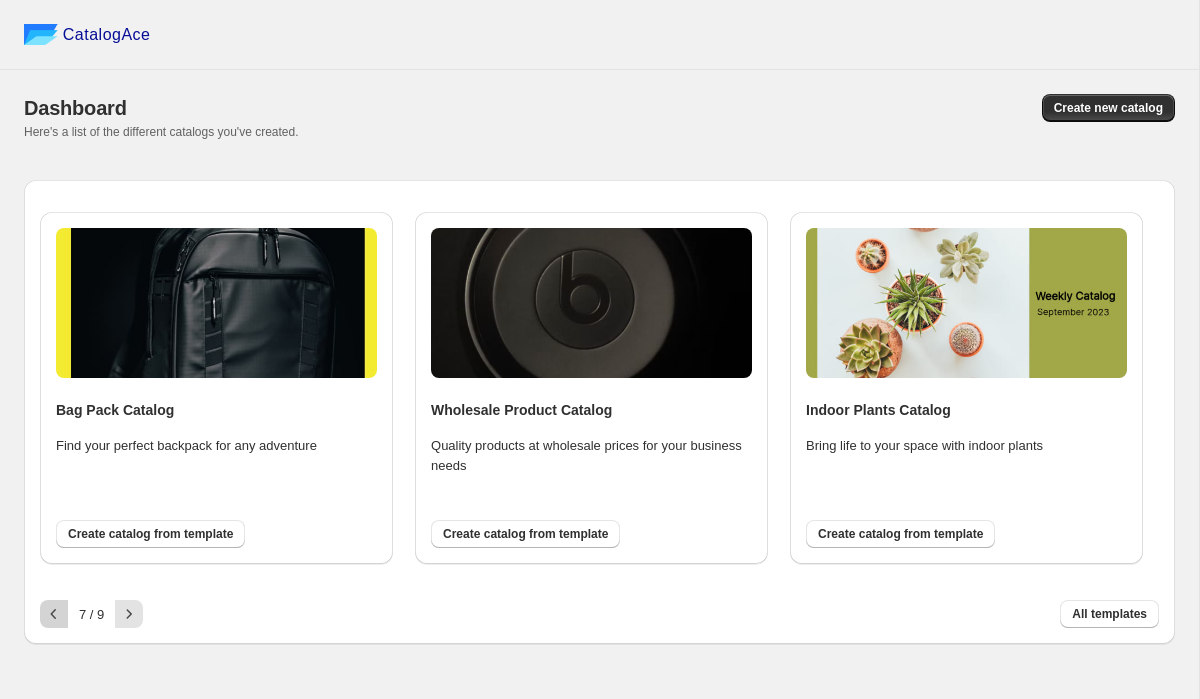 click at bounding box center (54, 614) 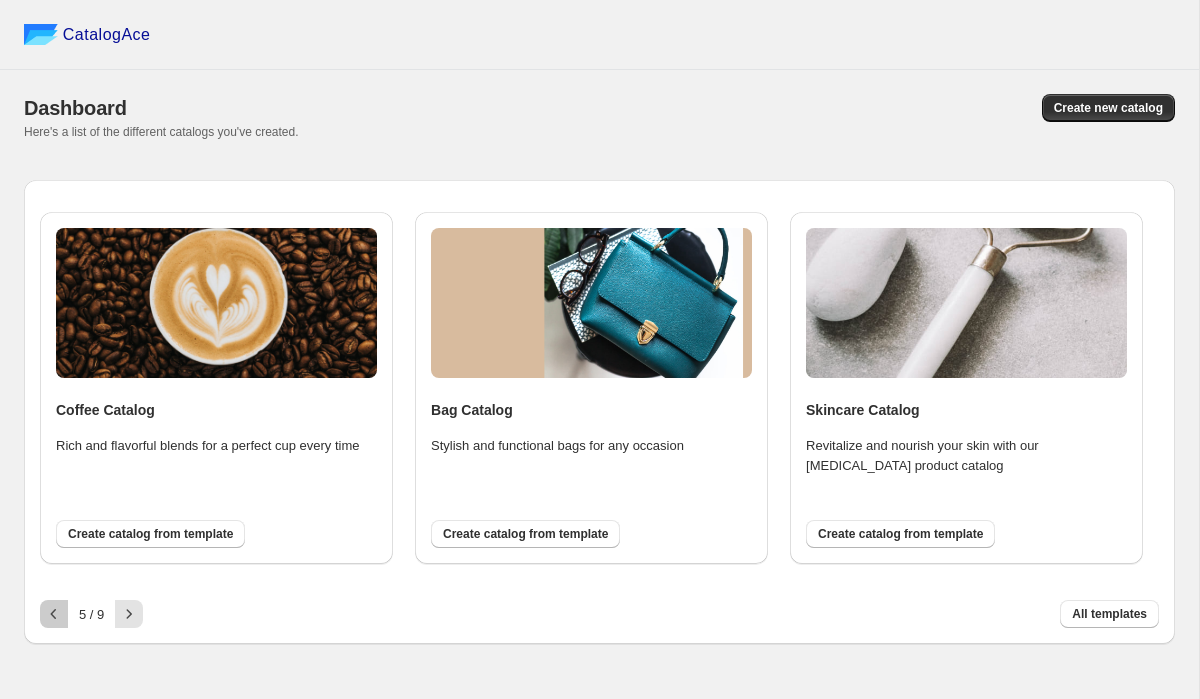 click at bounding box center [54, 614] 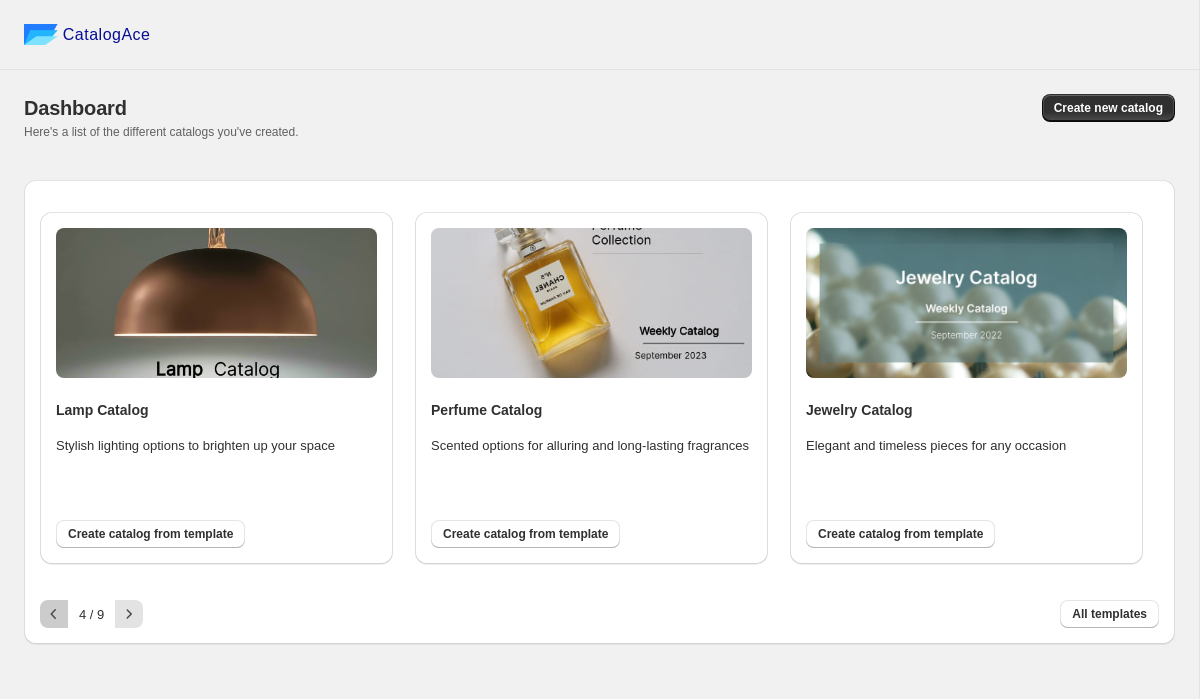 click at bounding box center (54, 614) 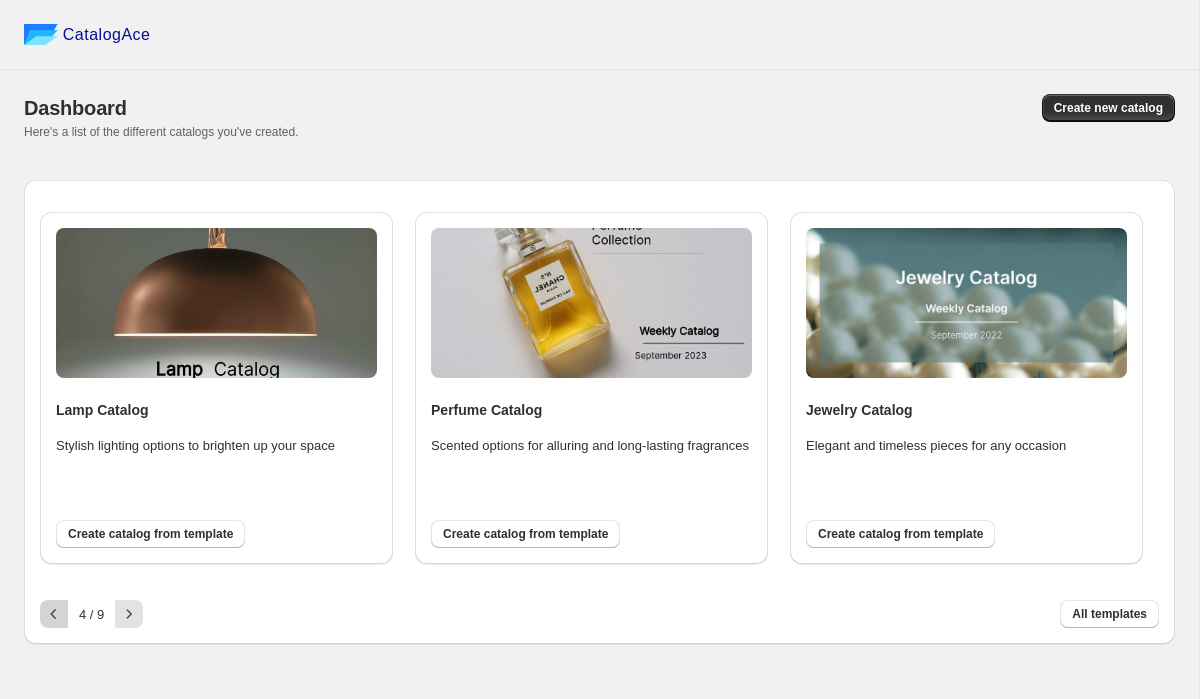 click at bounding box center (54, 614) 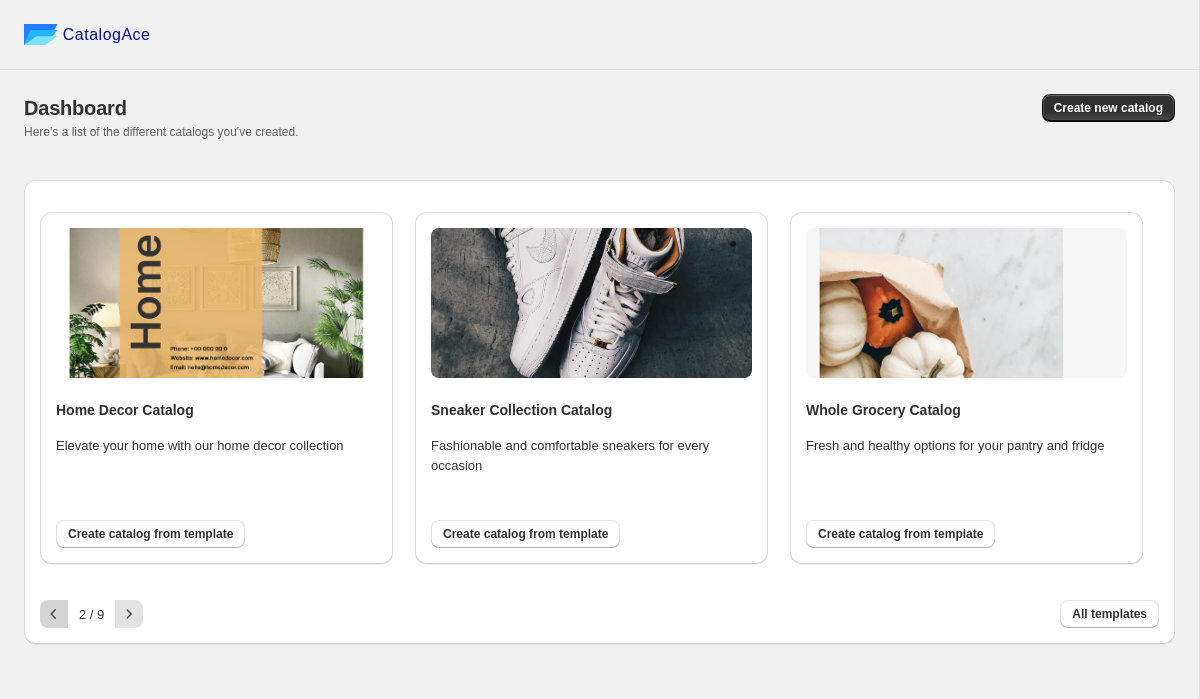 click at bounding box center (54, 614) 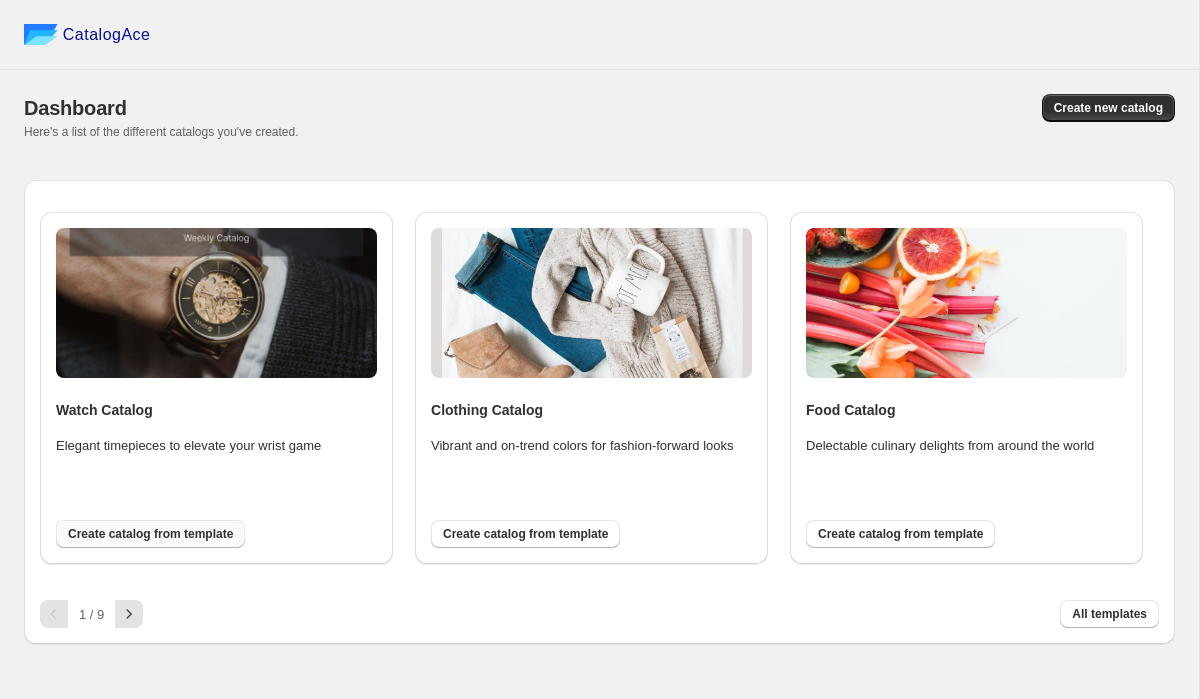 click on "Create catalog from template" at bounding box center (150, 534) 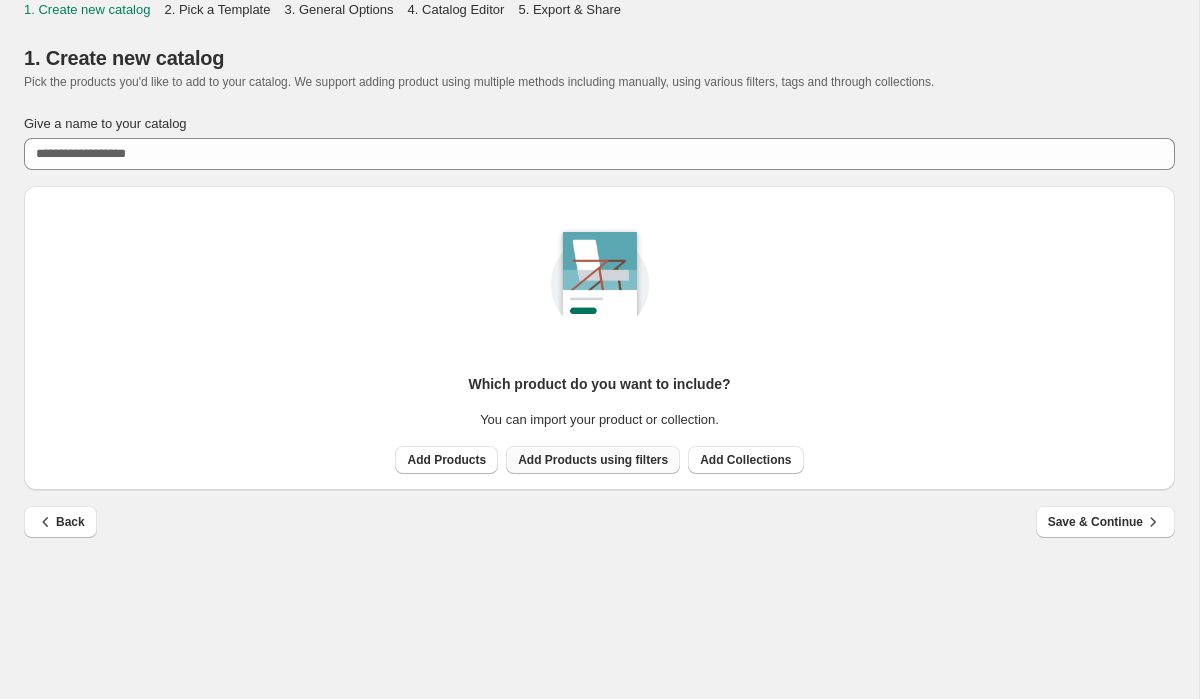 click on "Add Products using filters" at bounding box center [593, 460] 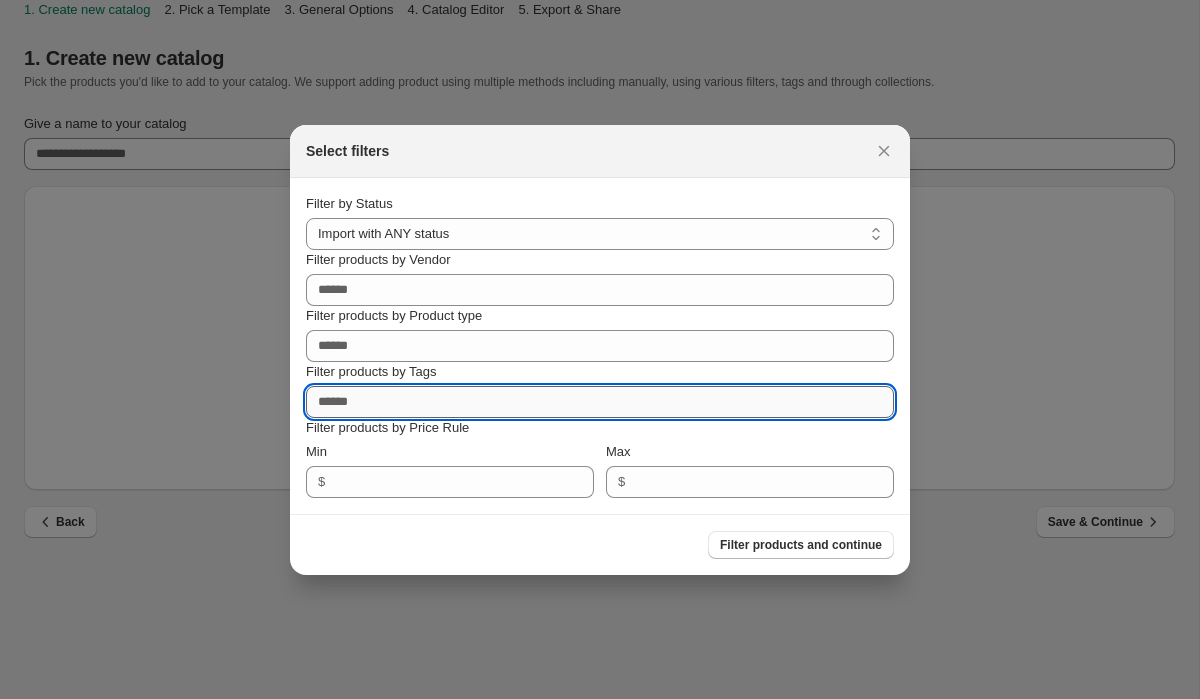 click on "Filter products by Tags" at bounding box center (600, 402) 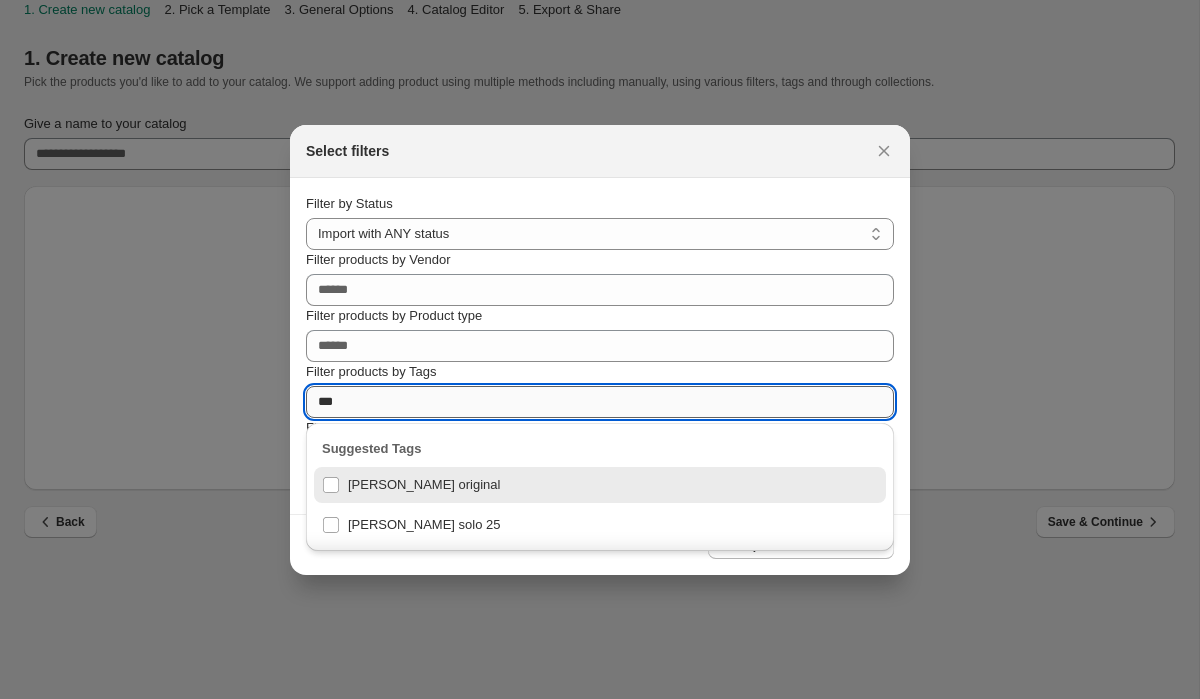 type on "****" 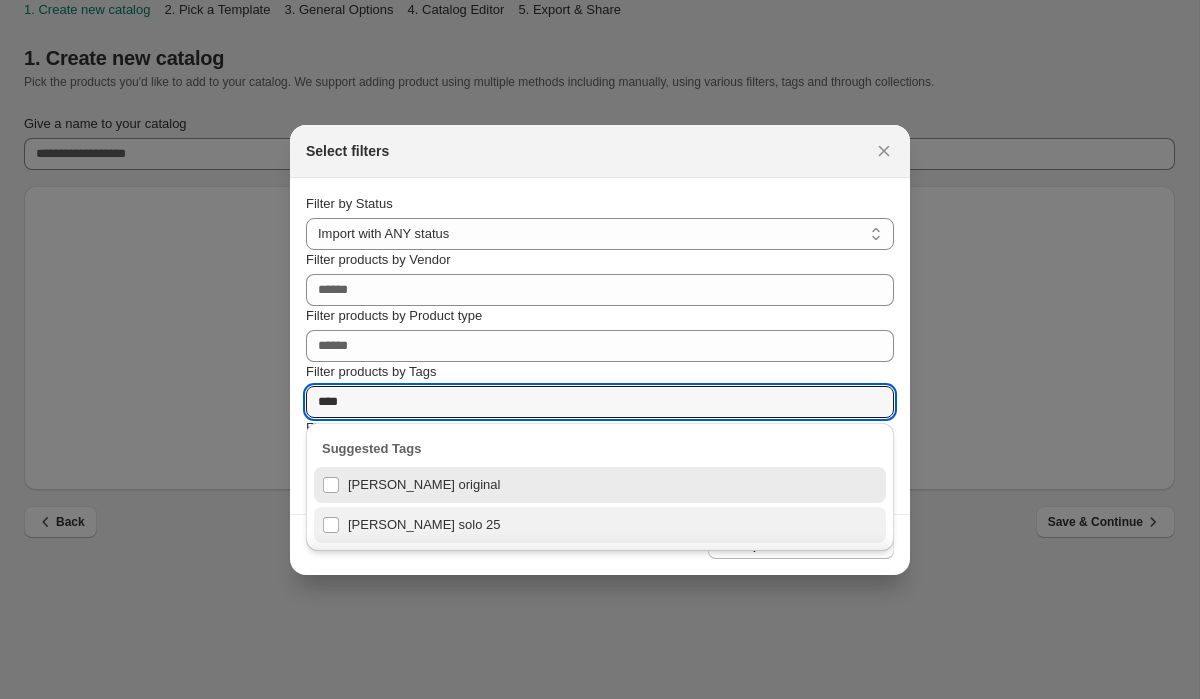 click on "gill knight solo 25" at bounding box center [600, 525] 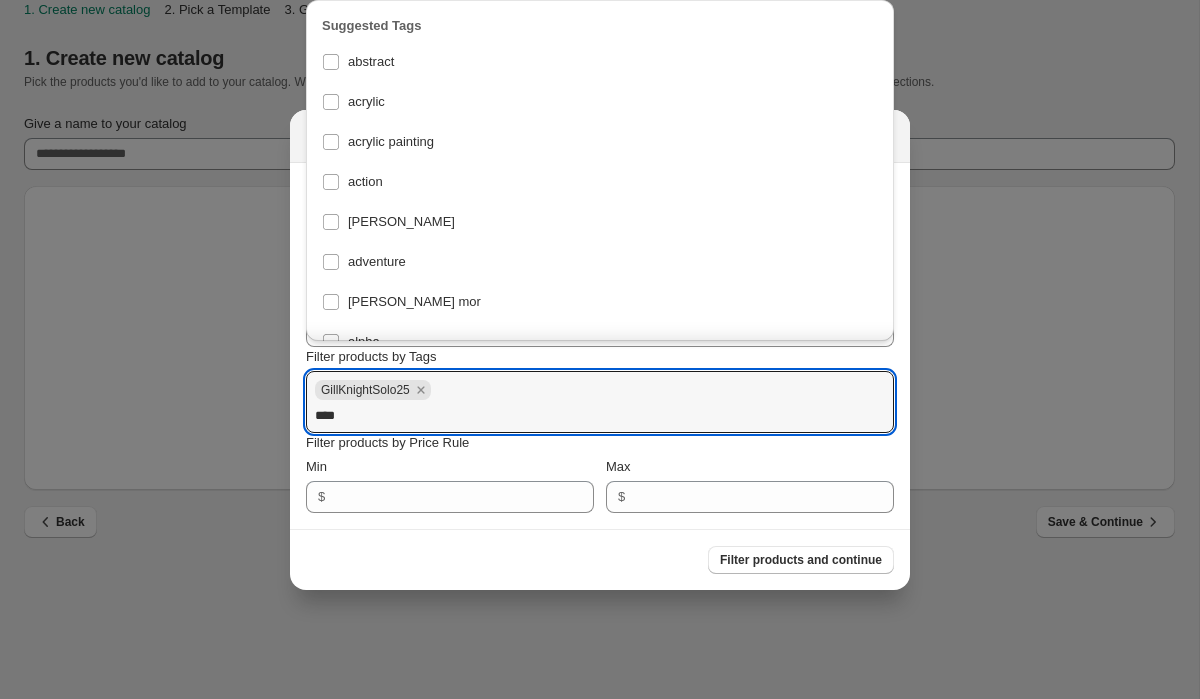 scroll, scrollTop: 4413, scrollLeft: 0, axis: vertical 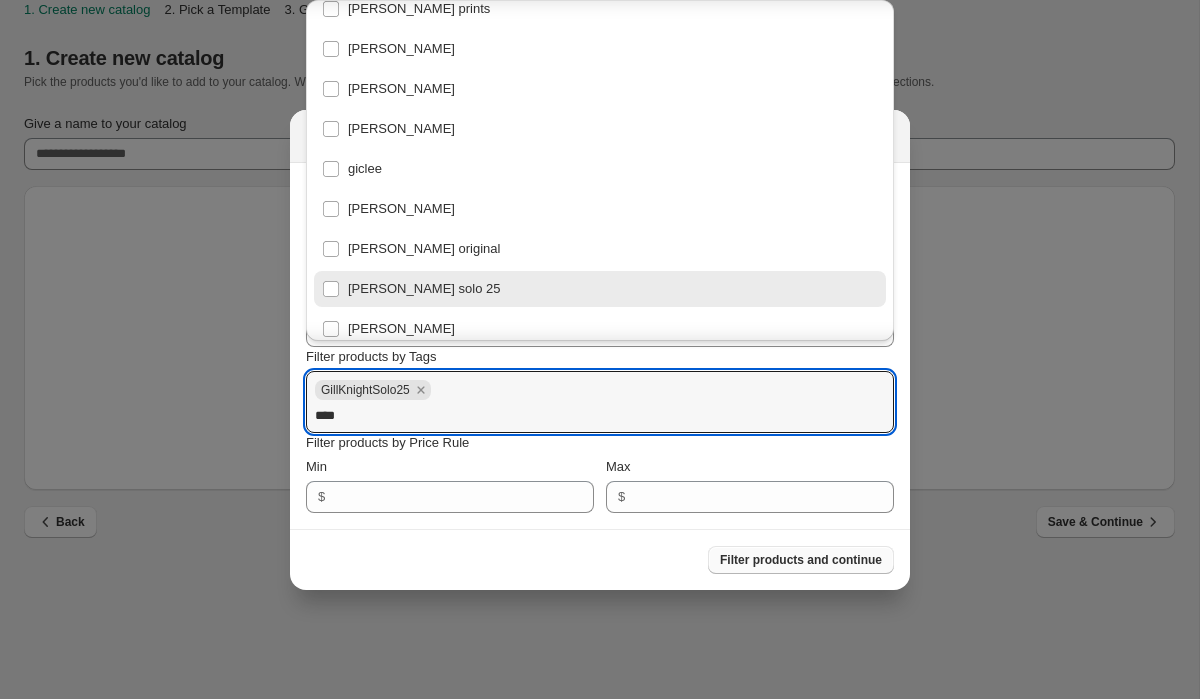 click on "Filter products and continue" at bounding box center (801, 560) 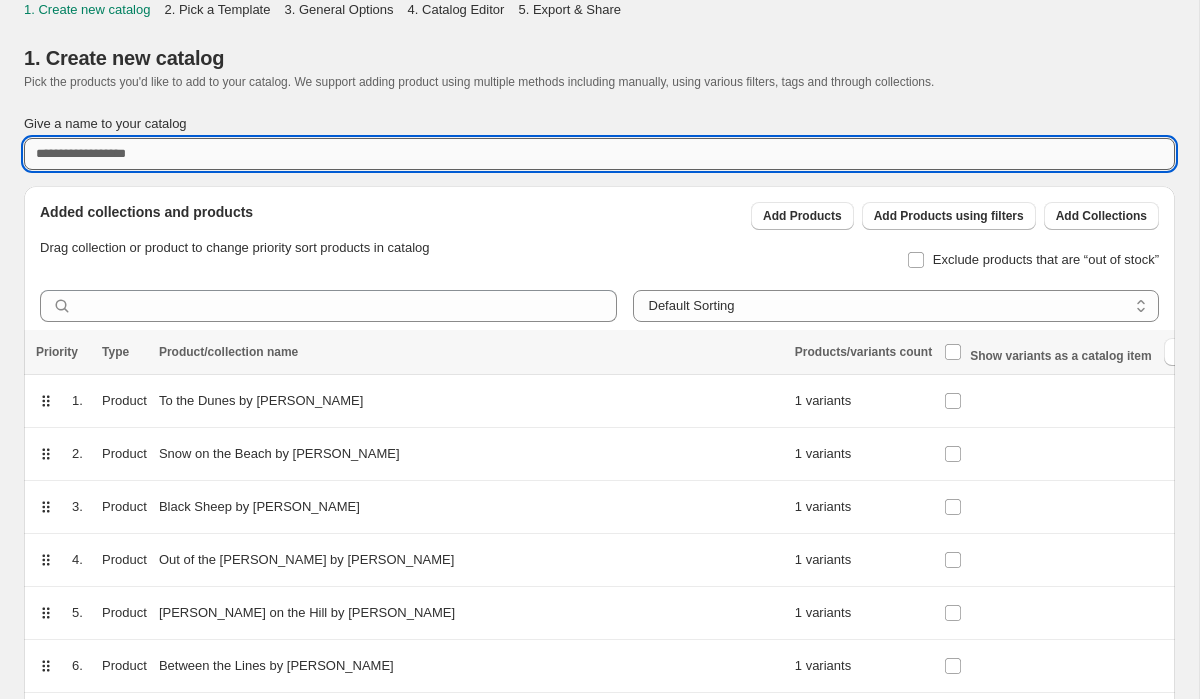 click on "Give a name to your catalog" at bounding box center (599, 154) 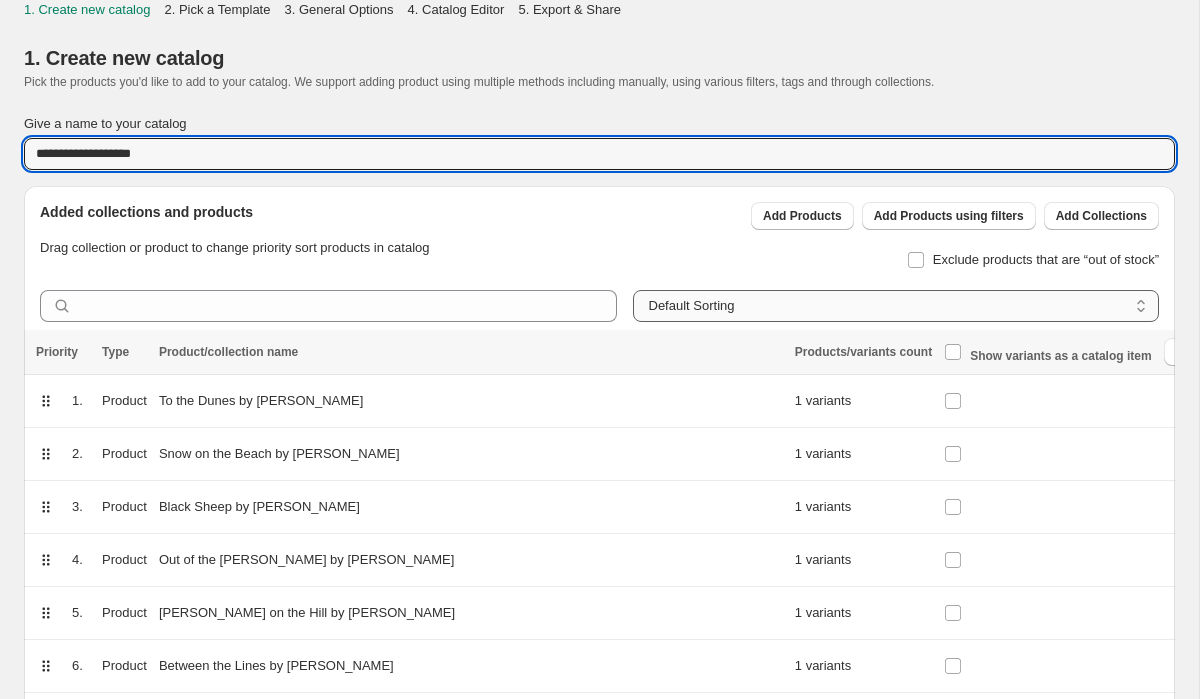 type on "**********" 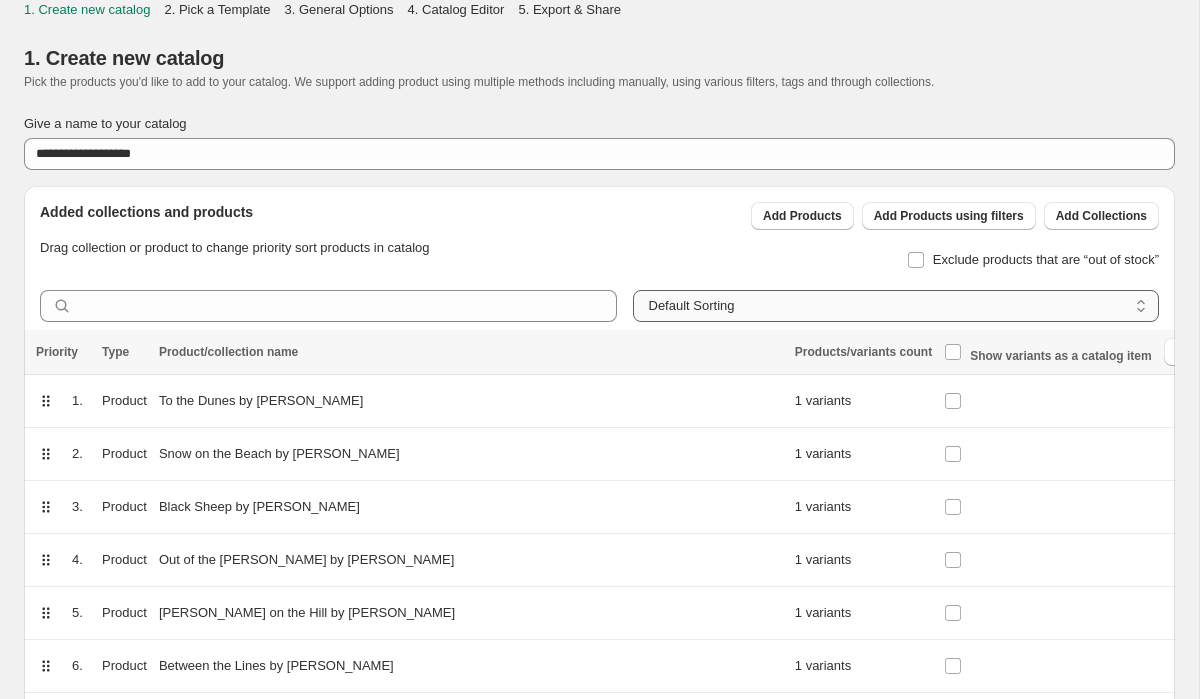 select on "******" 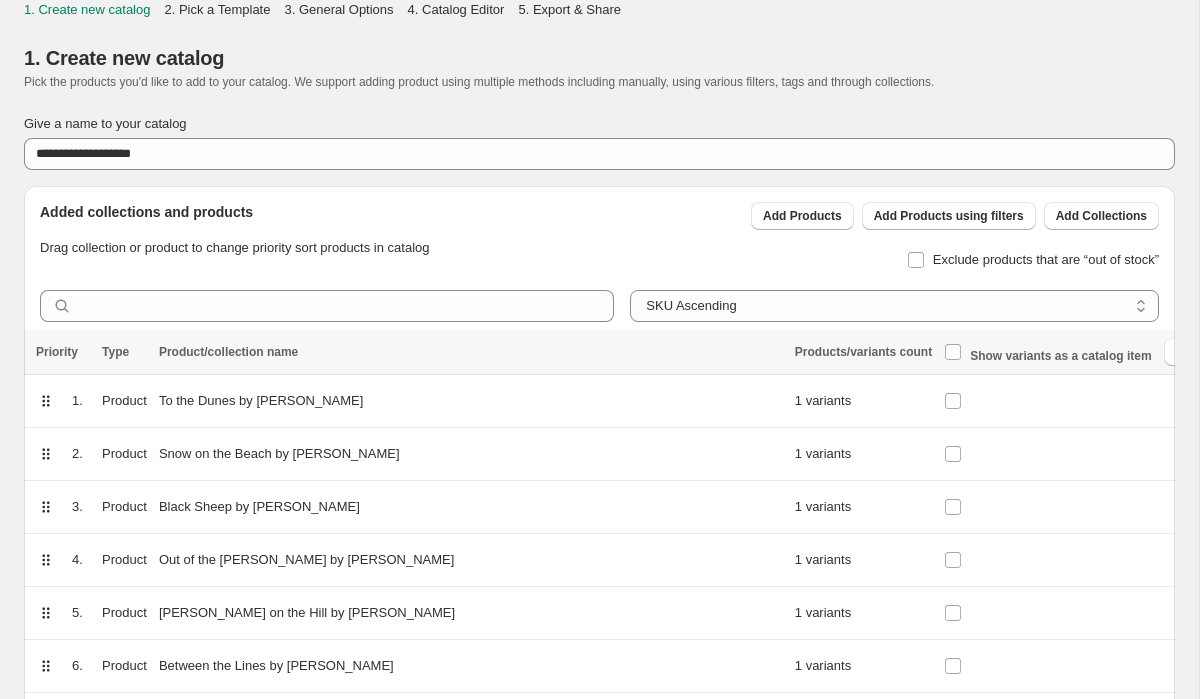 click on "Added collections and products Drag collection or product to change priority sort products in catalog Add Products Add Products using filters Add Collections Exclude products that are “out of stock”" at bounding box center (591, 230) 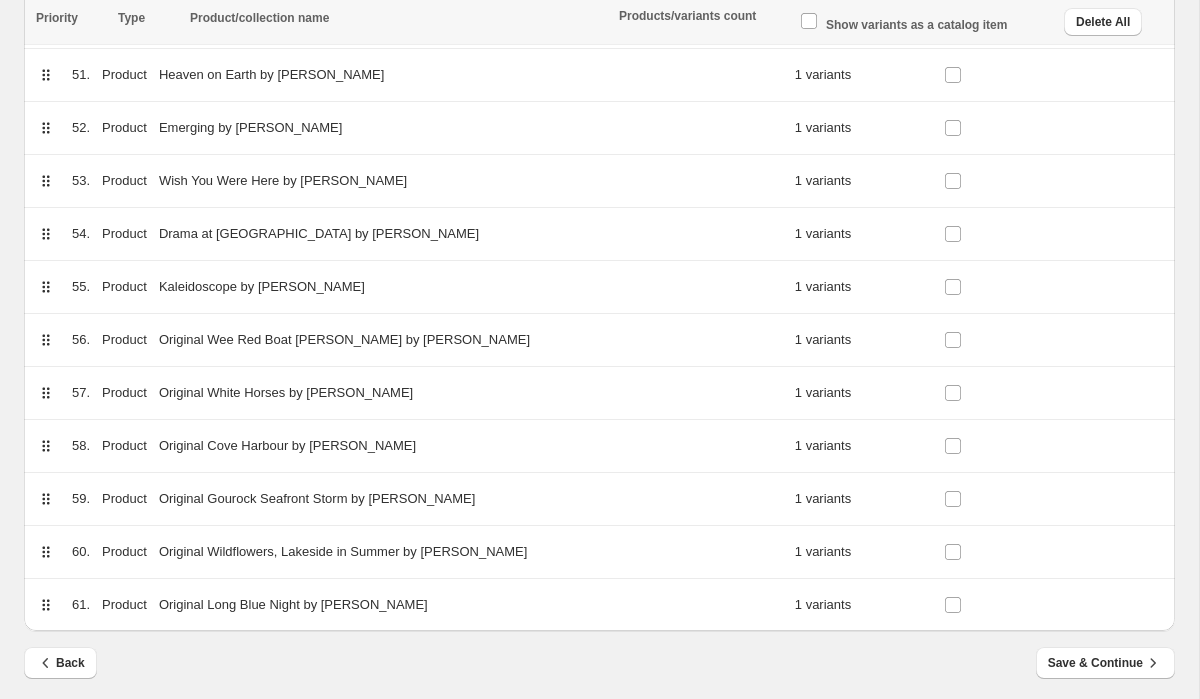 scroll, scrollTop: 2981, scrollLeft: 0, axis: vertical 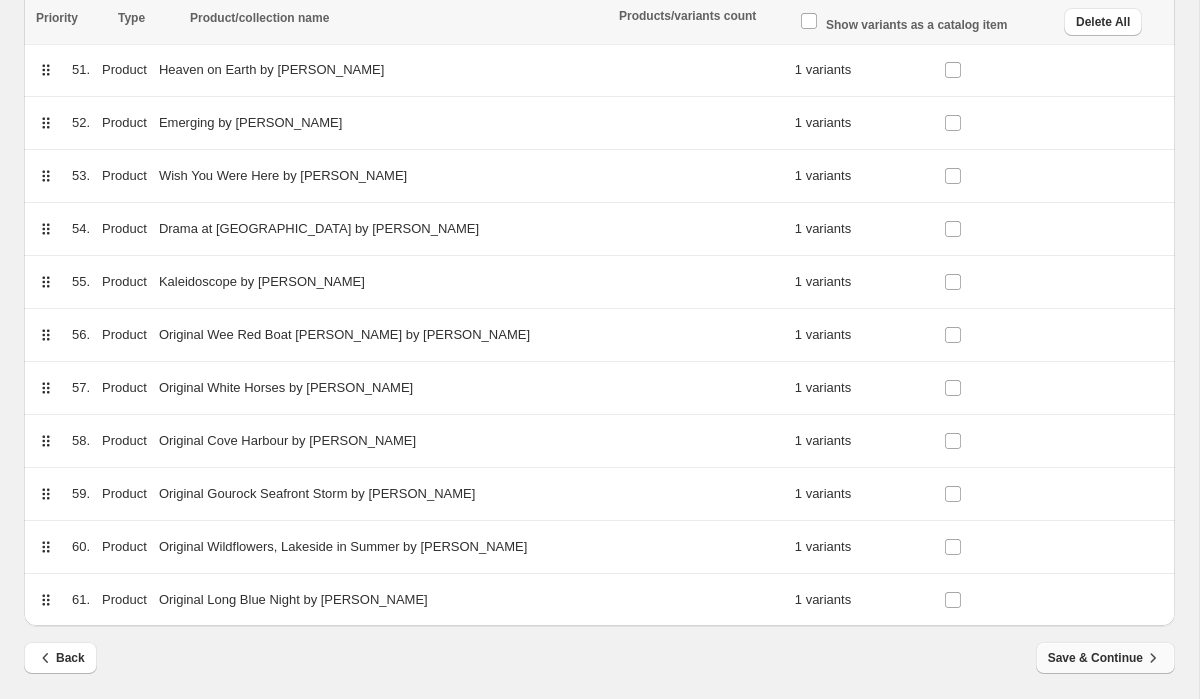 click on "Save & Continue" at bounding box center [1105, 658] 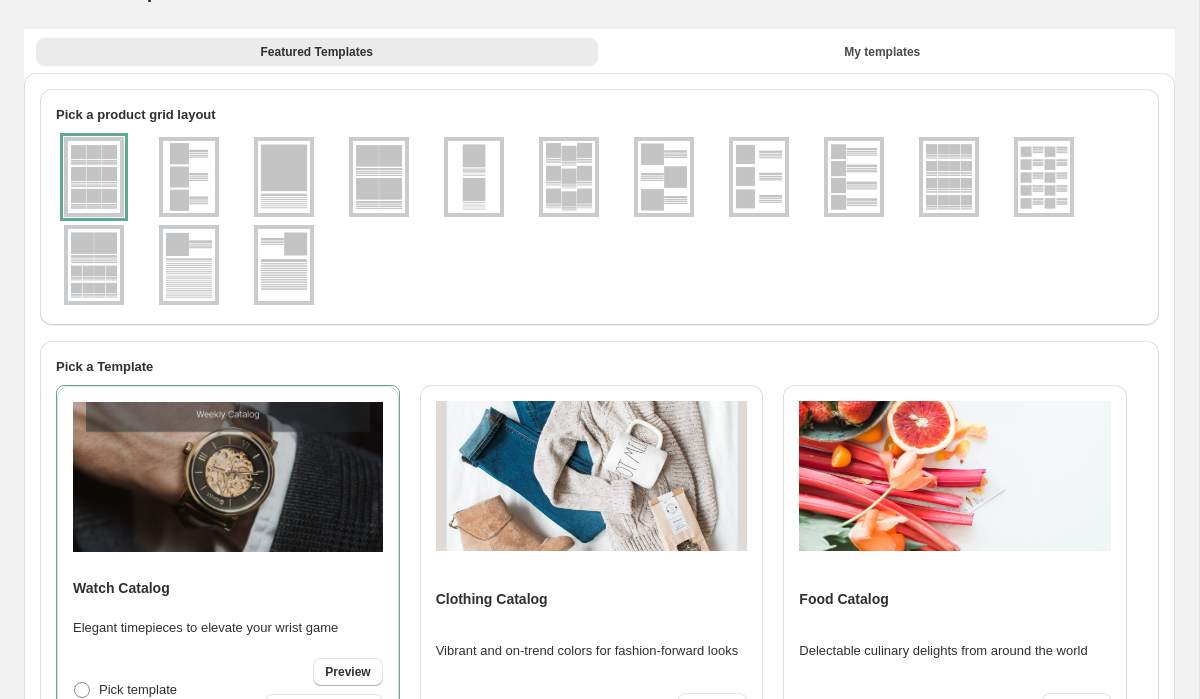 scroll, scrollTop: 0, scrollLeft: 0, axis: both 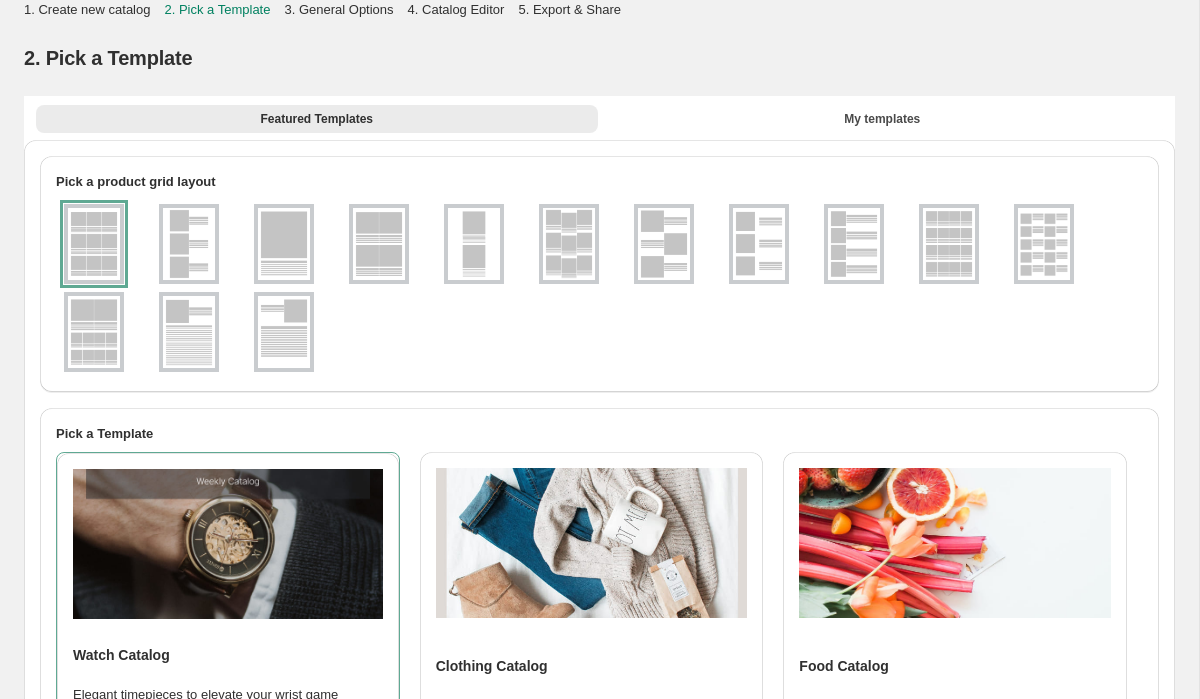 click at bounding box center (664, 244) 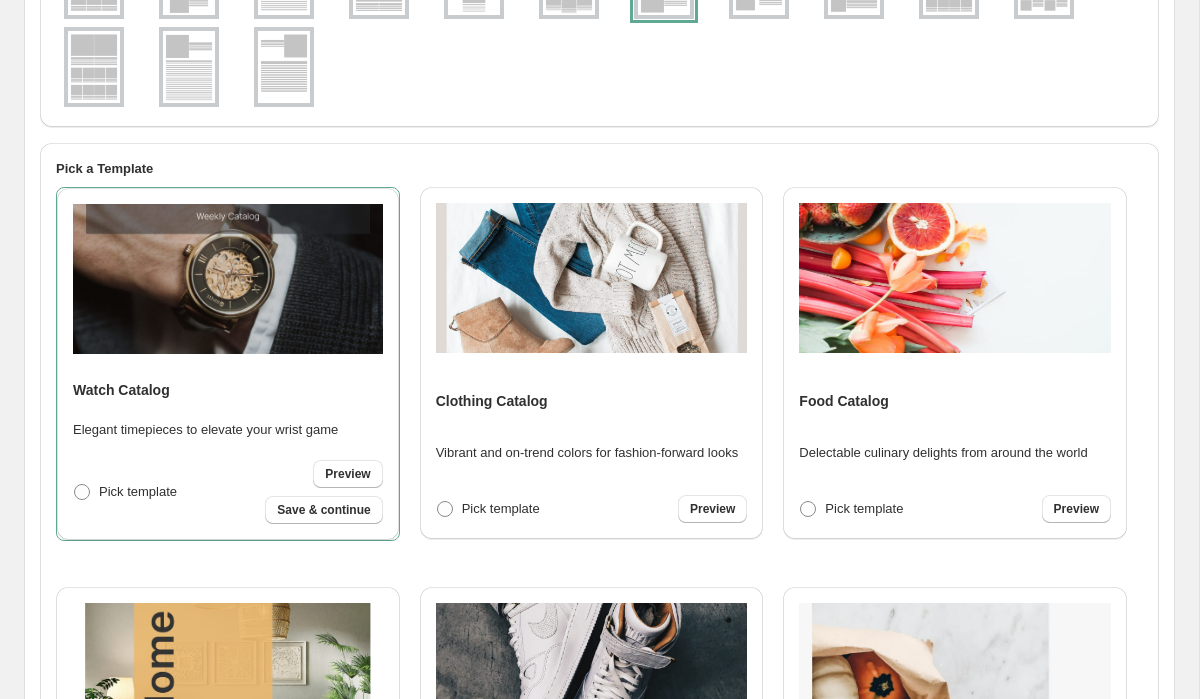 scroll, scrollTop: 266, scrollLeft: 0, axis: vertical 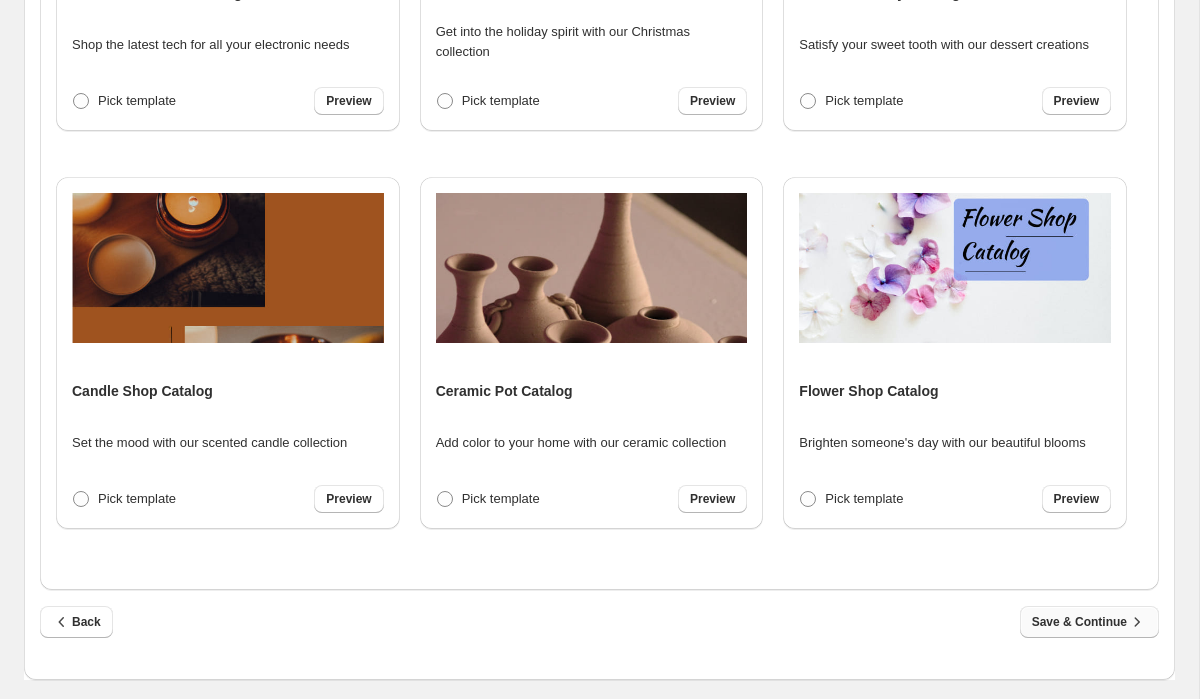click on "Save & Continue" at bounding box center [1089, 622] 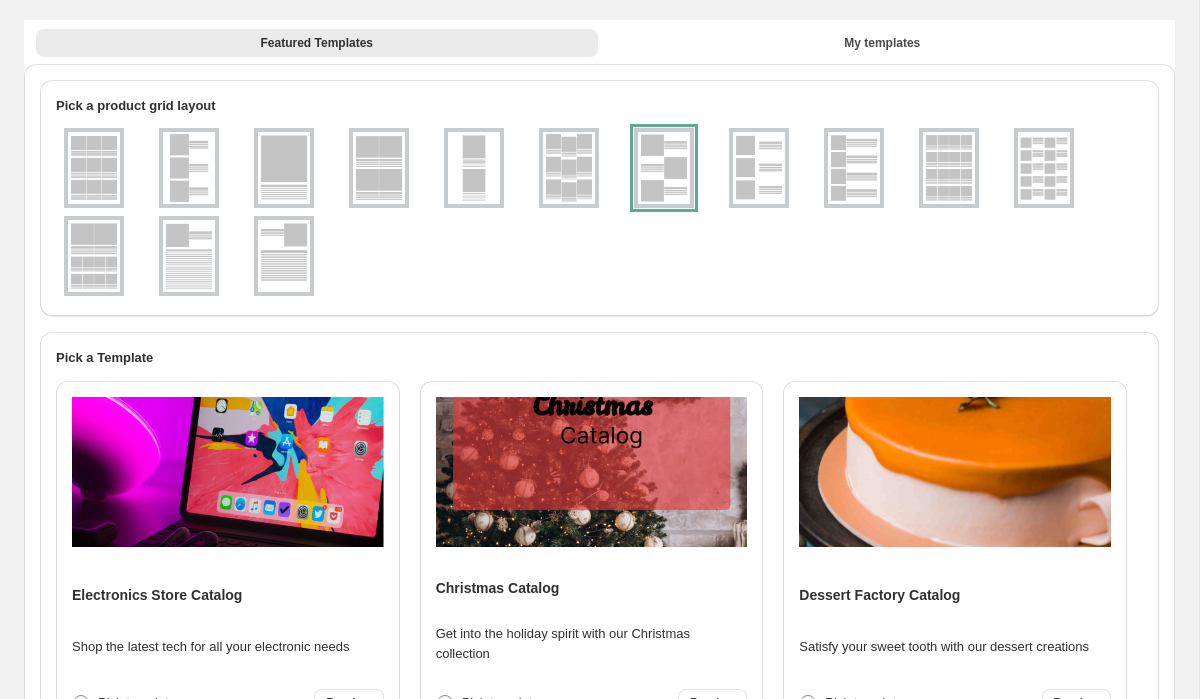 select on "**********" 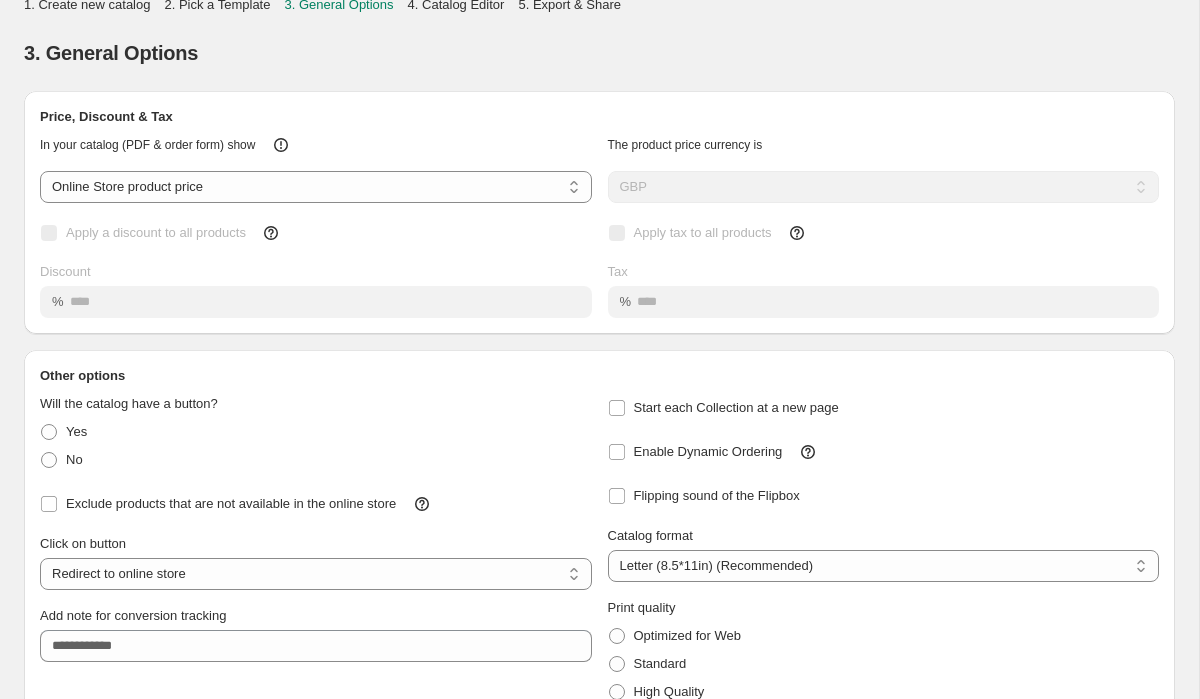 scroll, scrollTop: 0, scrollLeft: 0, axis: both 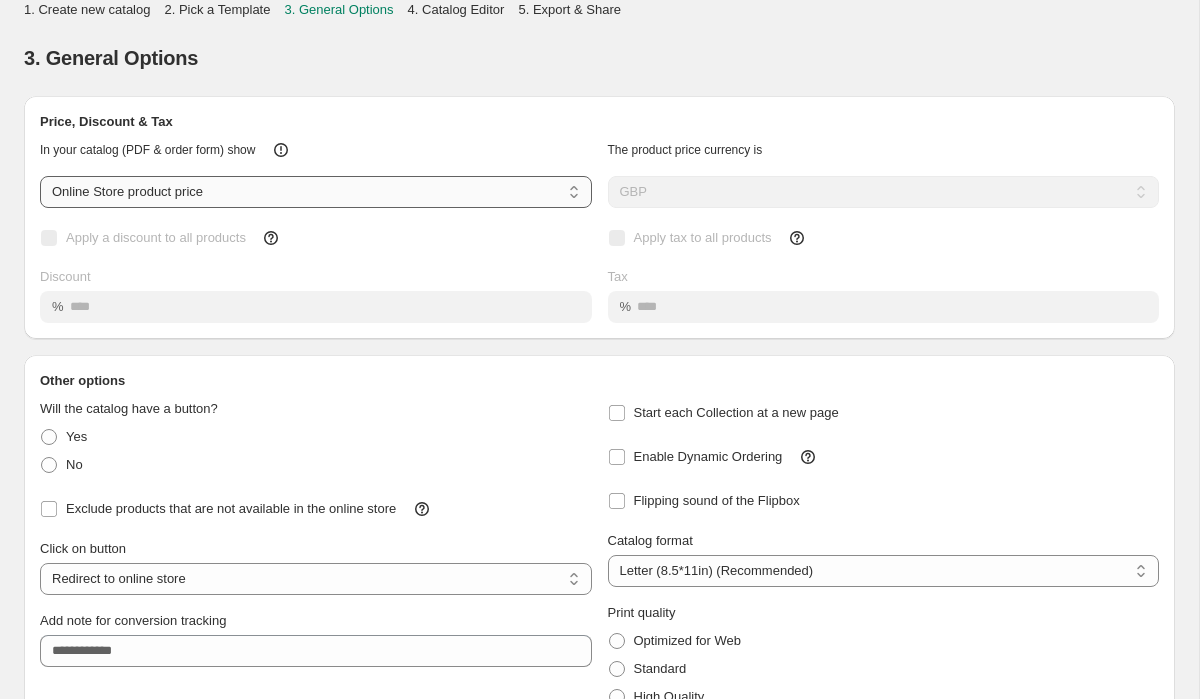 click on "**********" at bounding box center [316, 192] 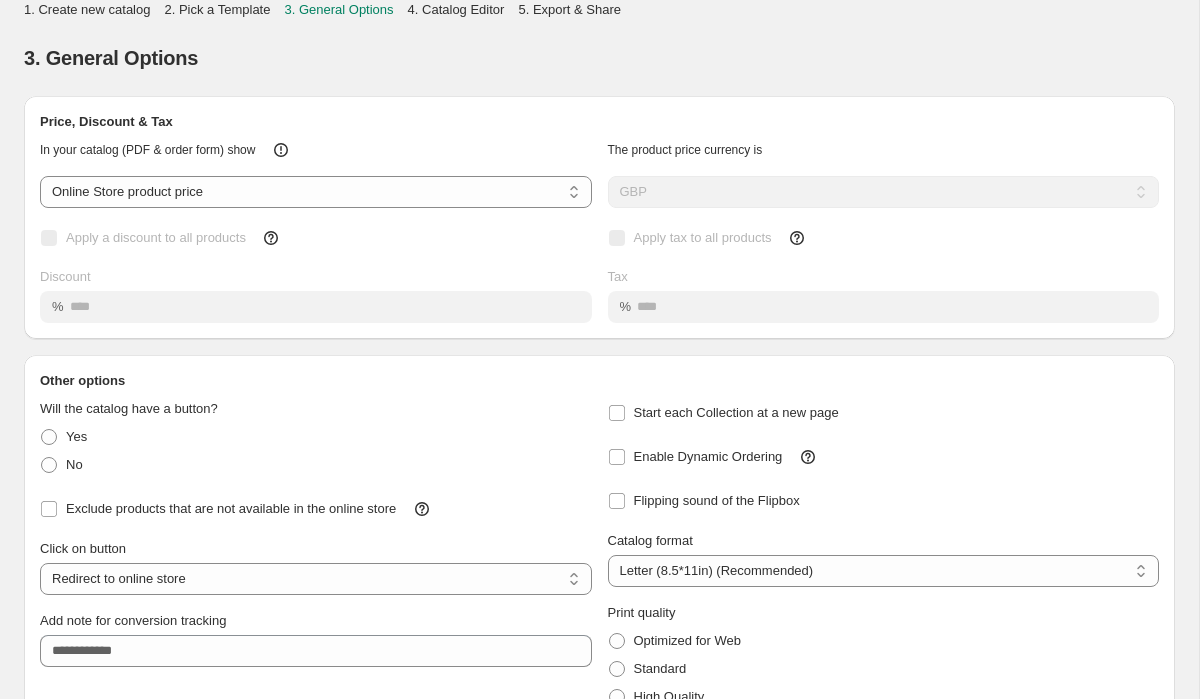 click on "Apply a discount to all products Discount %" at bounding box center [316, 273] 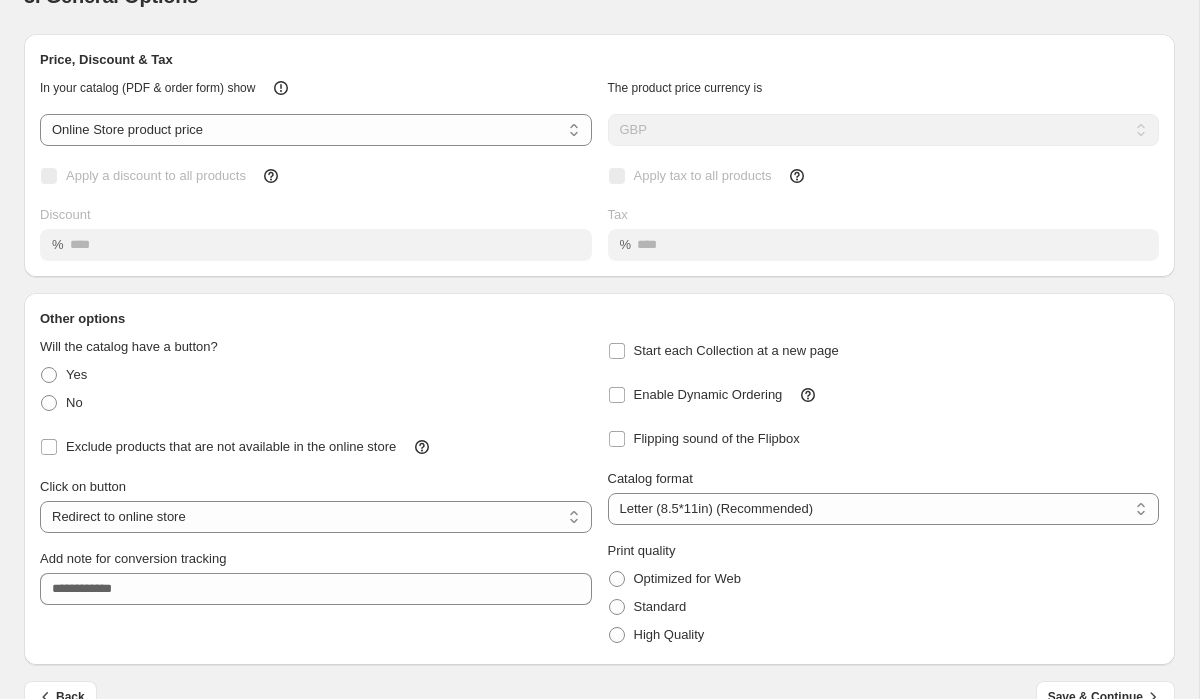 scroll, scrollTop: 102, scrollLeft: 0, axis: vertical 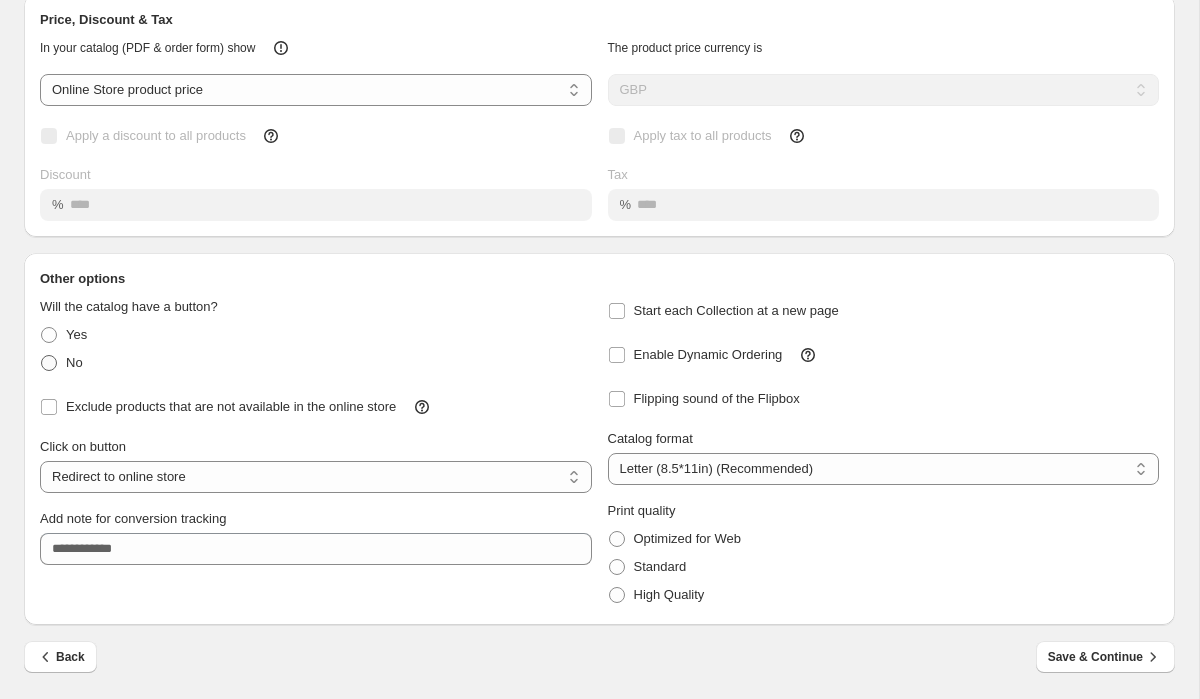 click at bounding box center (49, 363) 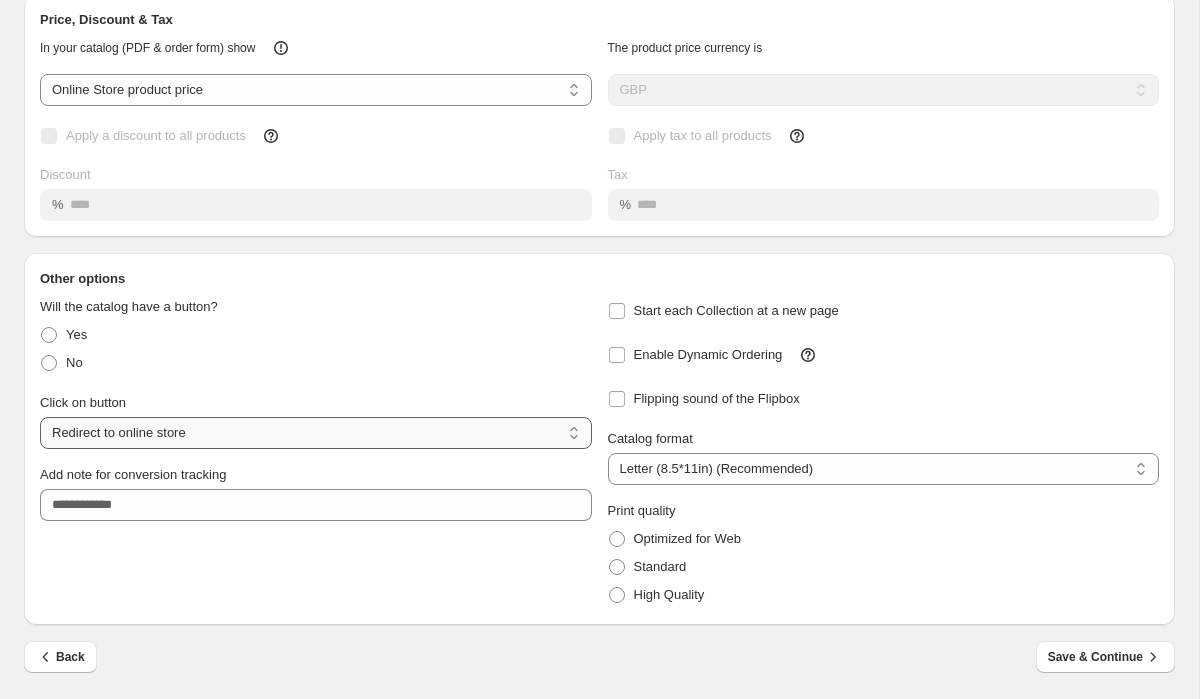 click on "**********" at bounding box center [316, 433] 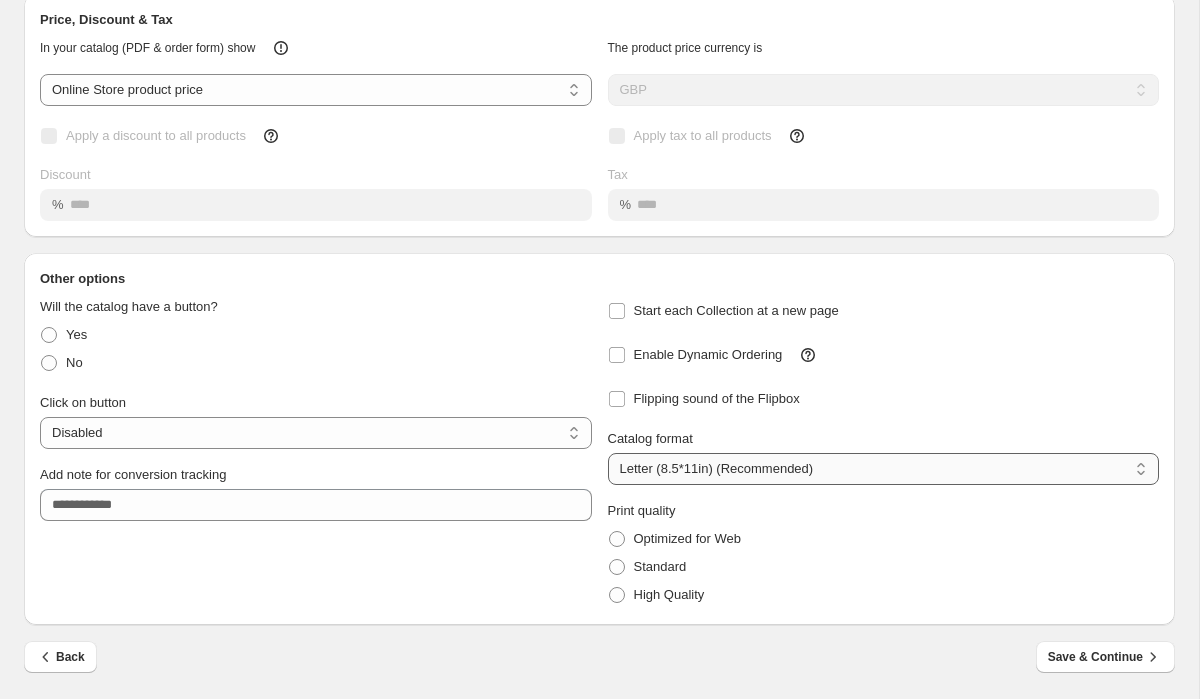 click on "**********" at bounding box center [884, 469] 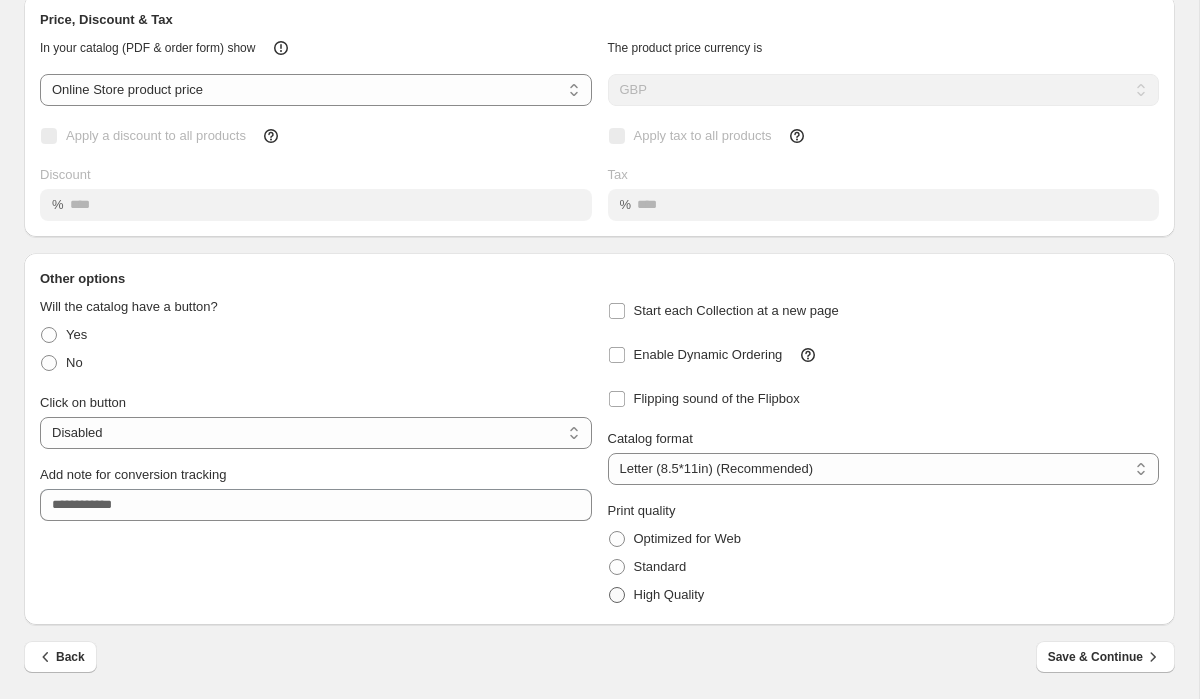 click at bounding box center [617, 595] 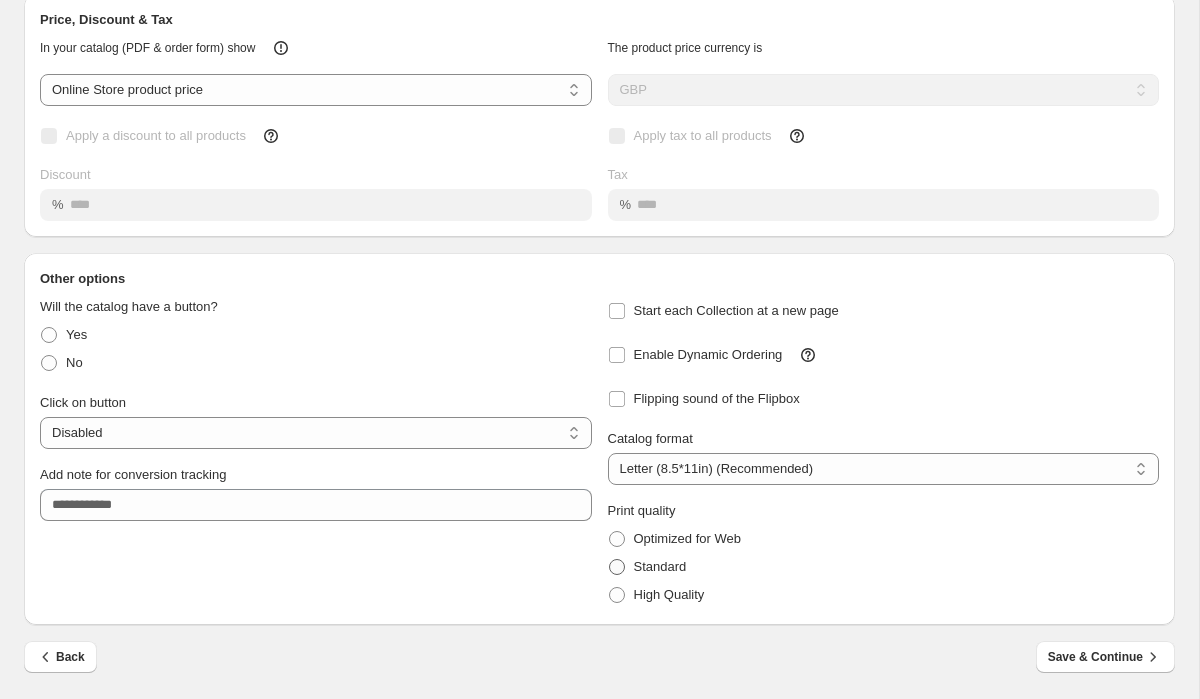 click at bounding box center [617, 567] 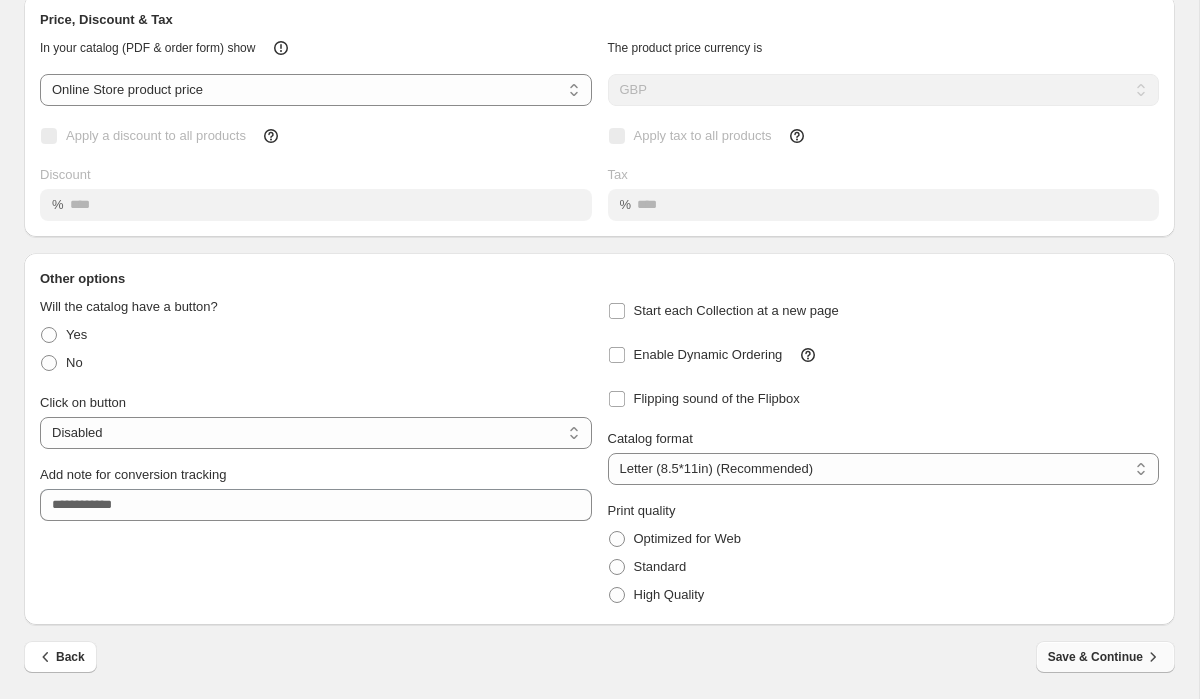 click on "Save & Continue" at bounding box center [1105, 657] 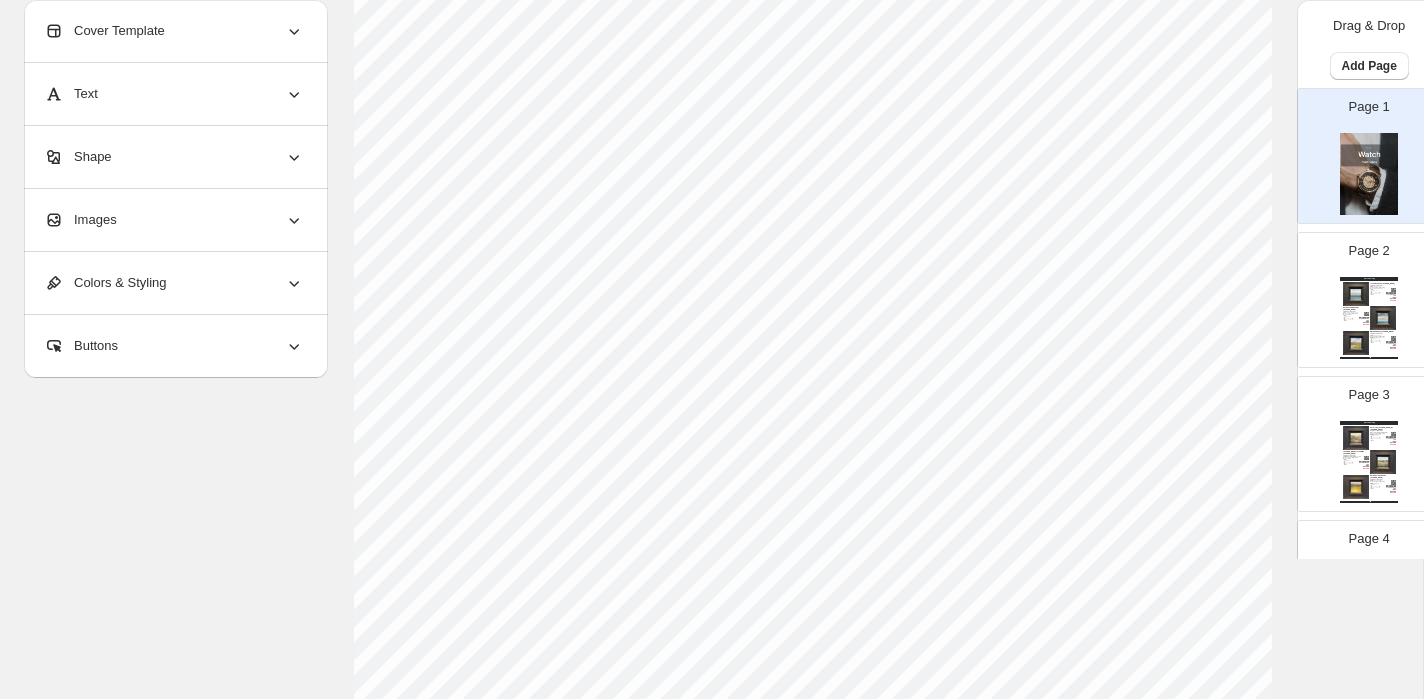scroll, scrollTop: 0, scrollLeft: 0, axis: both 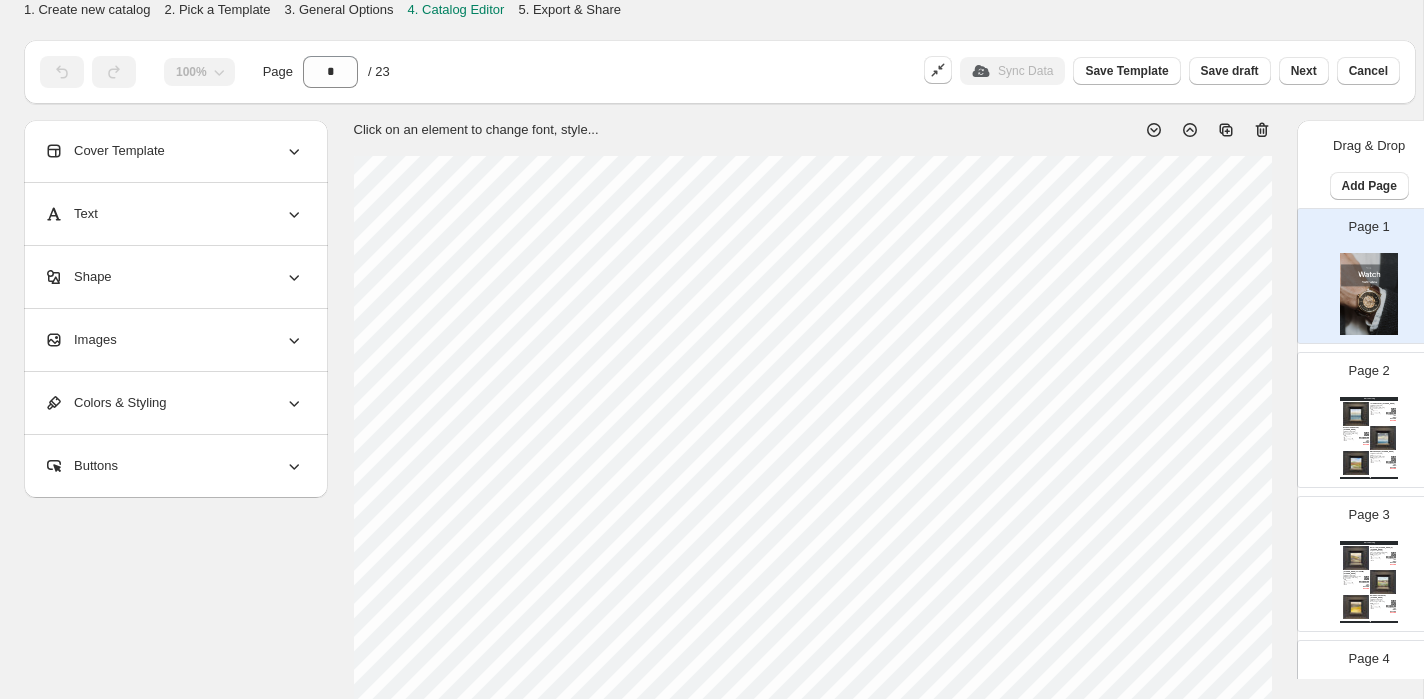 click on "Cover Template" at bounding box center [104, 151] 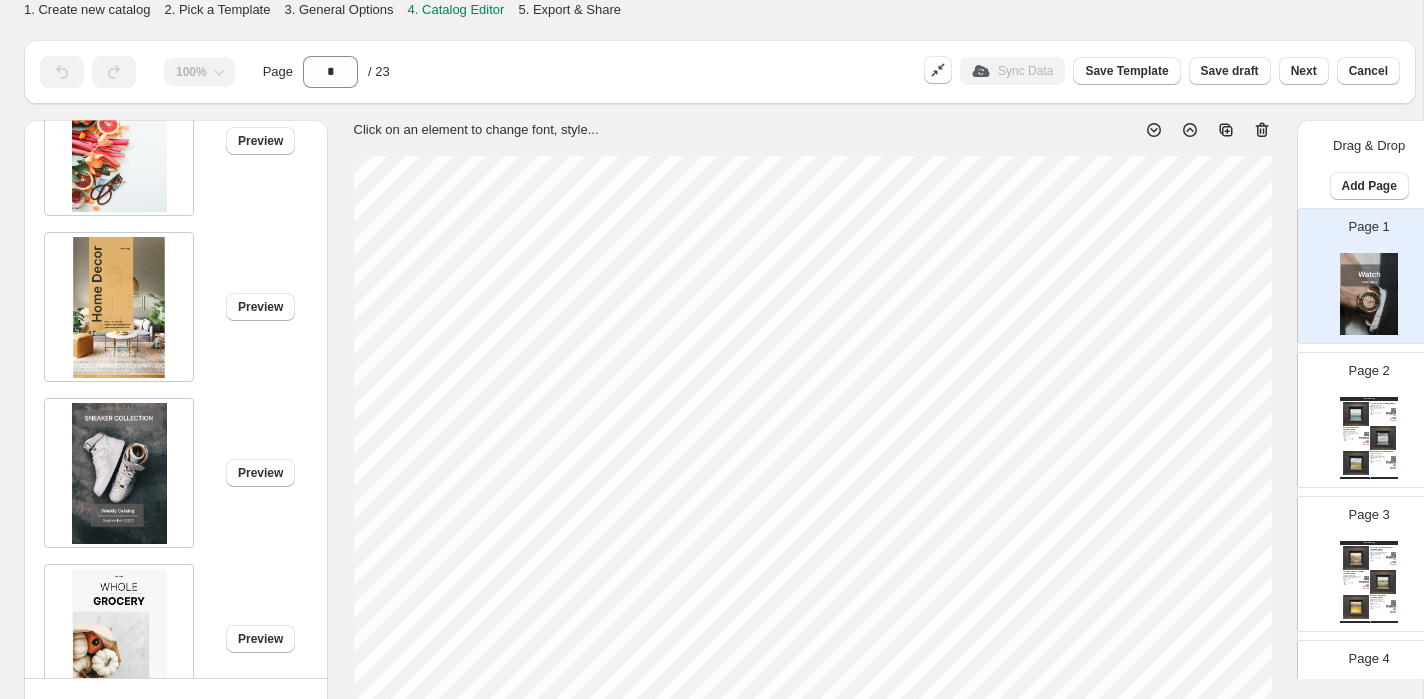 scroll, scrollTop: 0, scrollLeft: 0, axis: both 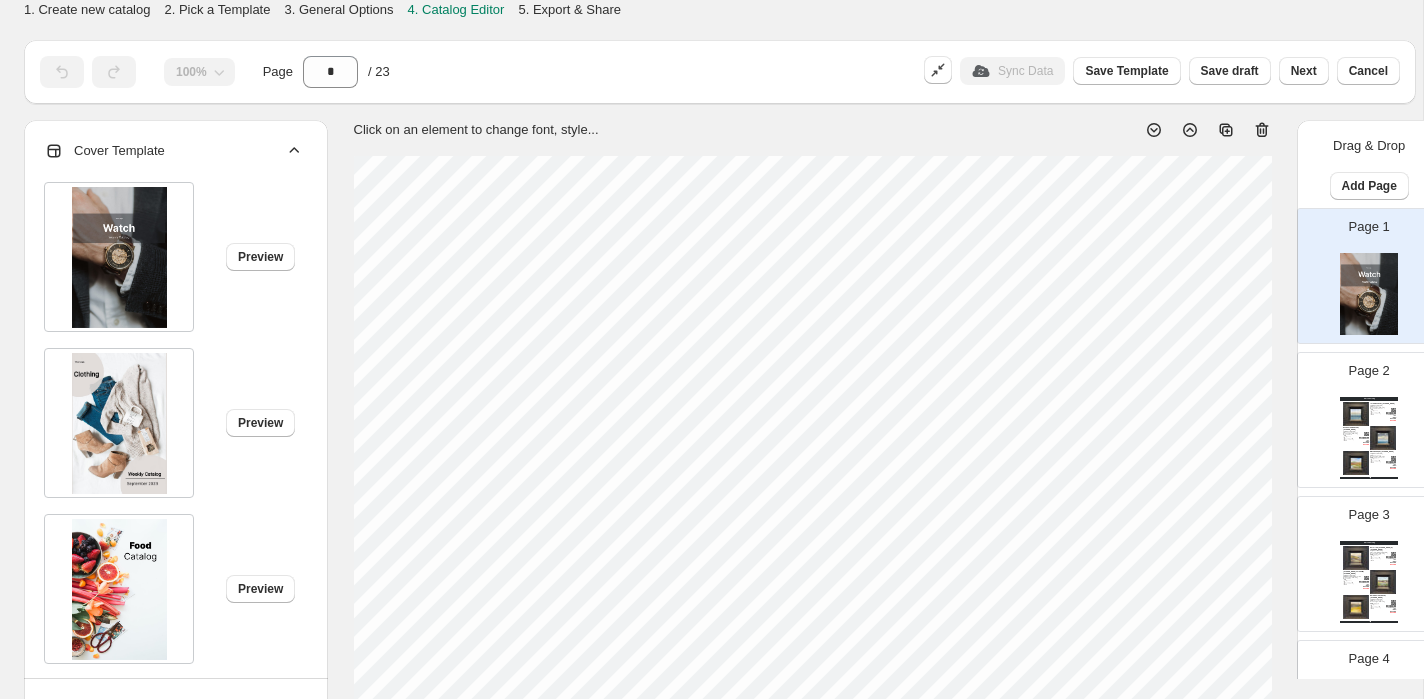 click on "Cover Template" at bounding box center [104, 151] 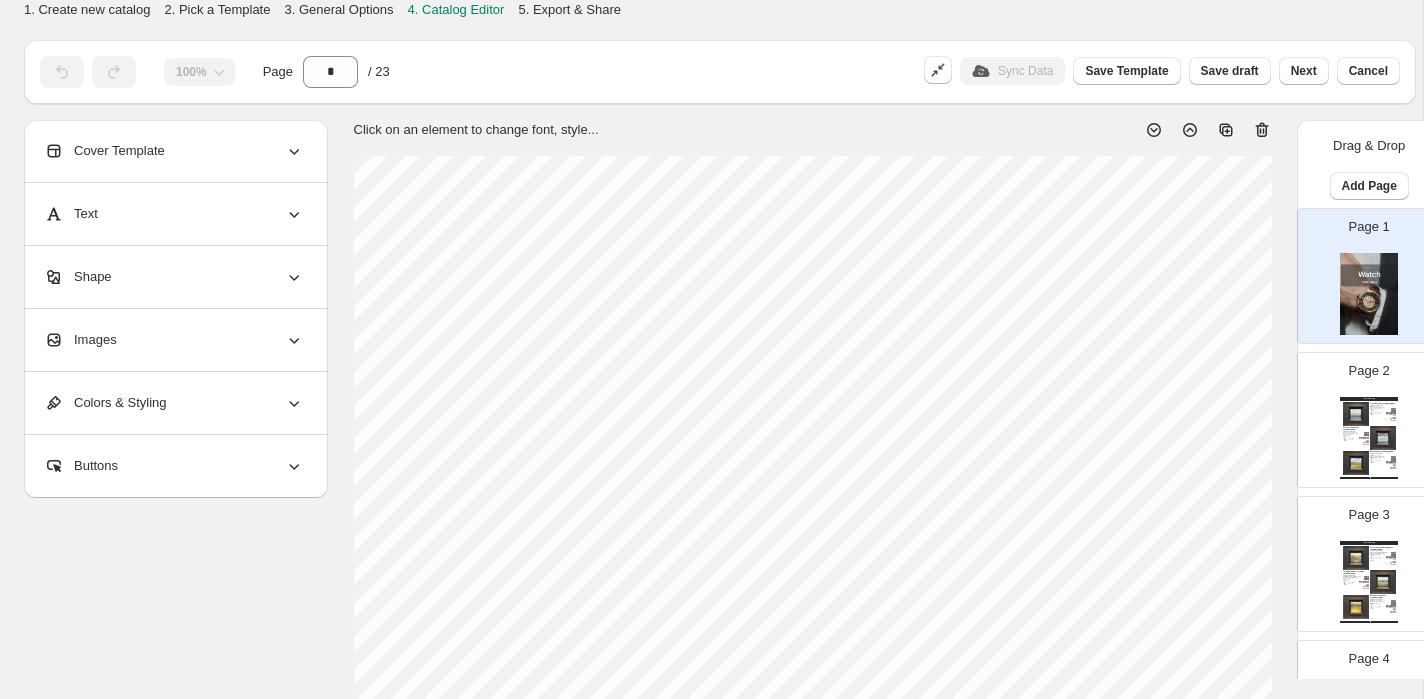 click on "Images" at bounding box center (174, 340) 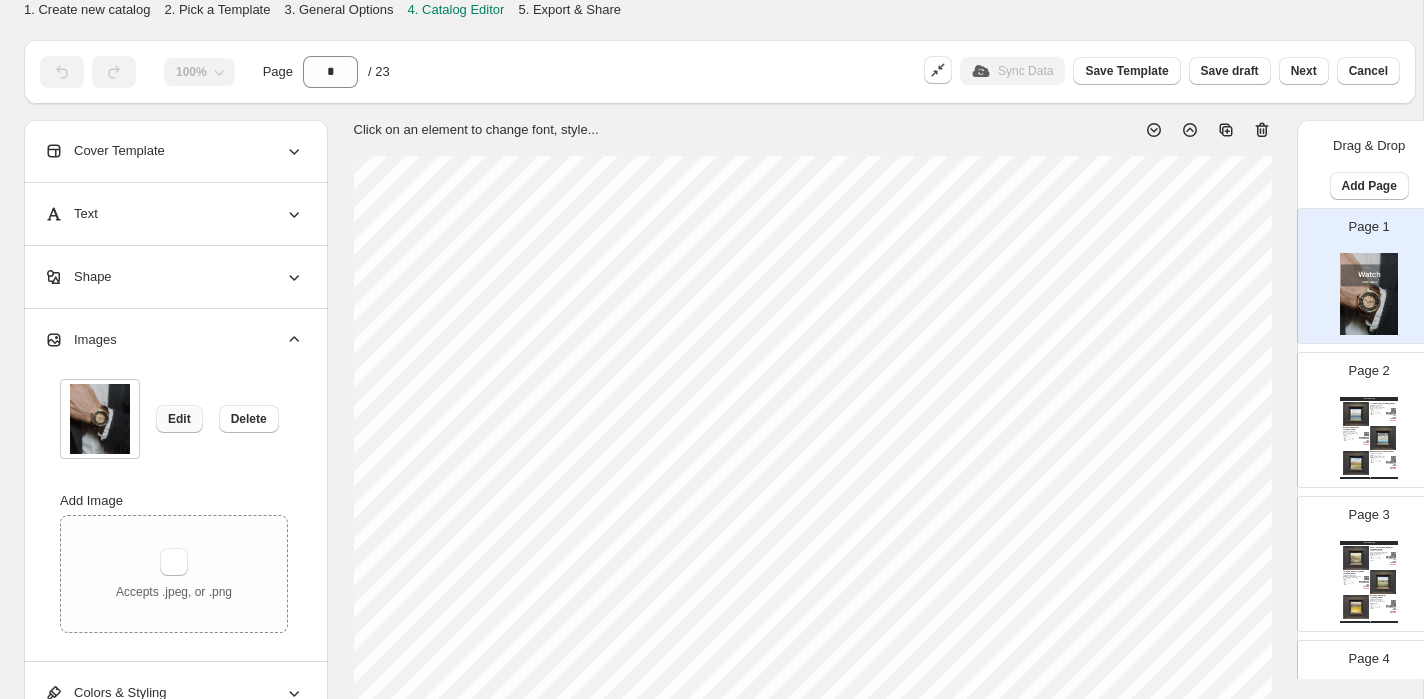 click on "Edit" at bounding box center (179, 419) 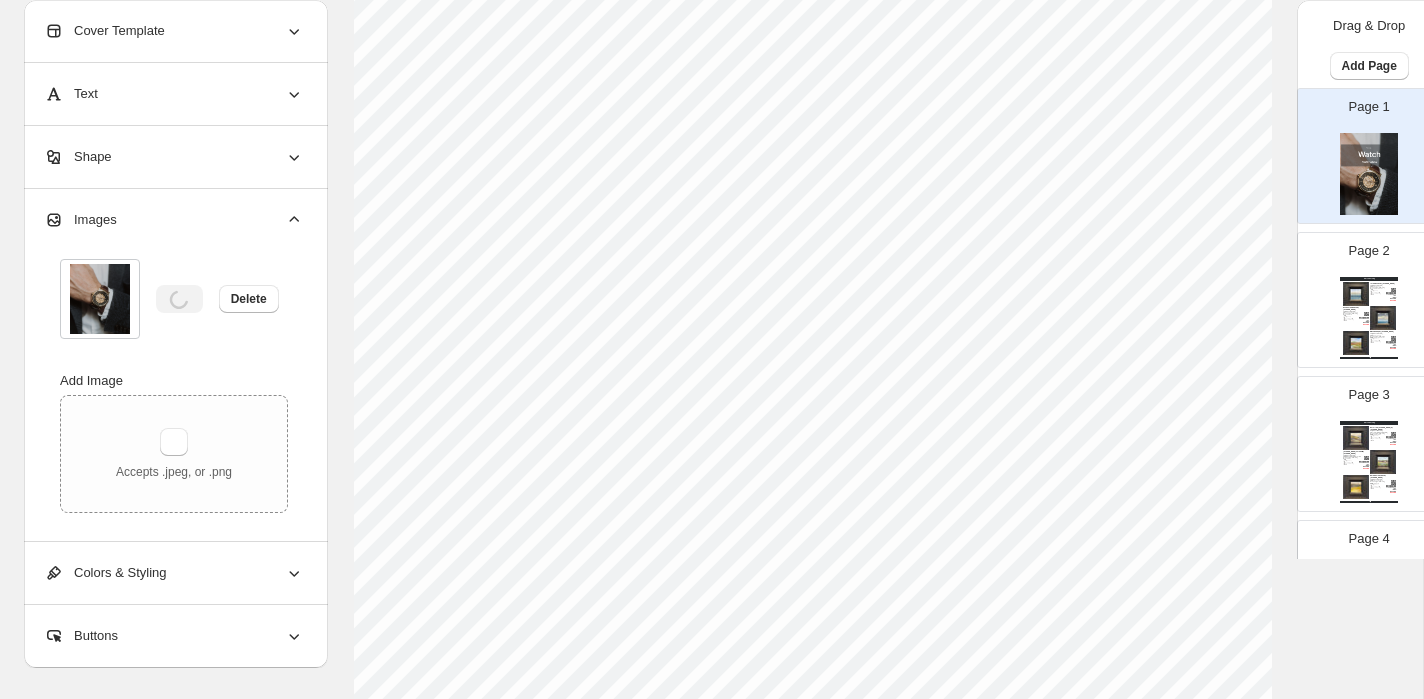 scroll, scrollTop: 220, scrollLeft: 0, axis: vertical 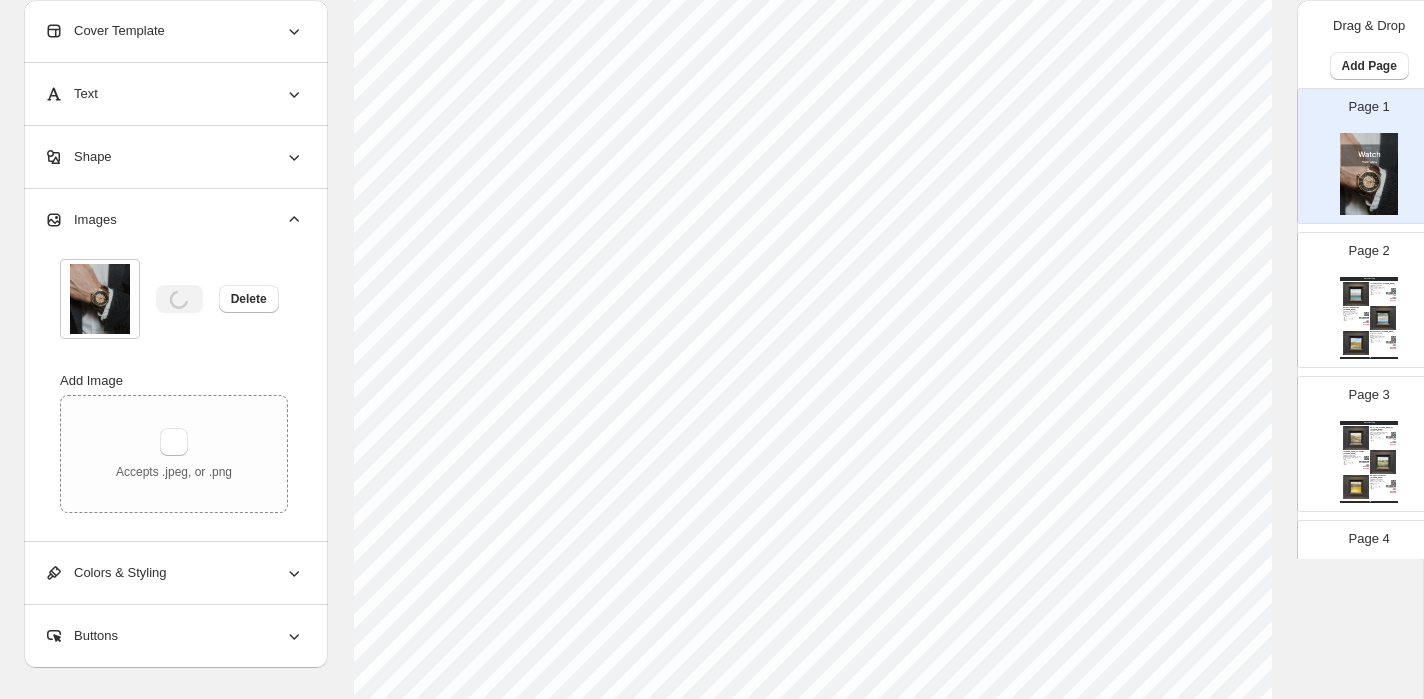 click on "Text" at bounding box center [71, 94] 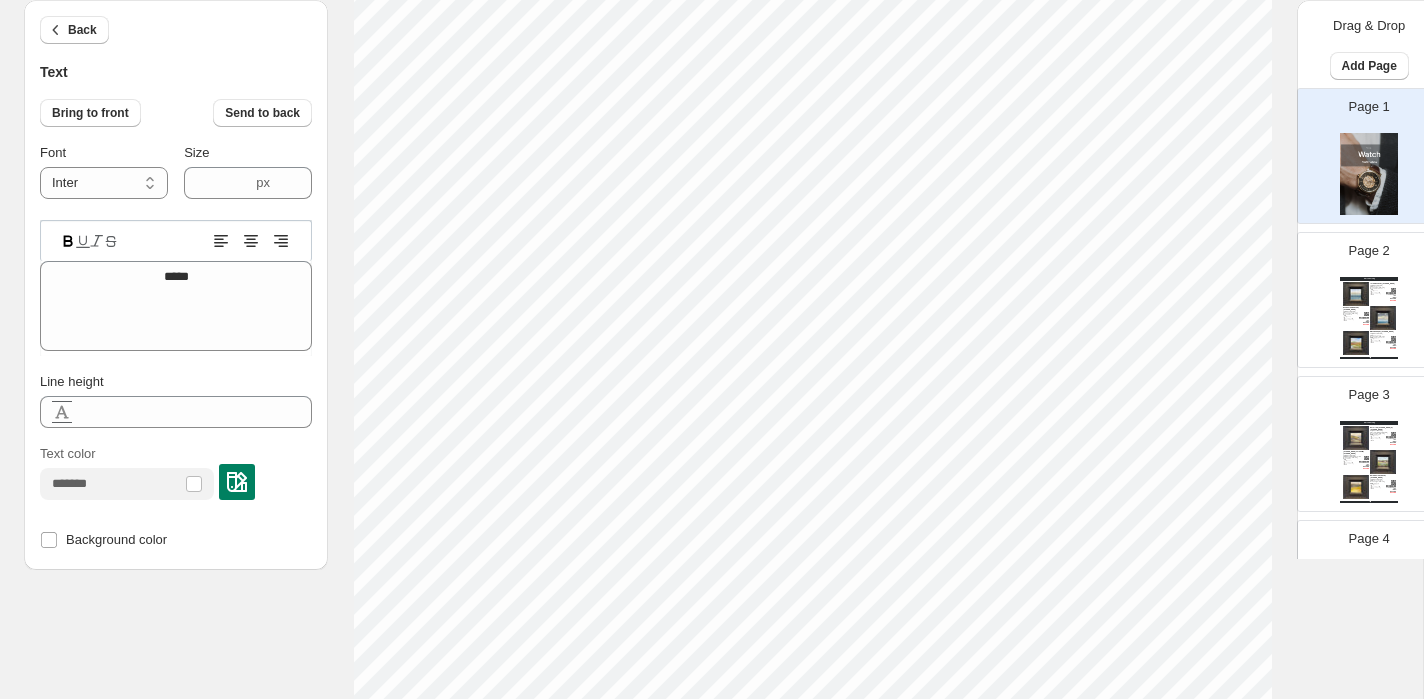 scroll, scrollTop: 0, scrollLeft: 1, axis: horizontal 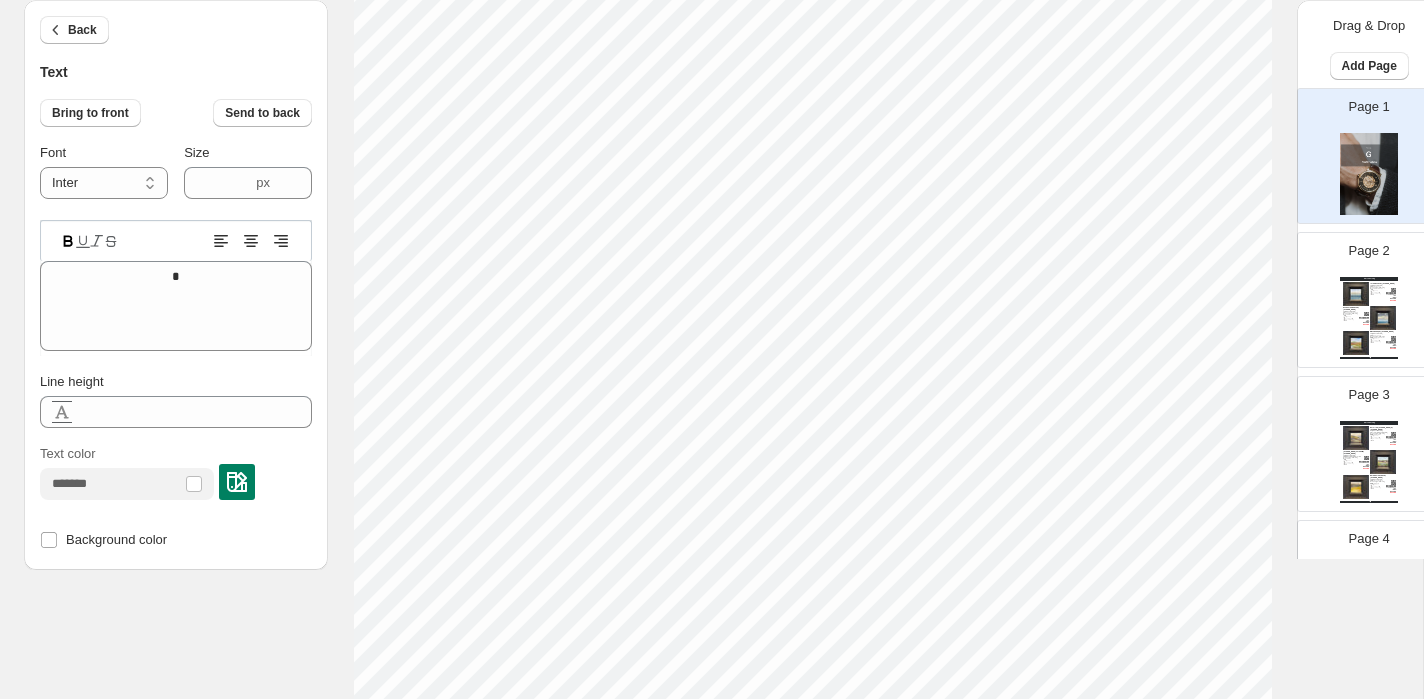 type on "**" 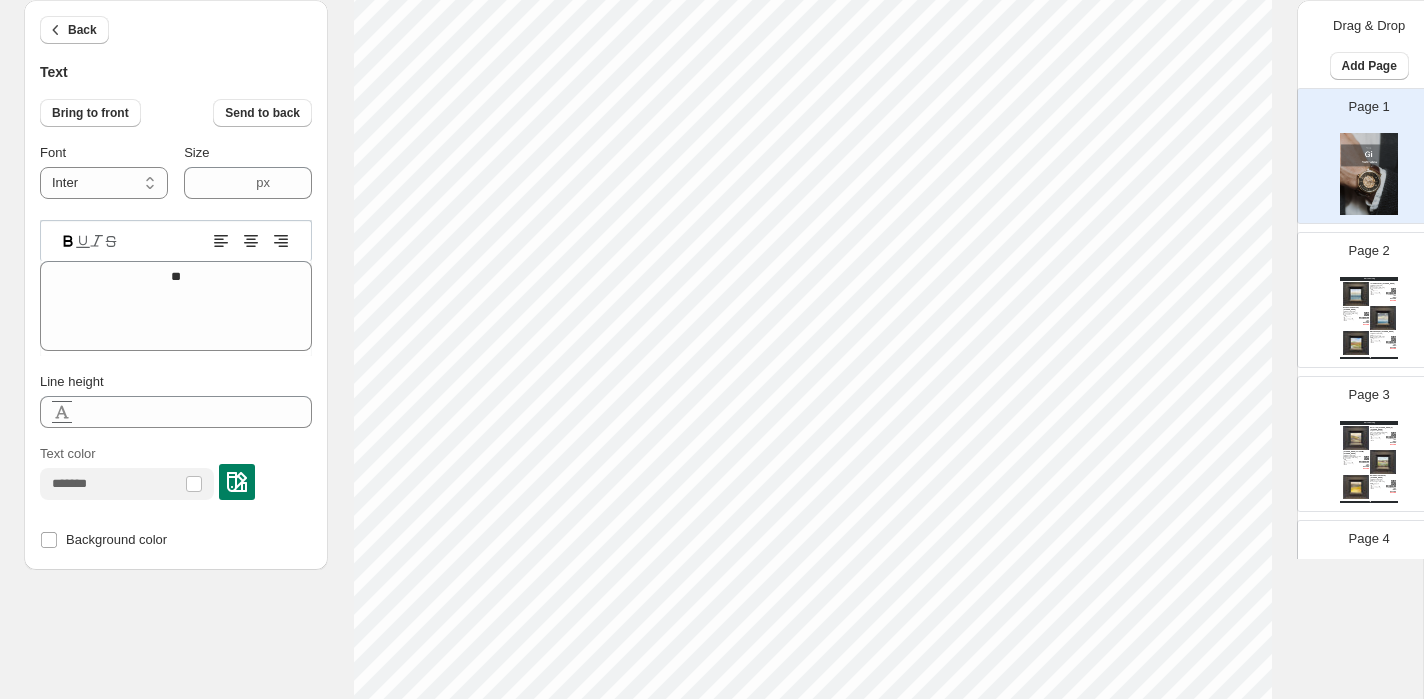 type on "***" 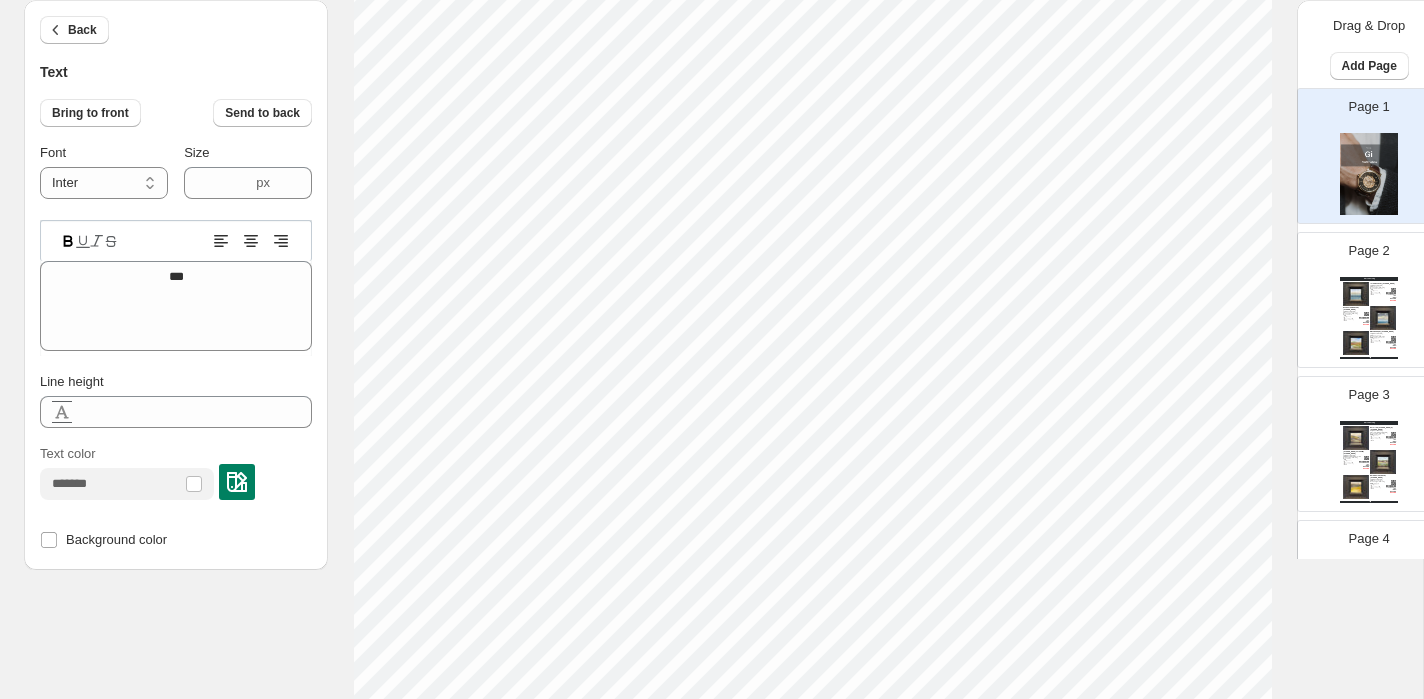 type on "****" 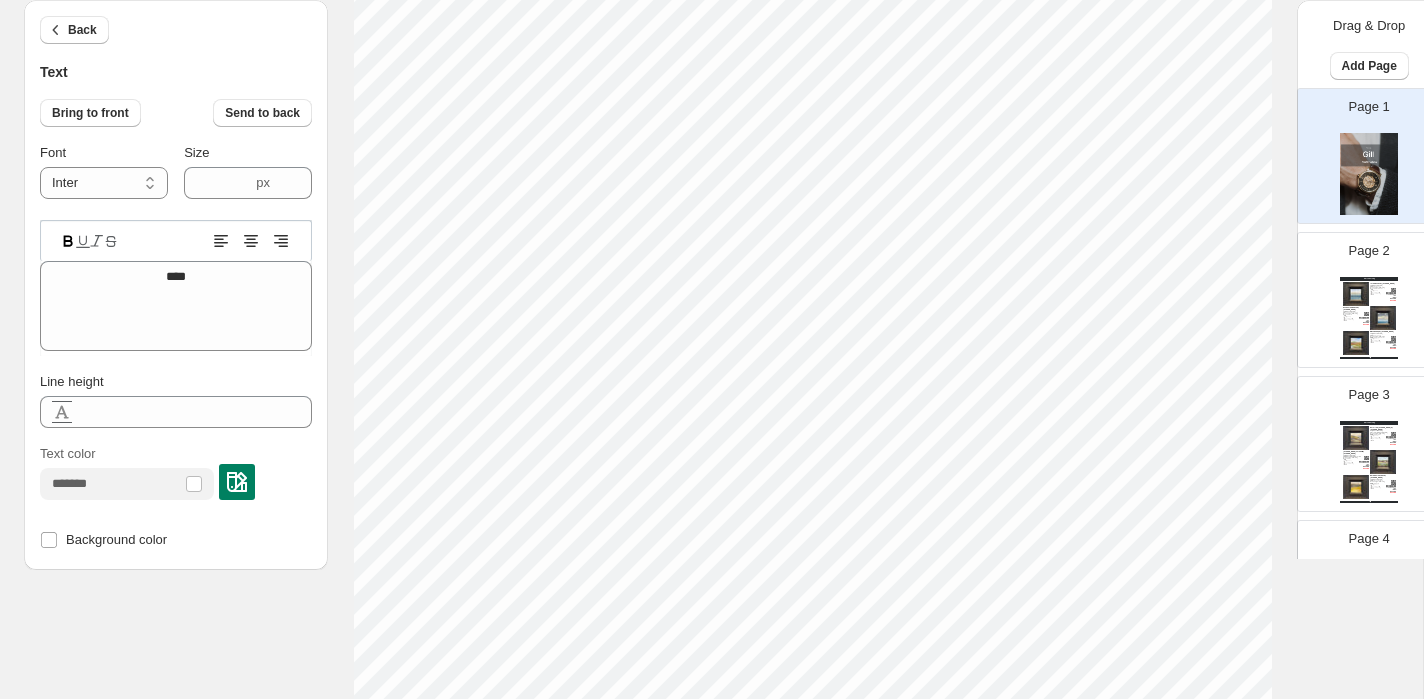 type on "****" 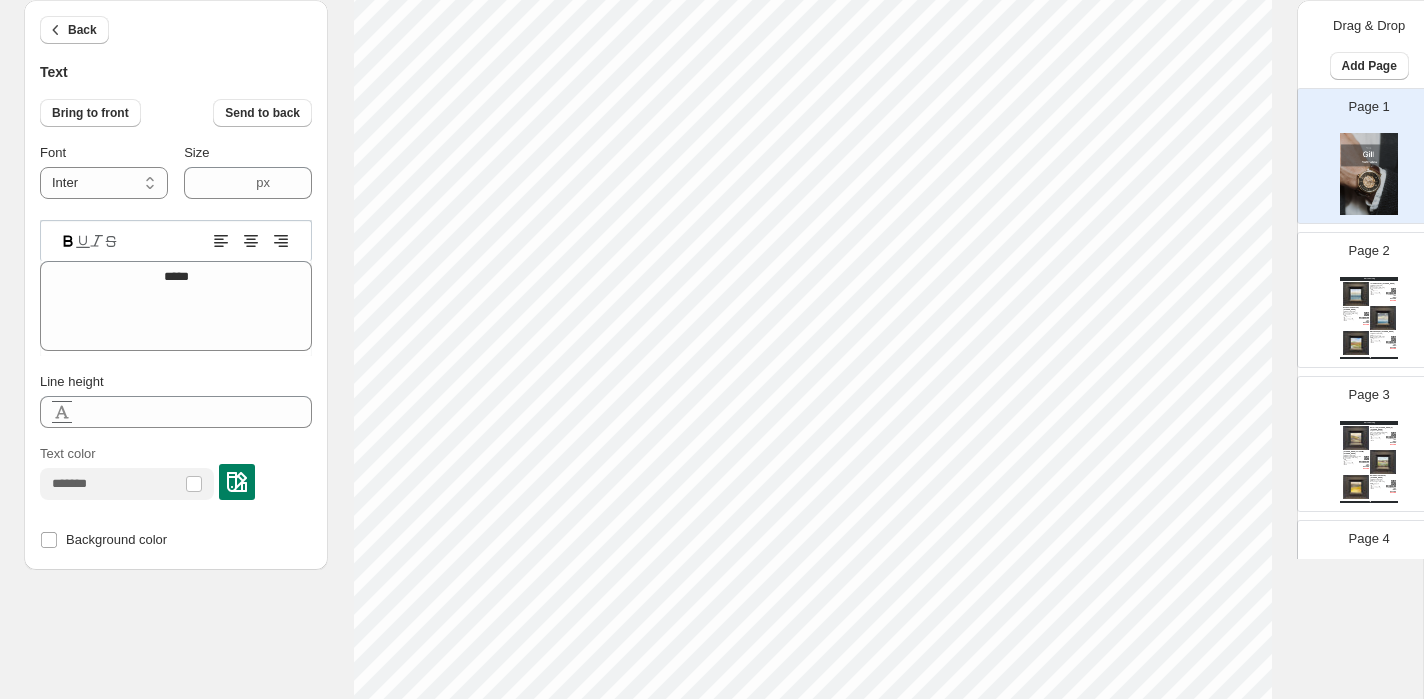scroll, scrollTop: 0, scrollLeft: 1, axis: horizontal 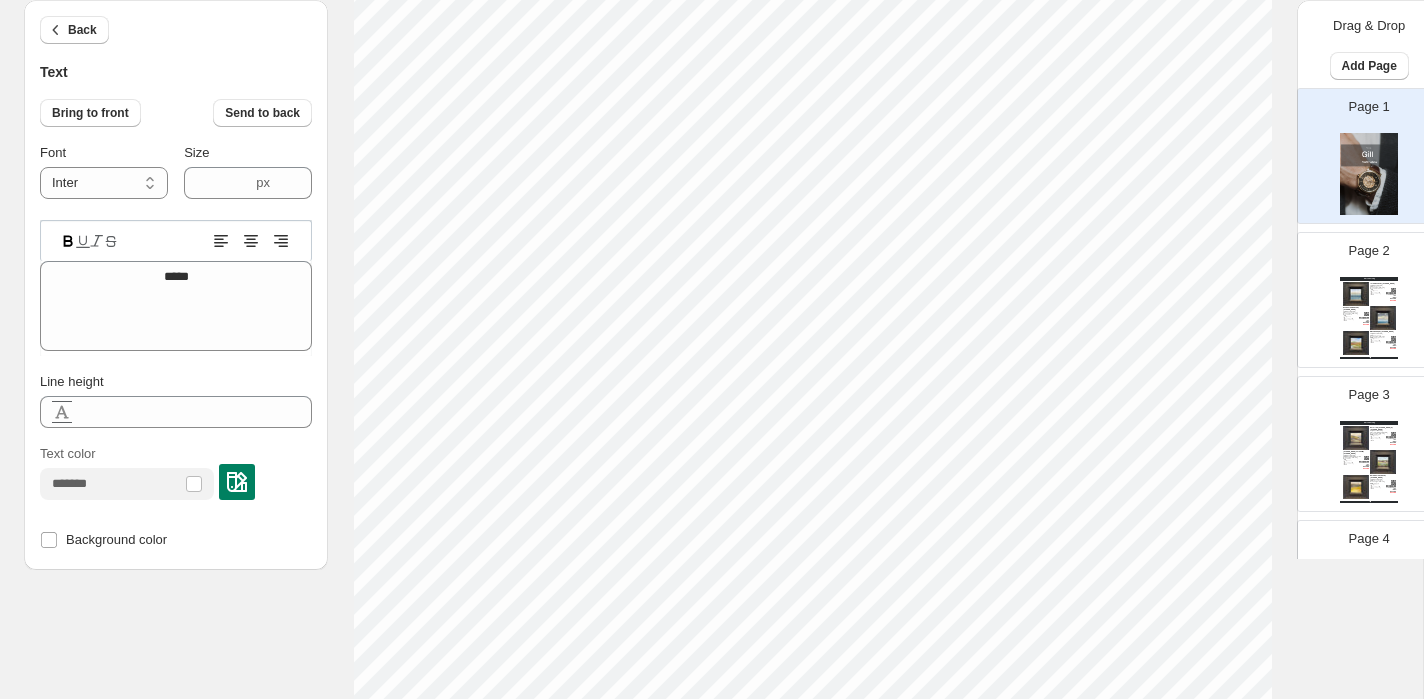 type on "******" 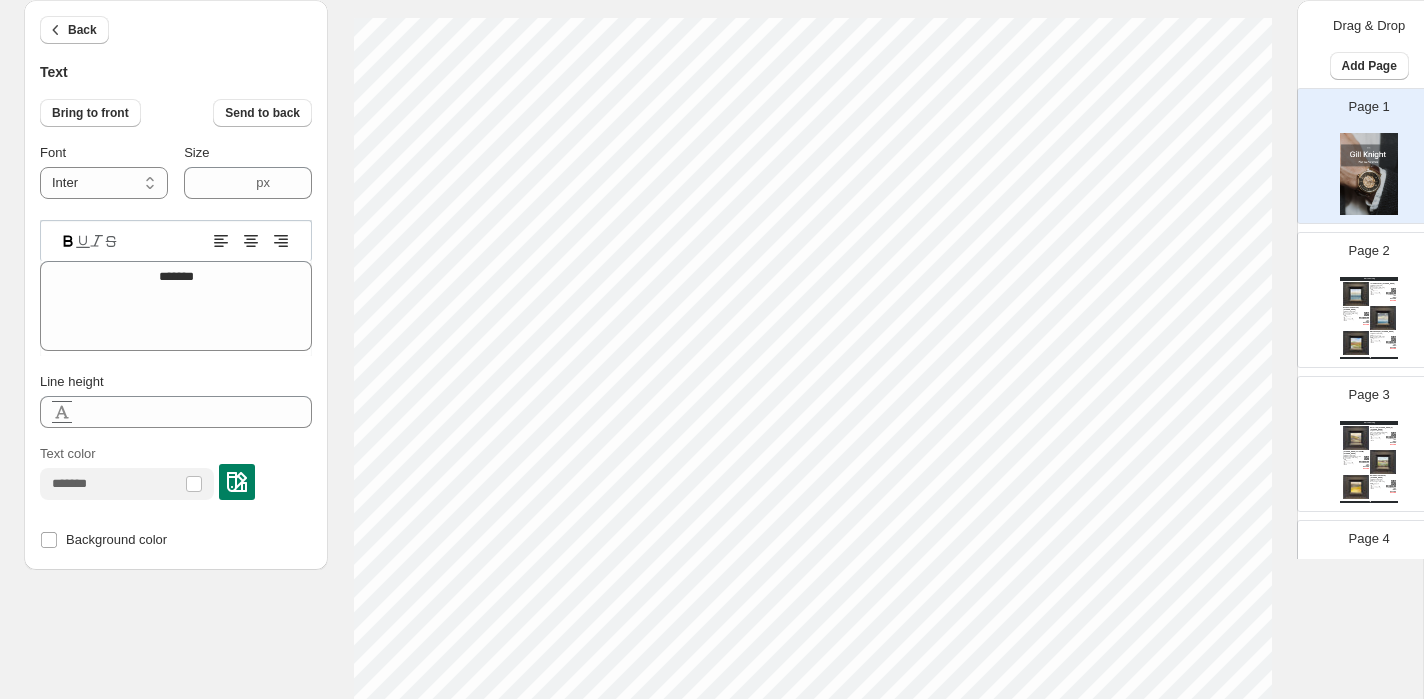 scroll, scrollTop: 138, scrollLeft: 0, axis: vertical 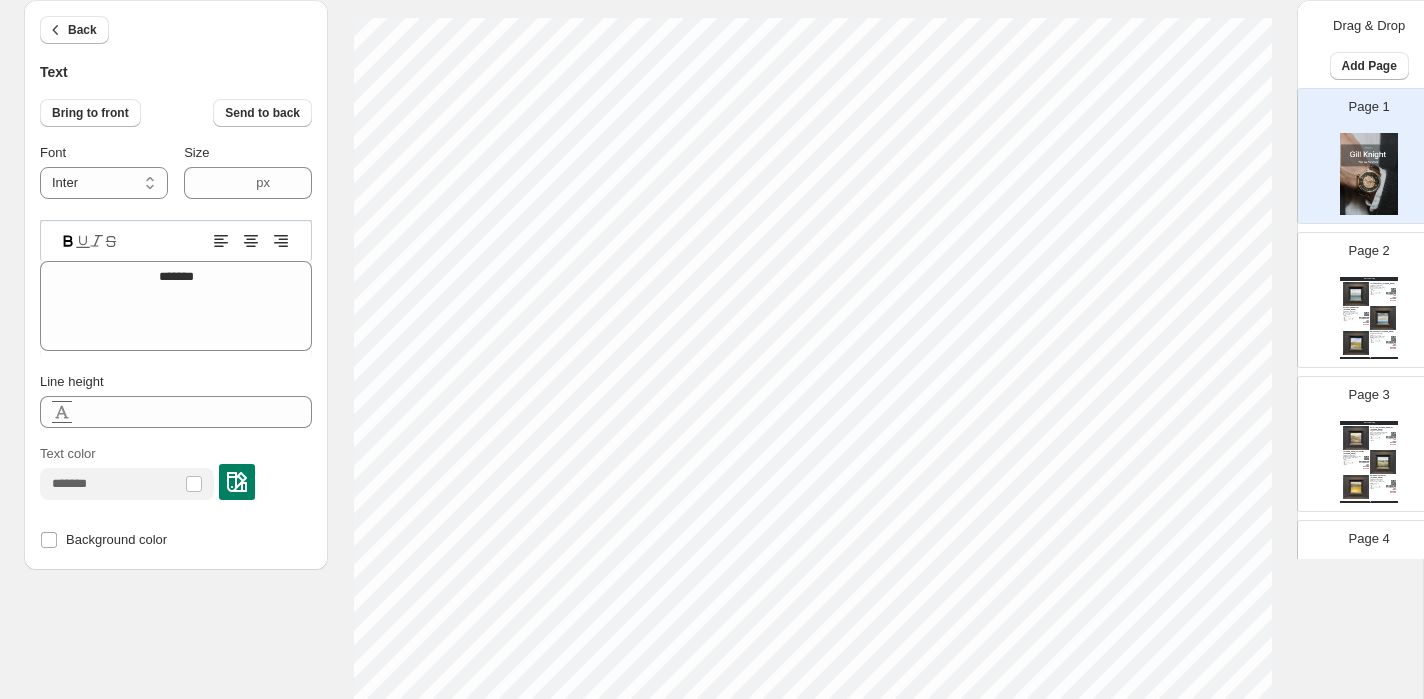 type on "**********" 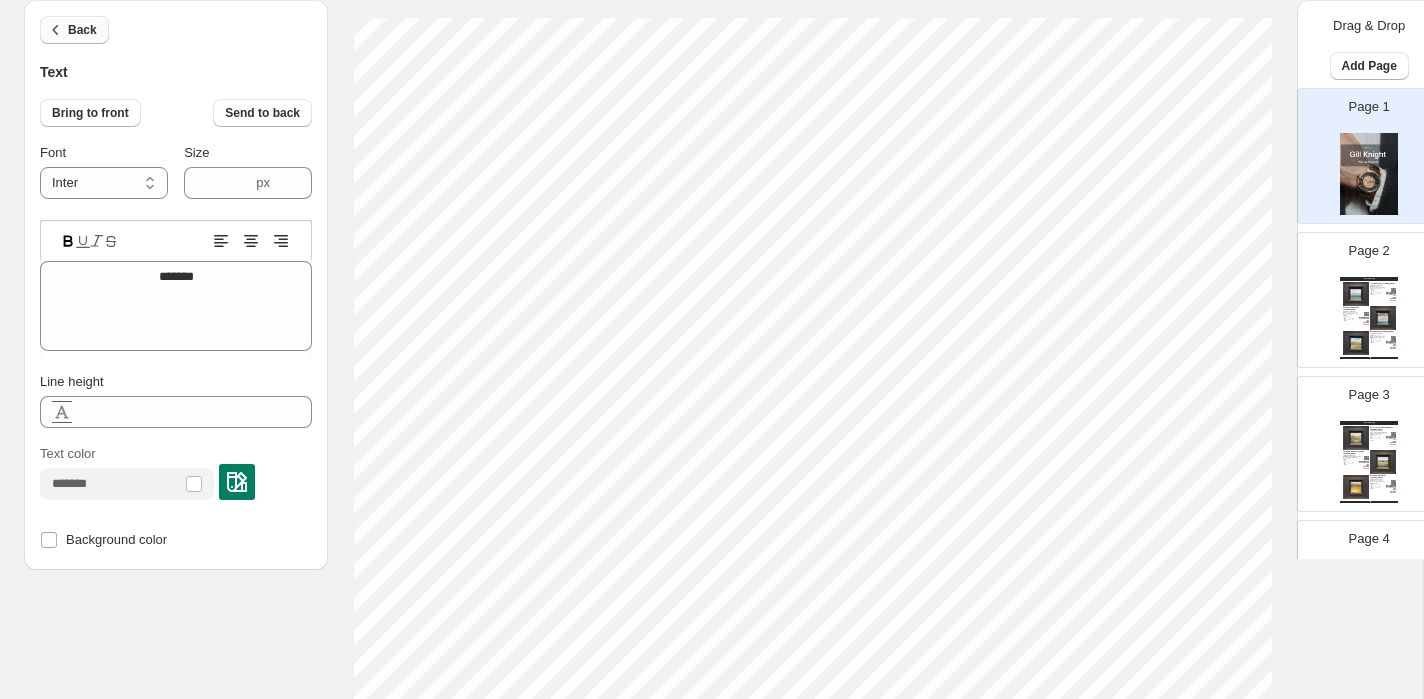 click on "Back" at bounding box center (82, 30) 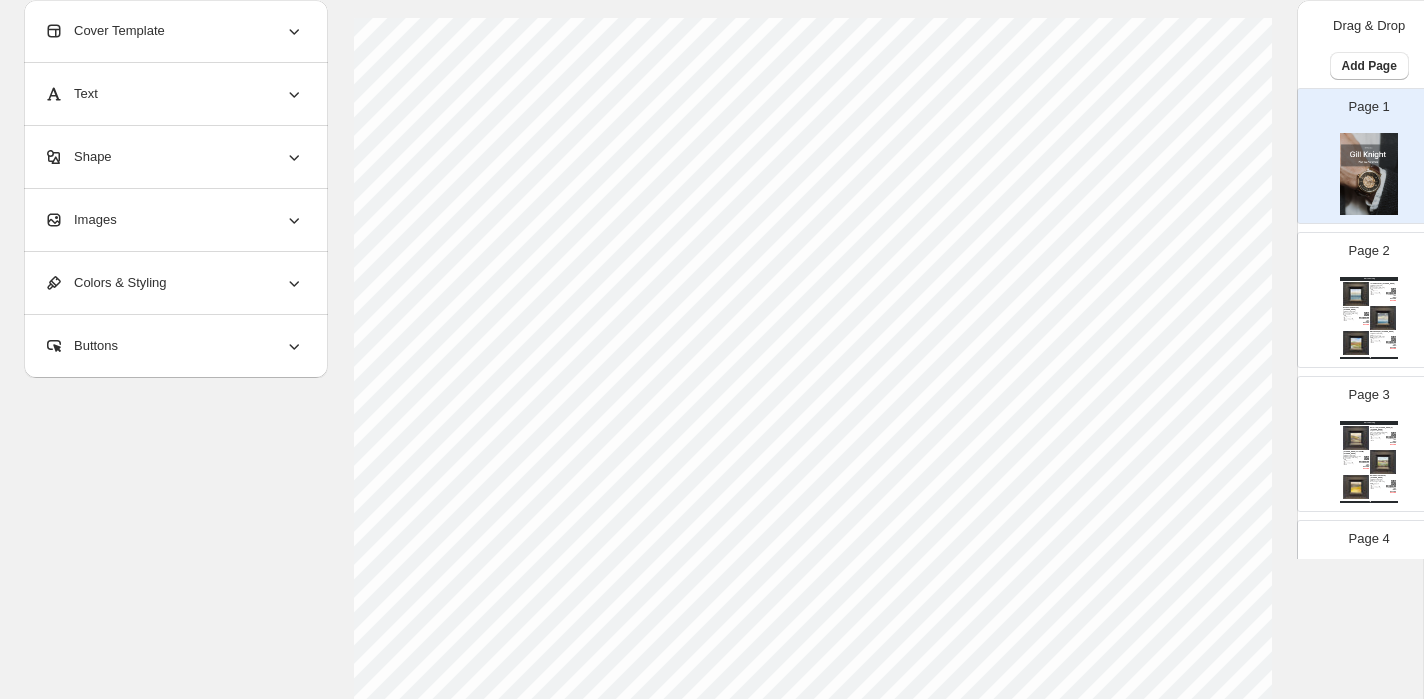 click on "Images" at bounding box center [80, 220] 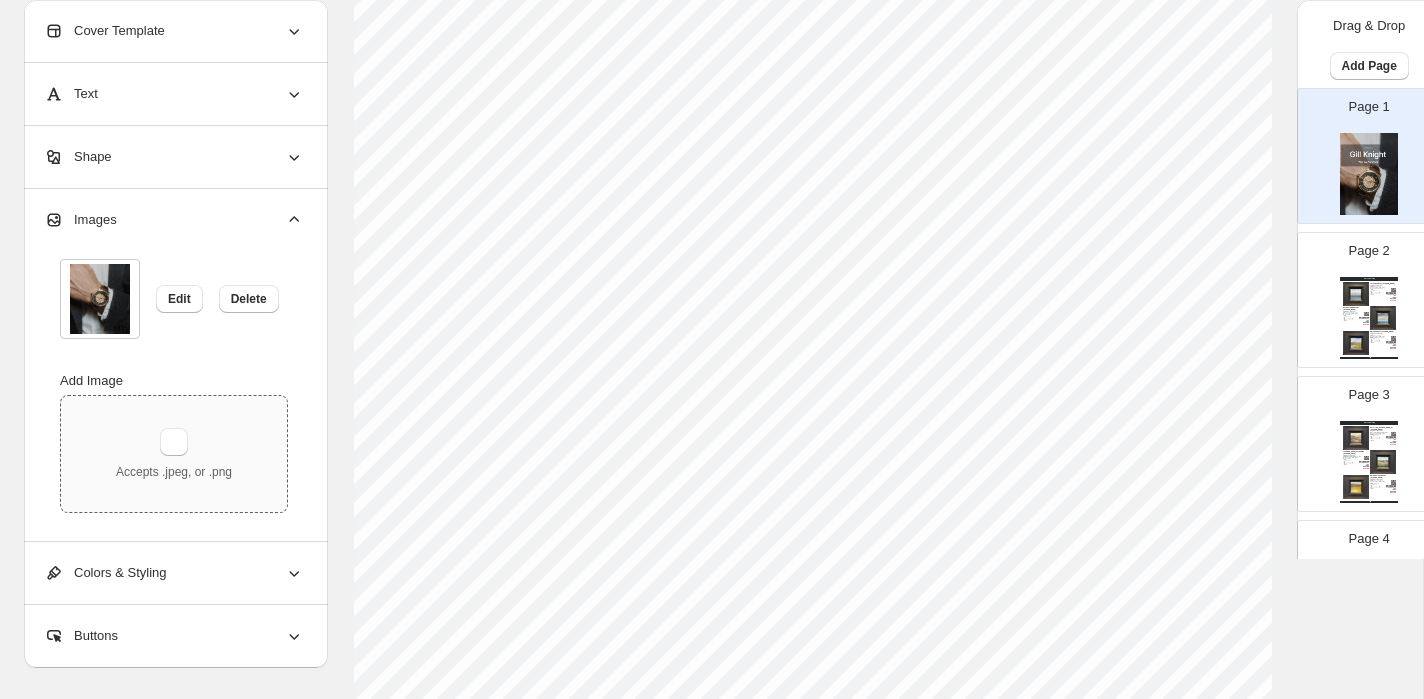 scroll, scrollTop: 404, scrollLeft: 0, axis: vertical 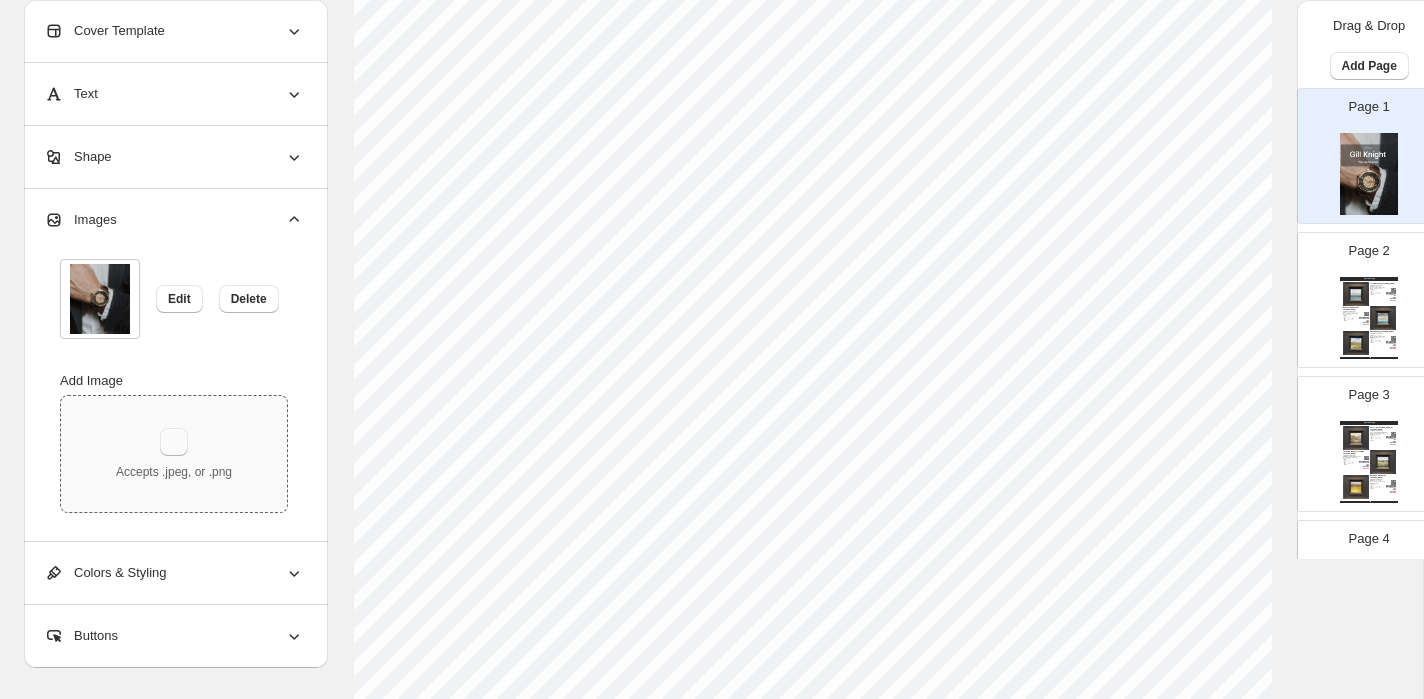 click at bounding box center [174, 442] 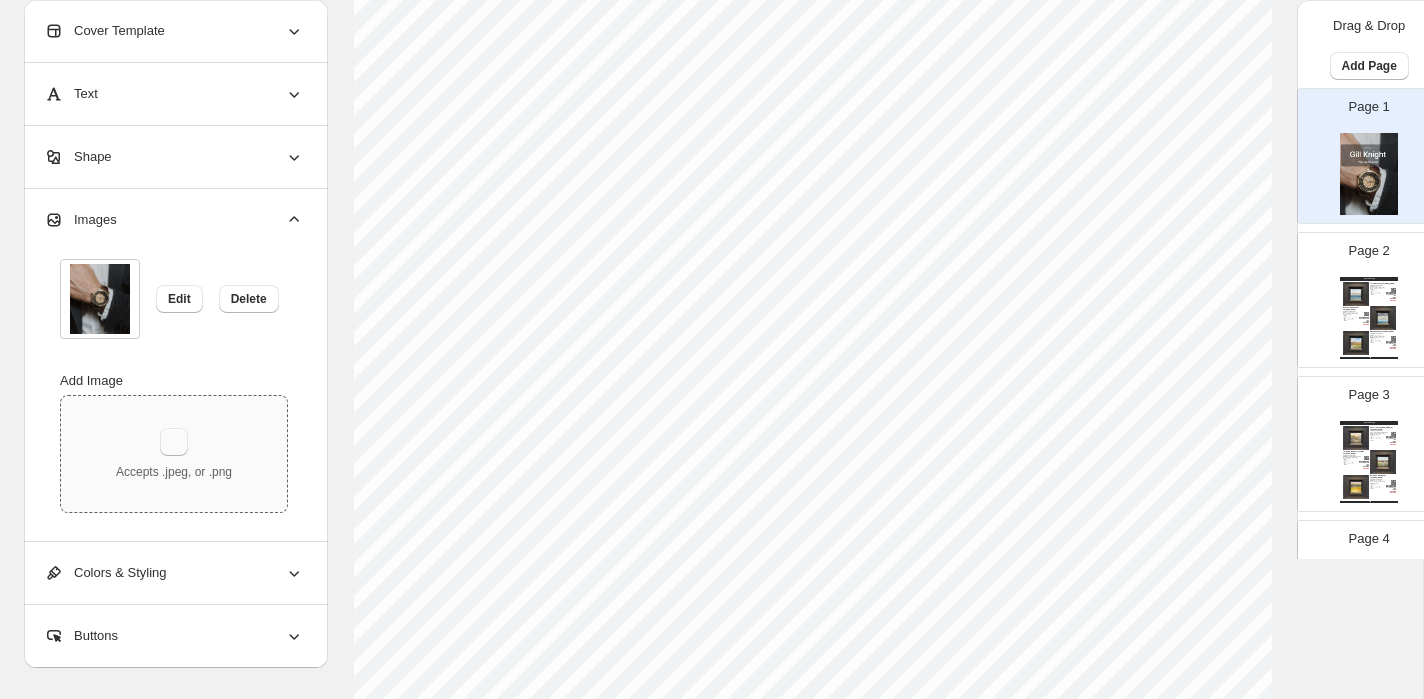 type on "**********" 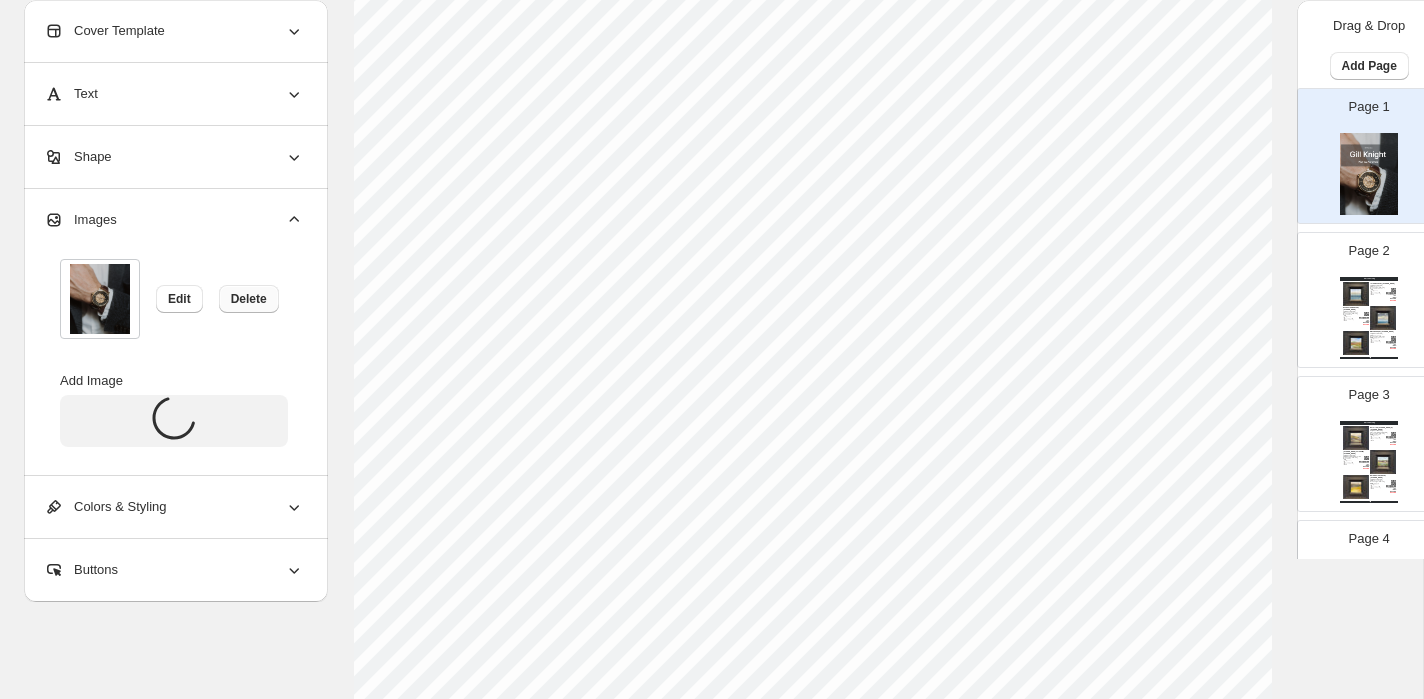 click on "Delete" at bounding box center [249, 299] 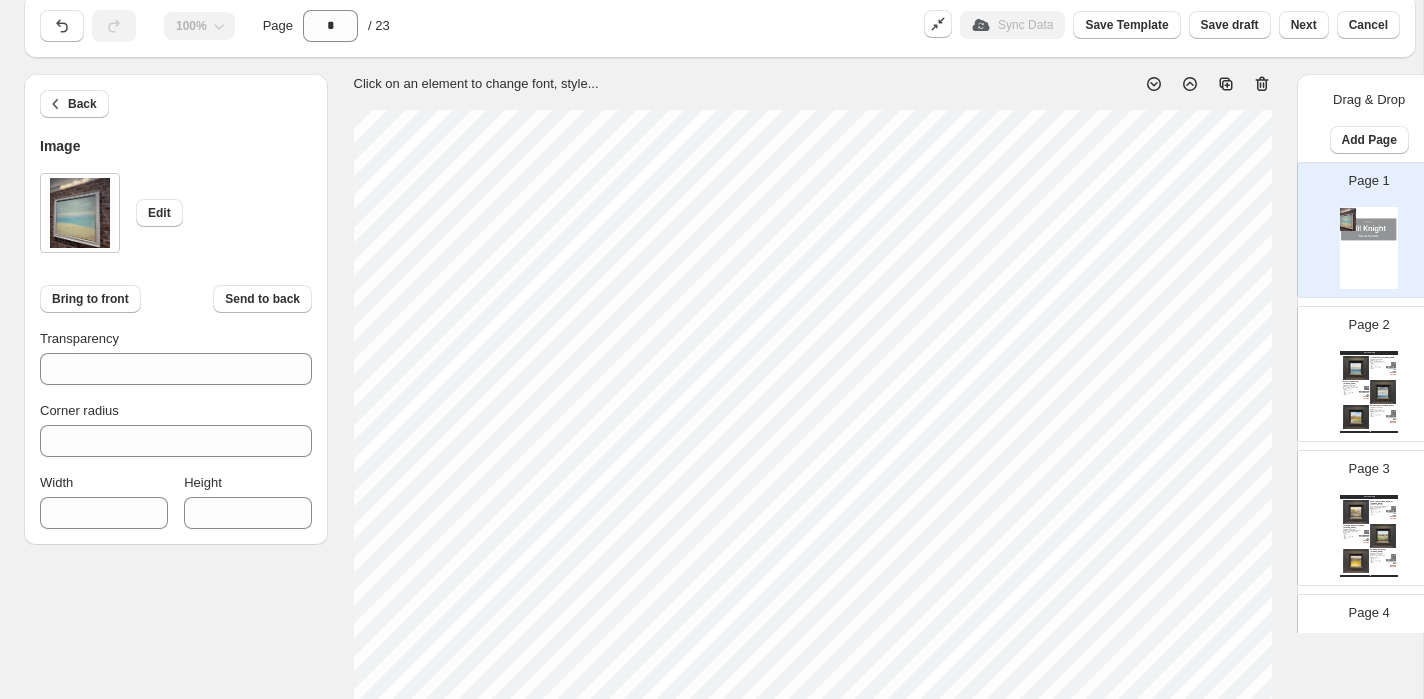 scroll, scrollTop: 37, scrollLeft: 0, axis: vertical 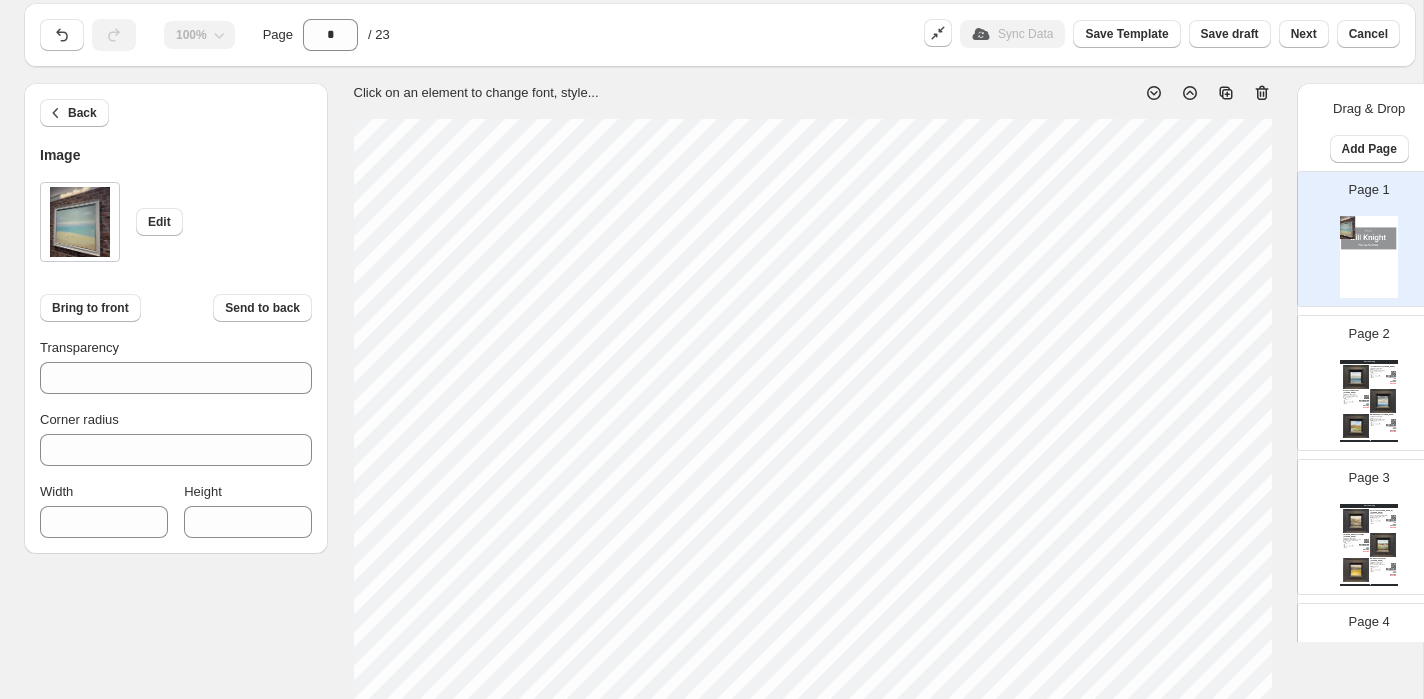 click on "1. Create new catalog 2. Pick a Template 3. General Options 4. Catalog Editor 5. Export & Share 100% Page *  / 23 Sync Data Save Template Save draft Next Cancel Back Image Edit Bring to front Send to back Transparency *** Corner radius * Width *** Height *** Click on an element to change font, style... Drag & Drop Add Page Page 1 Page 2 Watch Catalog To the Dunes by gill knight Artist: Gill Knight
Title: To the dunes
Medium: Original Oil Painting
Framed Size: 33cm x... Stock Quantity:  1 SKU:  gk25 (GK251) Weight:  0 Tags:  gill knight solo 25 Brand:  Gill Knight Barcode №:  null £ 165 £ null £ 375.00 £ 375.00 Snow on the Beach by gill knight Artist: Gill Knight
Title: snow on the beach
Medium: Original Oil Painting
Framed Size: 3... Stock Quantity:  1 SKU:  gk25 (GK252) Weight:  0 Tags:  gill knight solo 25 Brand:  Gill Knight Barcode №:  null £ 165 £ null £ 375.00 £ 375.00 Black Sheep by gill knight Stock Quantity:  1 SKU:  gk25 (GK253) Weight:  0 Tags:  gill knight solo 25 £ 165" at bounding box center (712, 312) 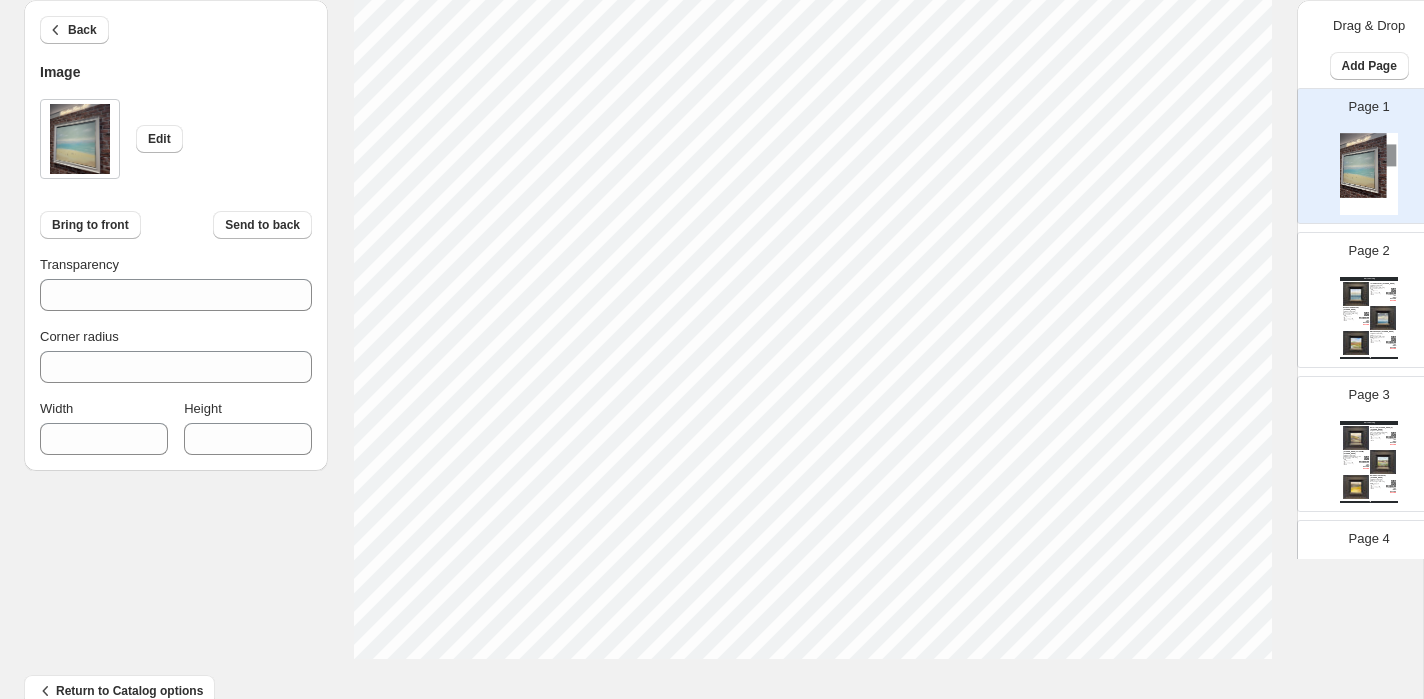 scroll, scrollTop: 726, scrollLeft: 0, axis: vertical 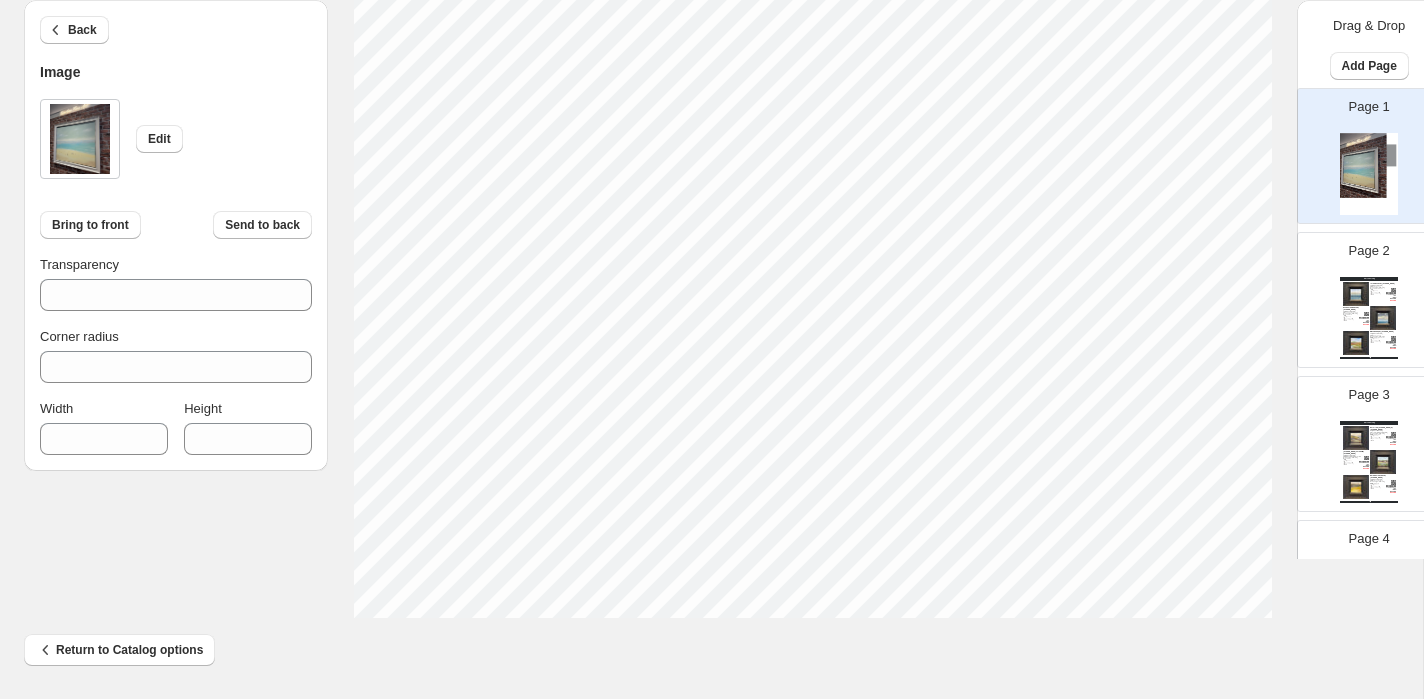 click on "100% Page *  / 23 Sync Data Save Template Save draft Next Cancel Back Image Edit Bring to front Send to back Transparency *** Corner radius * Width *** Height *** Click on an element to change font, style... Drag & Drop Add Page Page 1 Page 2 Watch Catalog To the Dunes by gill knight Artist: Gill Knight
Title: To the dunes
Medium: Original Oil Painting
Framed Size: 33cm x... Stock Quantity:  1 SKU:  gk25 (GK251) Weight:  0 Tags:  gill knight solo 25 Brand:  Gill Knight Barcode №:  null £ 165 £ null £ 375.00 £ 375.00 Snow on the Beach by gill knight Artist: Gill Knight
Title: snow on the beach
Medium: Original Oil Painting
Framed Size: 3... Stock Quantity:  1 SKU:  gk25 (GK252) Weight:  0 Tags:  gill knight solo 25 Brand:  Gill Knight Barcode №:  null £ 165 £ null £ 375.00 £ 375.00 Black Sheep by gill knight Artist: Gill Knight
Title: Blacksheep
Medium: Original Oil Painting
Framed Size: 33cm x 3... Stock Quantity:  1 SKU:  gk25 (GK253) Weight:  0 Tags:  gill knight solo 25 Barcode №:  null" at bounding box center [703, -5] 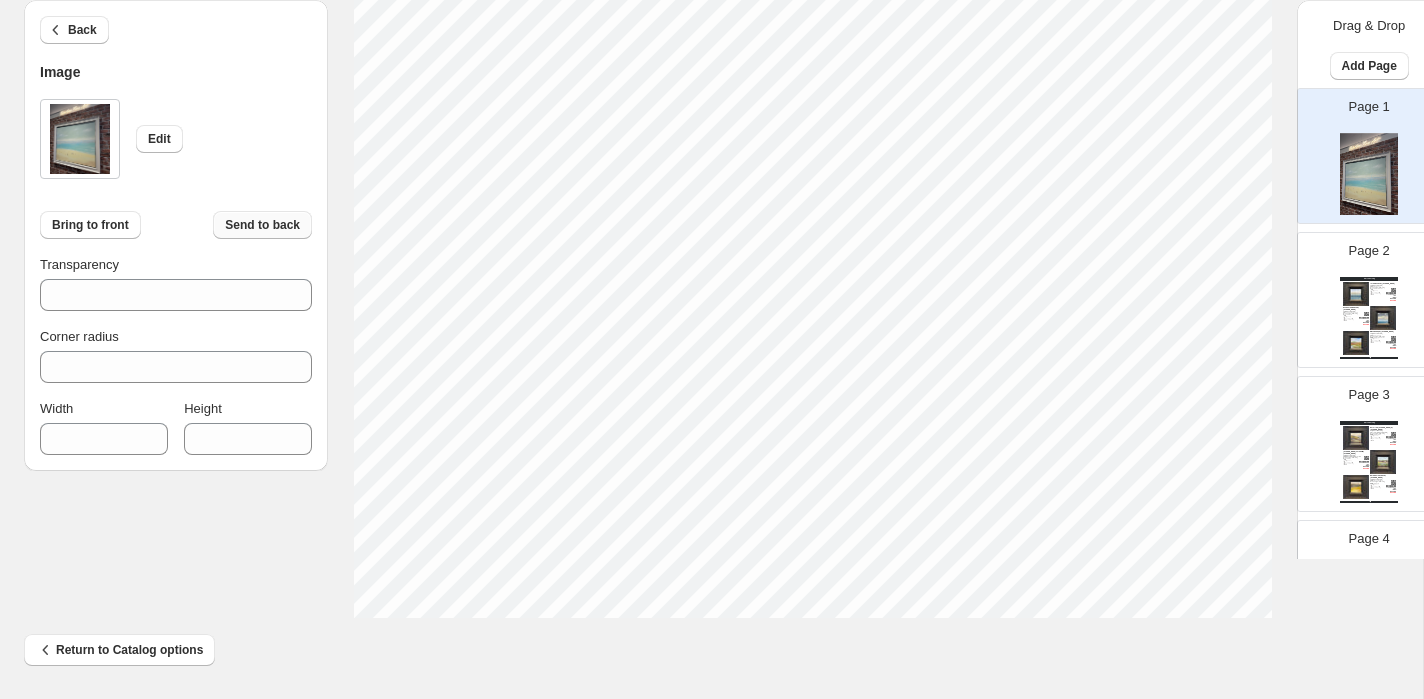 click on "Send to back" at bounding box center [262, 225] 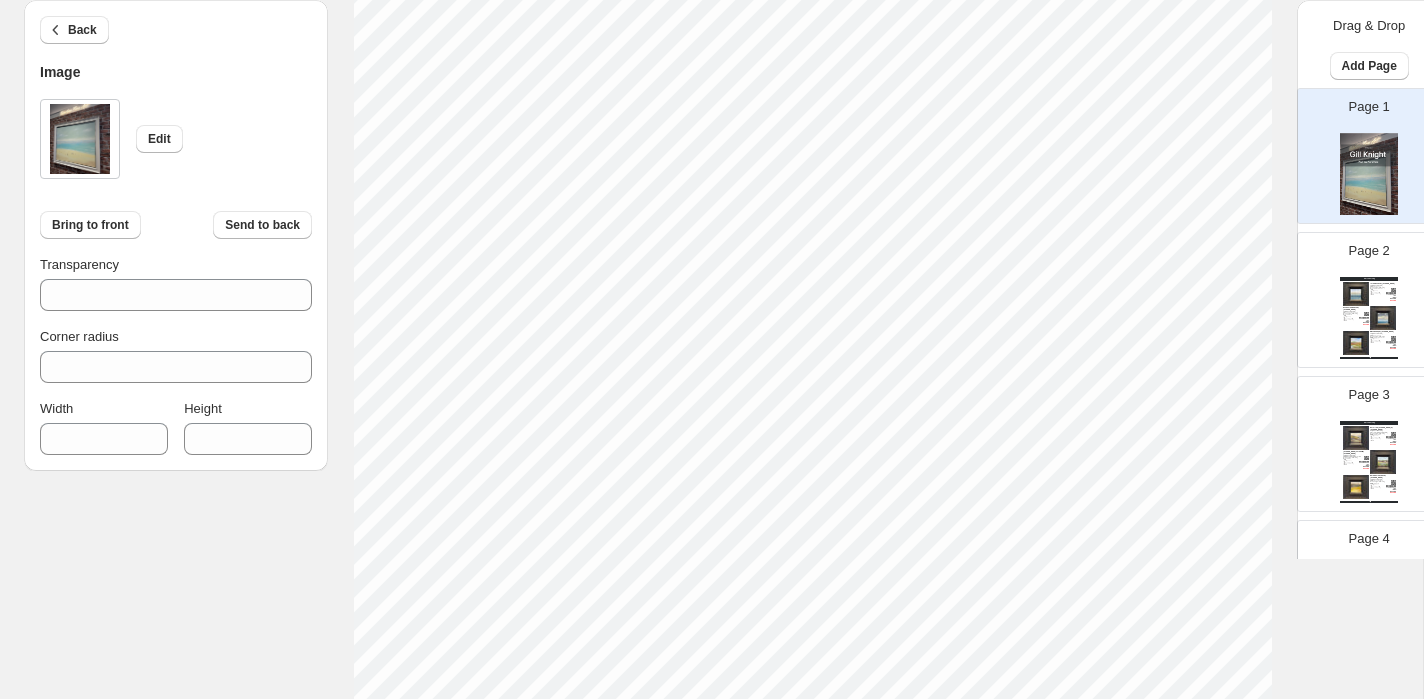 scroll, scrollTop: 170, scrollLeft: 0, axis: vertical 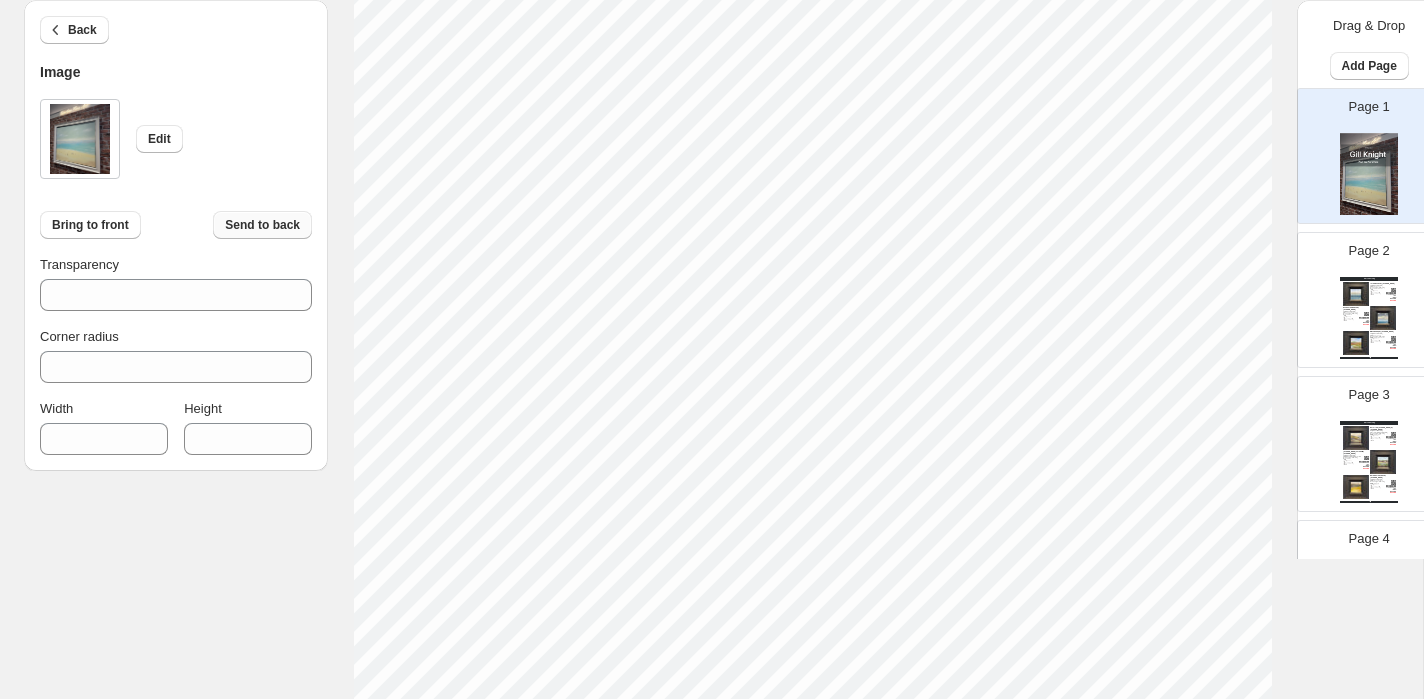 click on "Send to back" at bounding box center [262, 225] 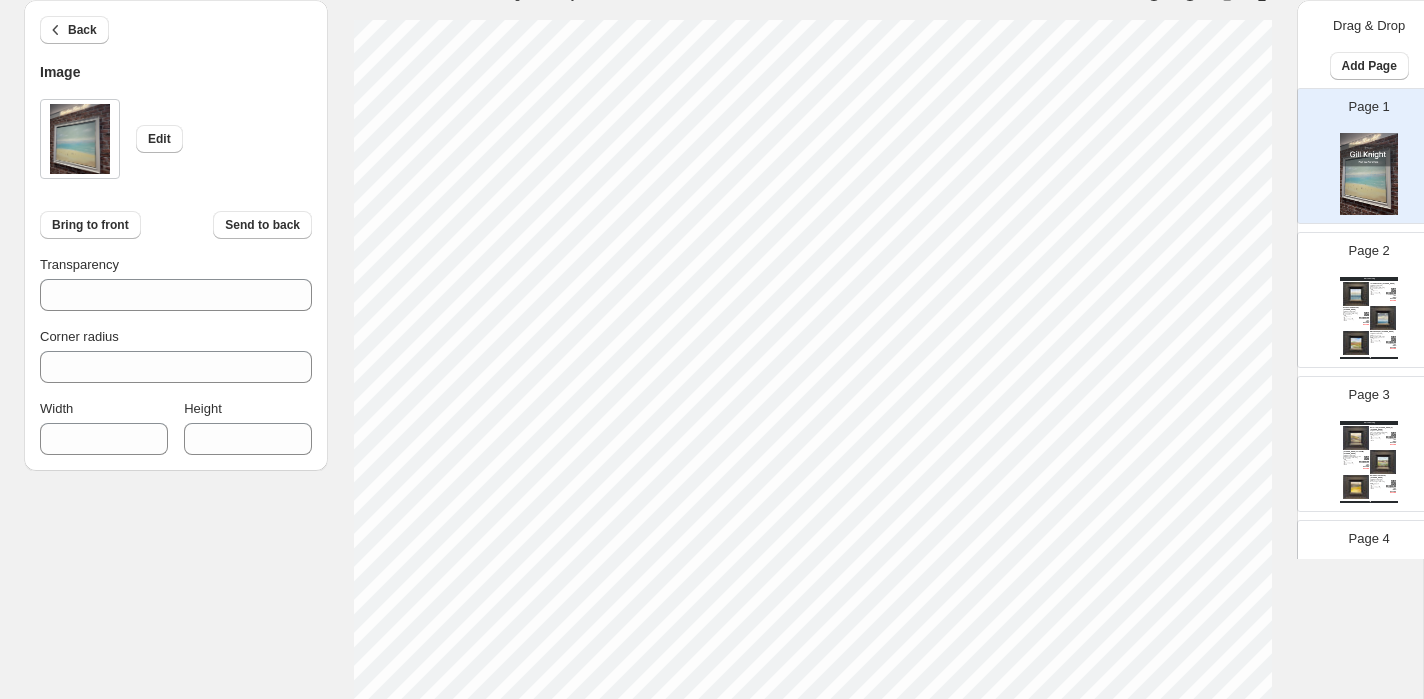 scroll, scrollTop: 100, scrollLeft: 0, axis: vertical 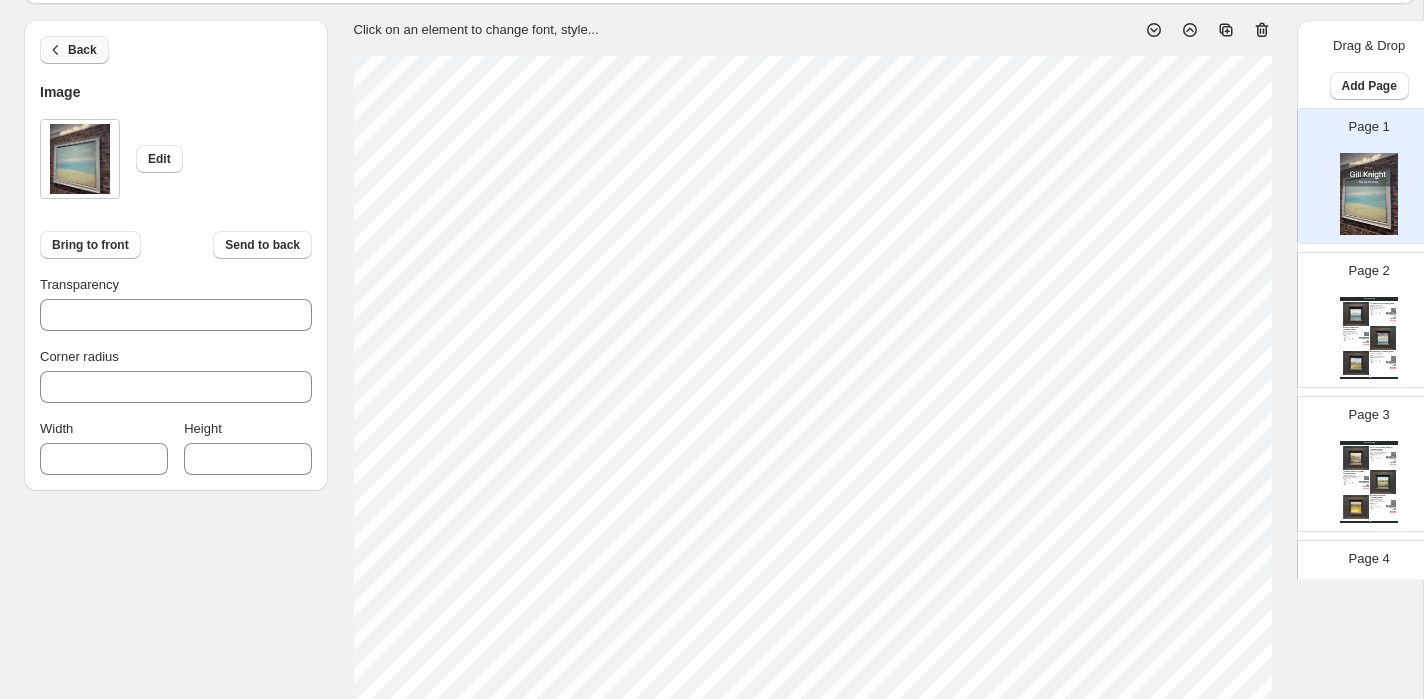 click on "Back" at bounding box center (74, 50) 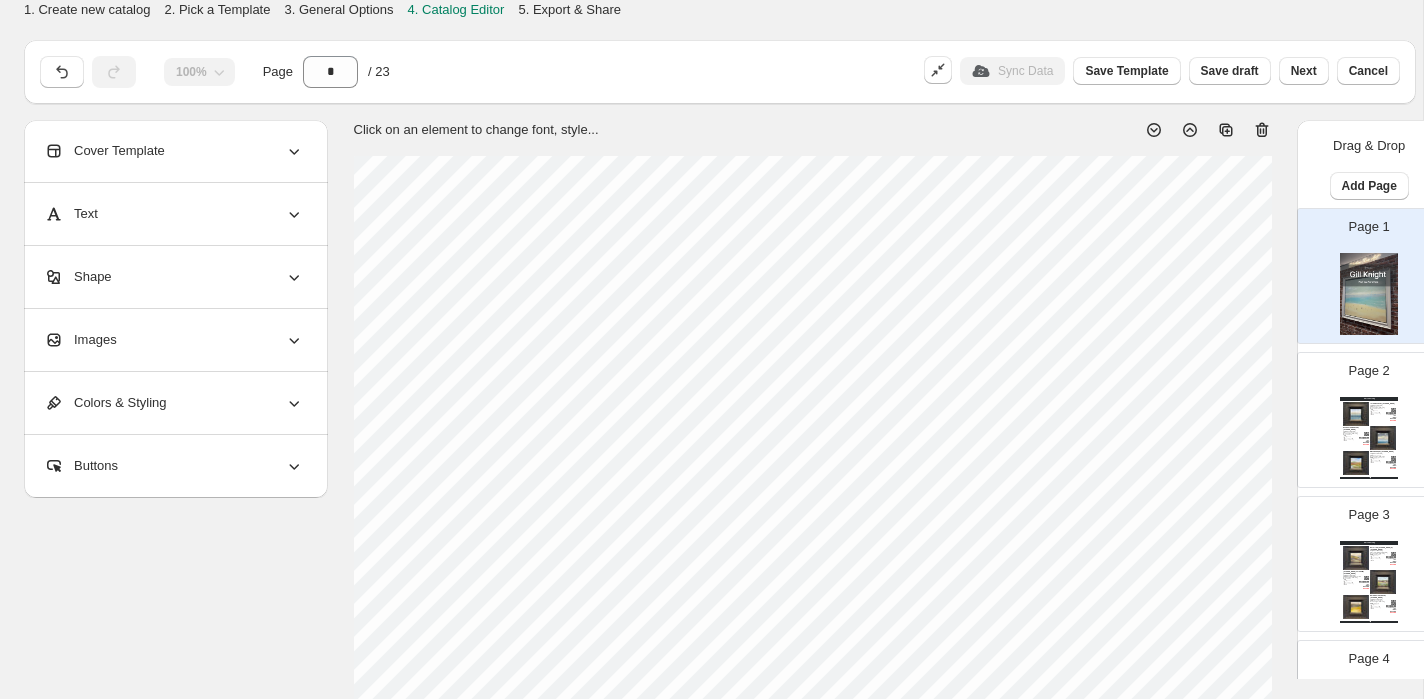 scroll, scrollTop: 100, scrollLeft: 0, axis: vertical 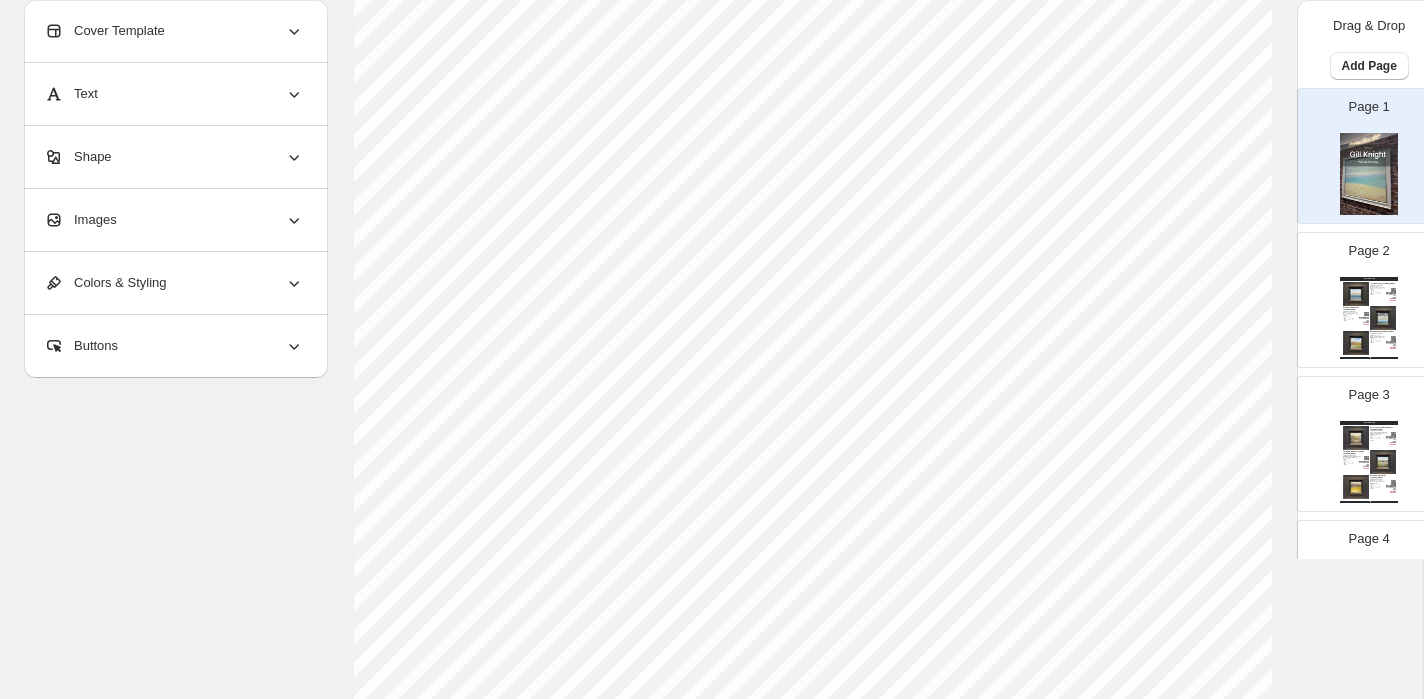 click on "Images" at bounding box center (174, 220) 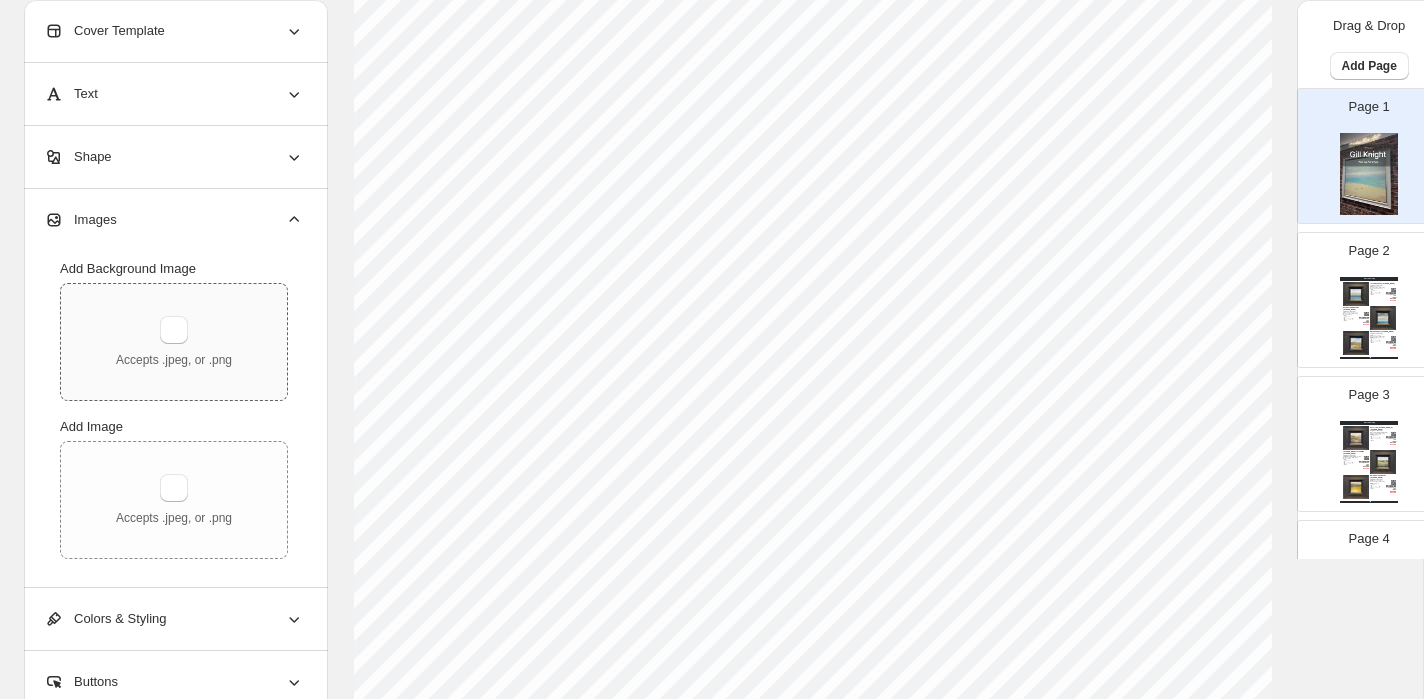scroll, scrollTop: 0, scrollLeft: 0, axis: both 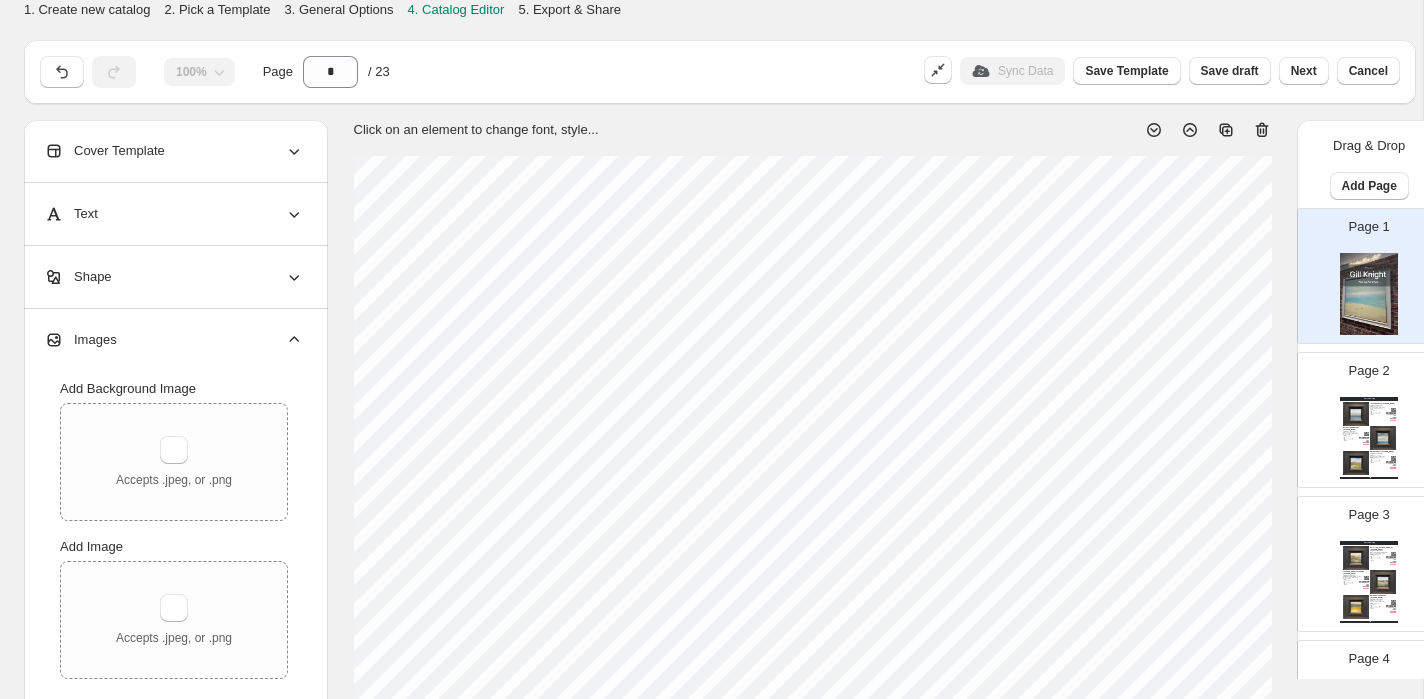 click 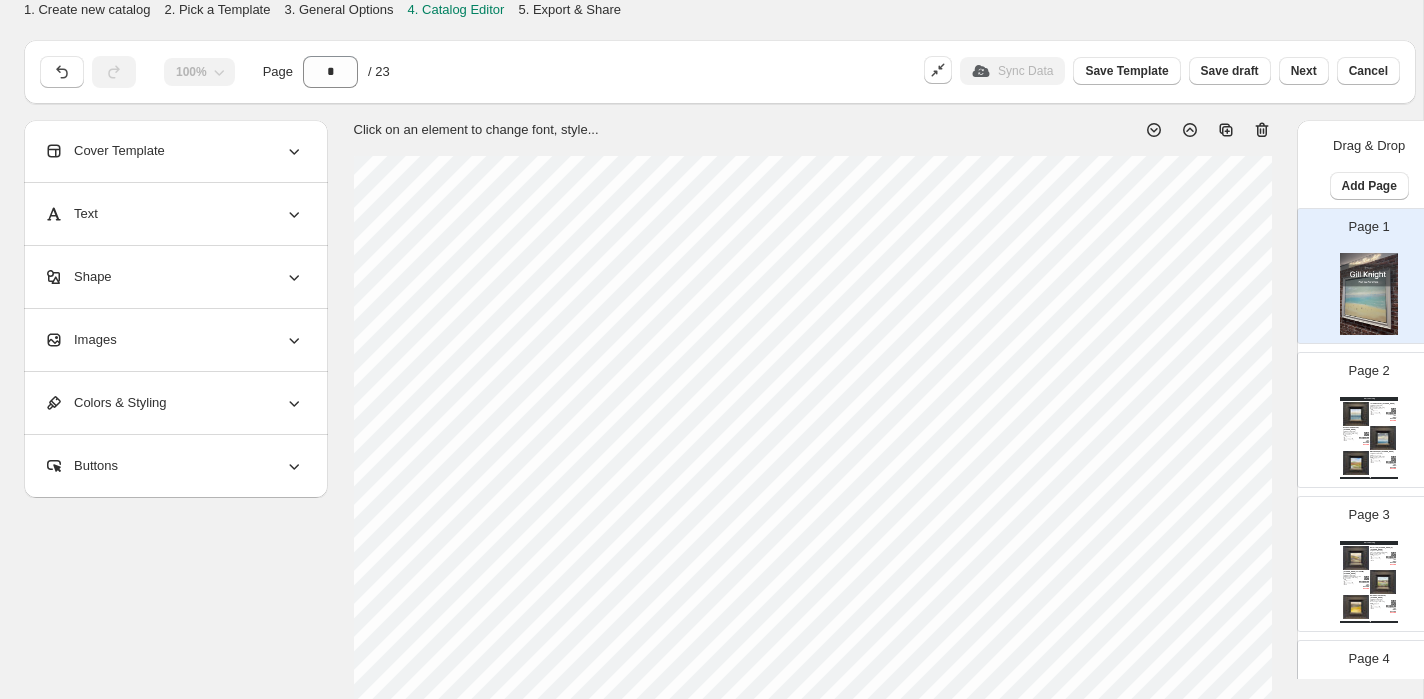 click 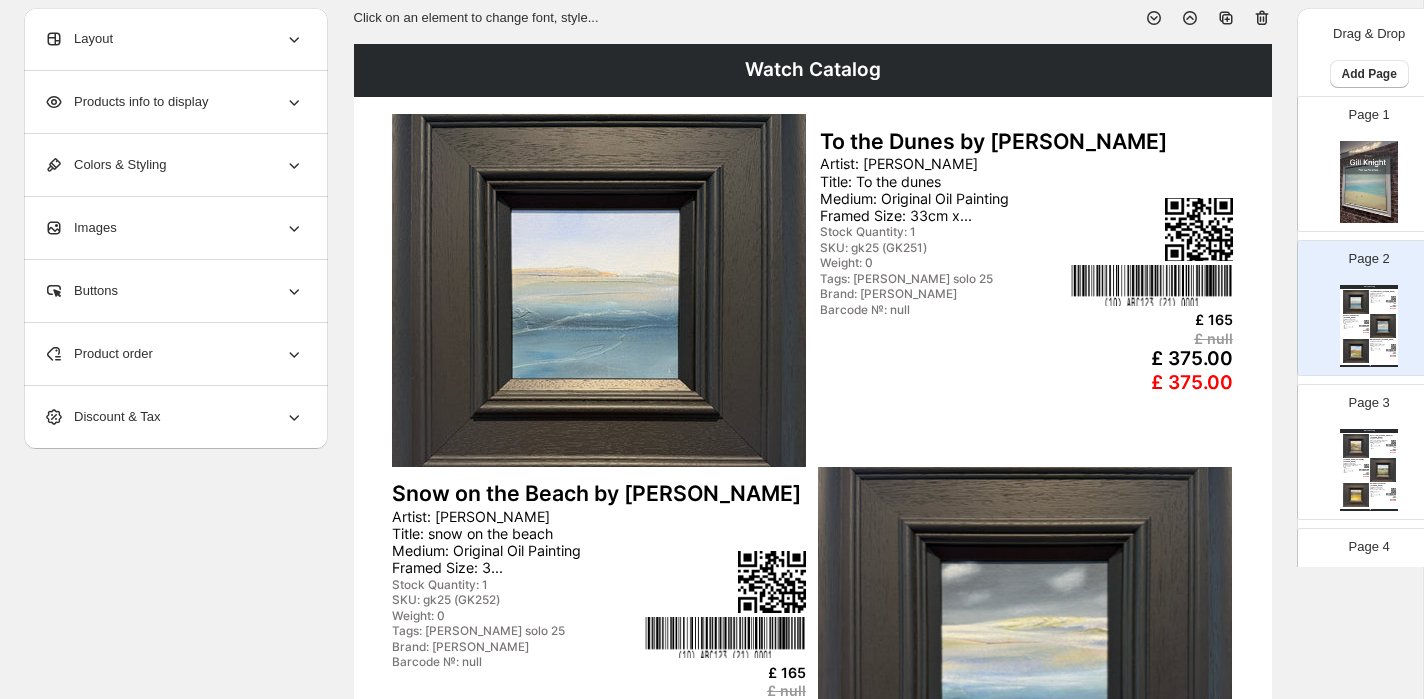 scroll, scrollTop: 132, scrollLeft: 0, axis: vertical 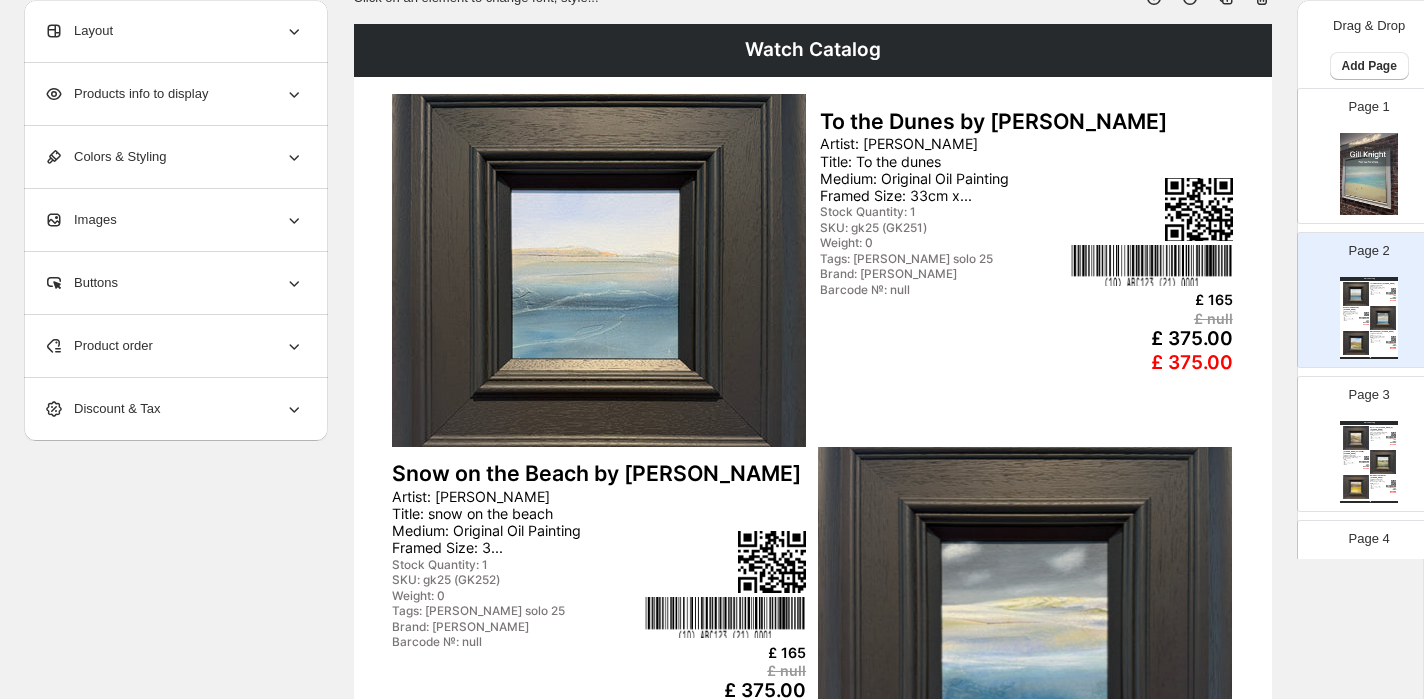 click on "Products info to display" at bounding box center [126, 94] 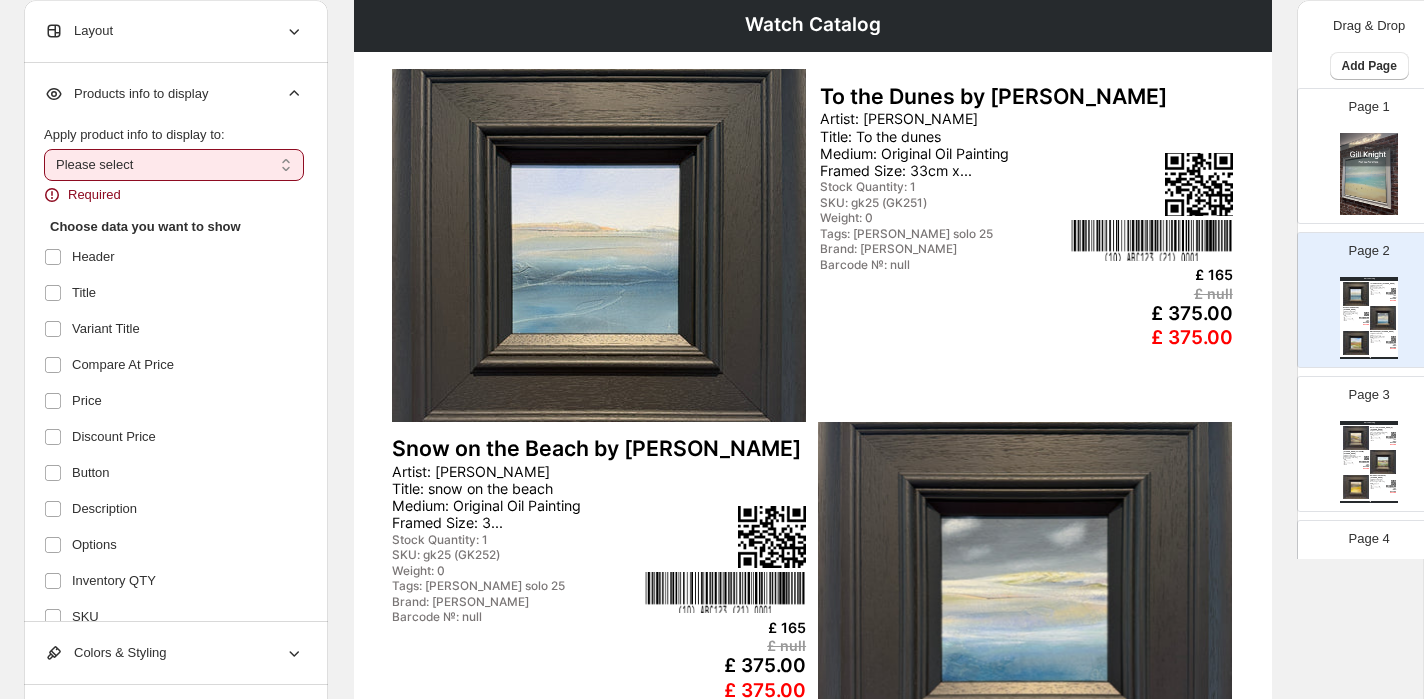 scroll, scrollTop: 159, scrollLeft: 0, axis: vertical 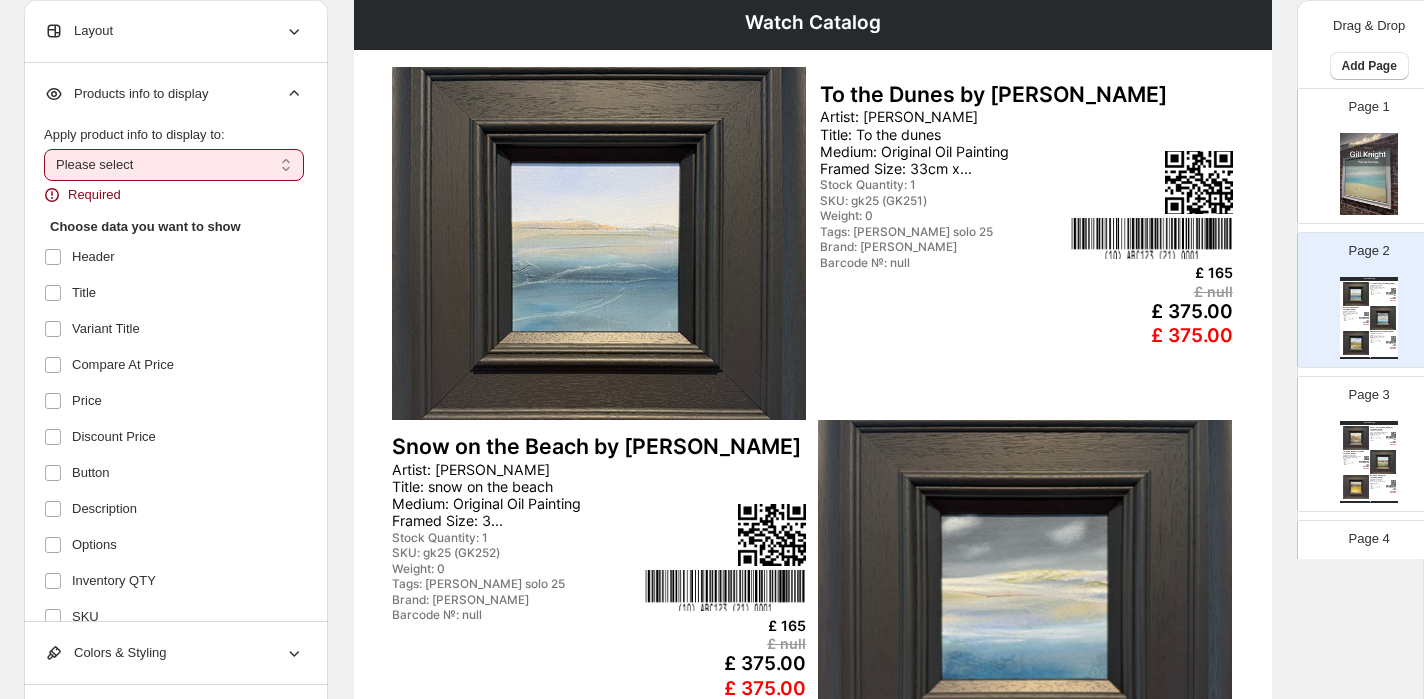 click on "**********" at bounding box center [174, 165] 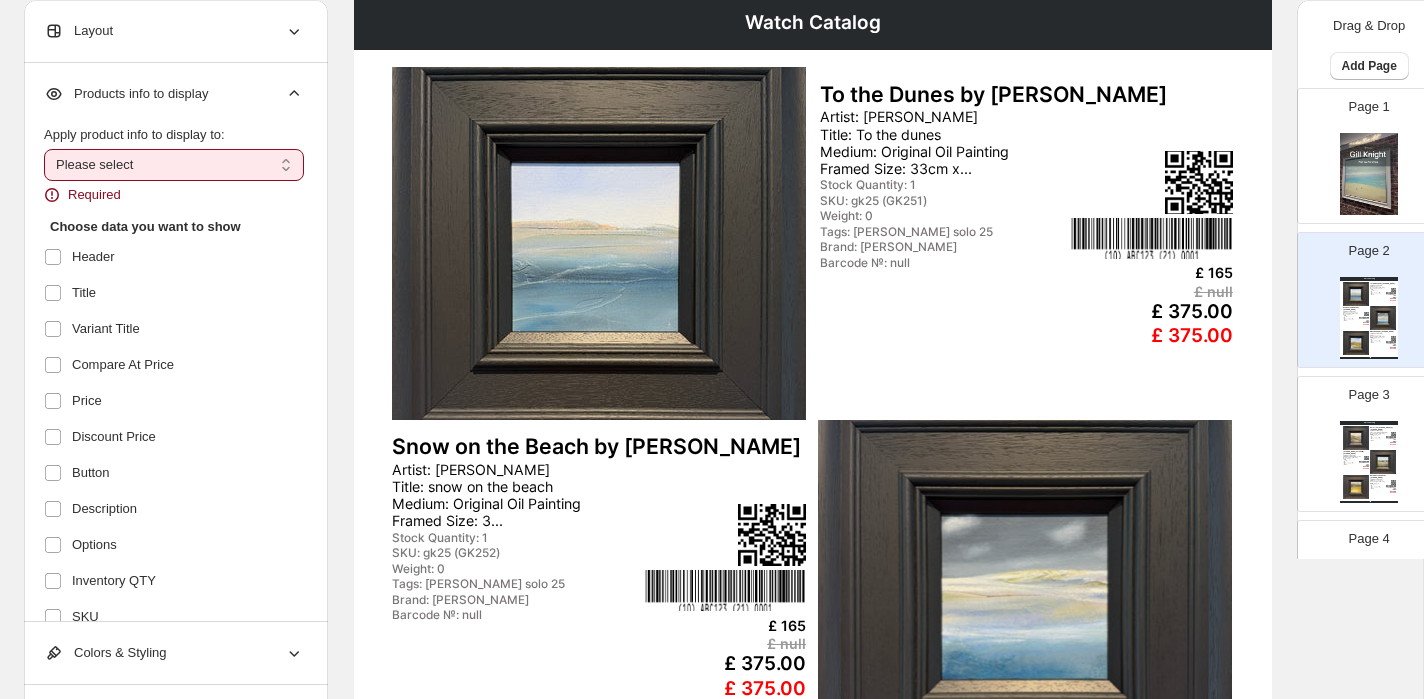 select on "*********" 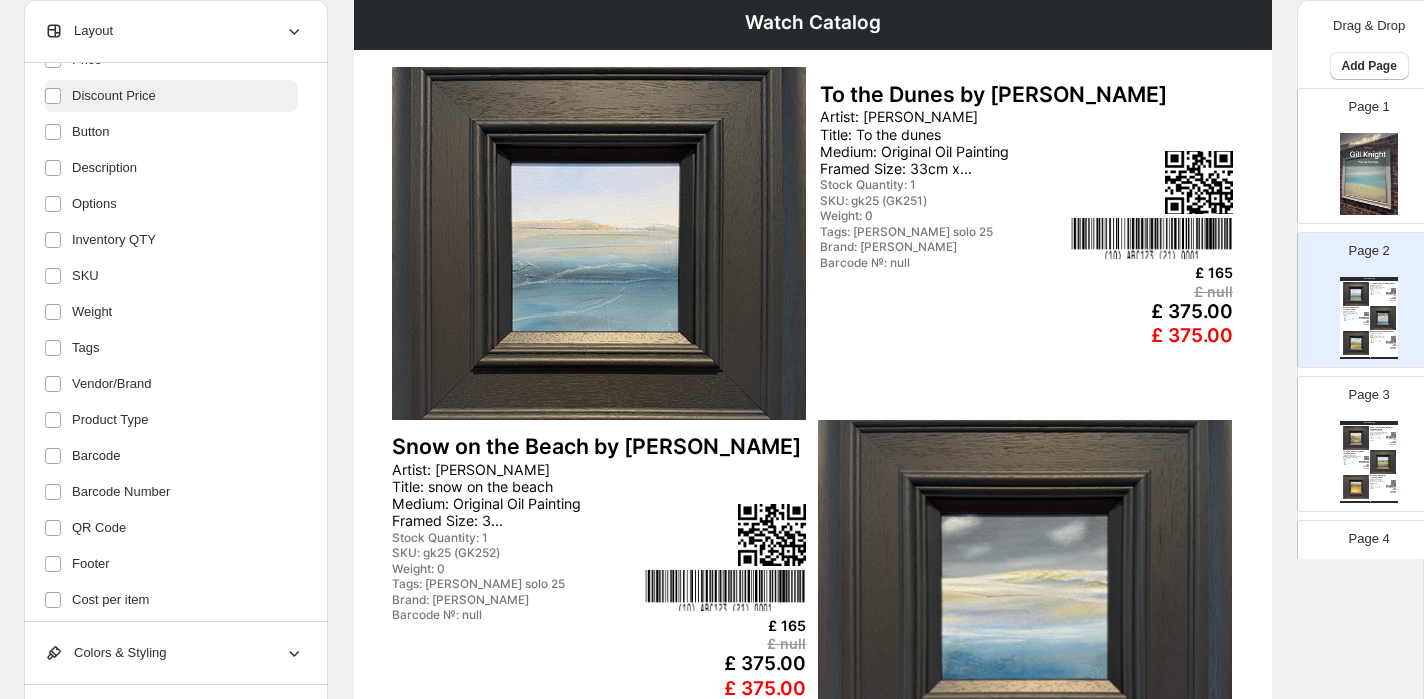 scroll, scrollTop: 342, scrollLeft: 0, axis: vertical 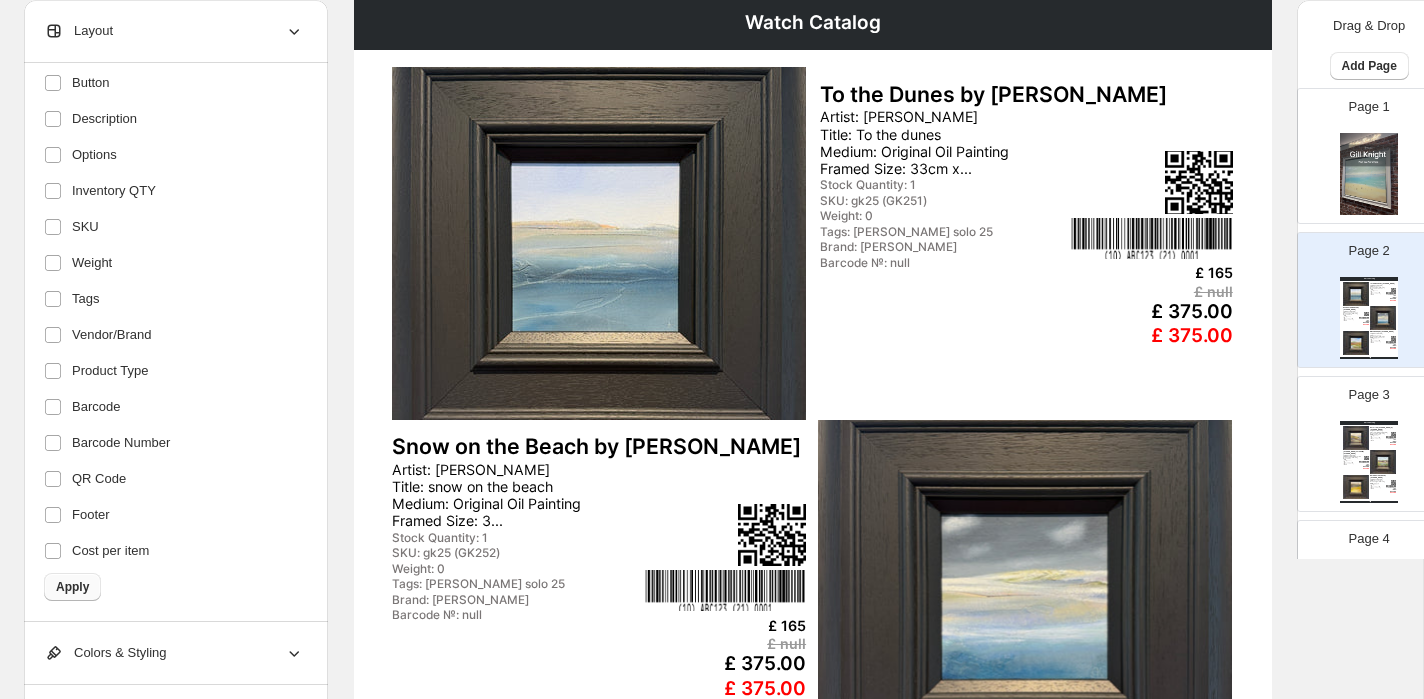 click on "Apply" at bounding box center (72, 587) 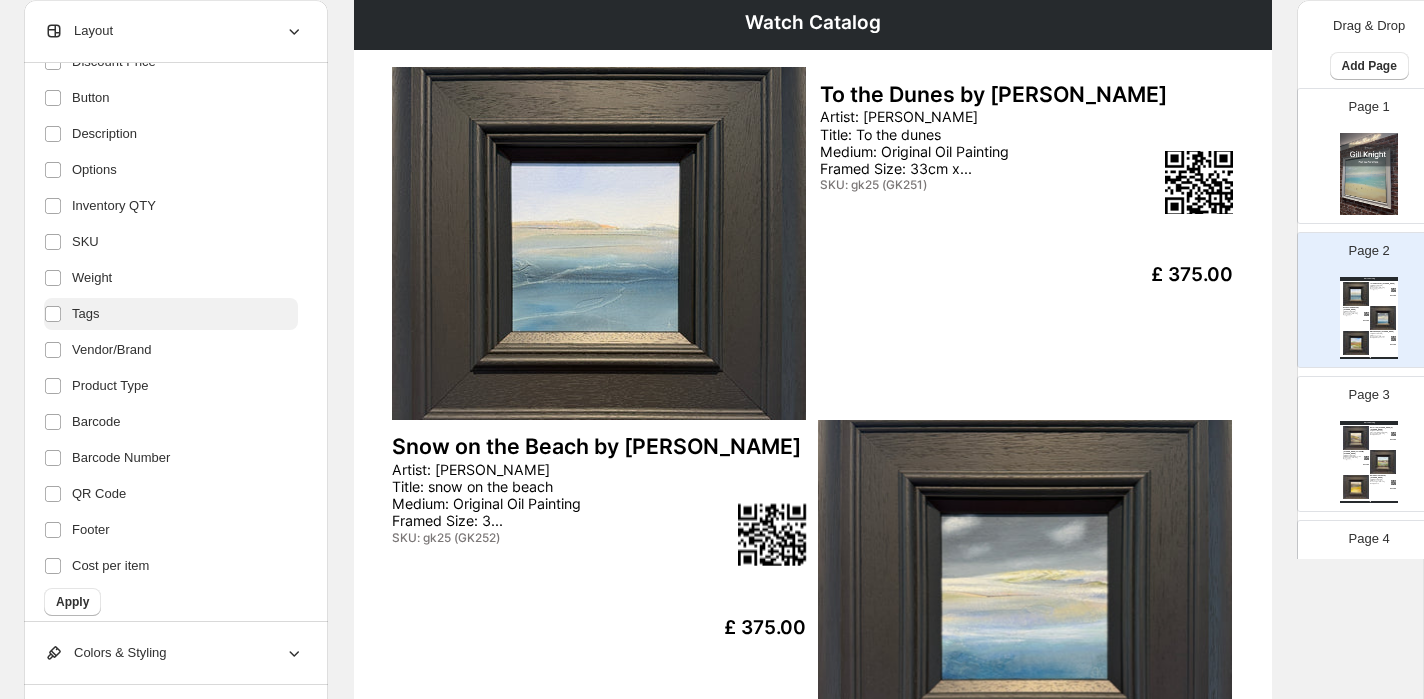 scroll, scrollTop: 366, scrollLeft: 0, axis: vertical 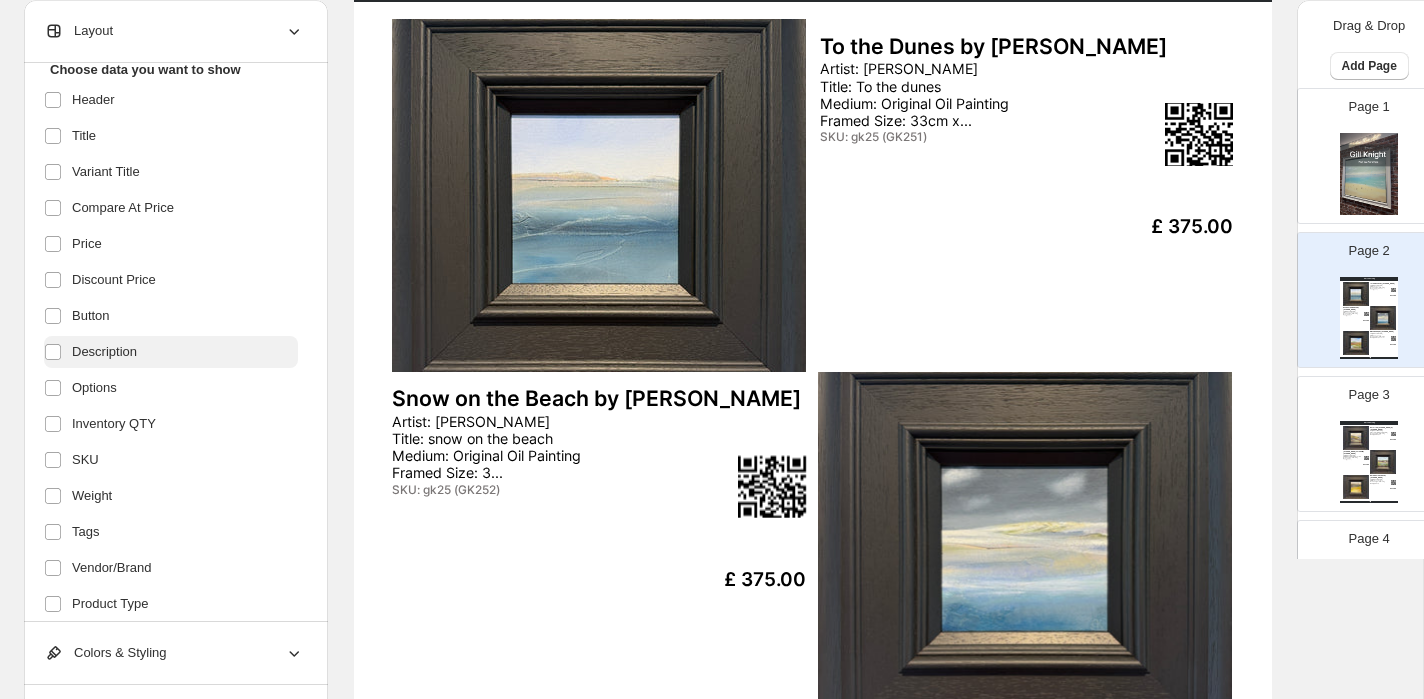 click on "Description" at bounding box center (104, 352) 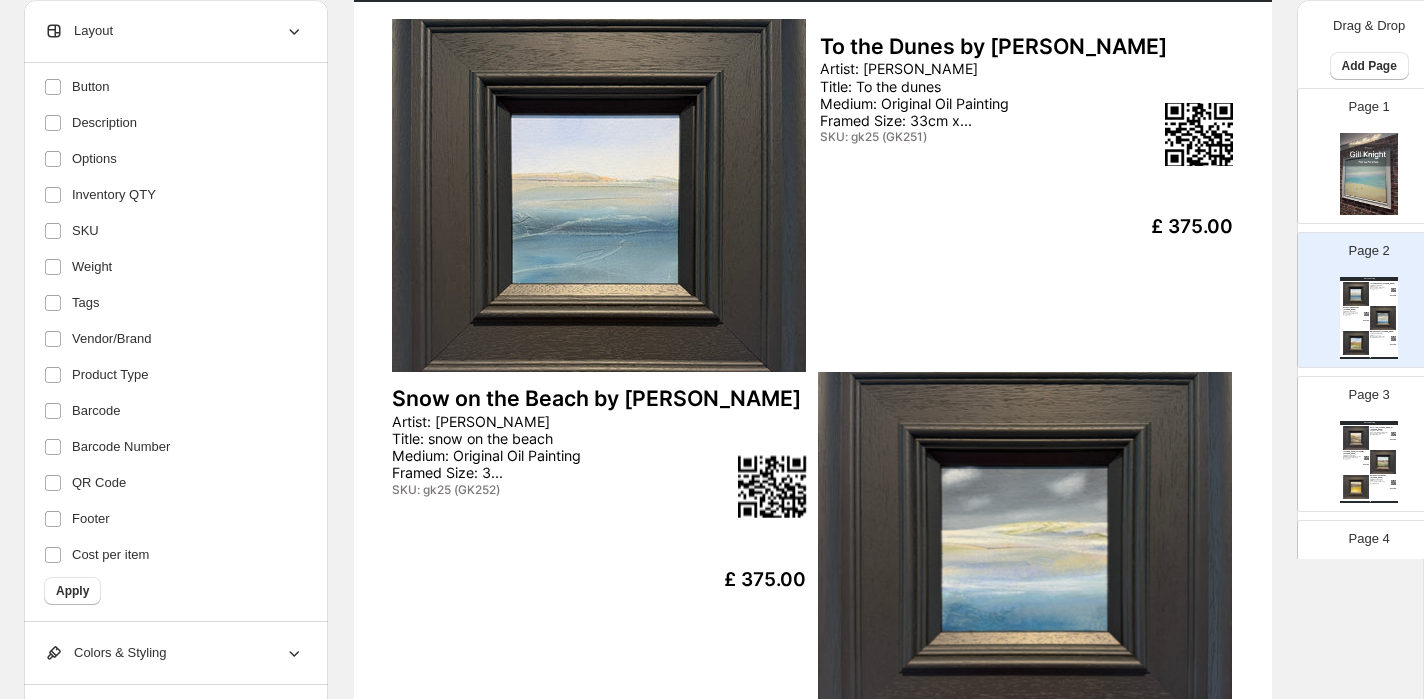 scroll, scrollTop: 363, scrollLeft: 0, axis: vertical 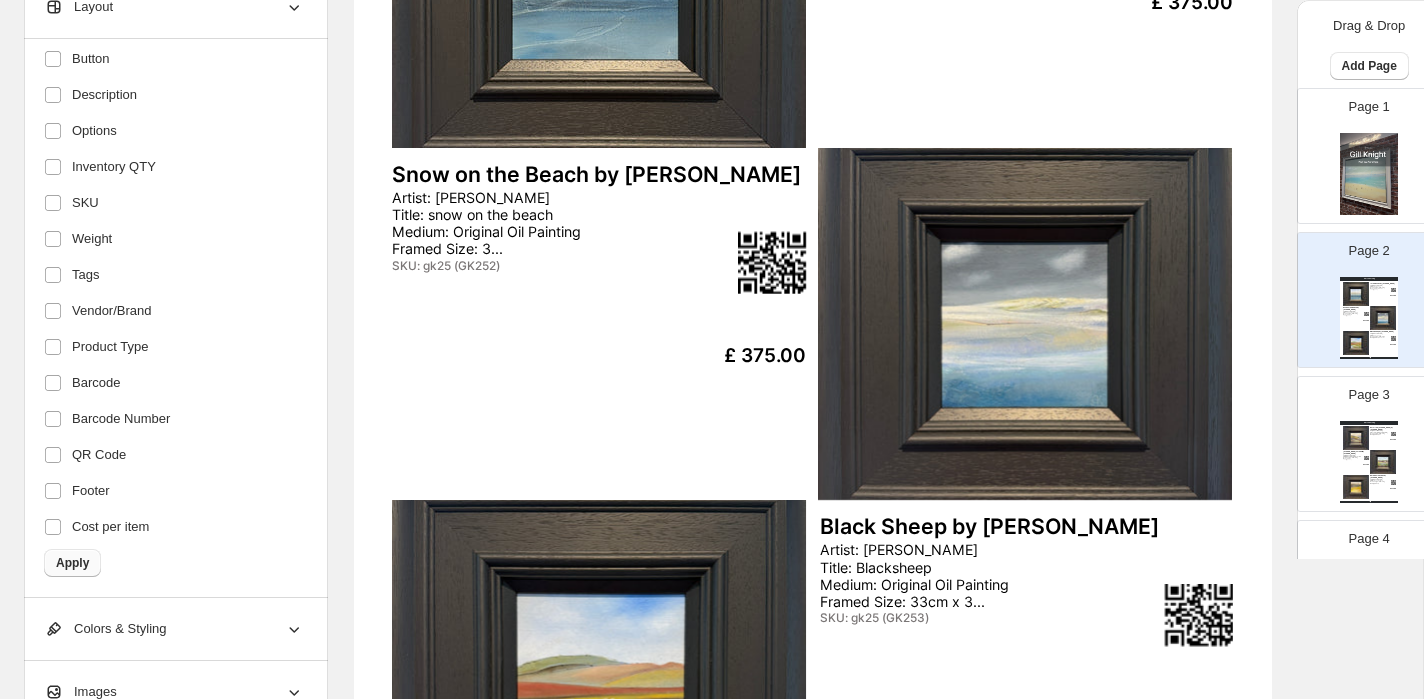 click on "Apply" at bounding box center (72, 563) 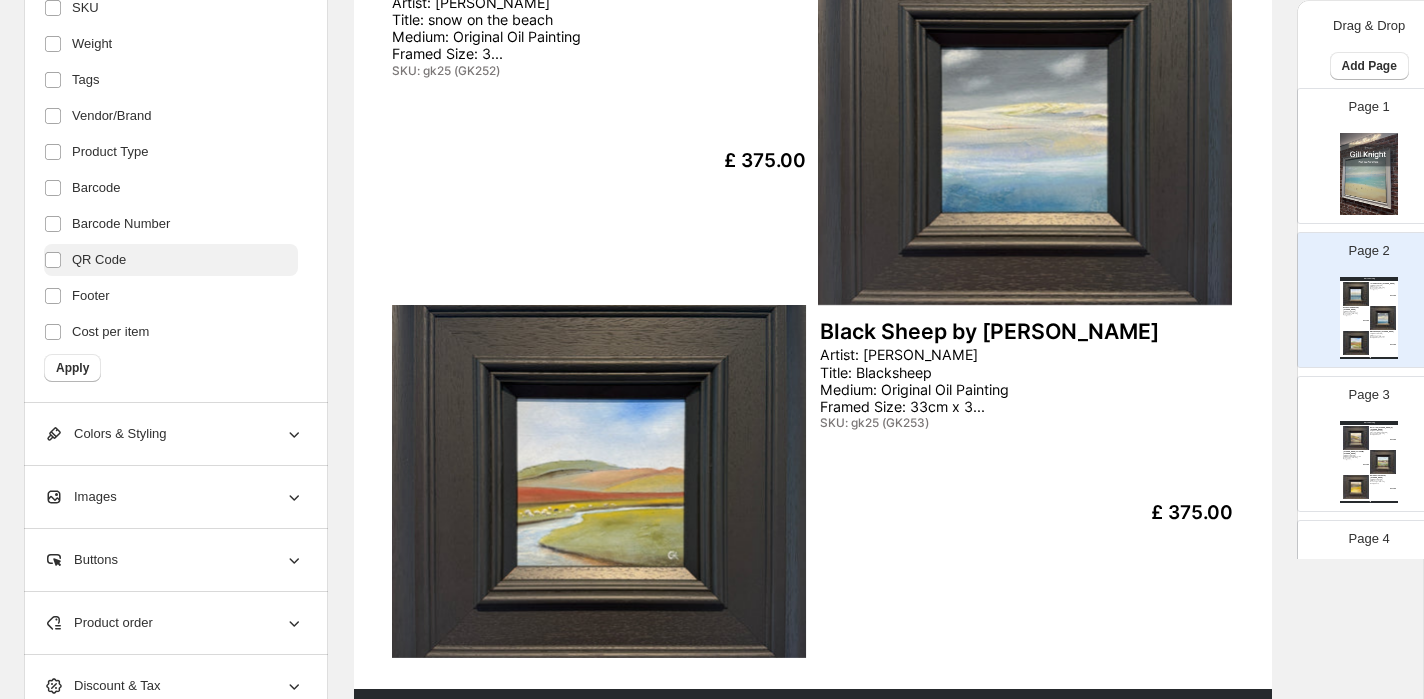 scroll, scrollTop: 643, scrollLeft: 0, axis: vertical 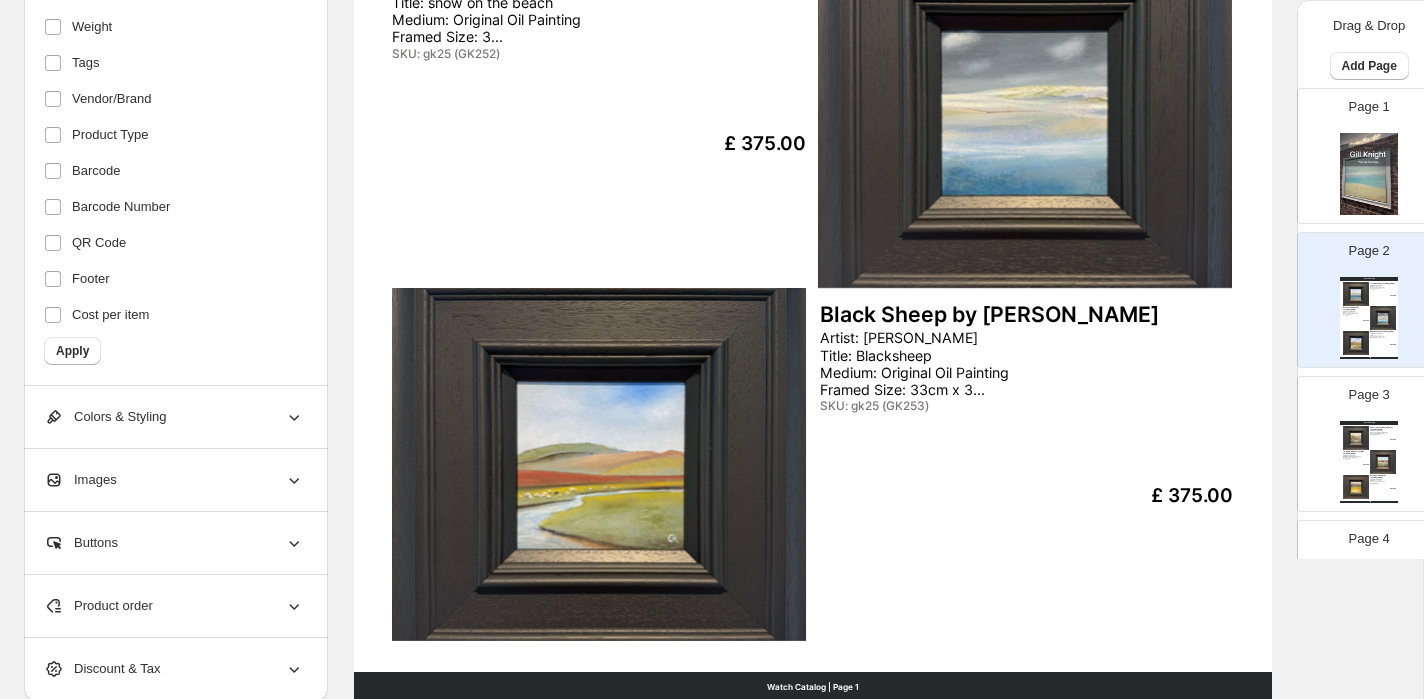 click 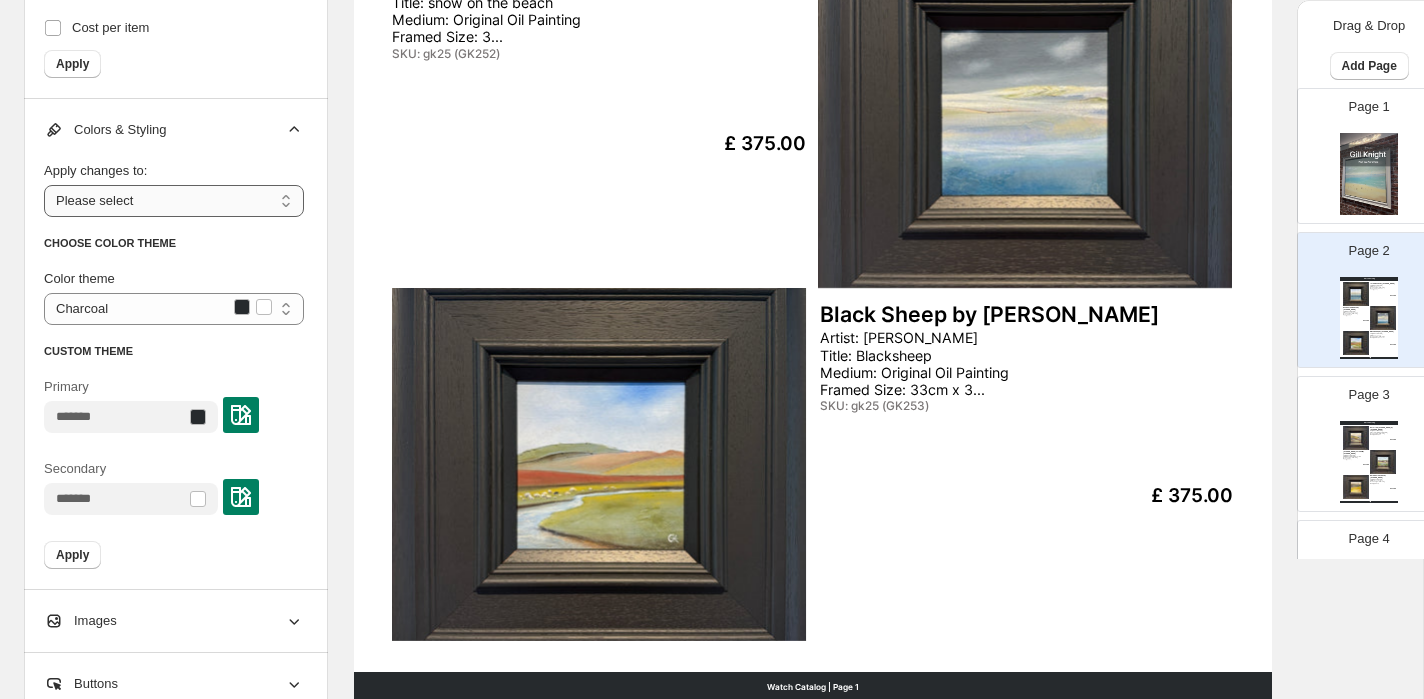 click on "**********" at bounding box center (174, 201) 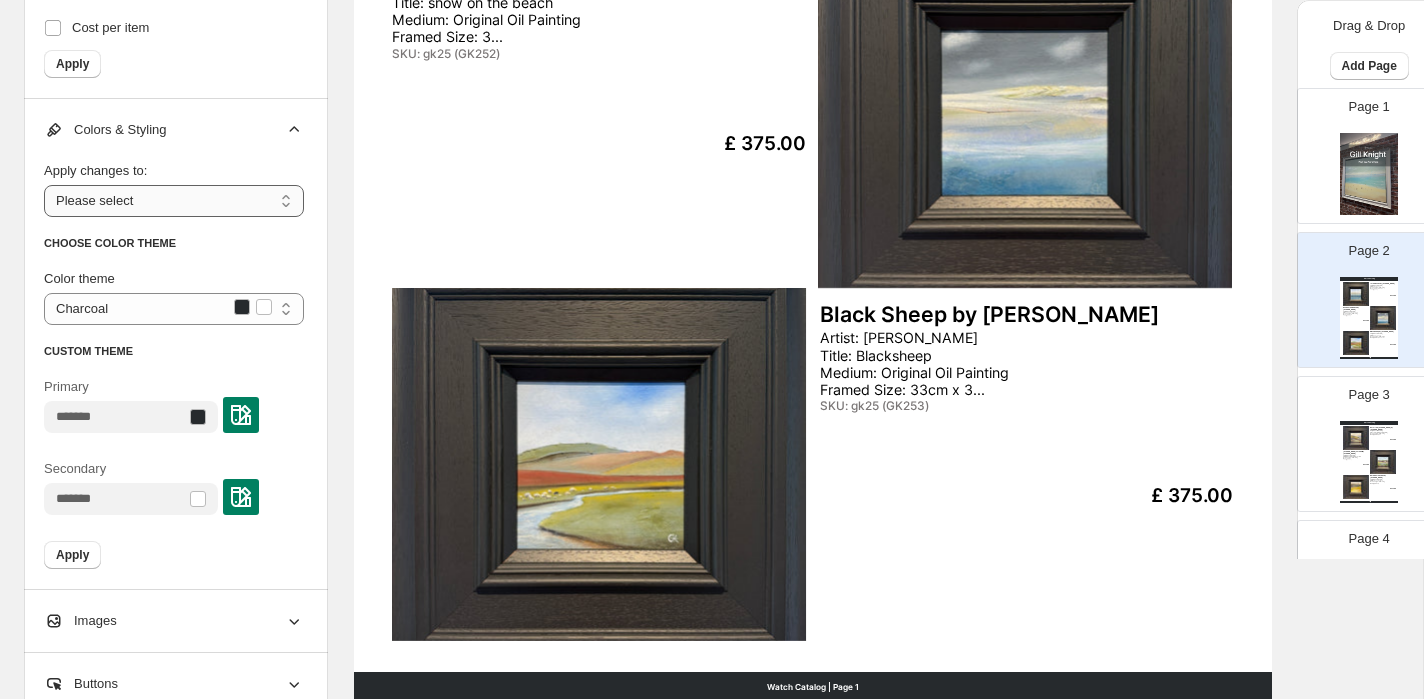 select on "**********" 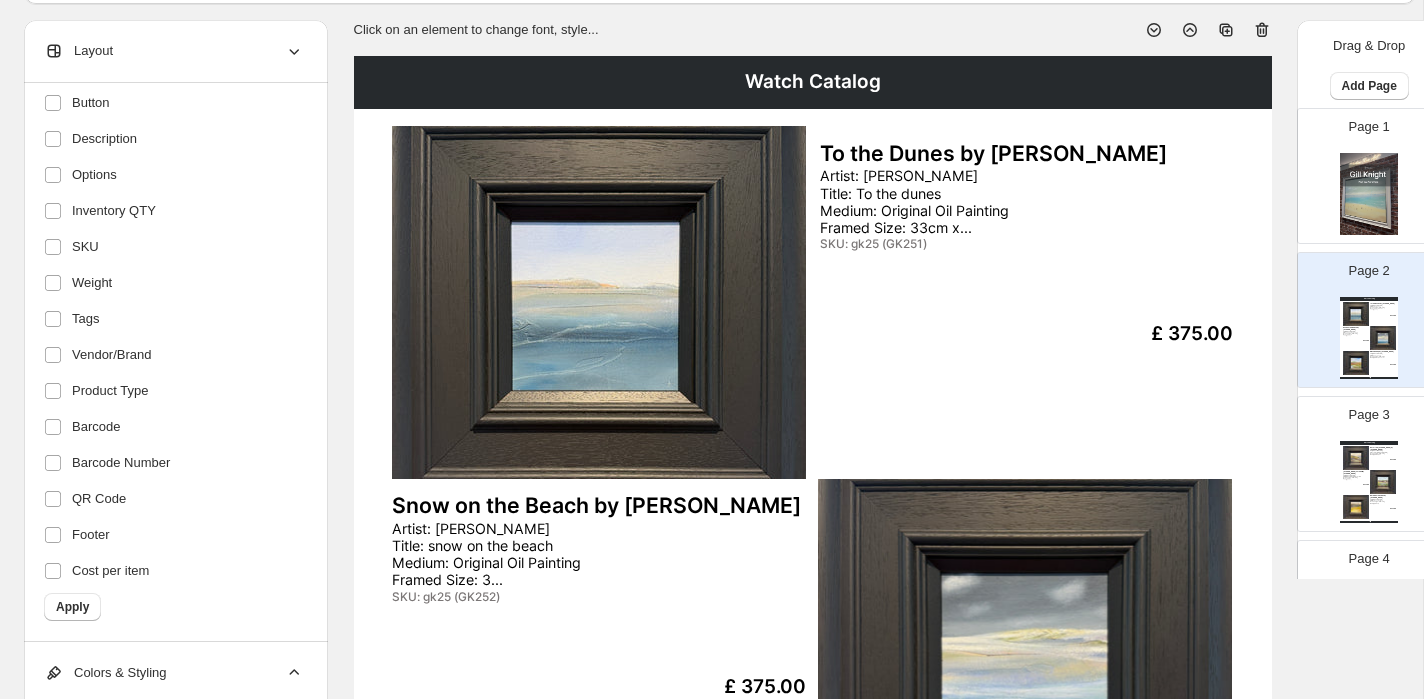 scroll, scrollTop: 0, scrollLeft: 0, axis: both 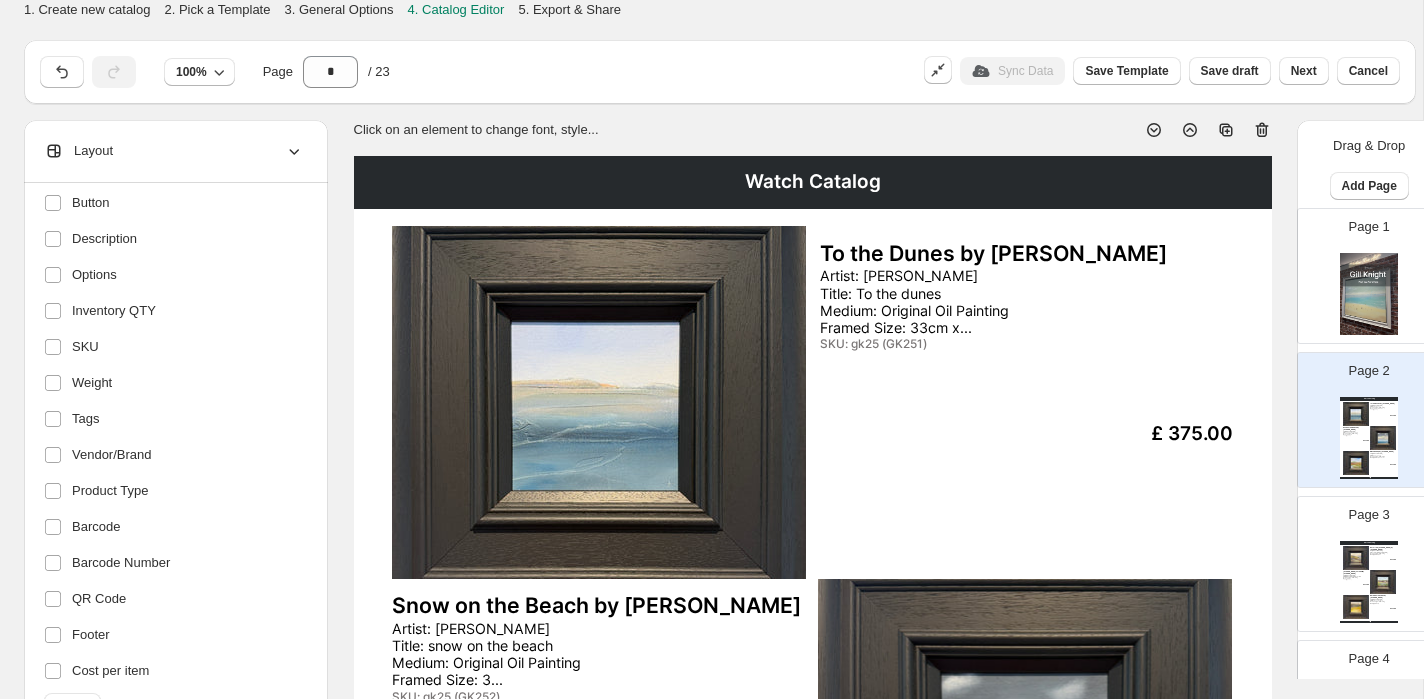 click on "Layout" at bounding box center (174, 151) 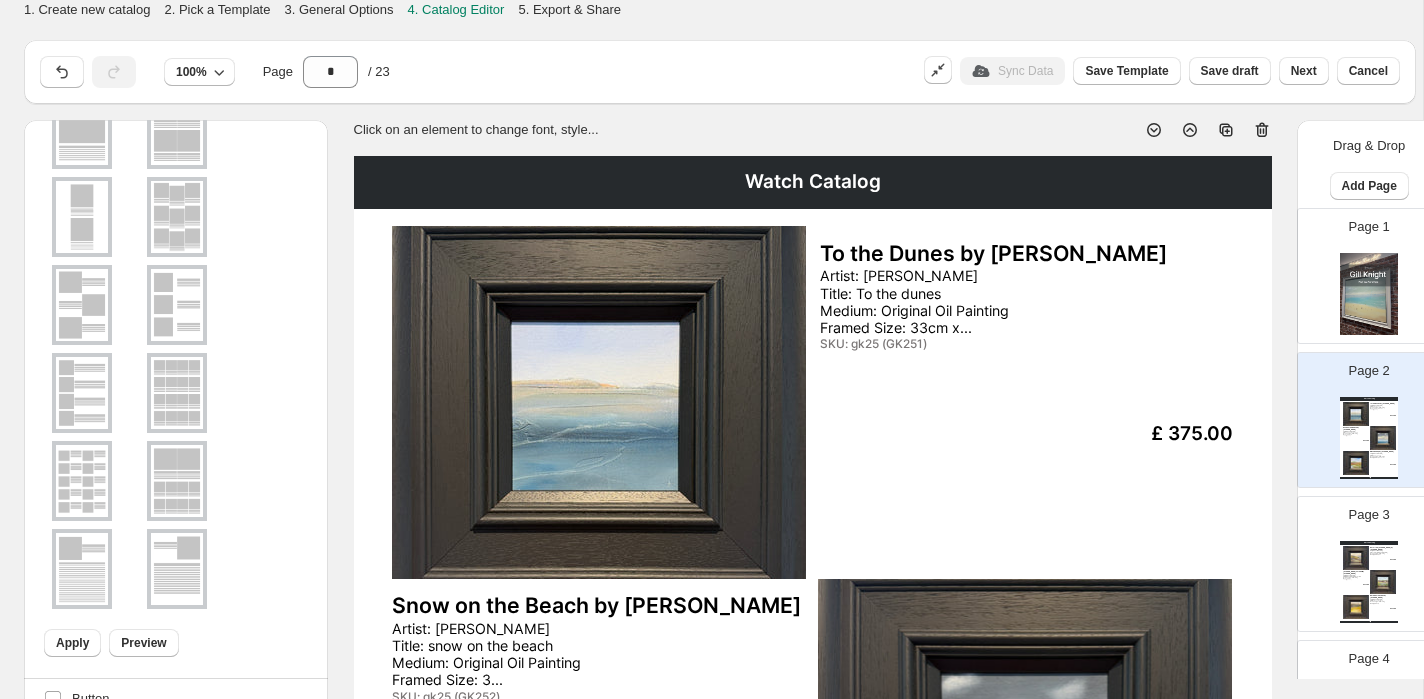 scroll, scrollTop: 272, scrollLeft: 0, axis: vertical 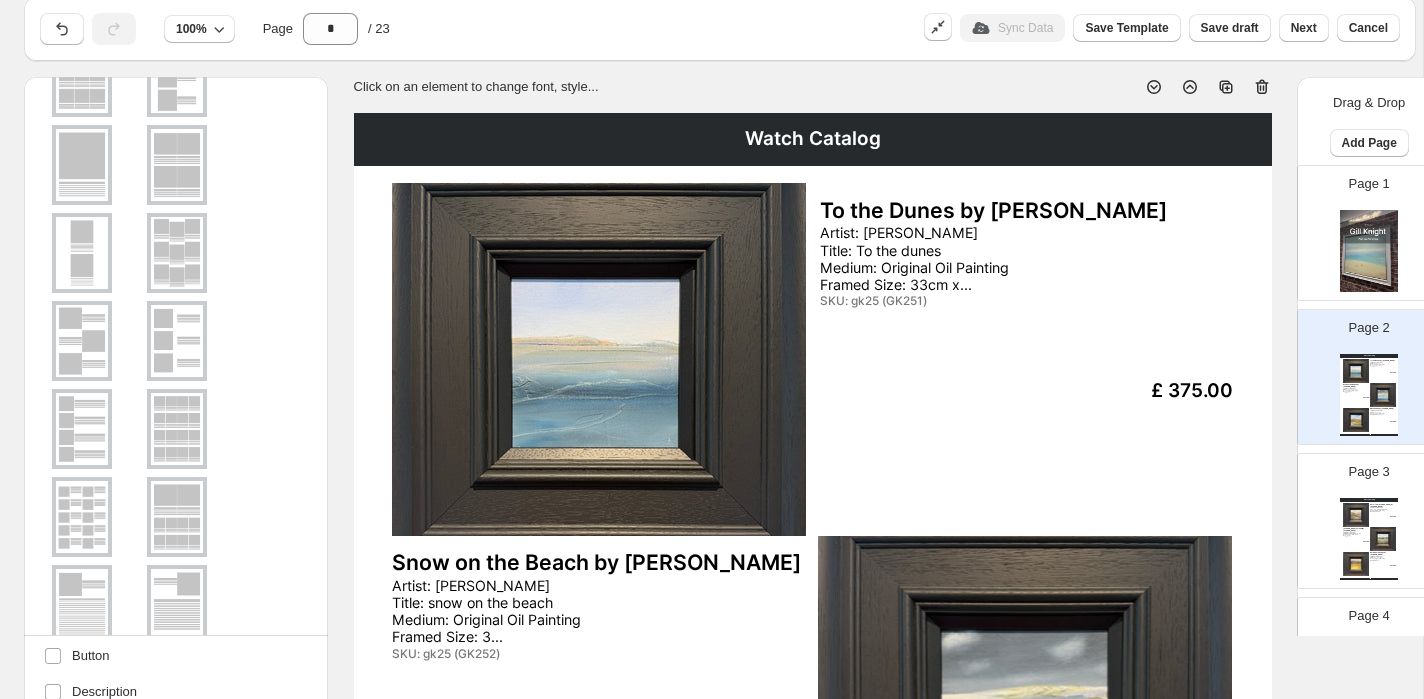 click at bounding box center [177, 165] 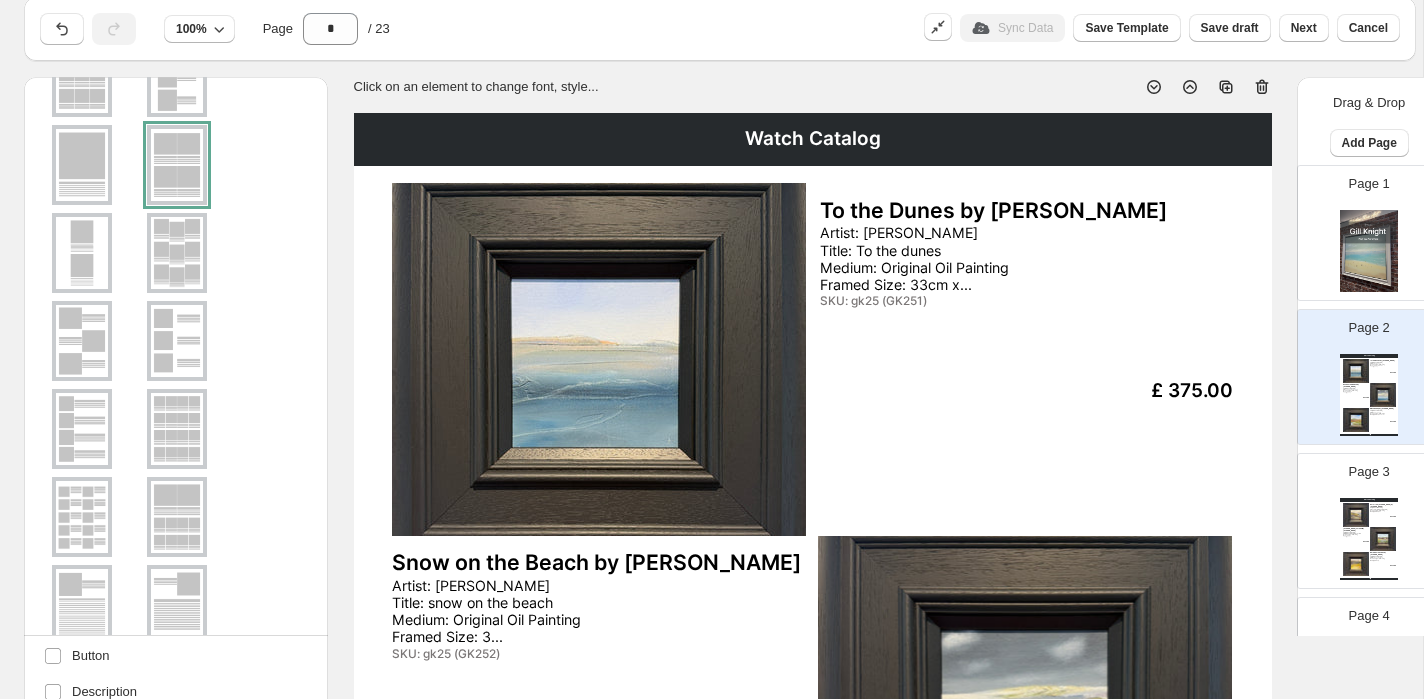 scroll, scrollTop: 0, scrollLeft: 0, axis: both 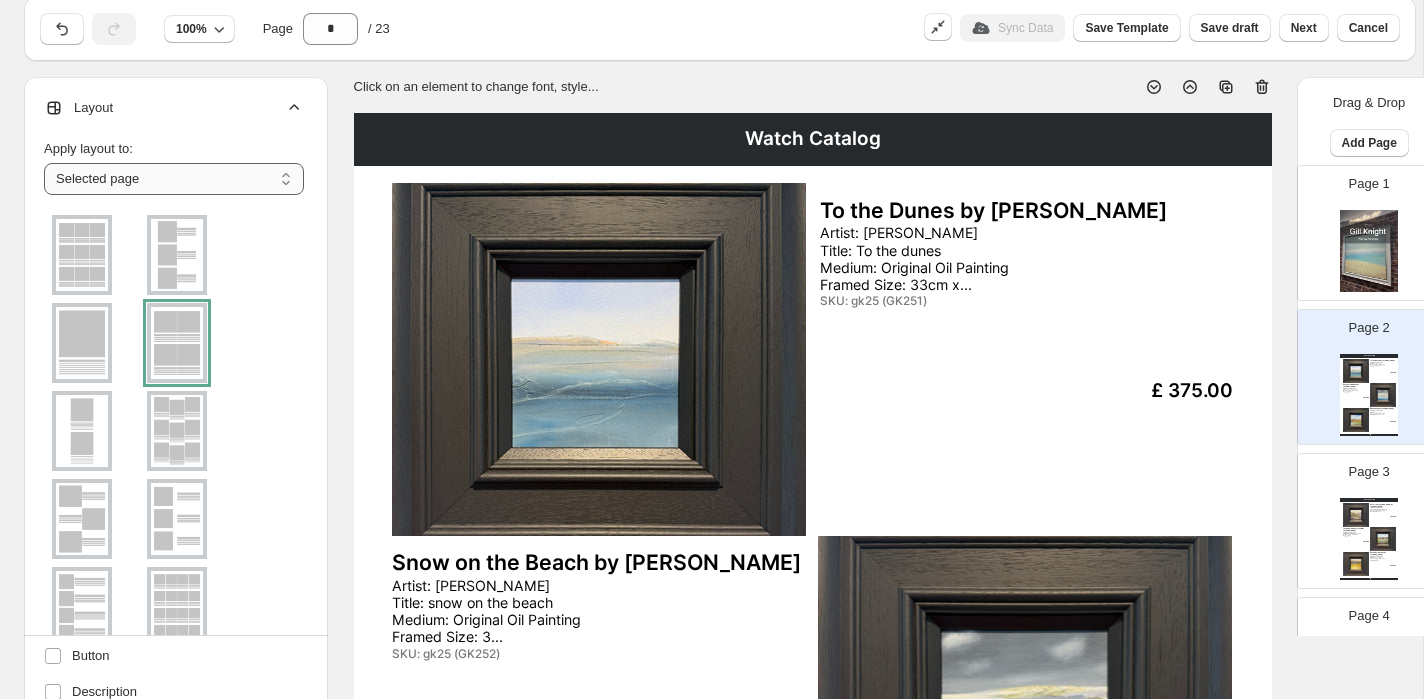 click on "**********" at bounding box center (174, 179) 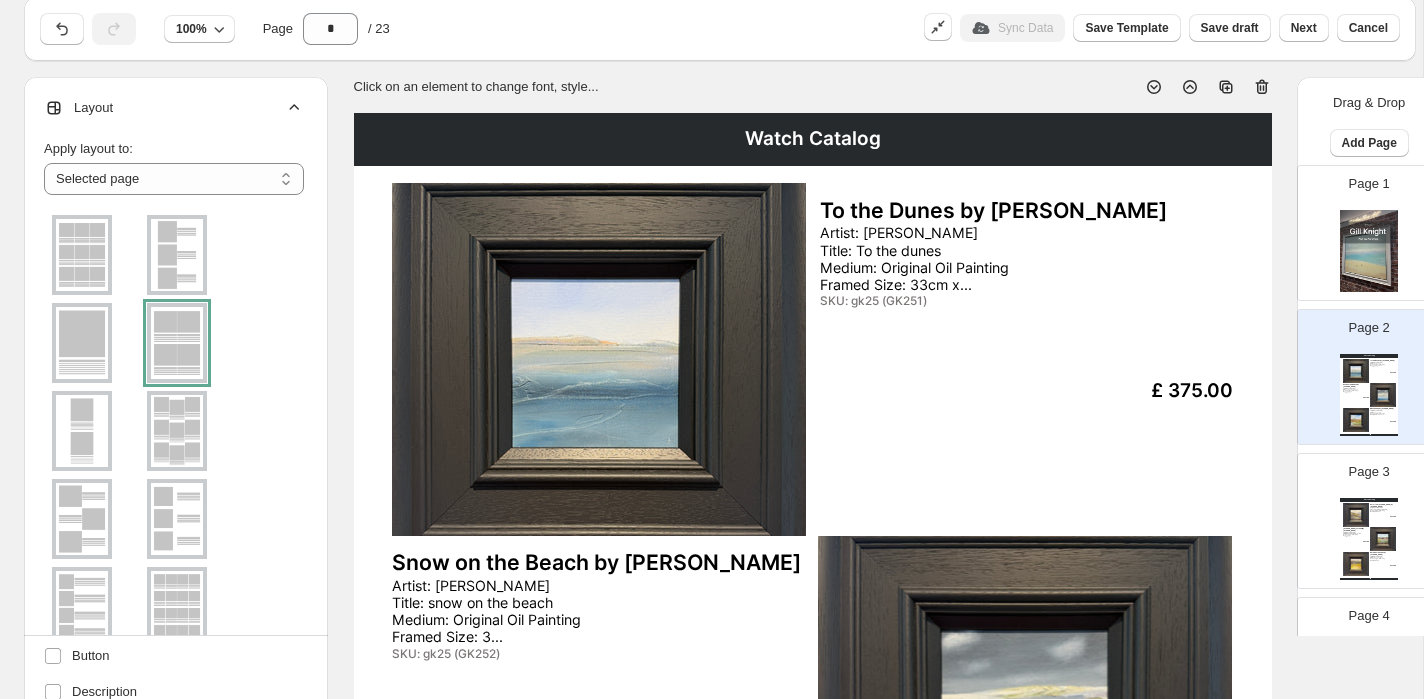 click on "**********" at bounding box center (174, 505) 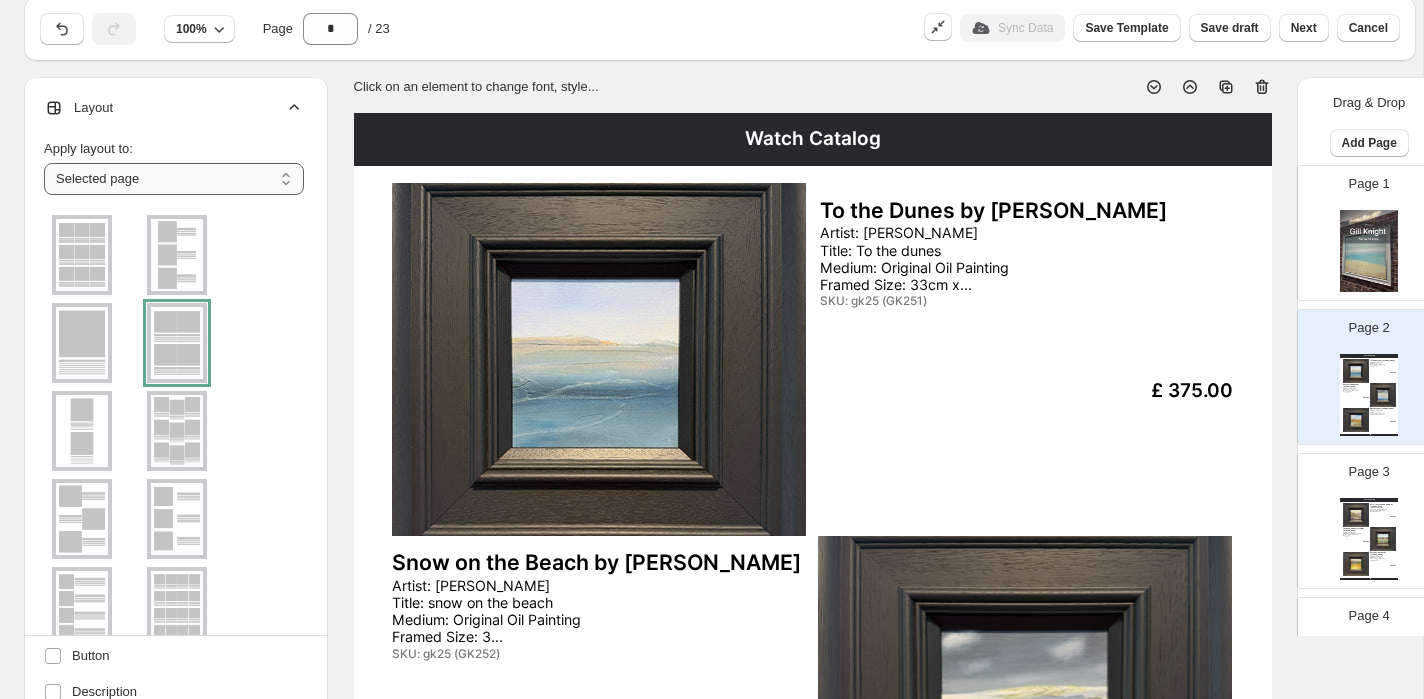 click on "**********" at bounding box center (174, 179) 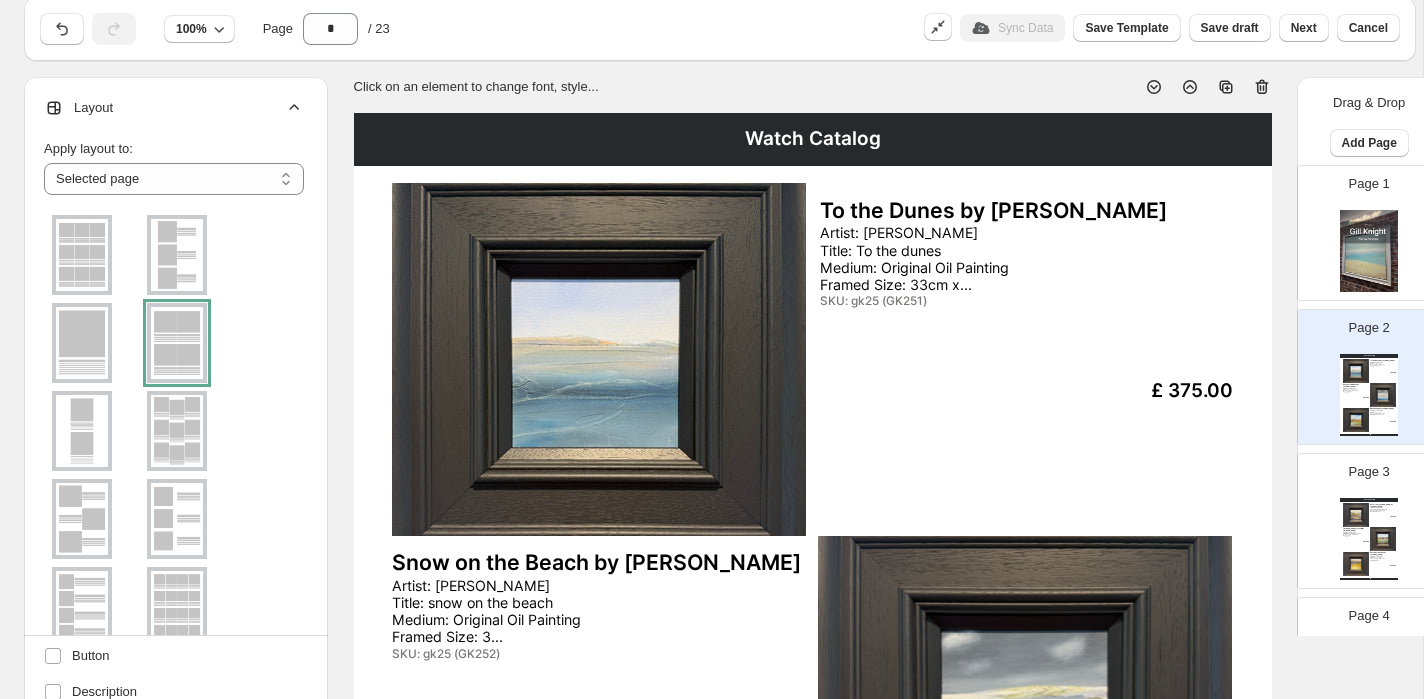 click on "Layout" at bounding box center (174, 108) 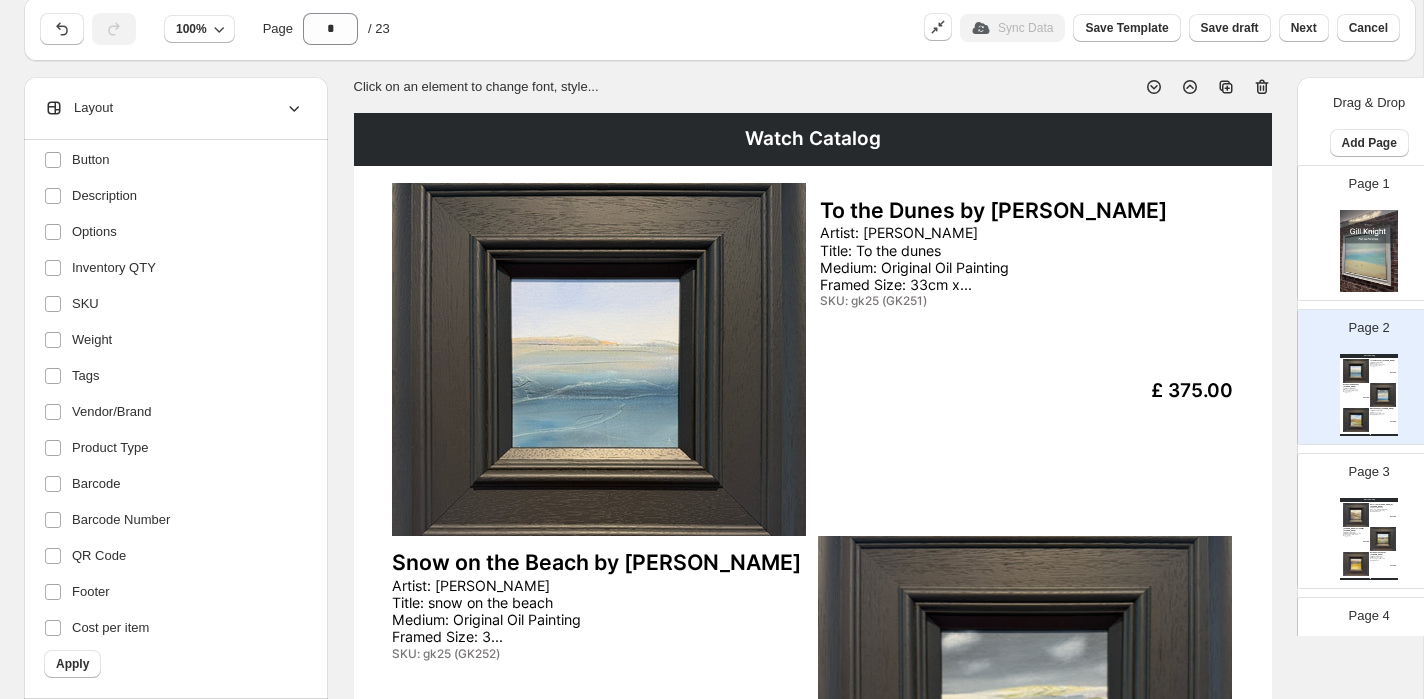 click on "Layout" at bounding box center (174, 108) 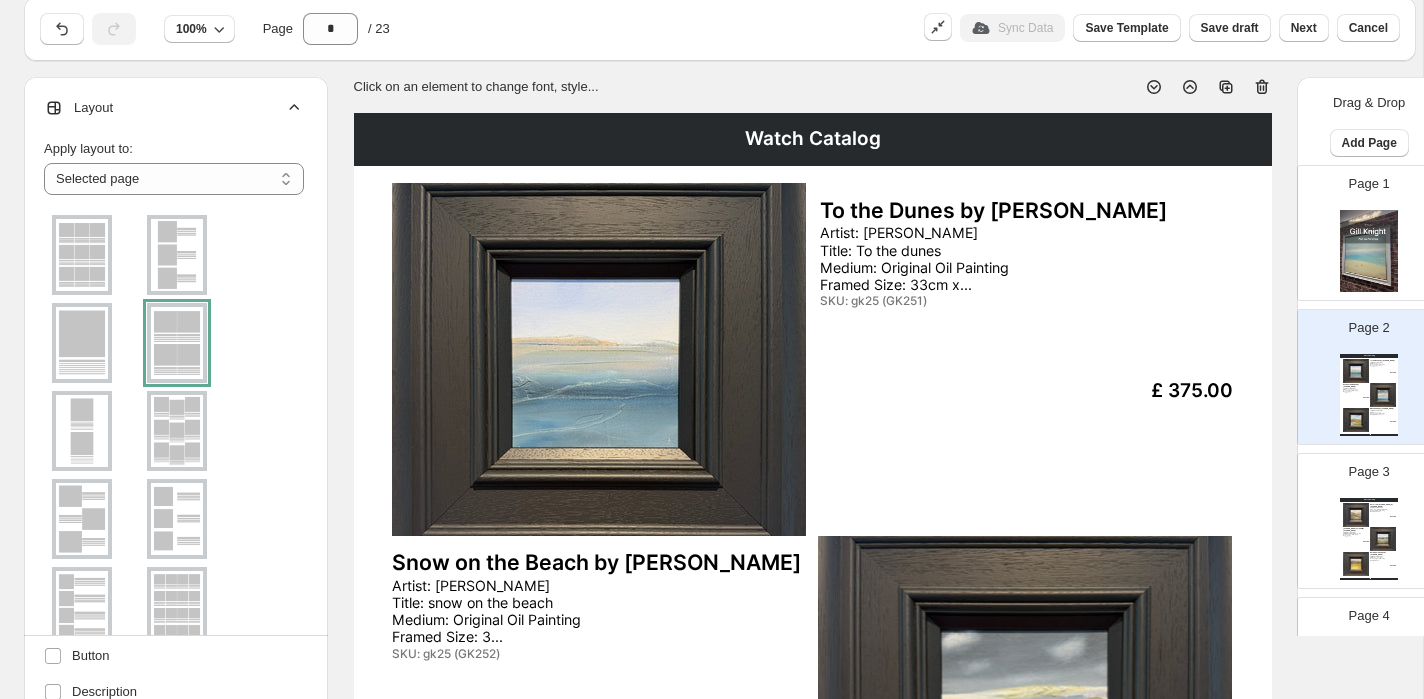 click on "Artist: Gill Knight
Title: To the dunes
Medium: Original Oil Painting
Framed Size: 33cm x..." at bounding box center (991, 258) 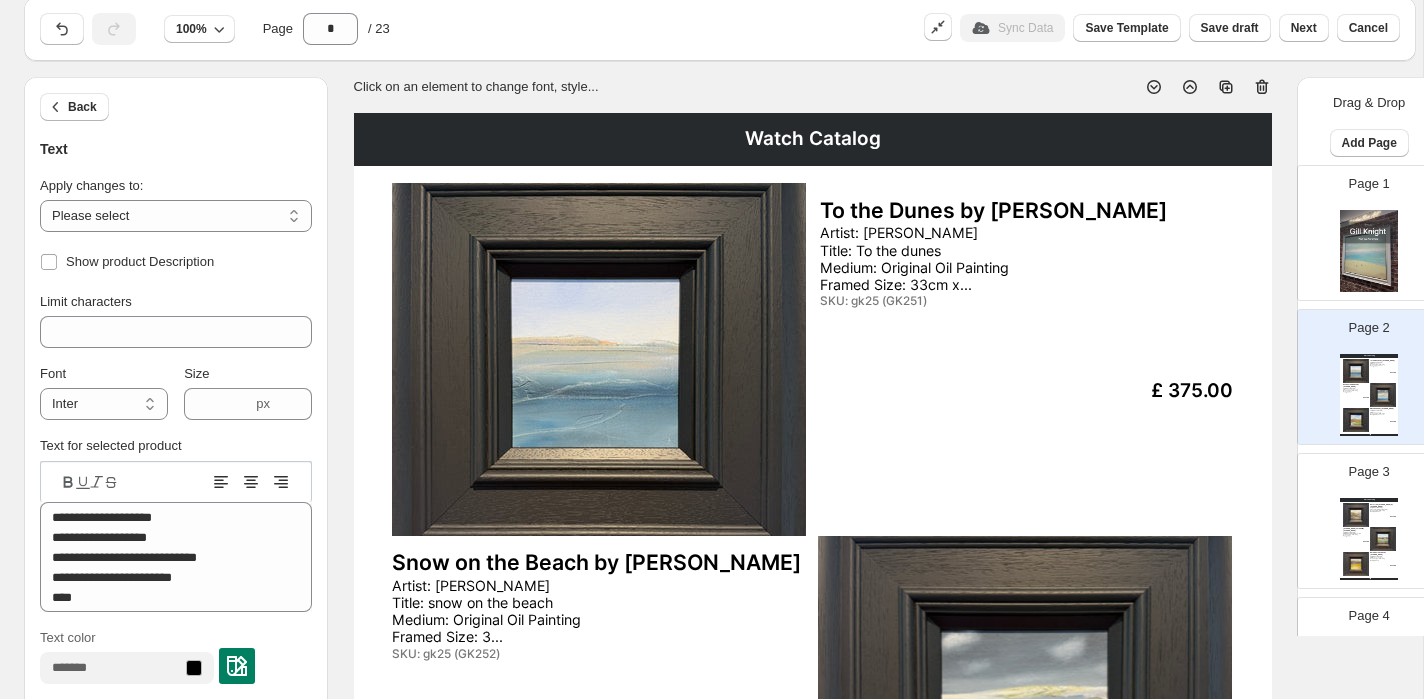 click on "Artist: Gill Knight
Title: To the dunes
Medium: Original Oil Painting
Framed Size: 33cm x..." at bounding box center (991, 258) 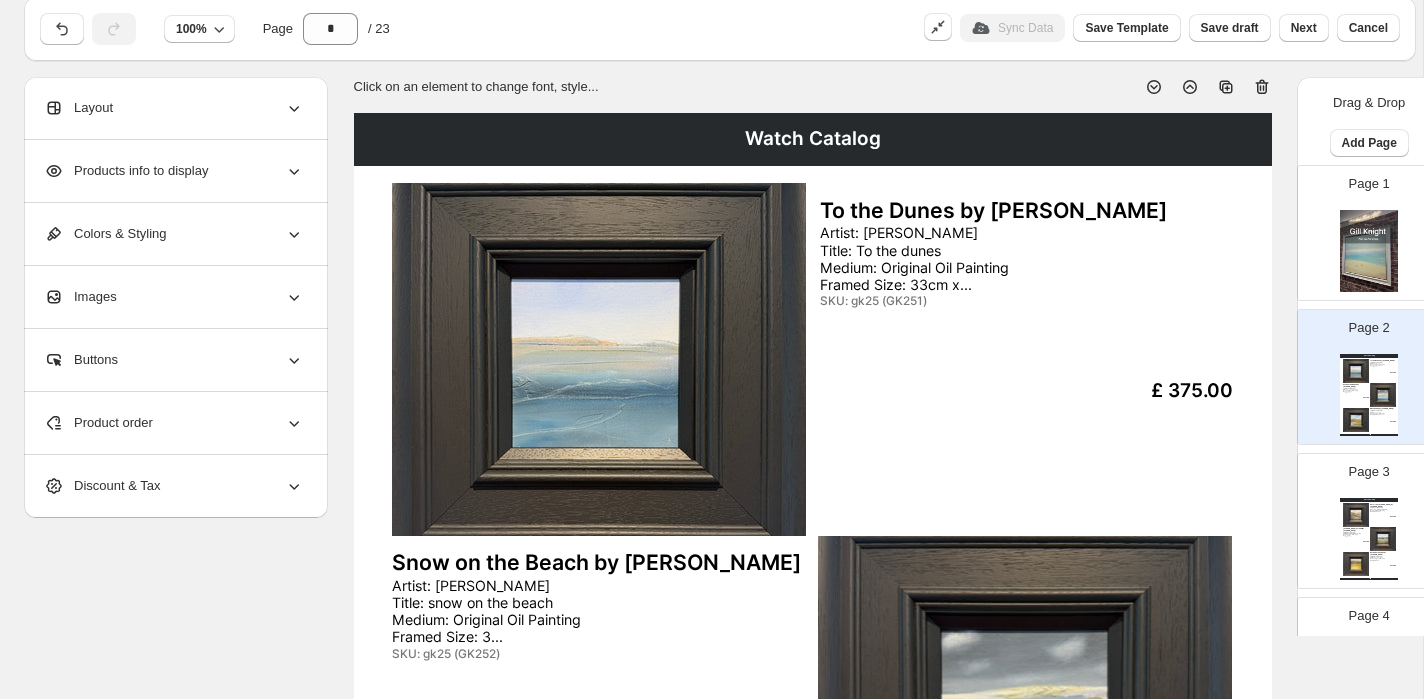 click on "Artist: Gill Knight
Title: To the dunes
Medium: Original Oil Painting
Framed Size: 33cm x..." at bounding box center [991, 258] 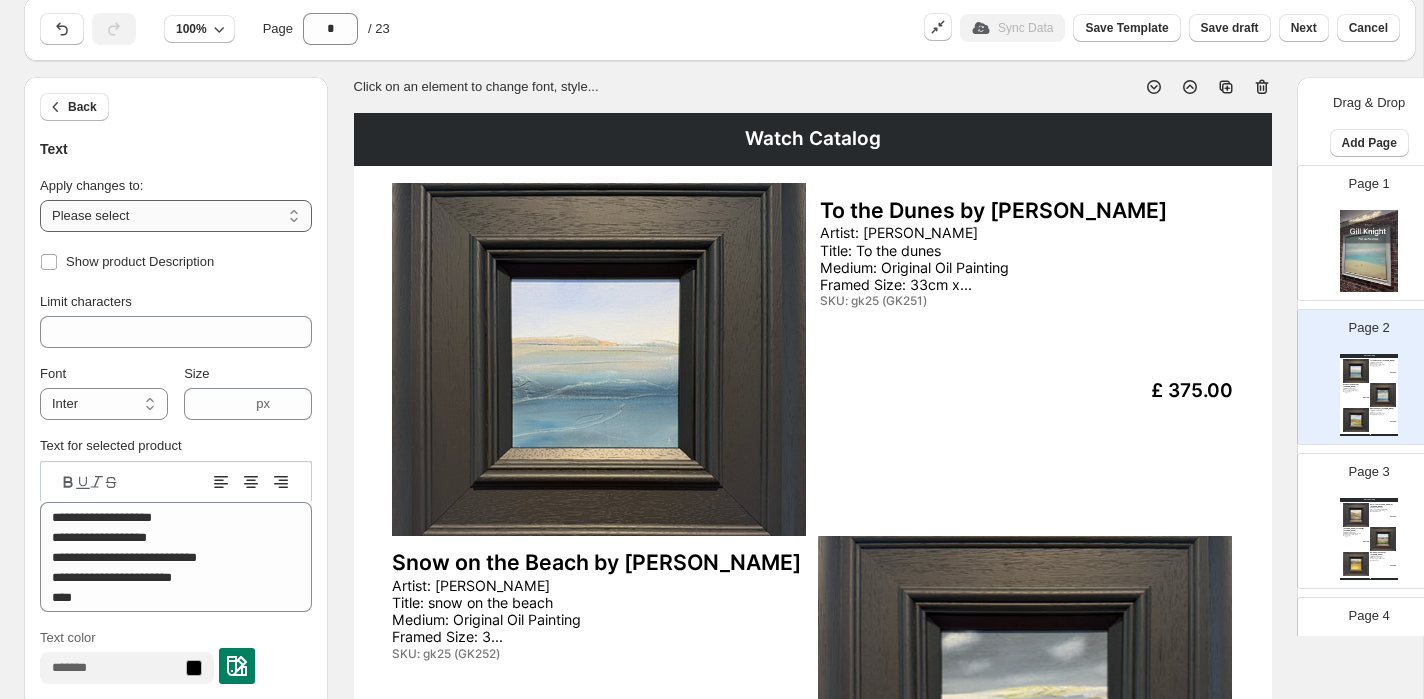 click on "**********" at bounding box center (176, 216) 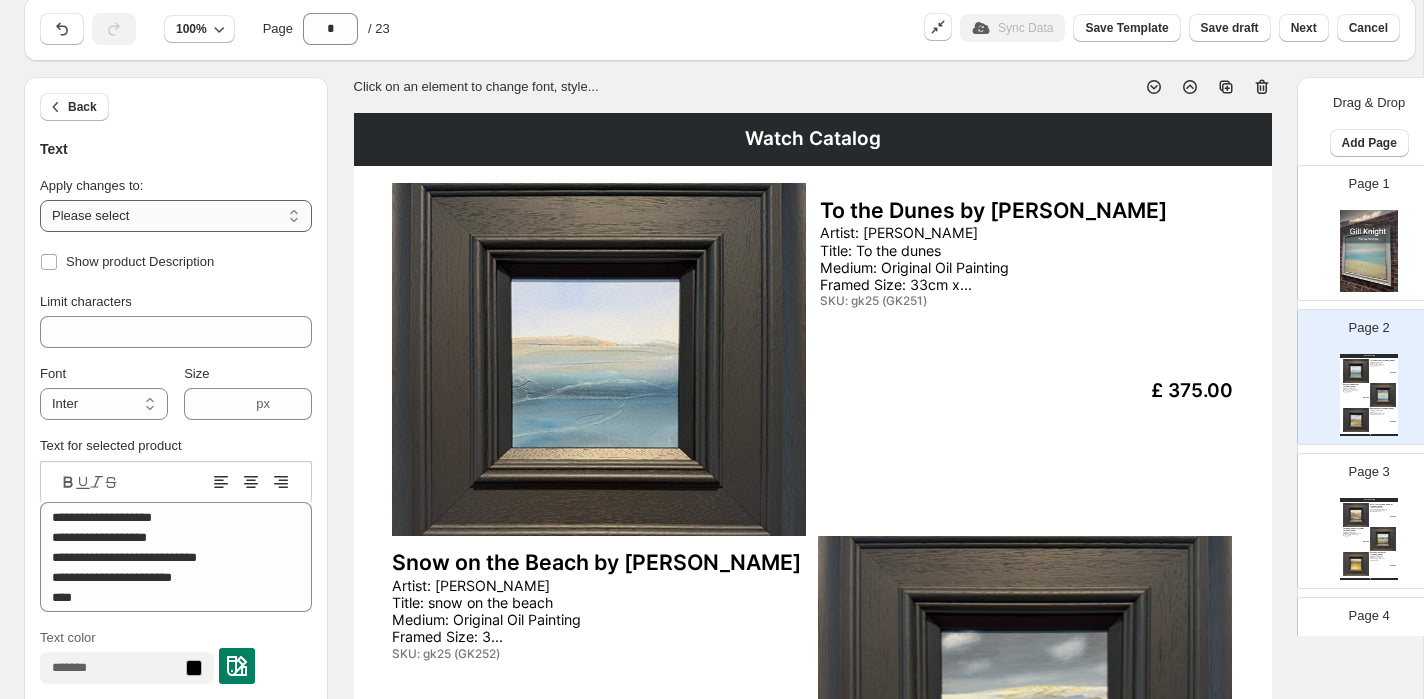 select on "**********" 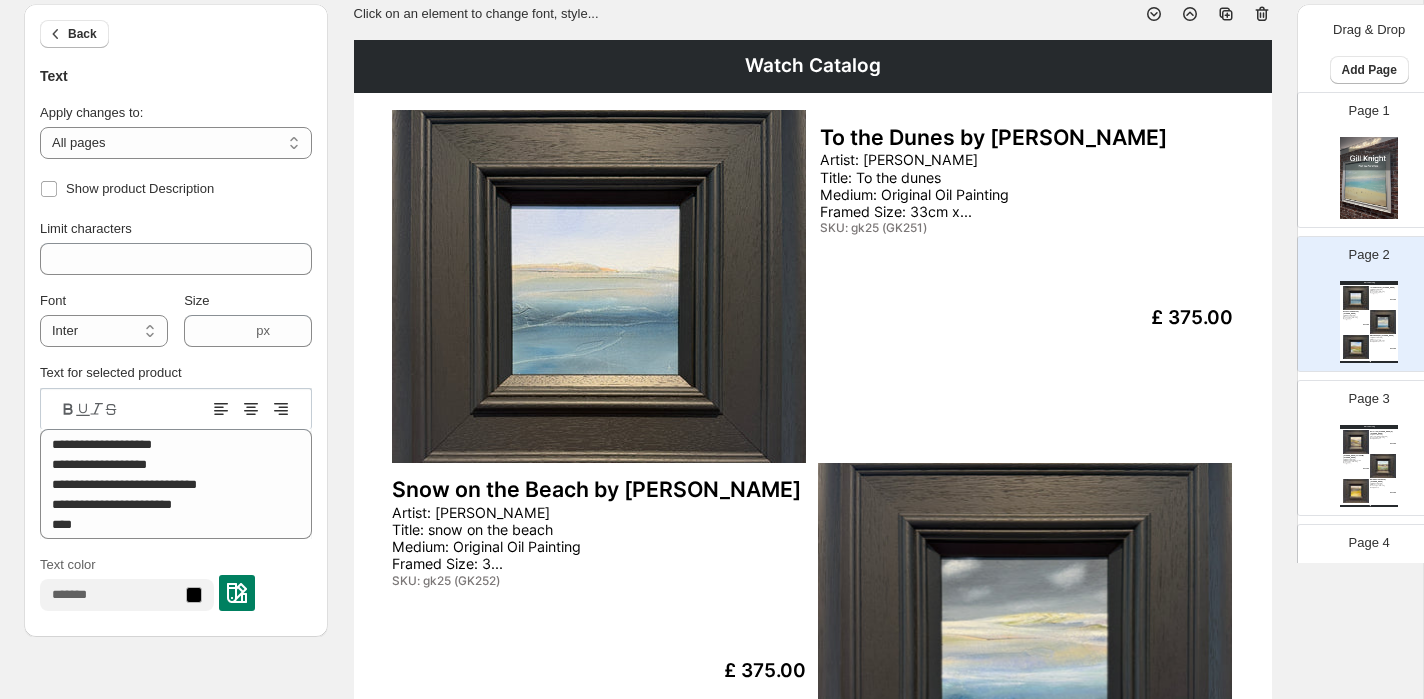 scroll, scrollTop: 125, scrollLeft: 0, axis: vertical 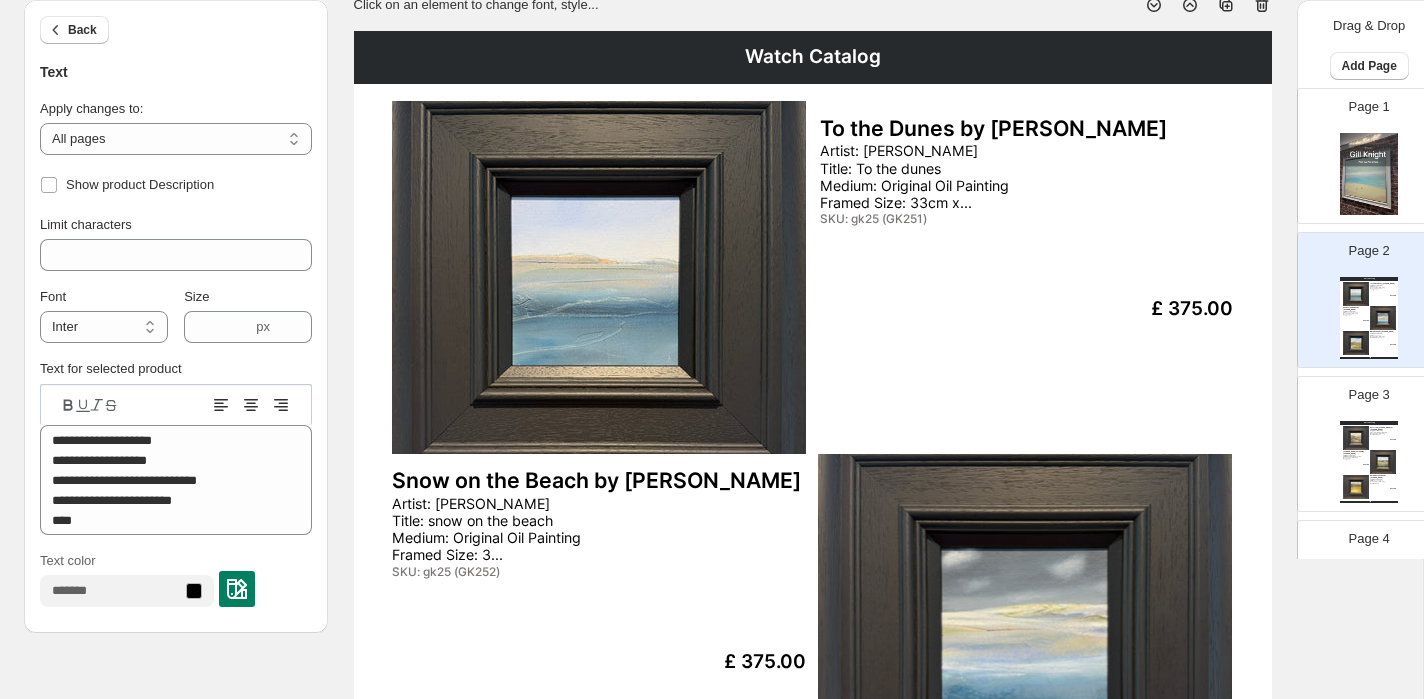 click on "Limit characters **" at bounding box center (176, 243) 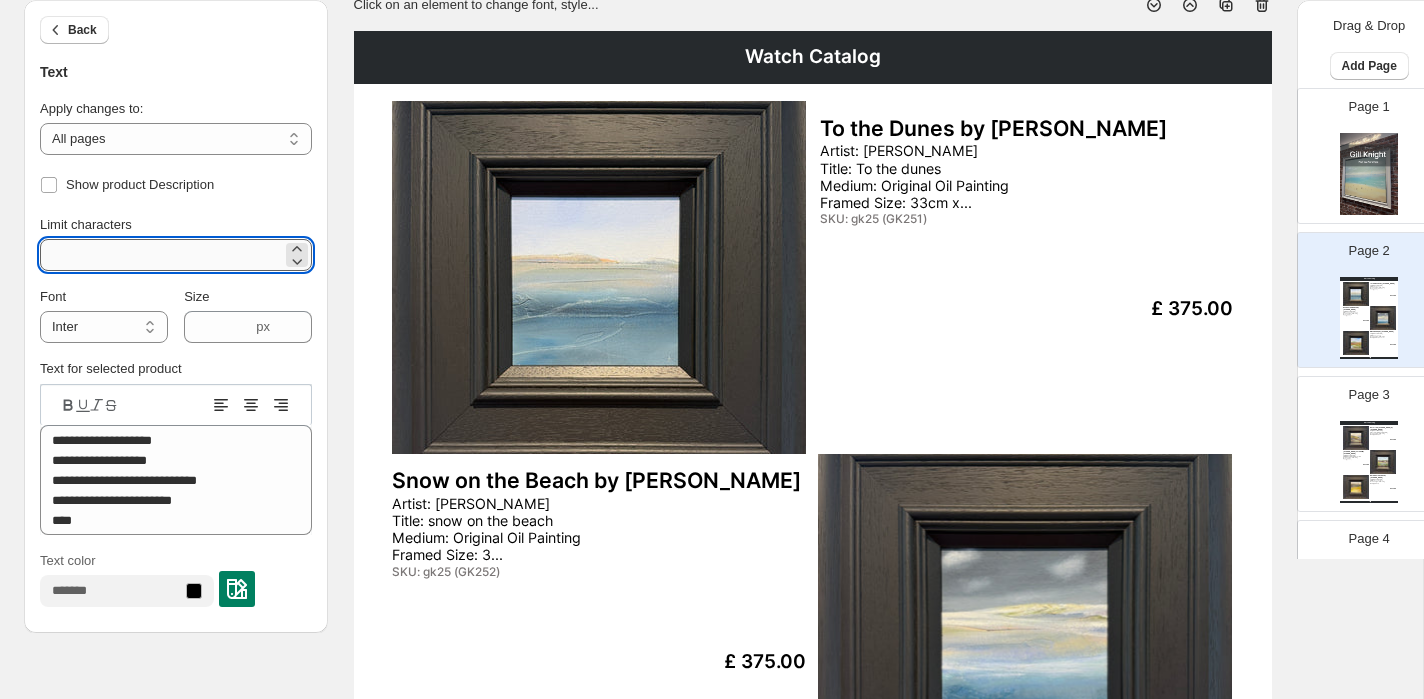 click on "**" at bounding box center [161, 255] 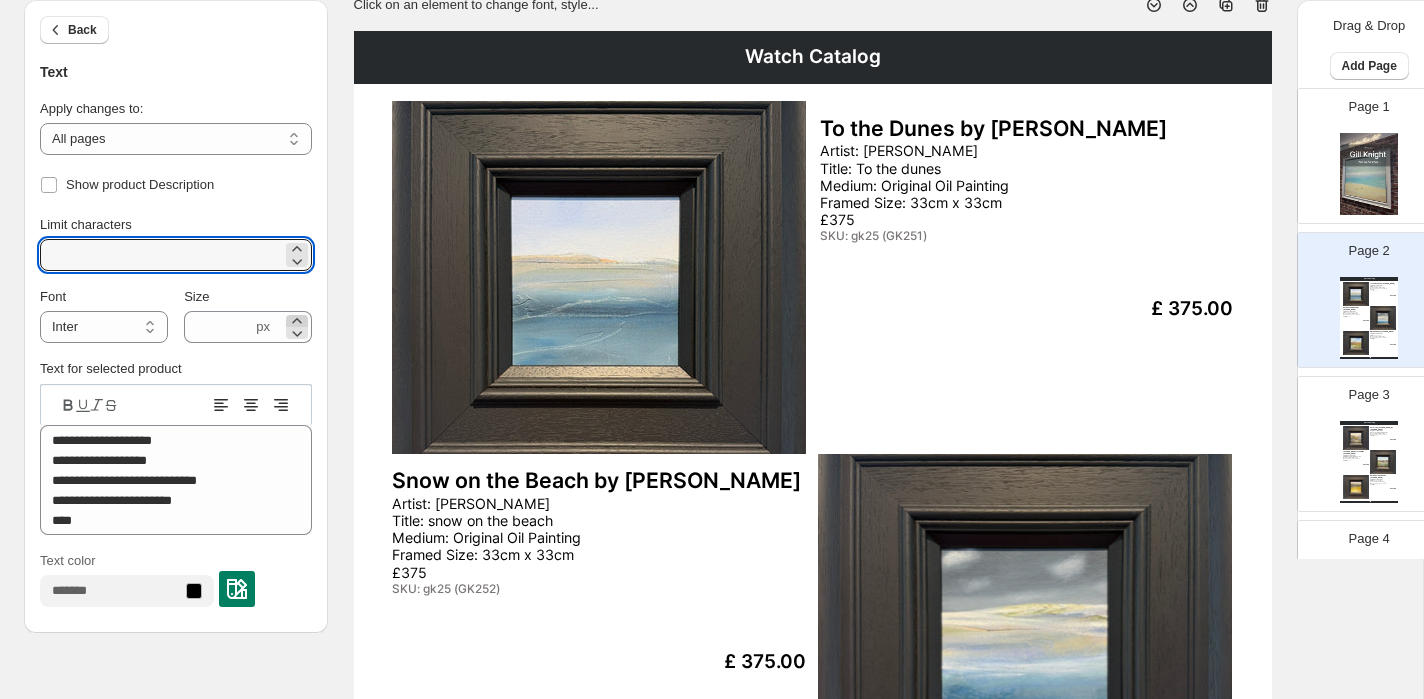 type on "***" 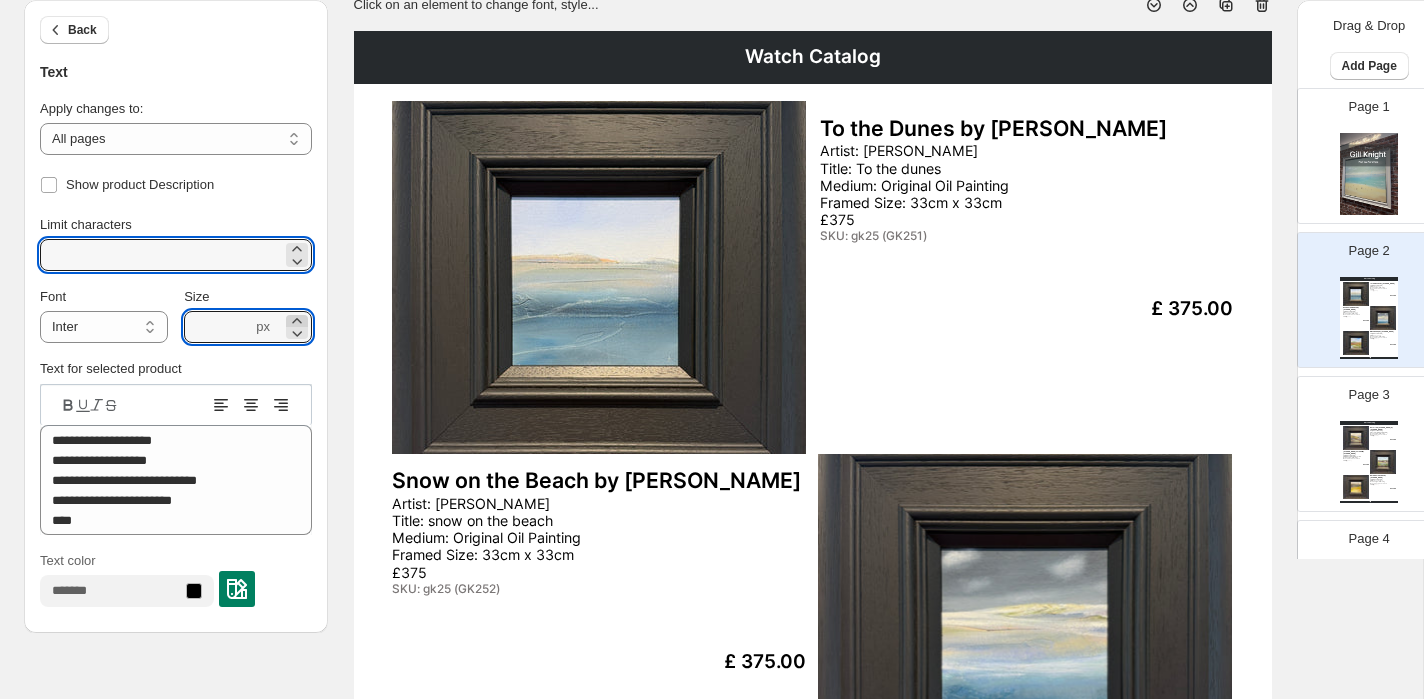 click 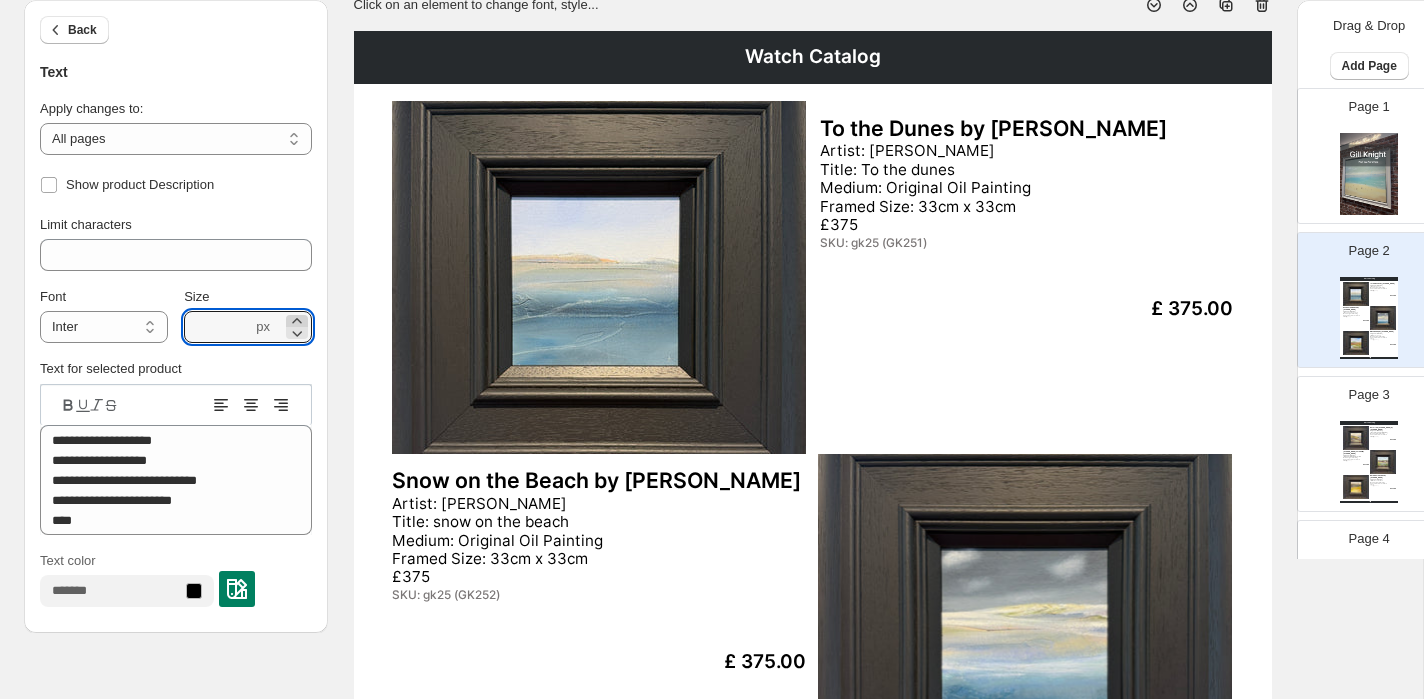 click 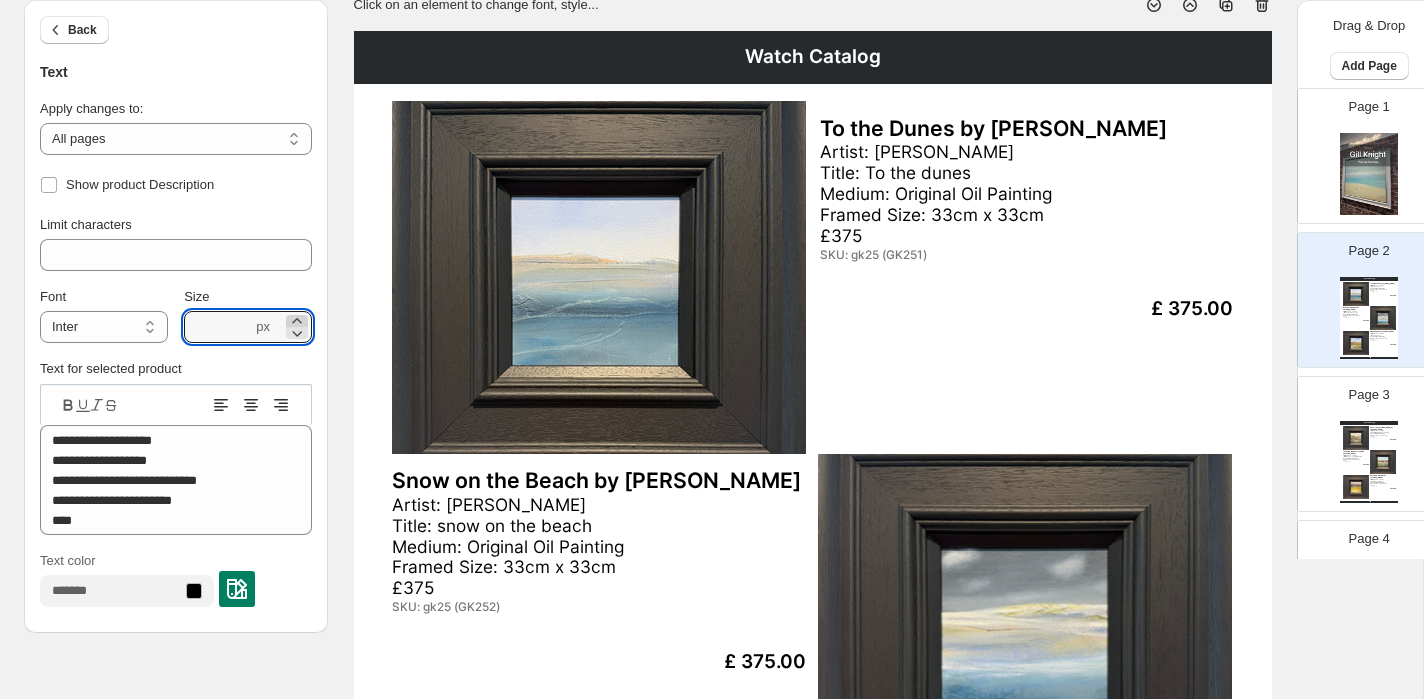 click 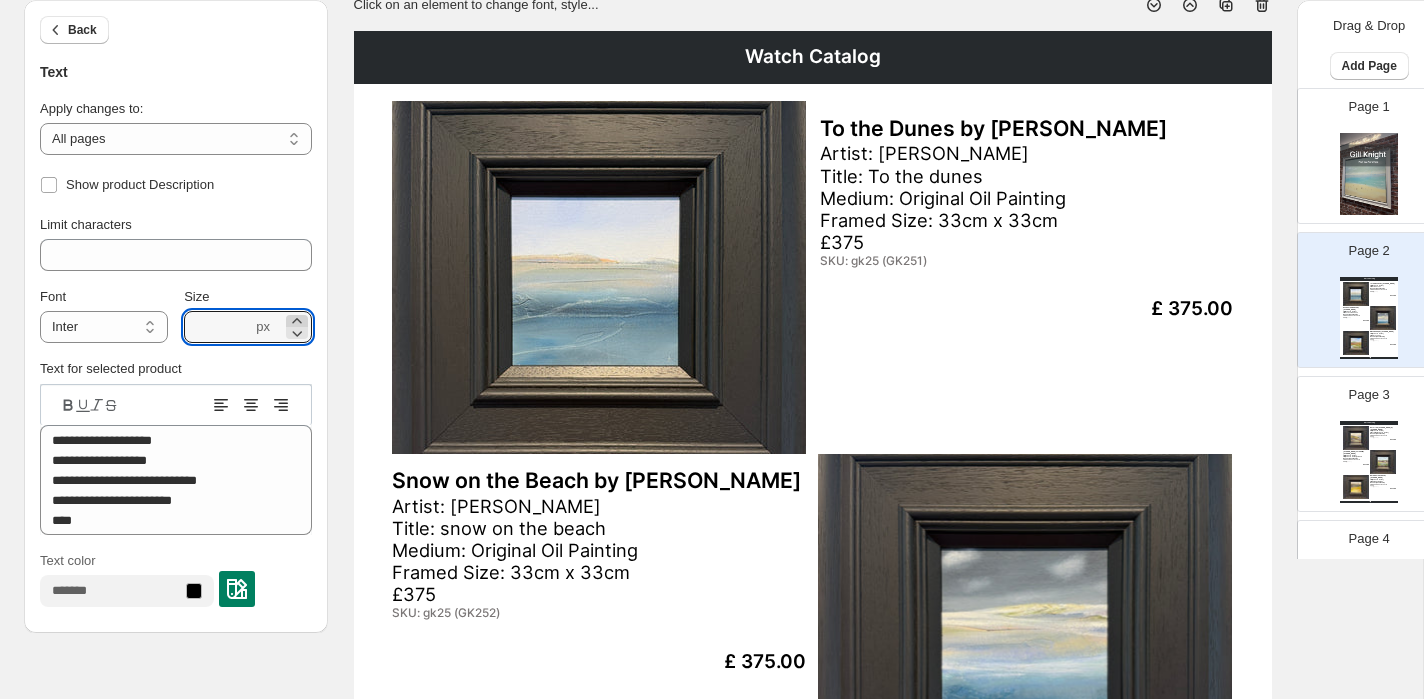 click 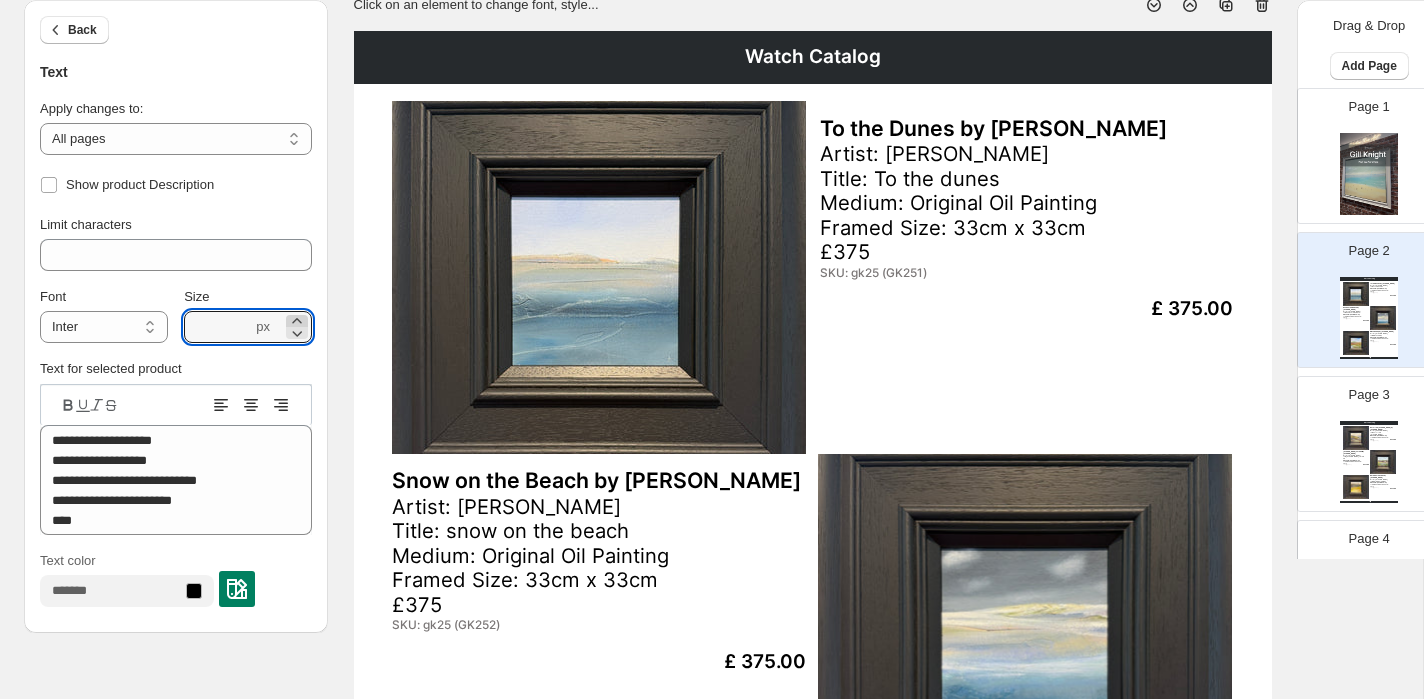 click 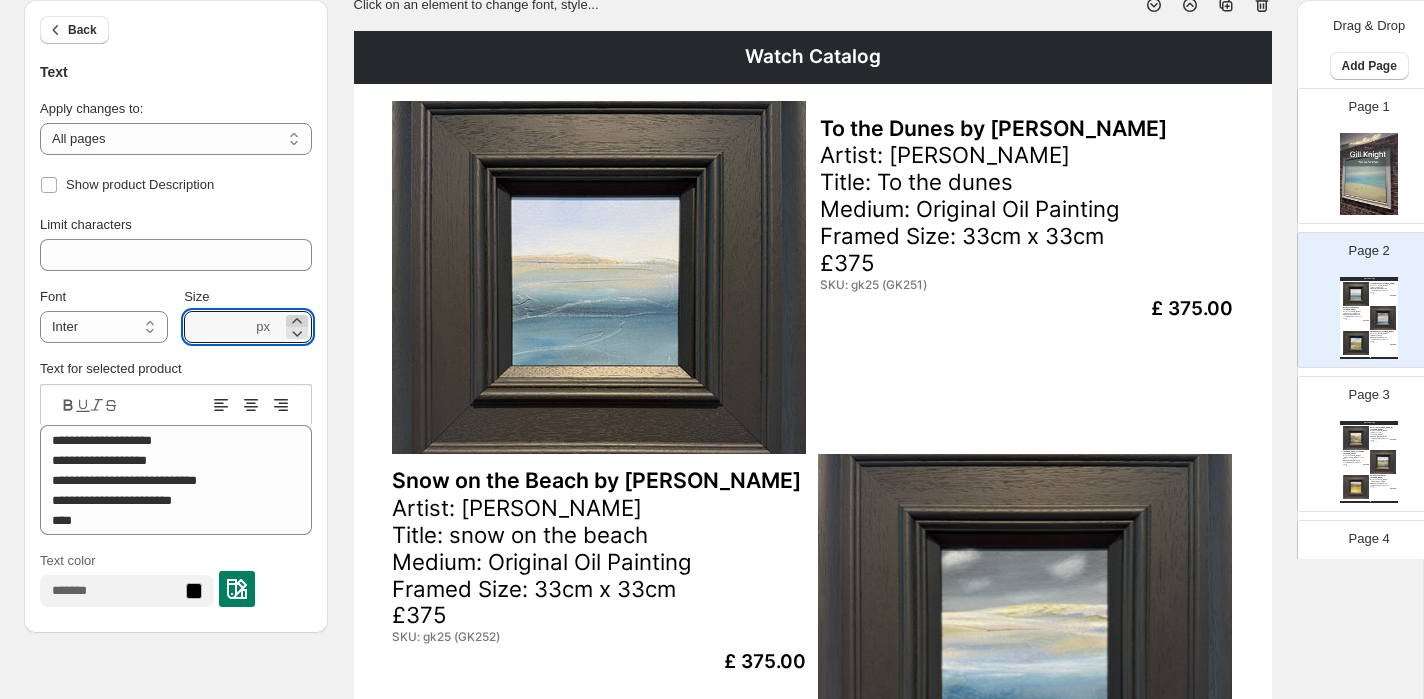 click 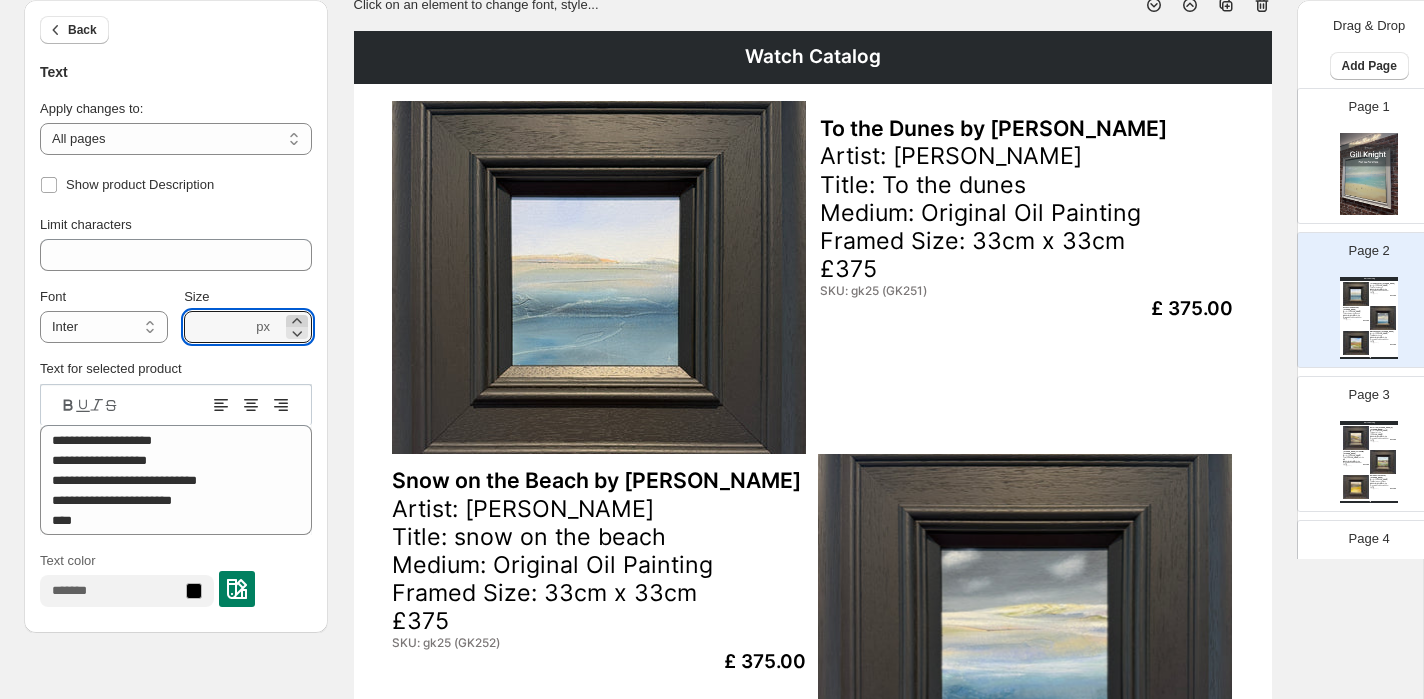 click 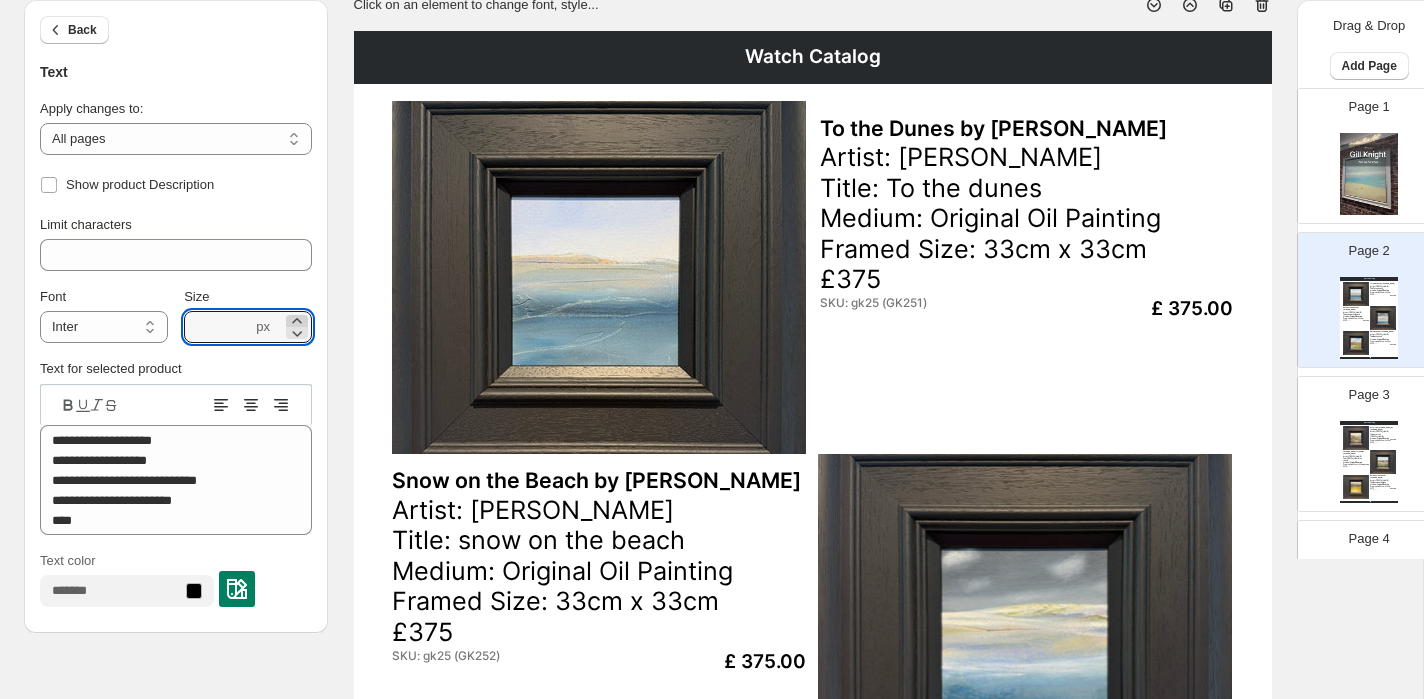 click 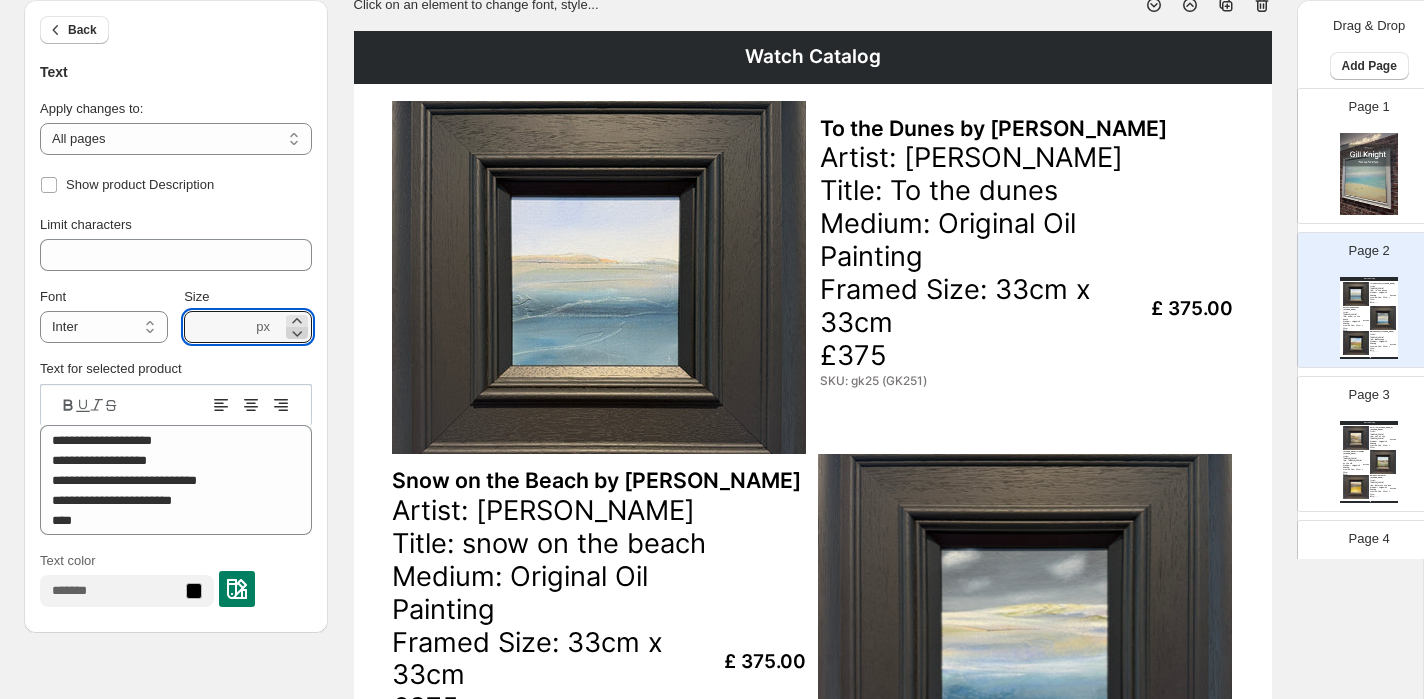 click 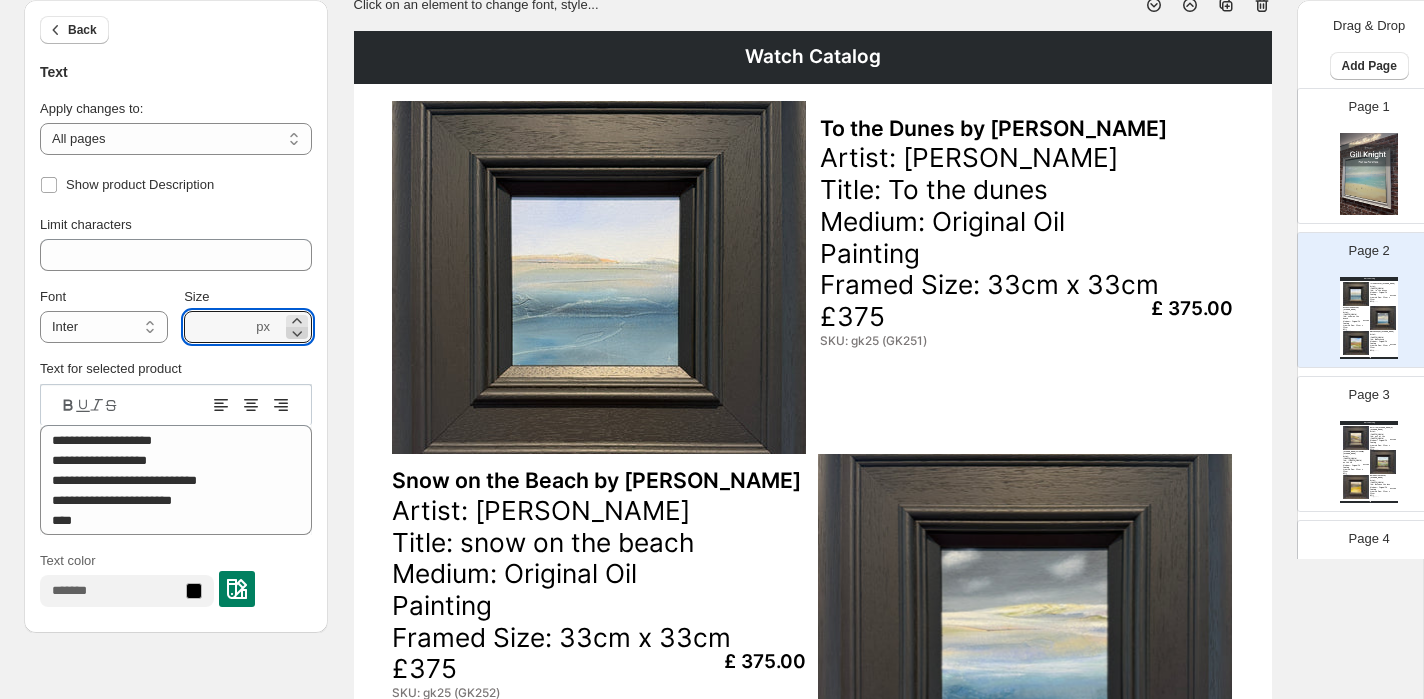 click 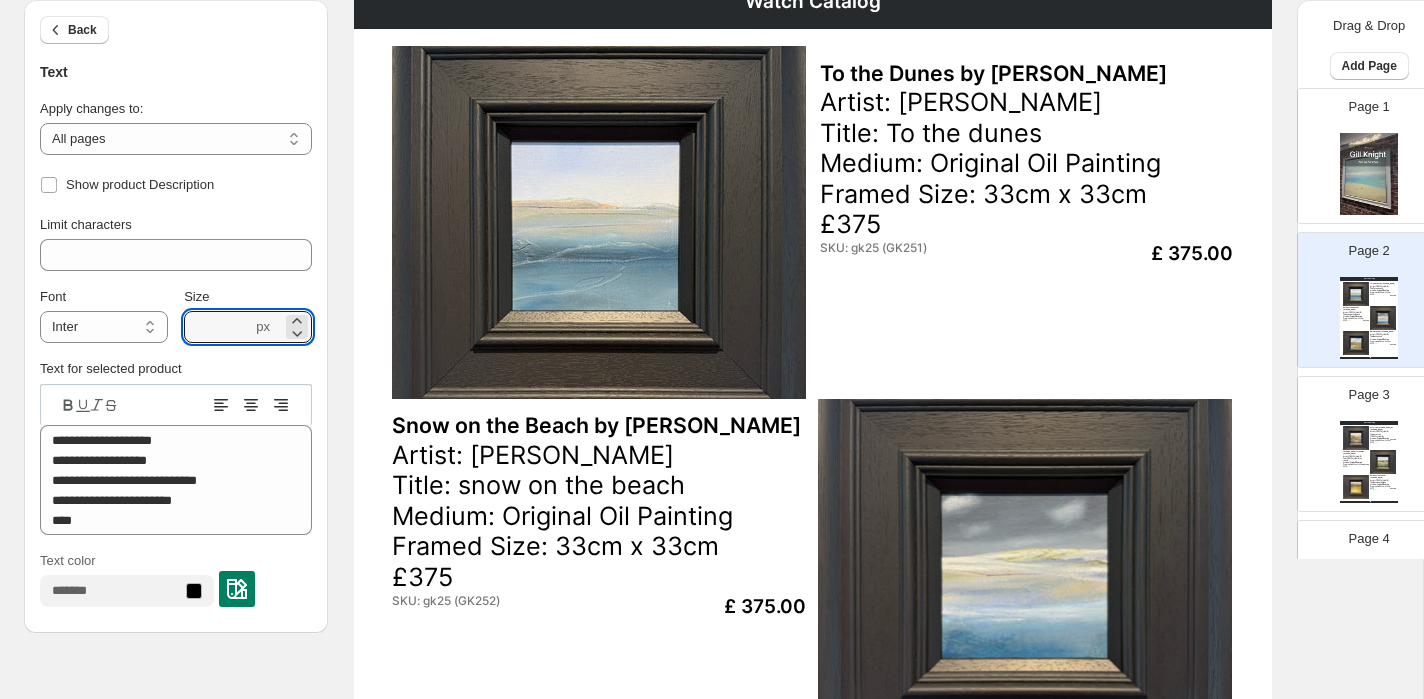 scroll, scrollTop: 235, scrollLeft: 0, axis: vertical 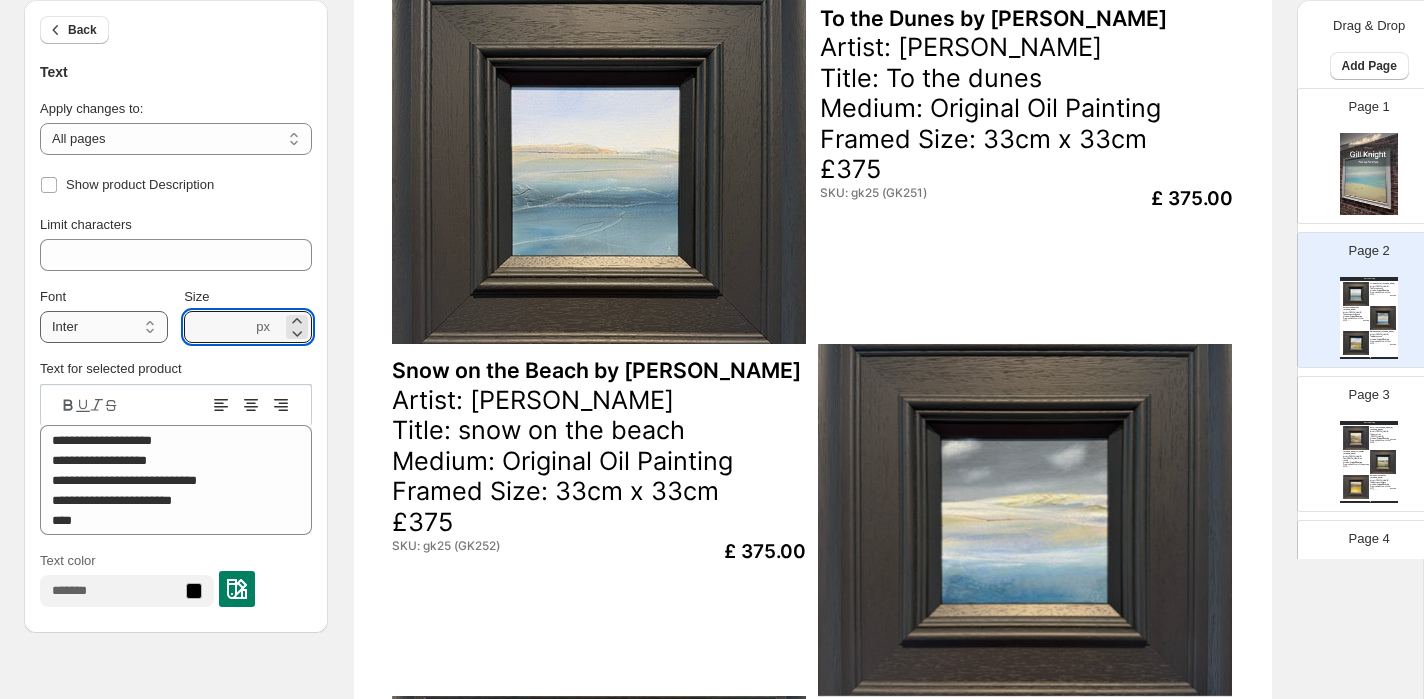 click on "**********" at bounding box center (104, 327) 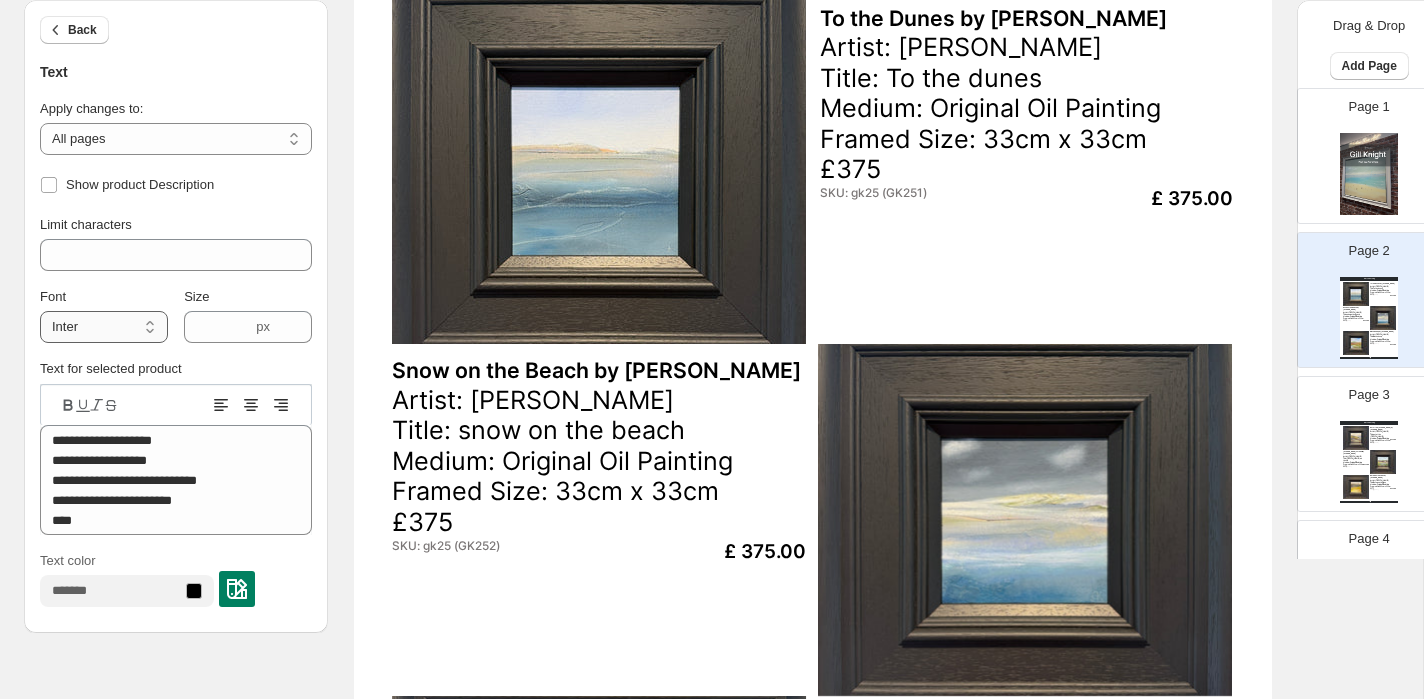 select on "******" 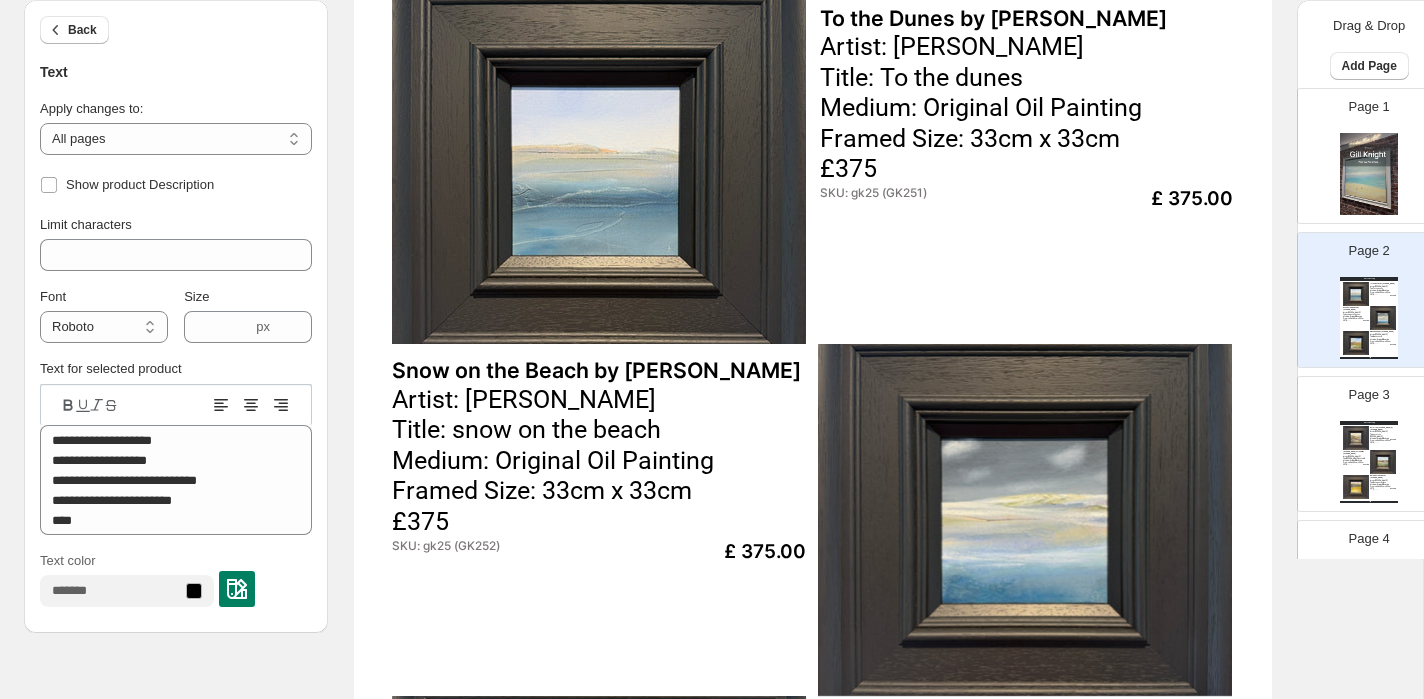 click on "**********" at bounding box center [711, 497] 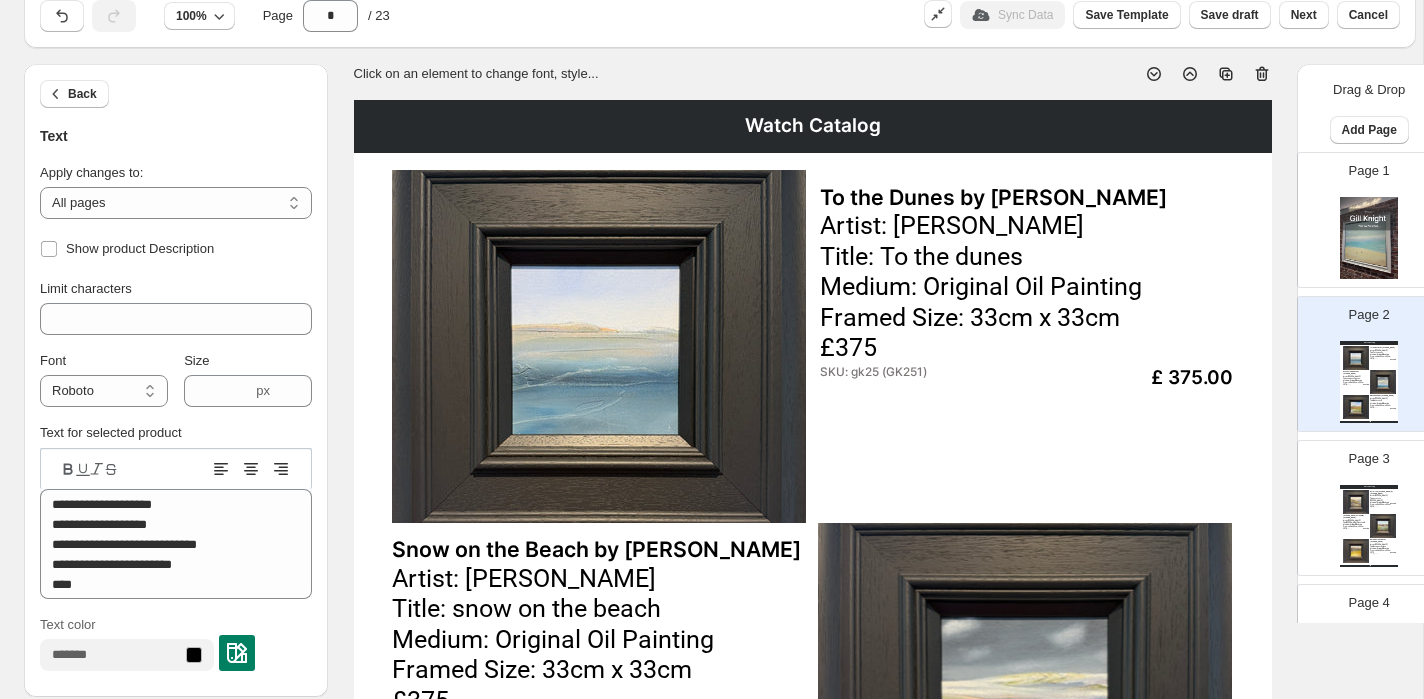 scroll, scrollTop: 53, scrollLeft: 0, axis: vertical 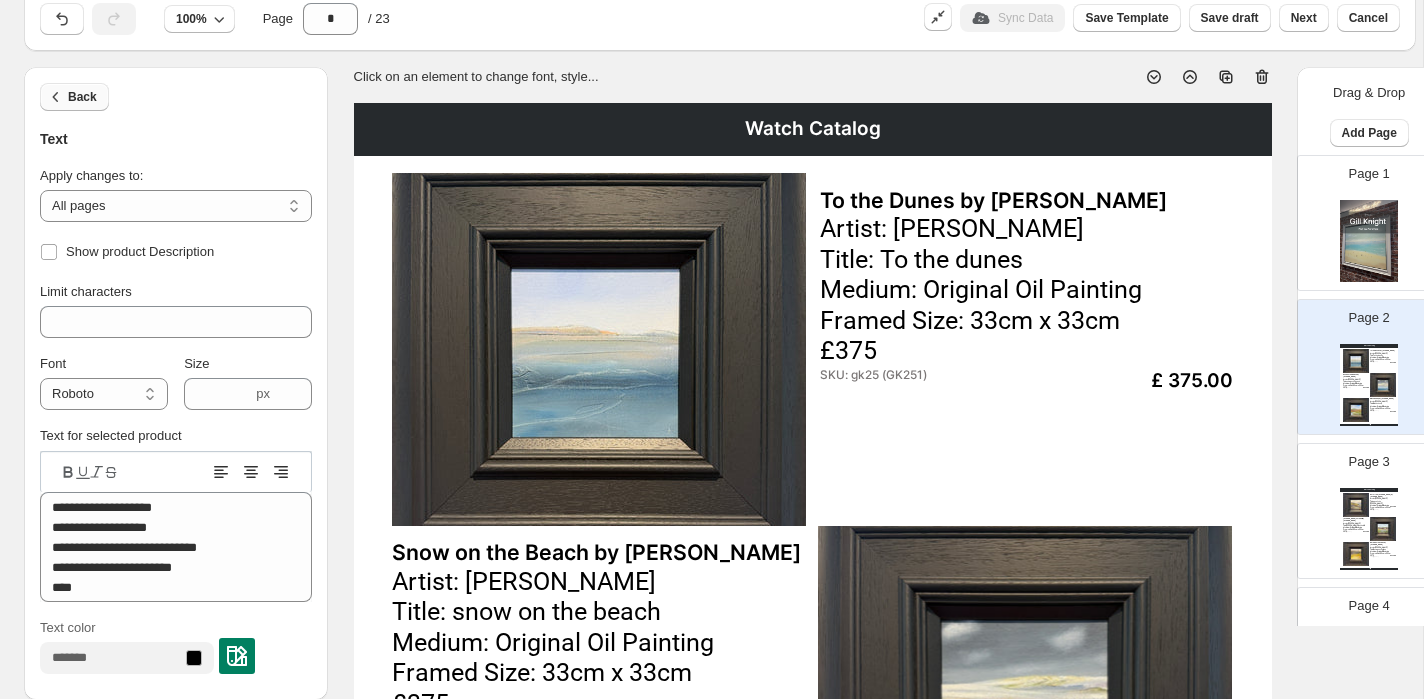 click 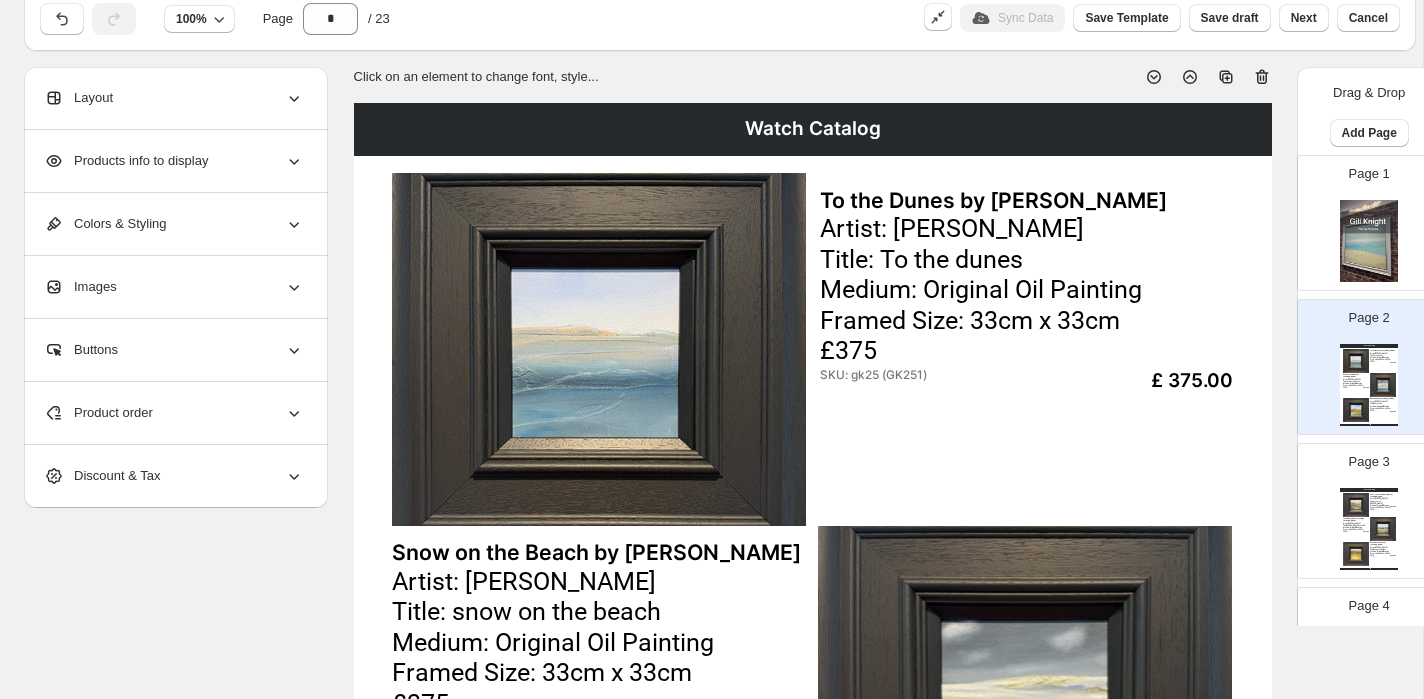 click on "Products info to display" at bounding box center (126, 161) 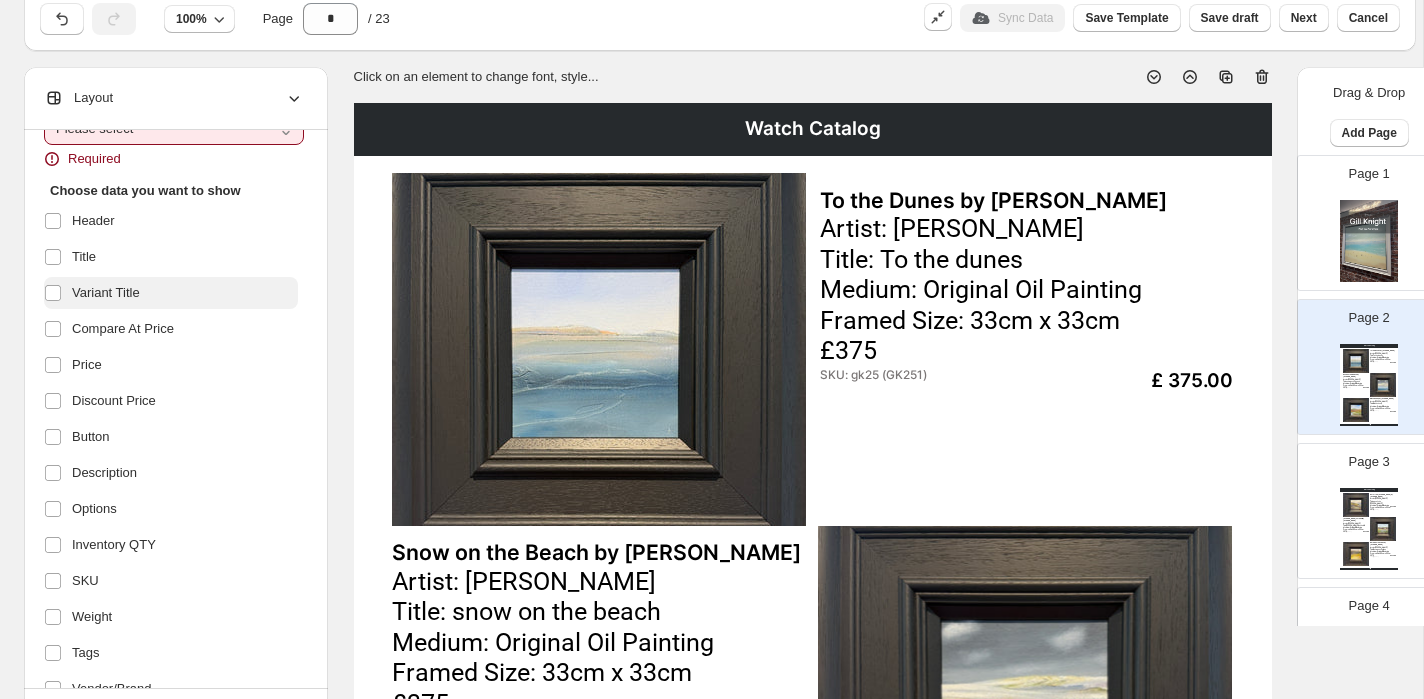 scroll, scrollTop: 3, scrollLeft: 0, axis: vertical 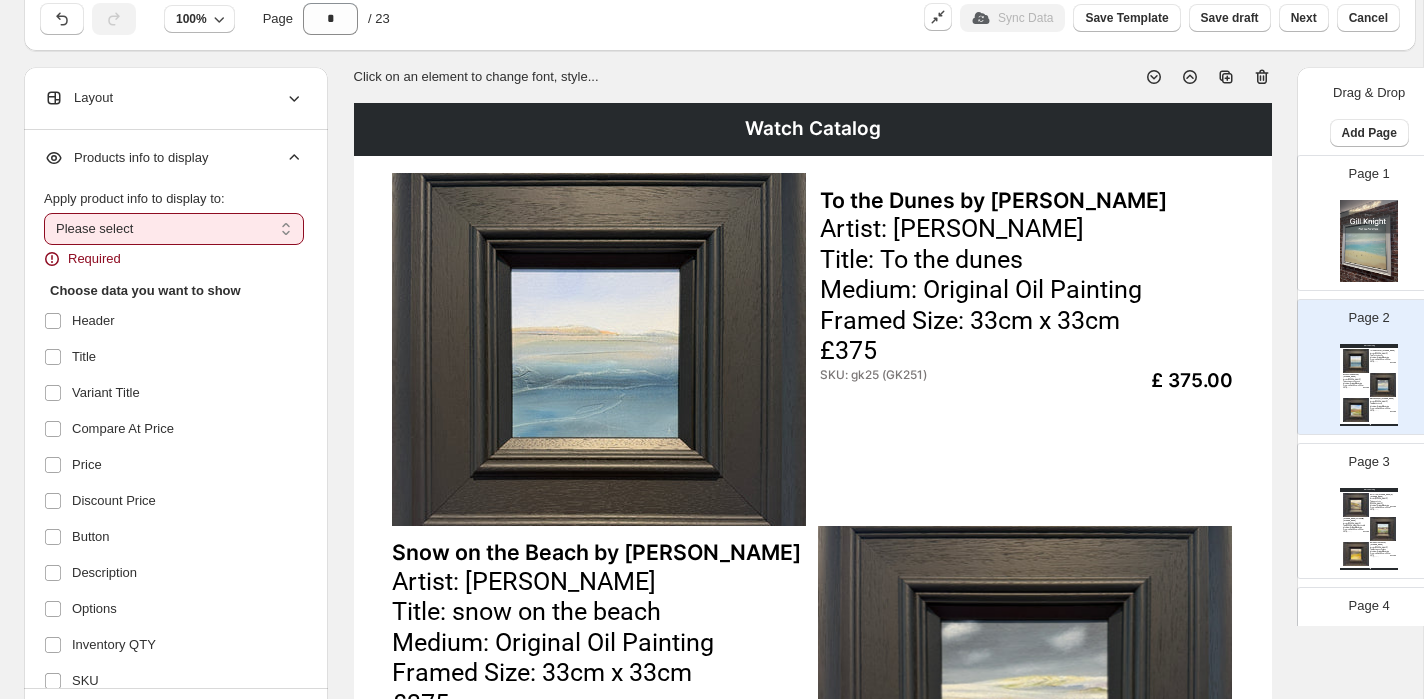 click on "**********" at bounding box center [174, 229] 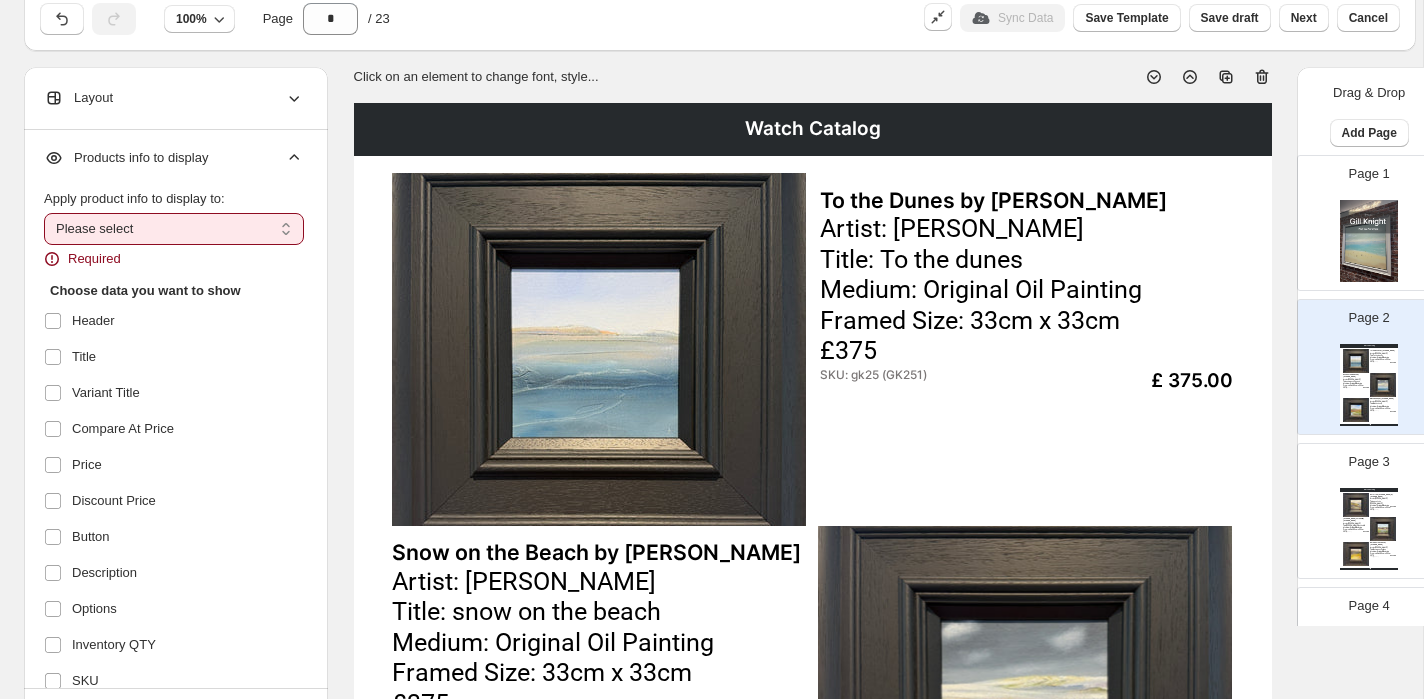 select on "*********" 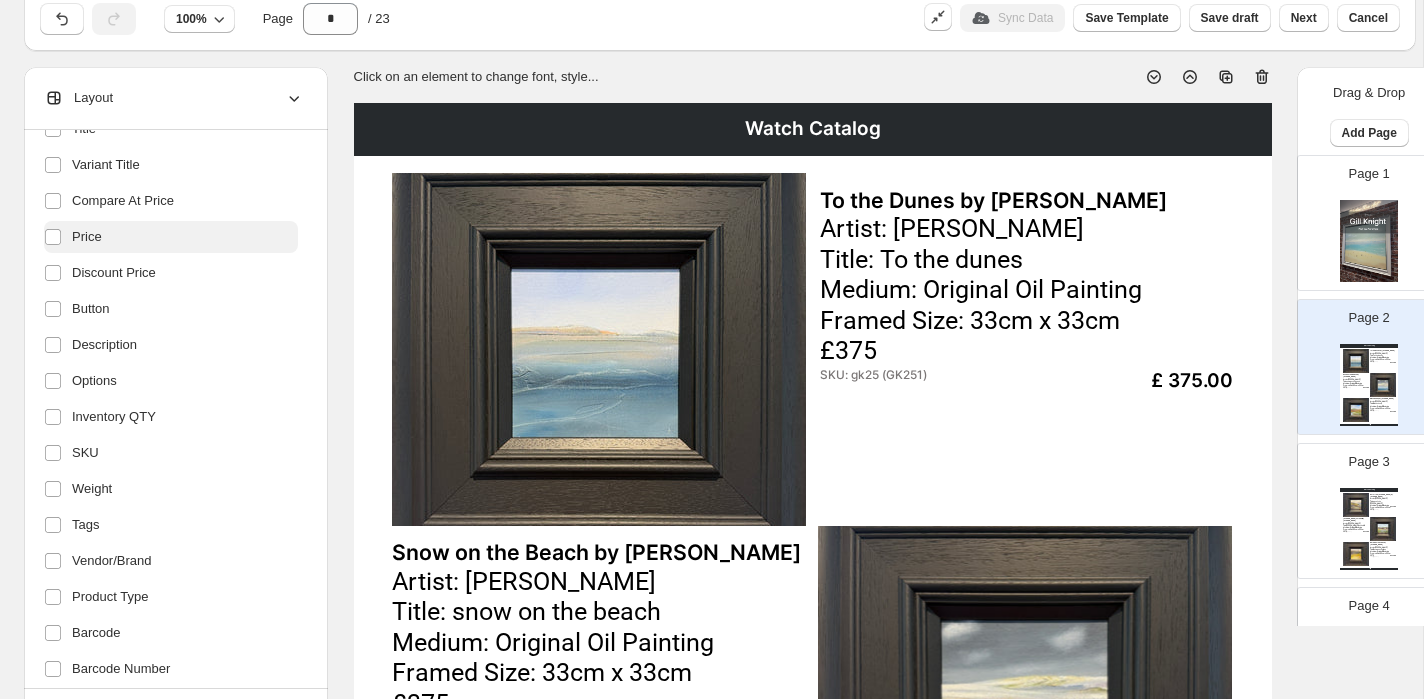 scroll, scrollTop: 366, scrollLeft: 0, axis: vertical 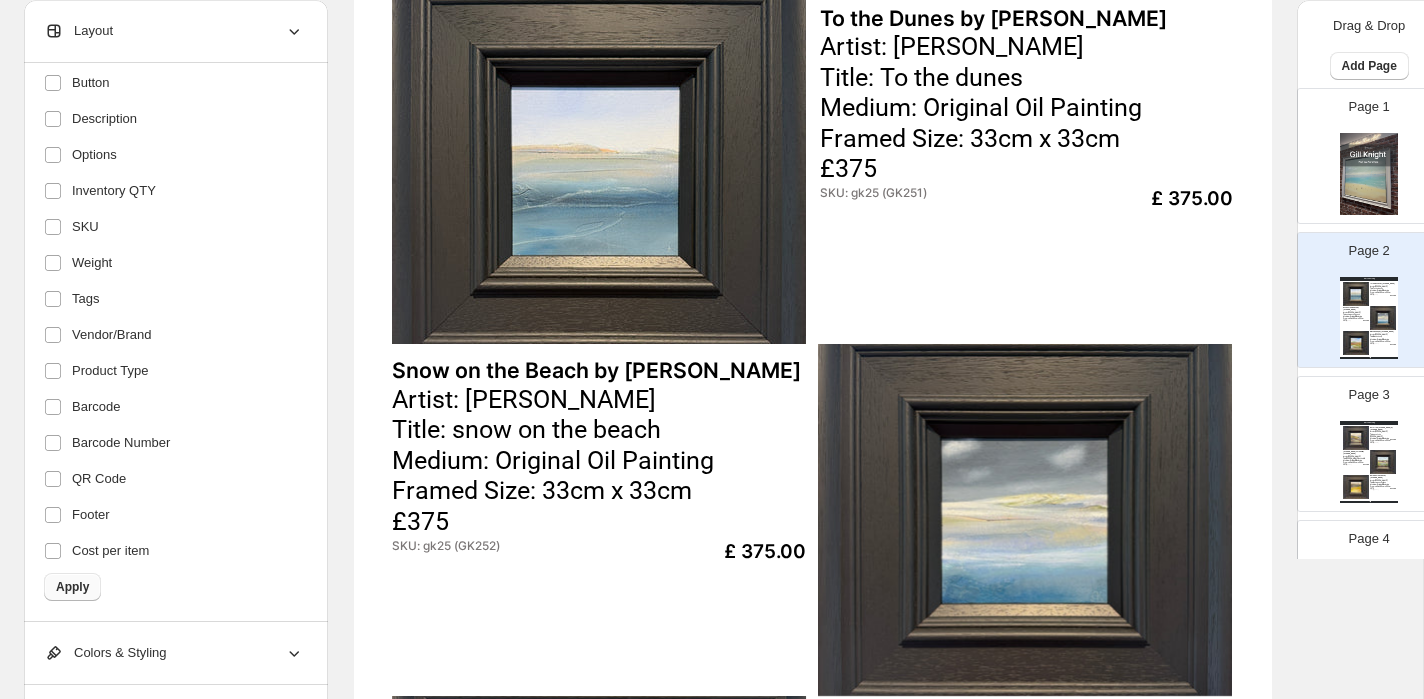 click on "Apply" at bounding box center (72, 587) 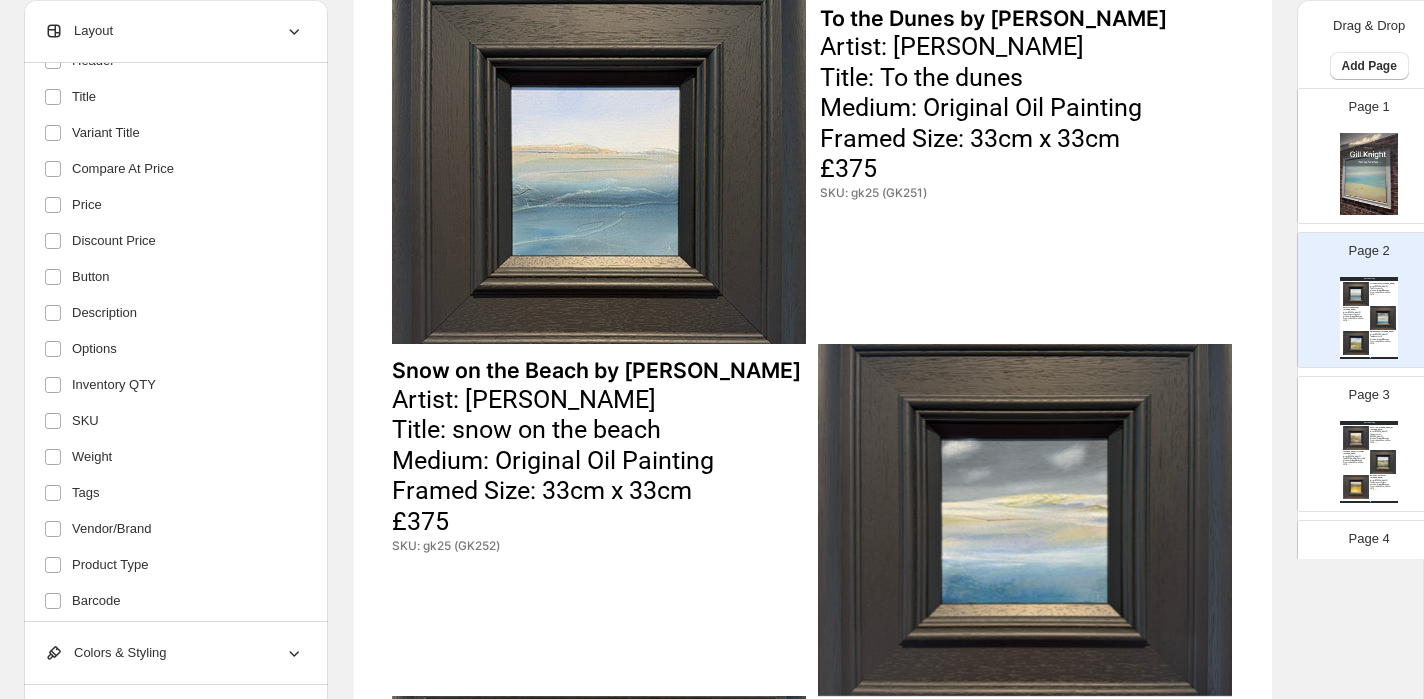scroll, scrollTop: 0, scrollLeft: 0, axis: both 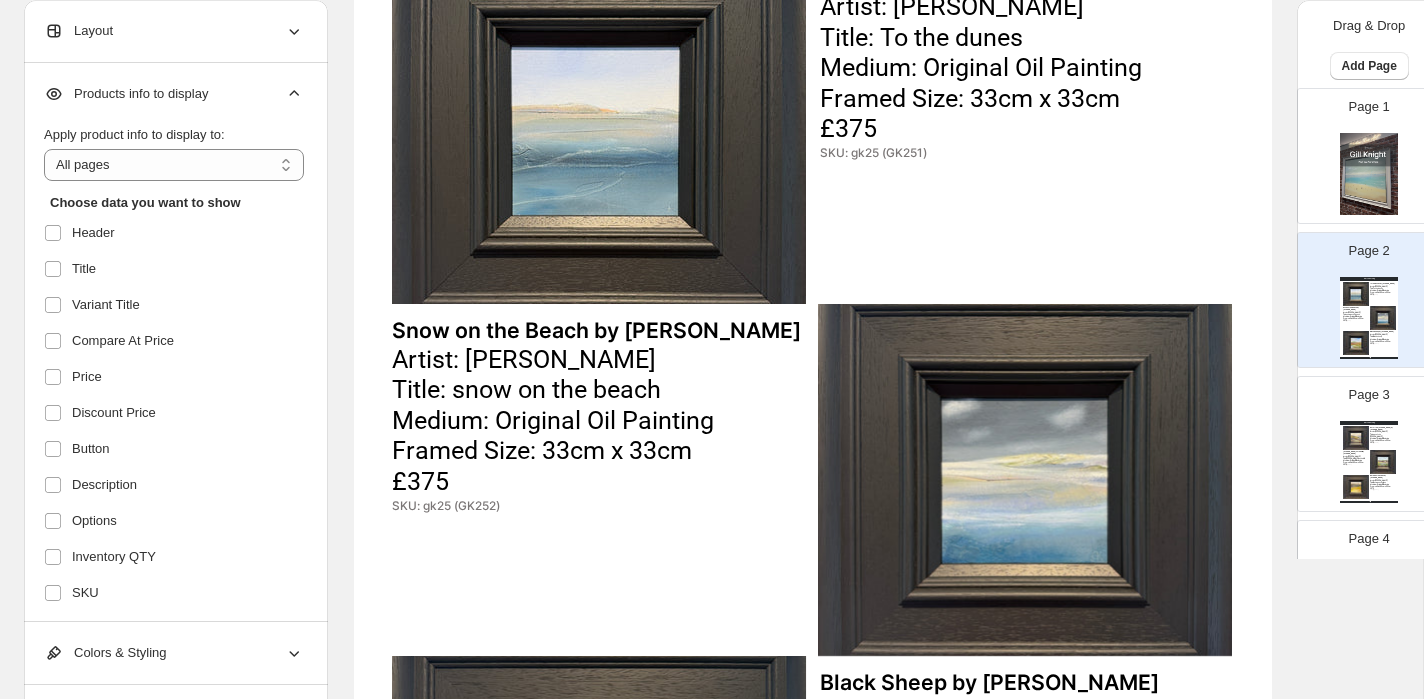 click at bounding box center (599, 127) 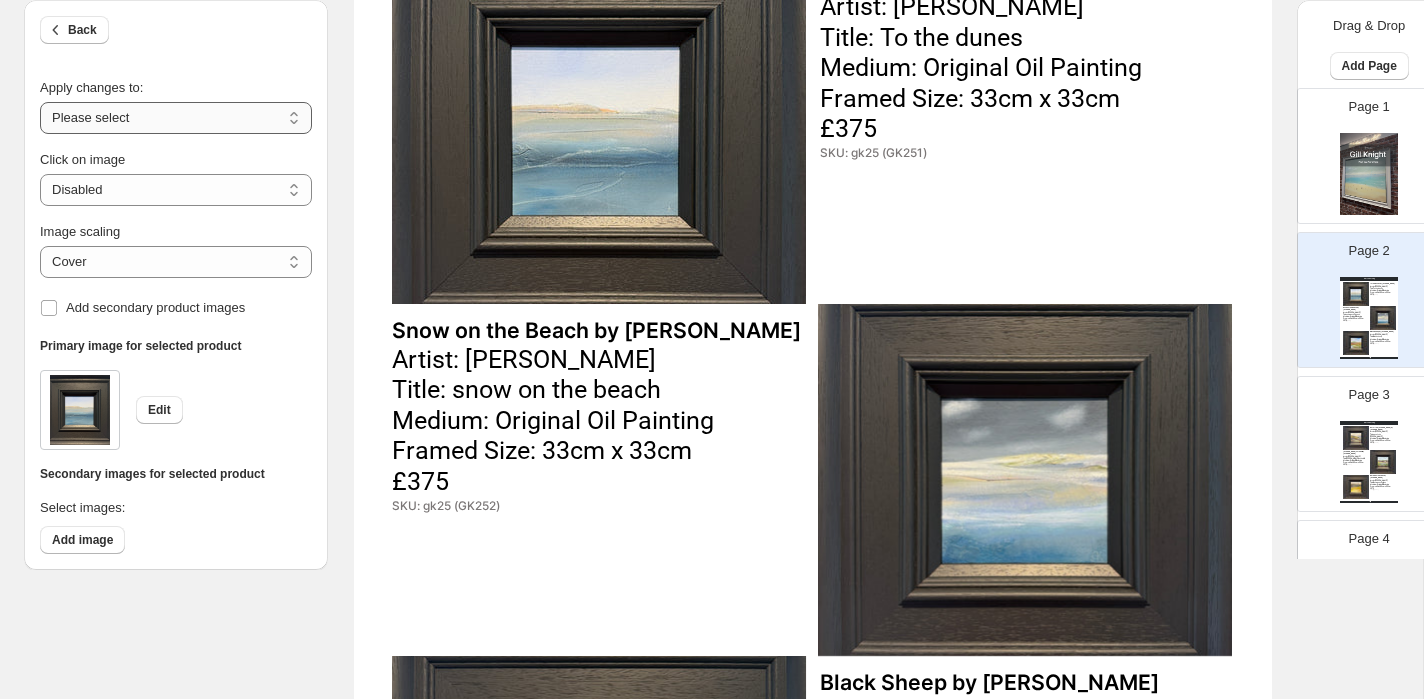 click on "**********" at bounding box center (176, 118) 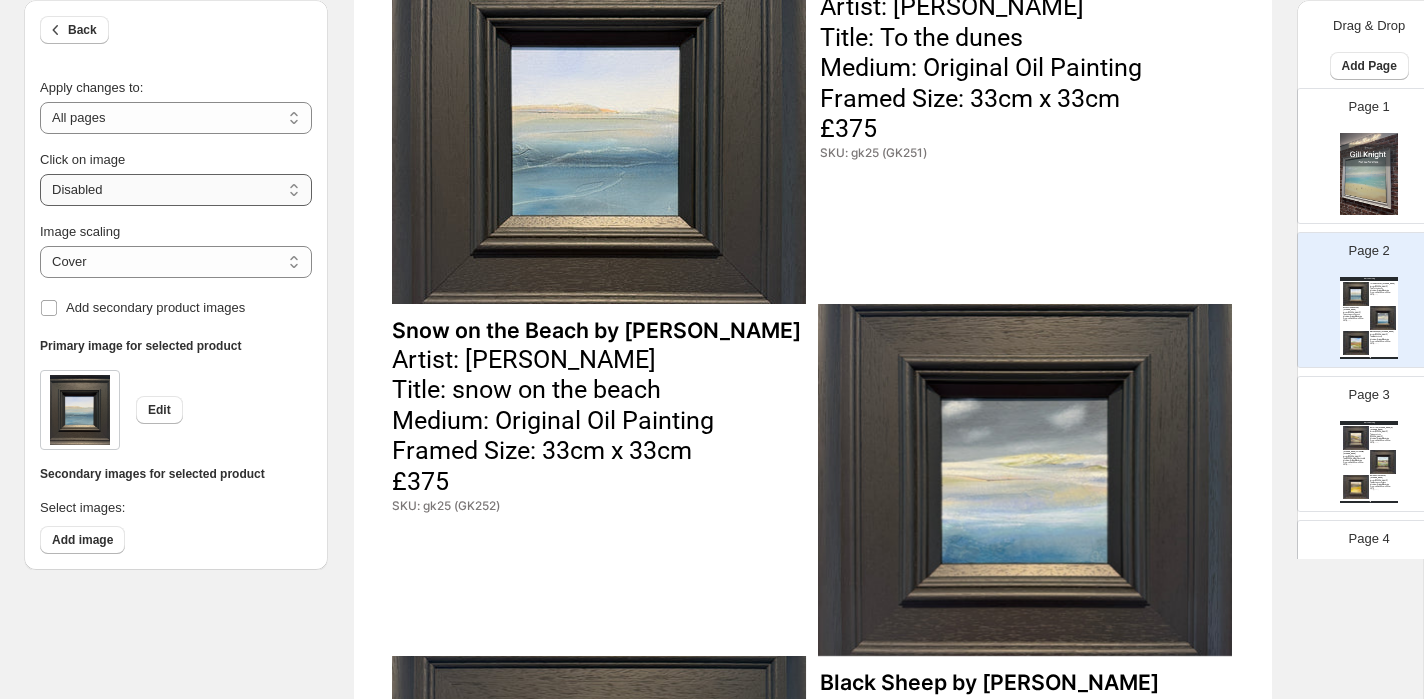 click on "**********" at bounding box center [176, 190] 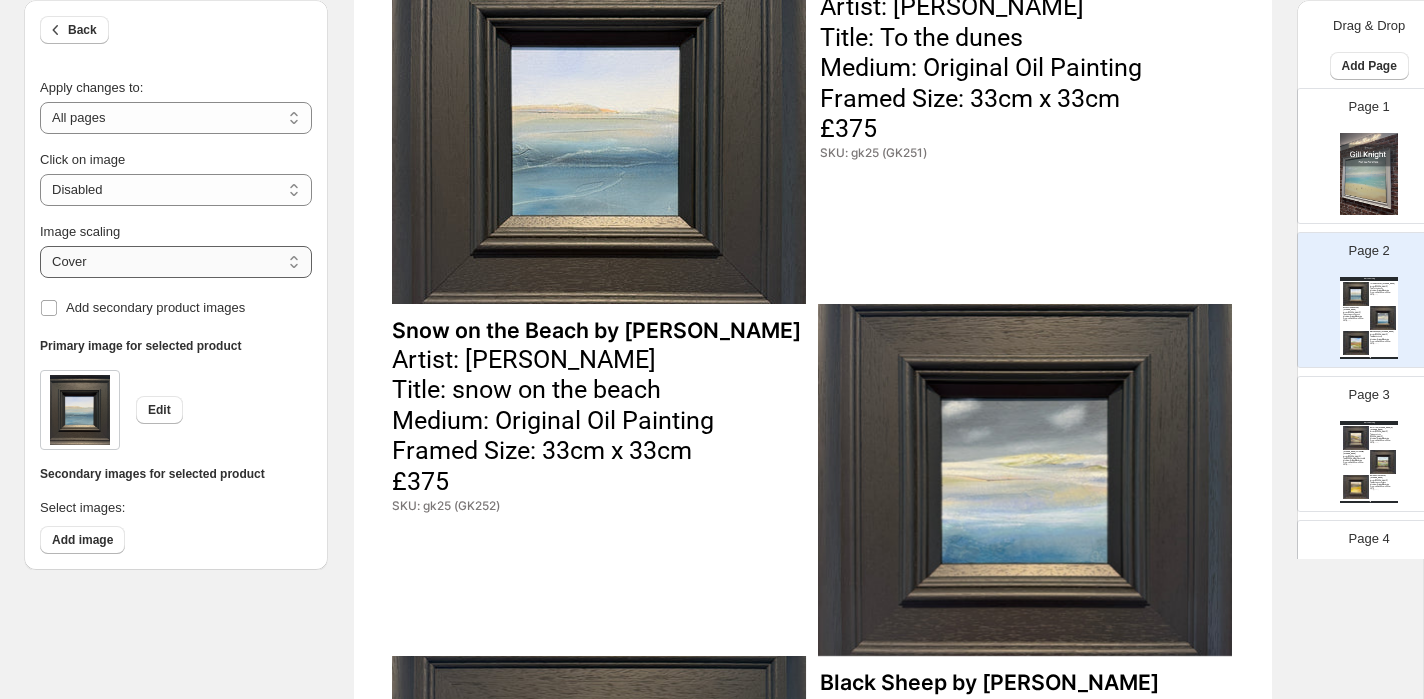 click on "***** *******" at bounding box center (176, 262) 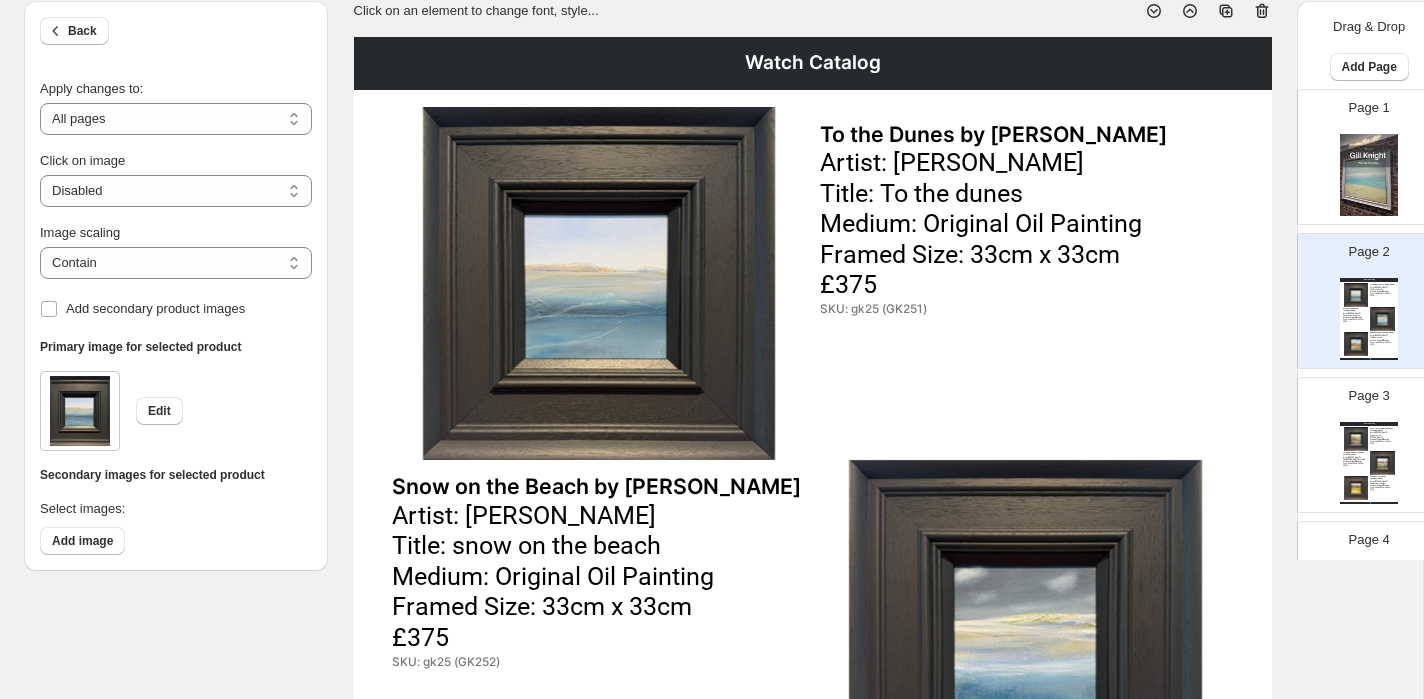 scroll, scrollTop: 0, scrollLeft: 0, axis: both 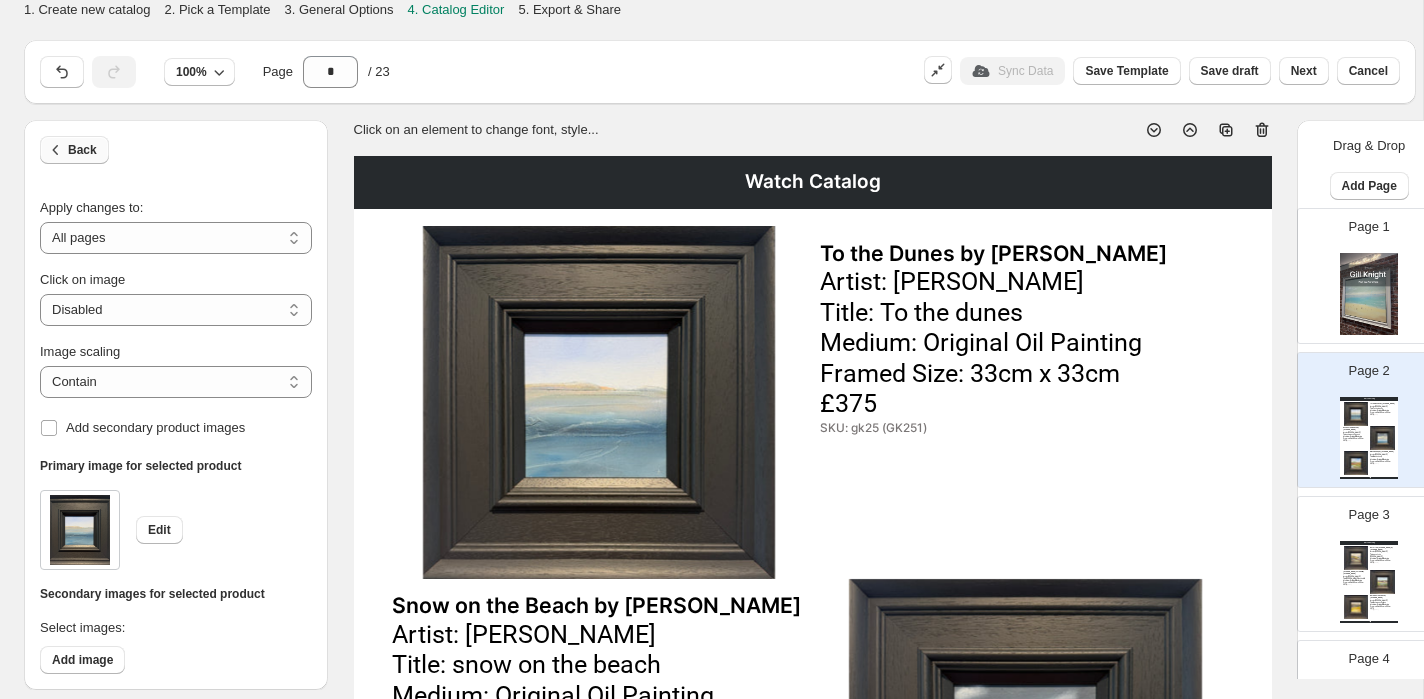 click on "Back" at bounding box center (82, 150) 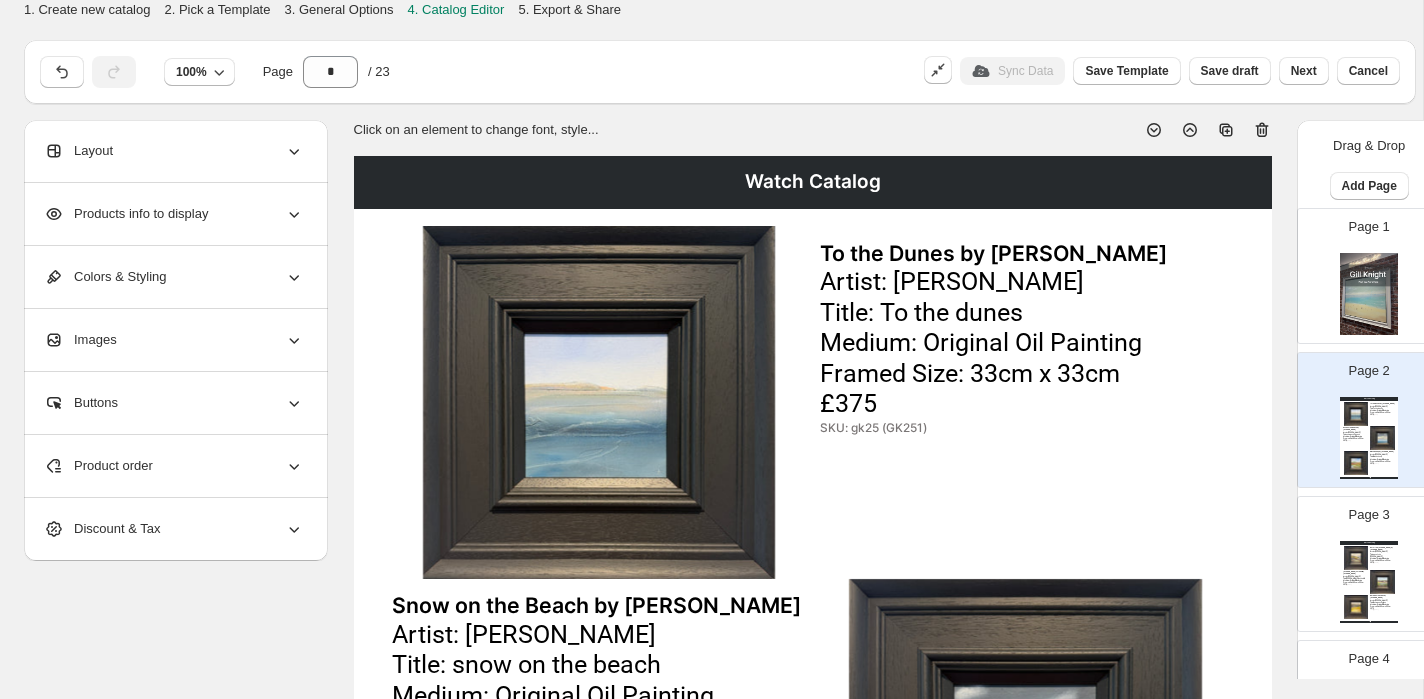 click on "Layout" at bounding box center (78, 151) 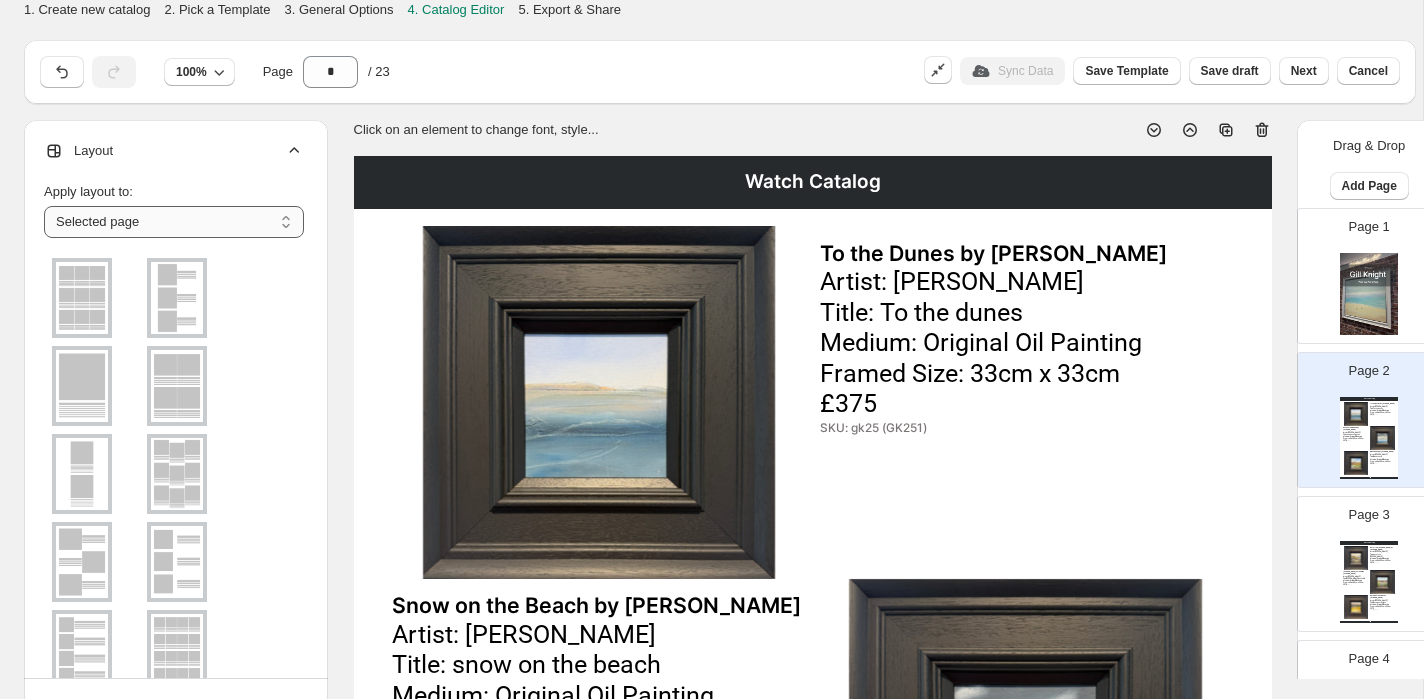 click on "**********" at bounding box center [174, 222] 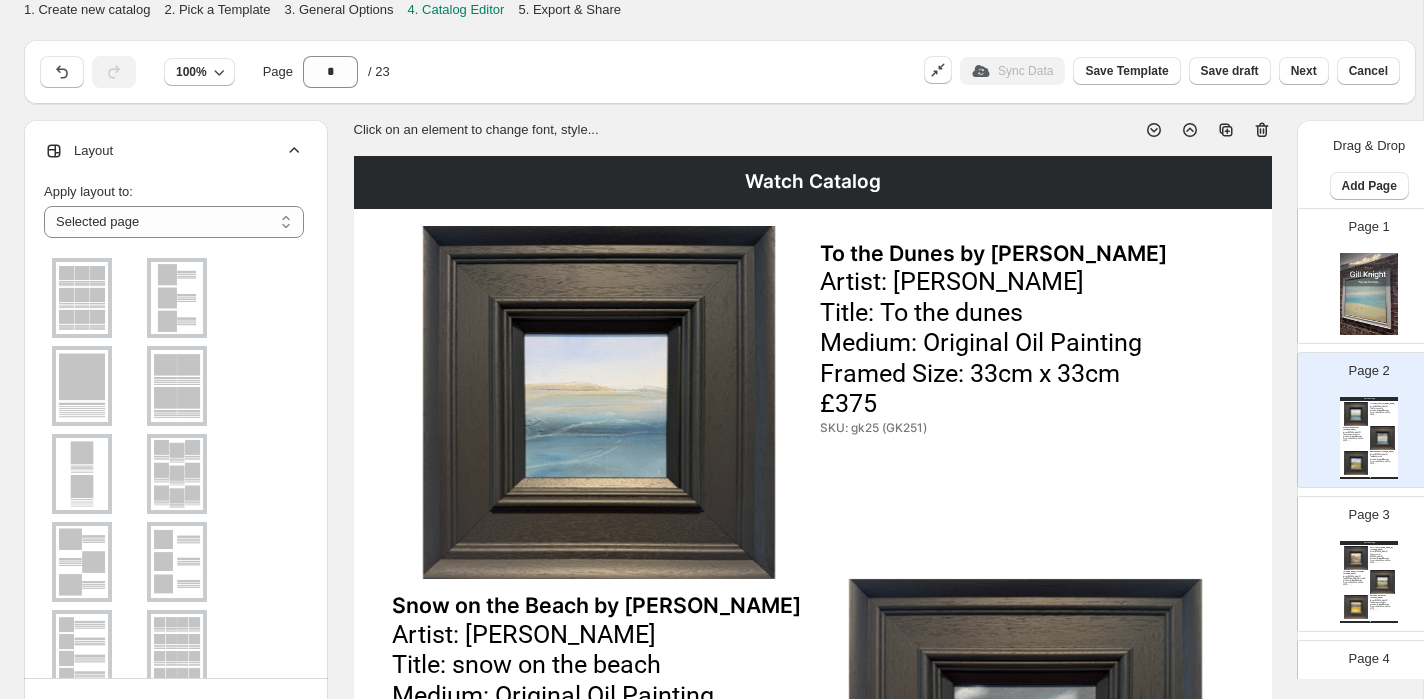 click at bounding box center [177, 386] 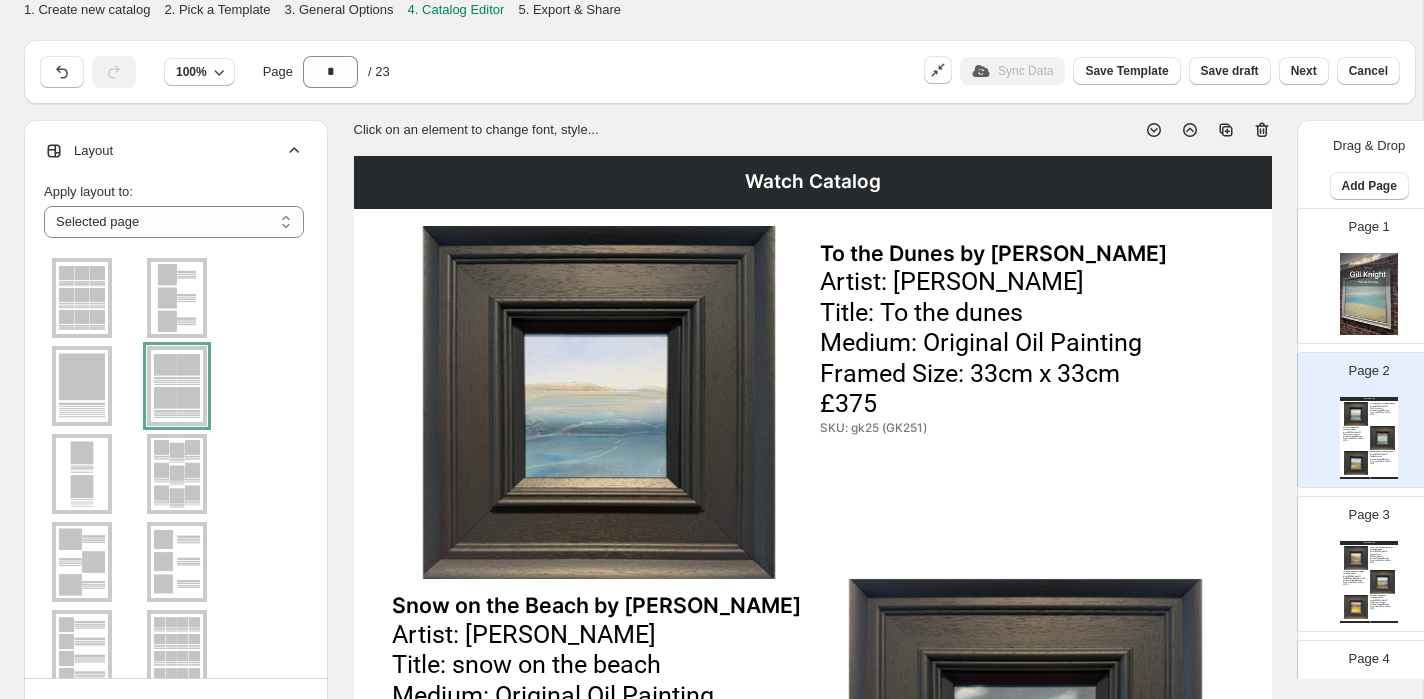 click at bounding box center [177, 386] 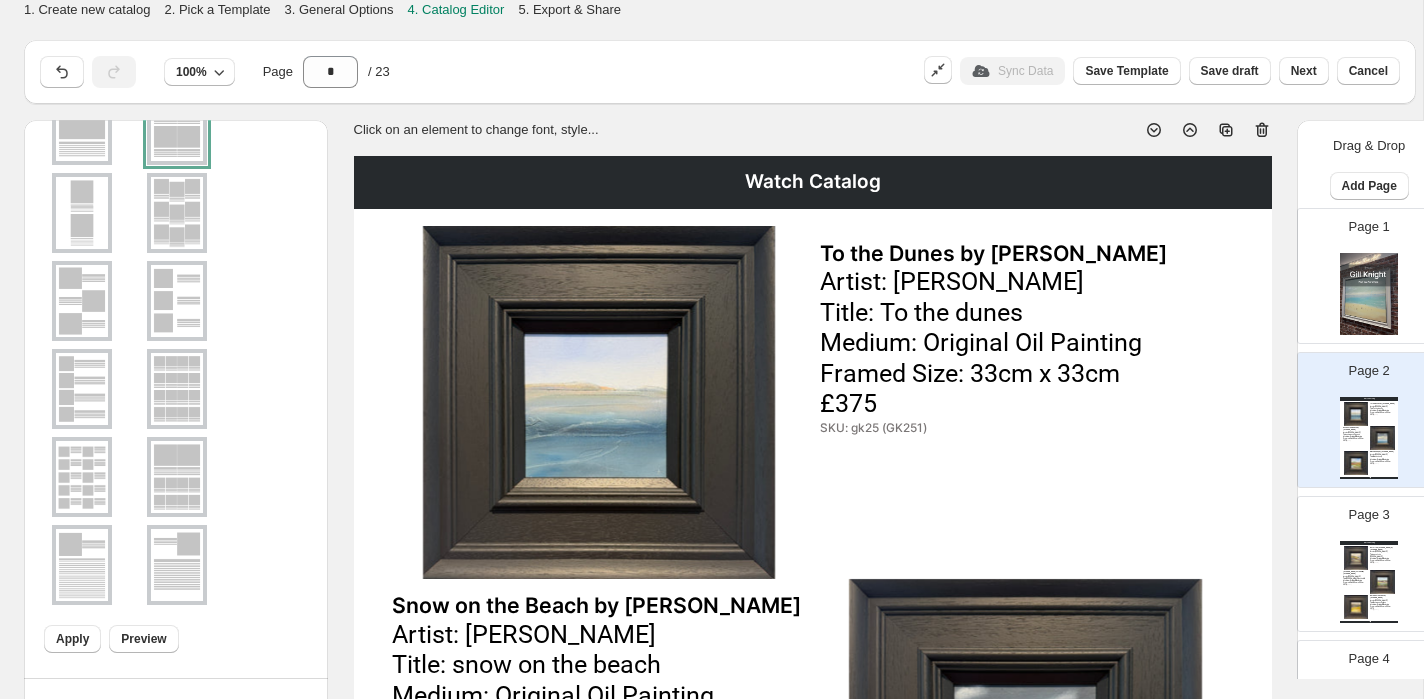 scroll, scrollTop: 272, scrollLeft: 0, axis: vertical 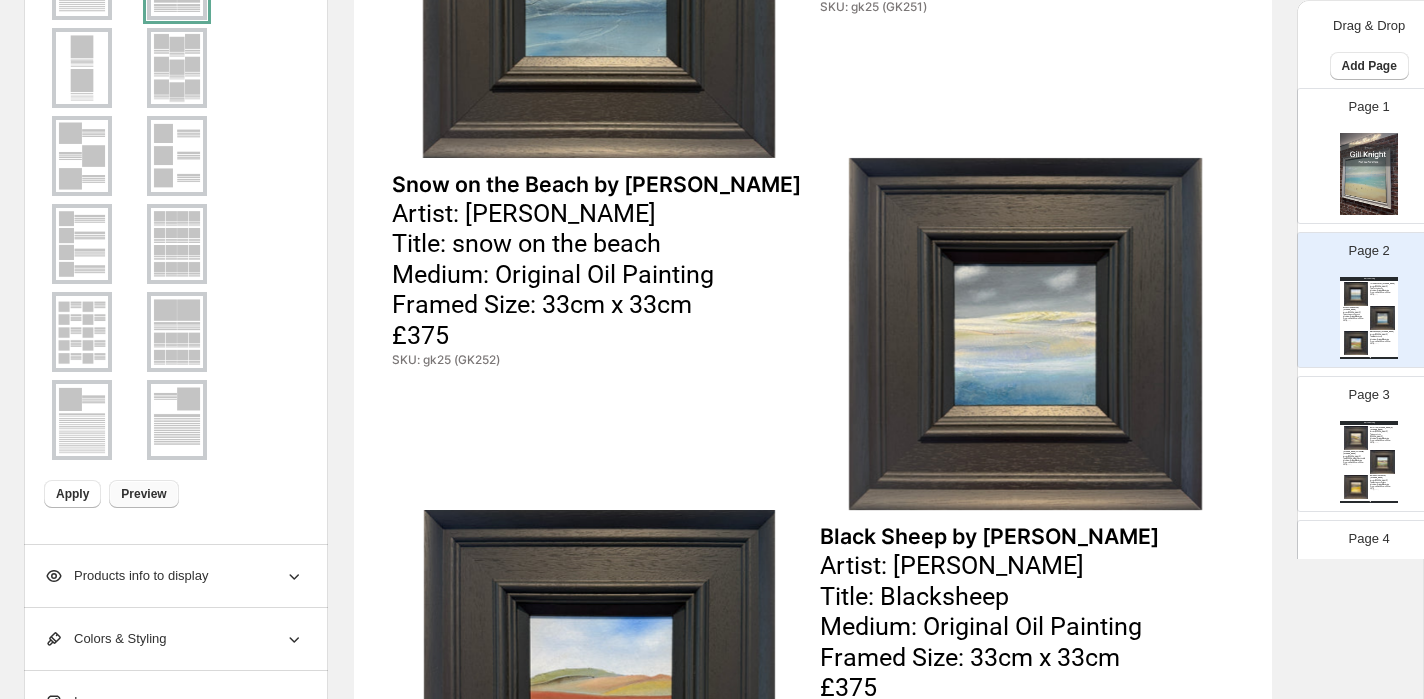 click on "Preview" at bounding box center (143, 494) 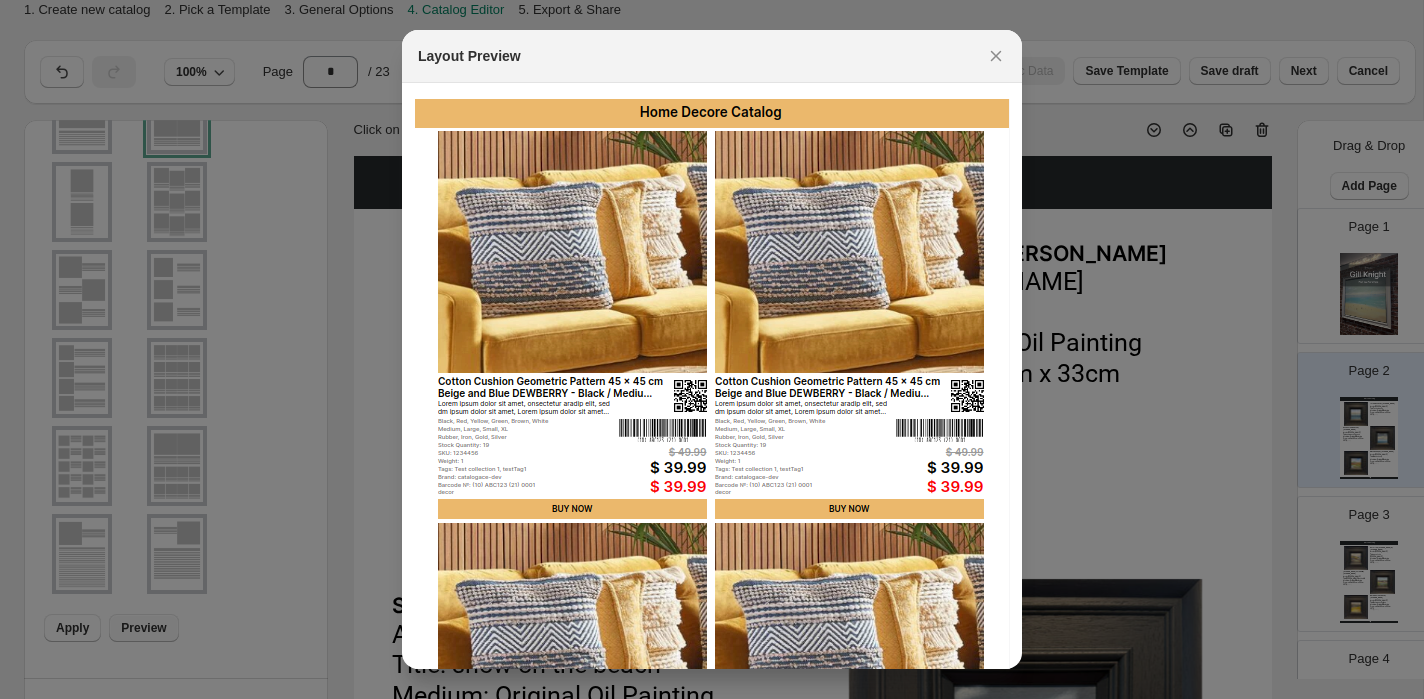 scroll, scrollTop: 421, scrollLeft: 0, axis: vertical 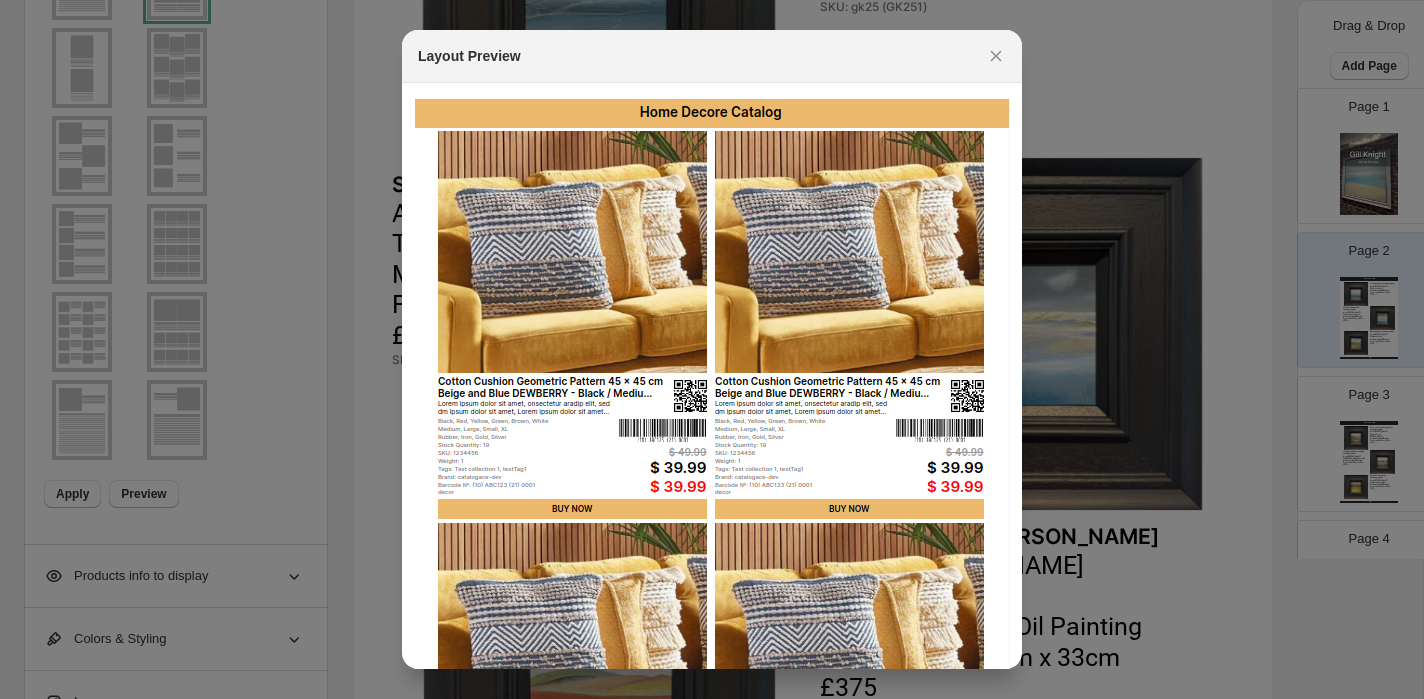 click at bounding box center (712, 349) 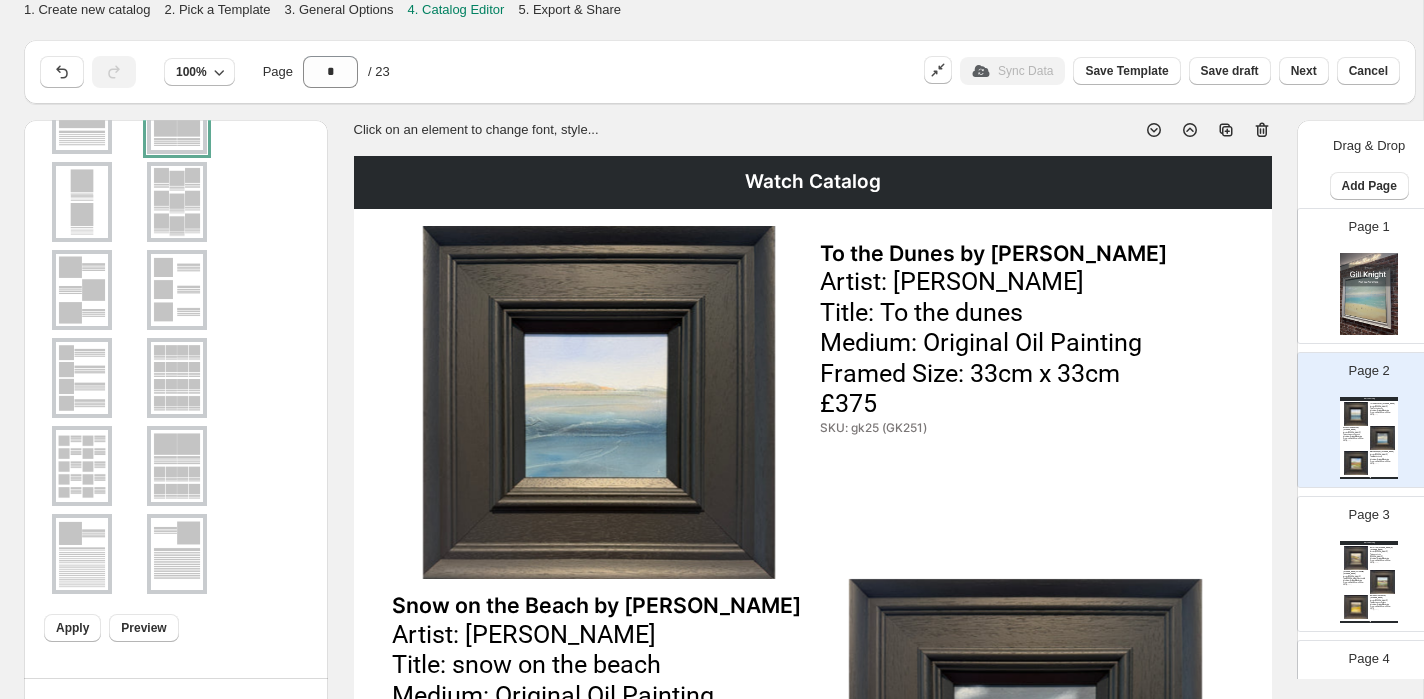 scroll, scrollTop: 421, scrollLeft: 0, axis: vertical 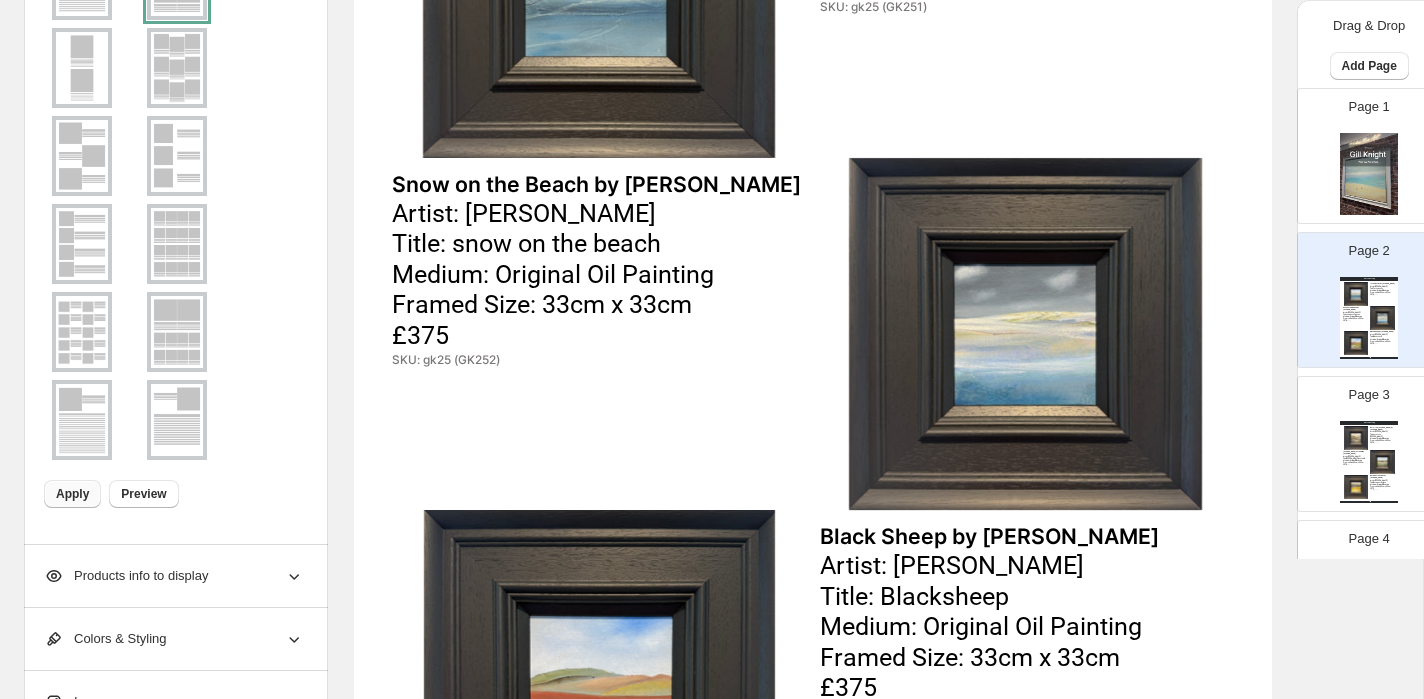 click on "Apply" at bounding box center (72, 494) 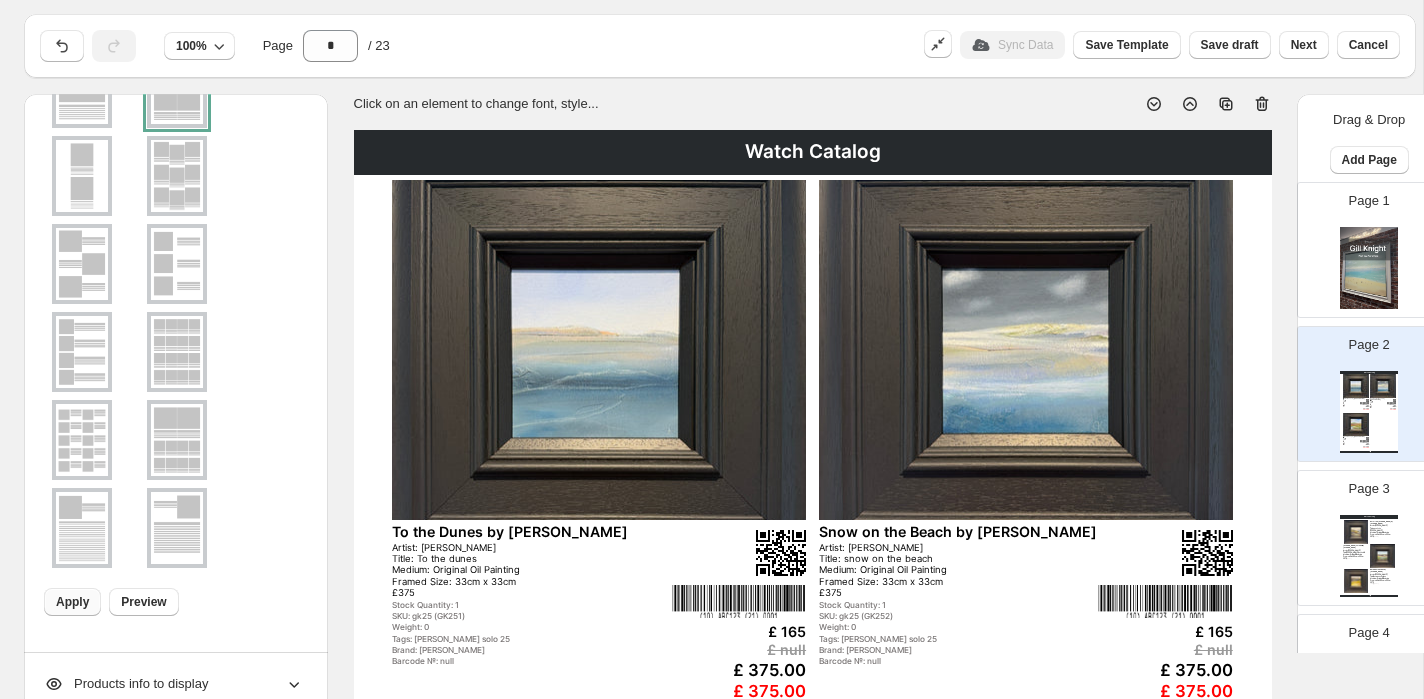 scroll, scrollTop: 0, scrollLeft: 0, axis: both 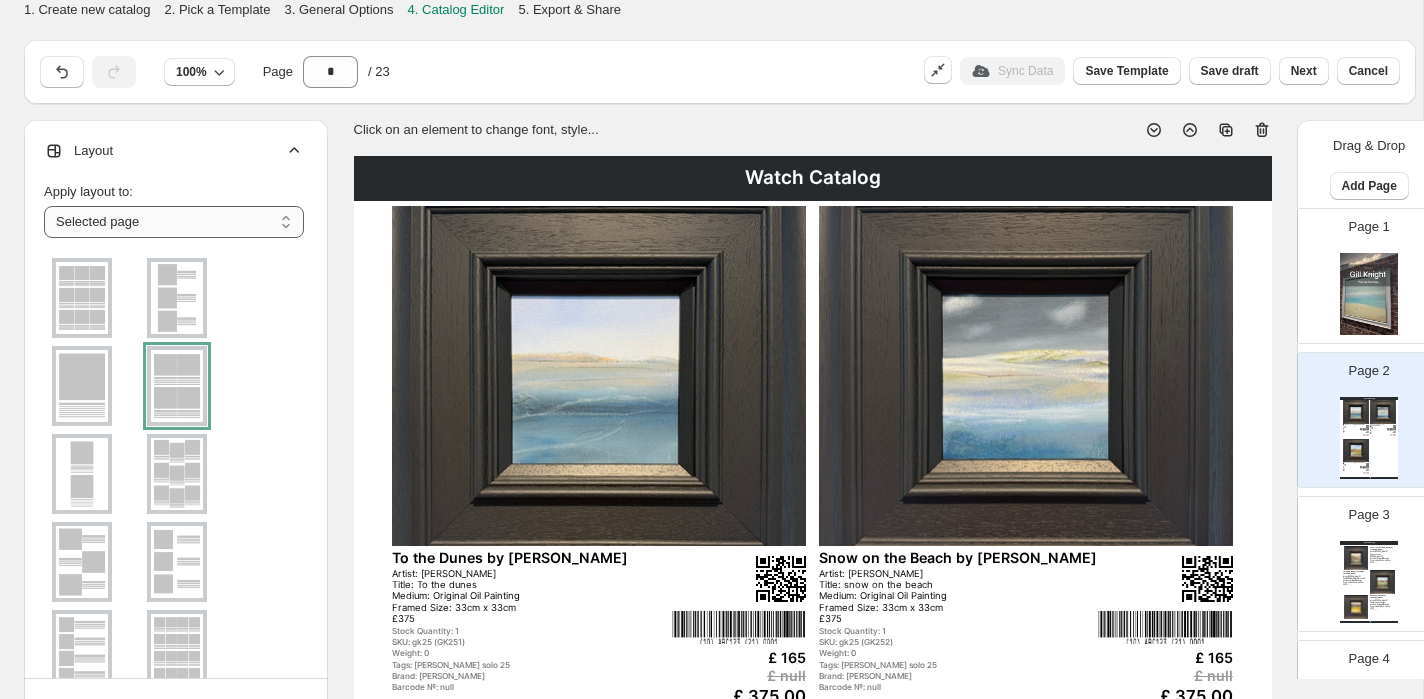 click on "**********" at bounding box center [174, 222] 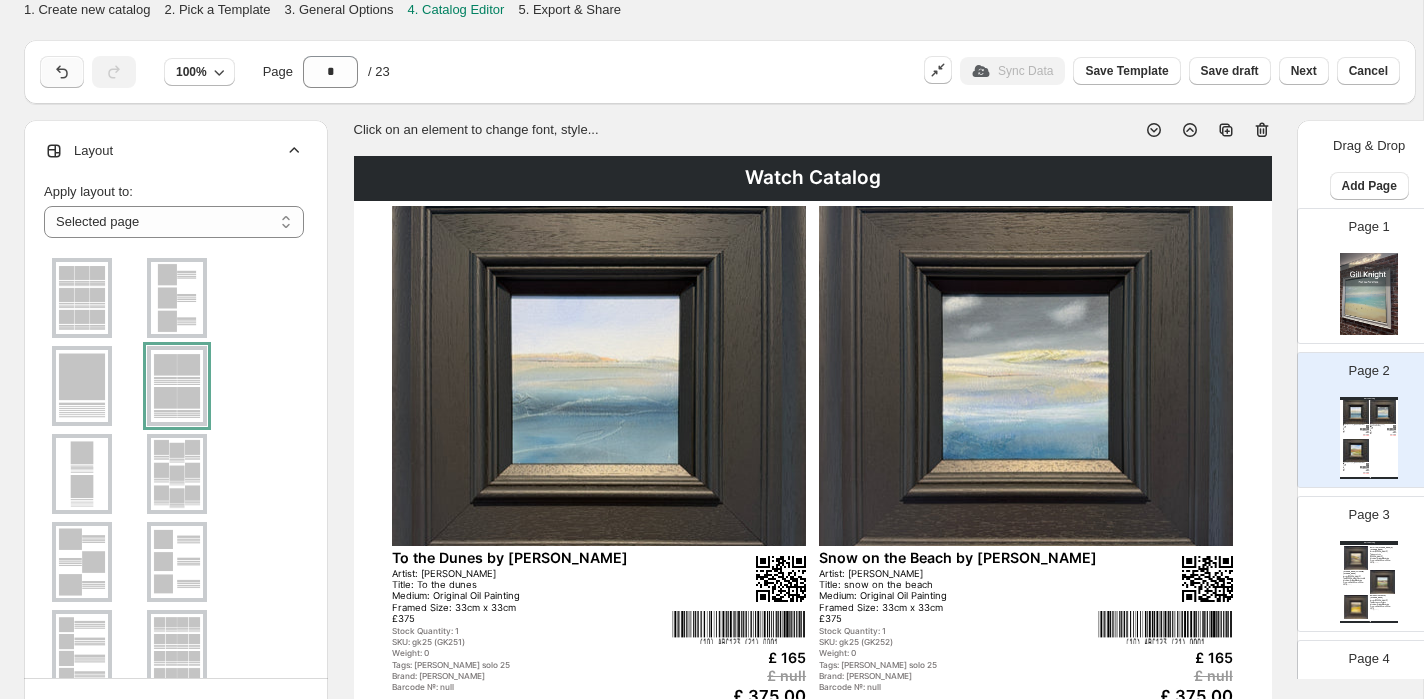 click at bounding box center [62, 72] 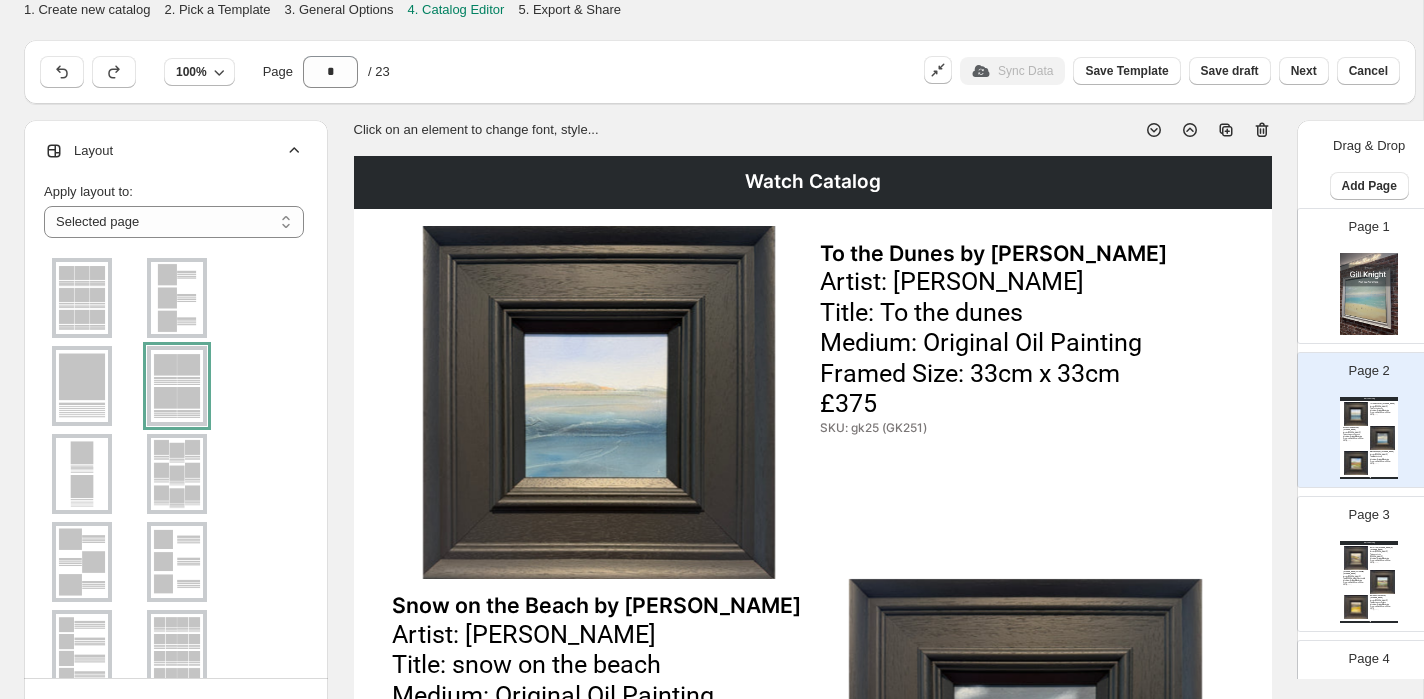 click on "Watch Catalog" at bounding box center [813, 182] 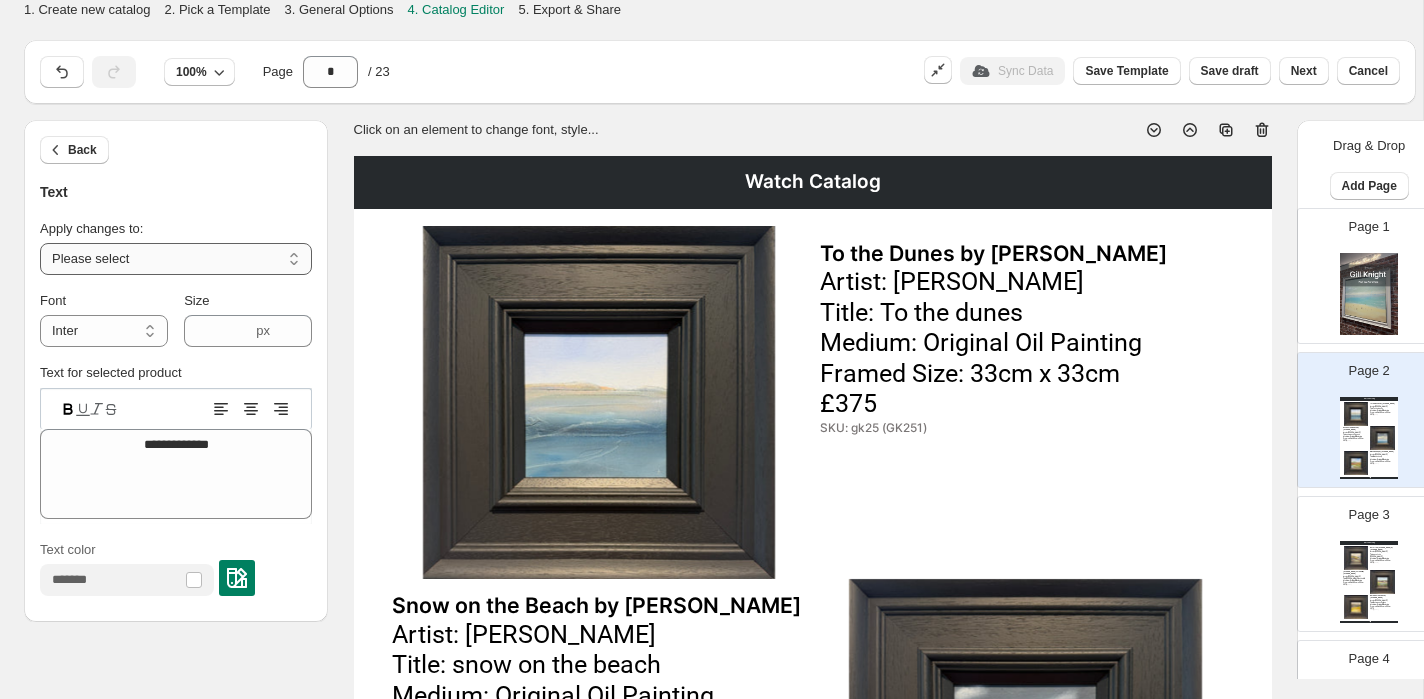 click on "**********" at bounding box center [176, 259] 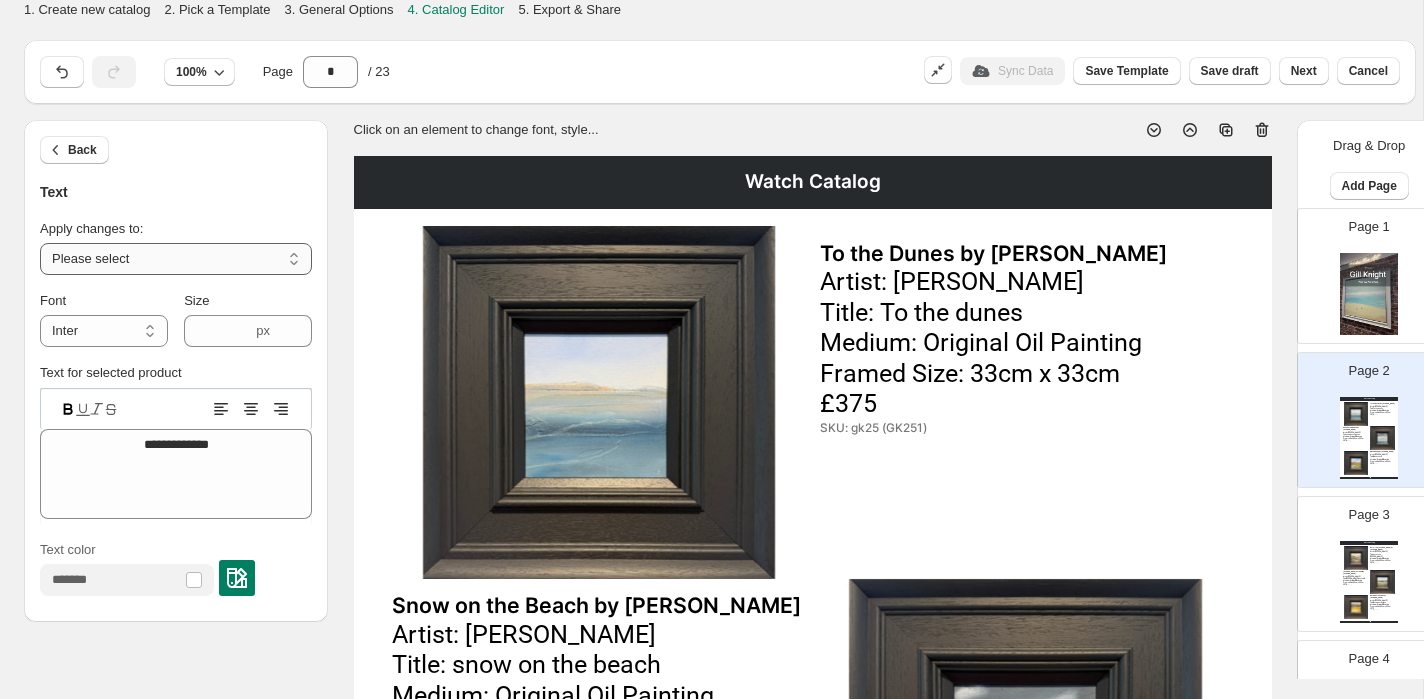 select on "**********" 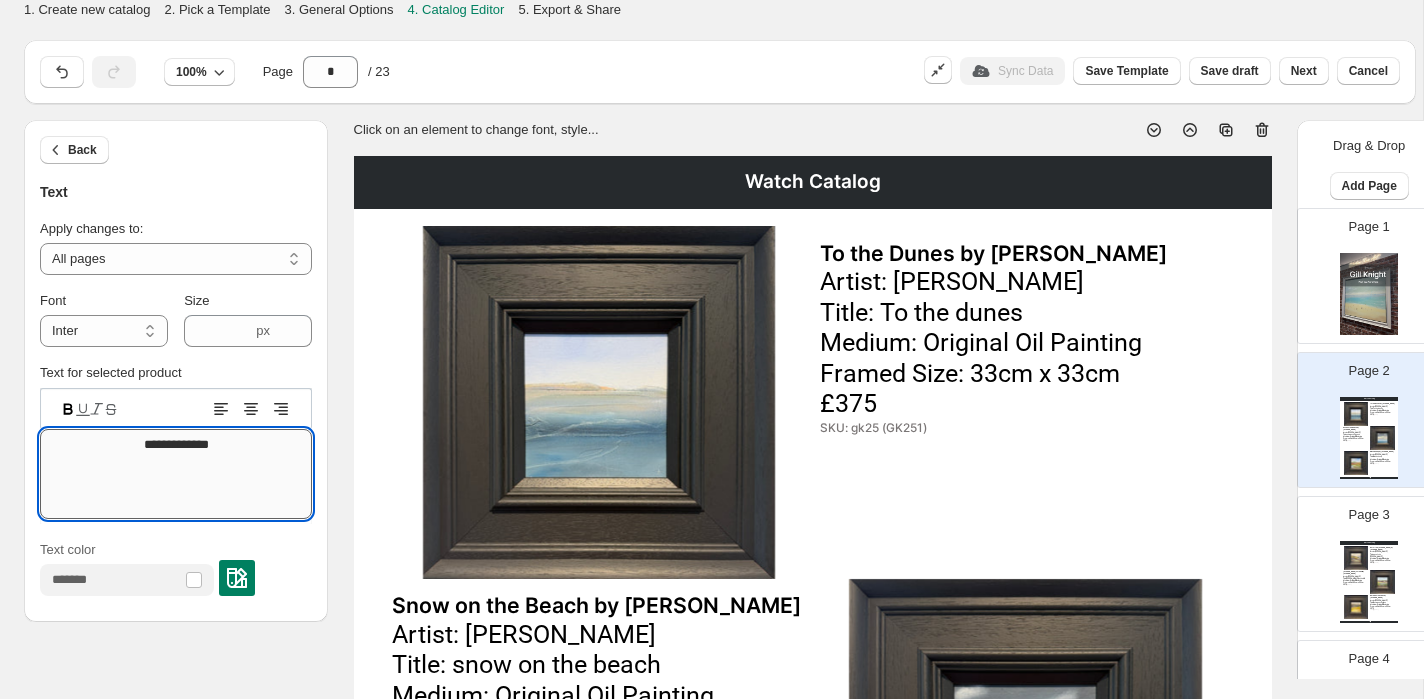click on "**********" at bounding box center [176, 474] 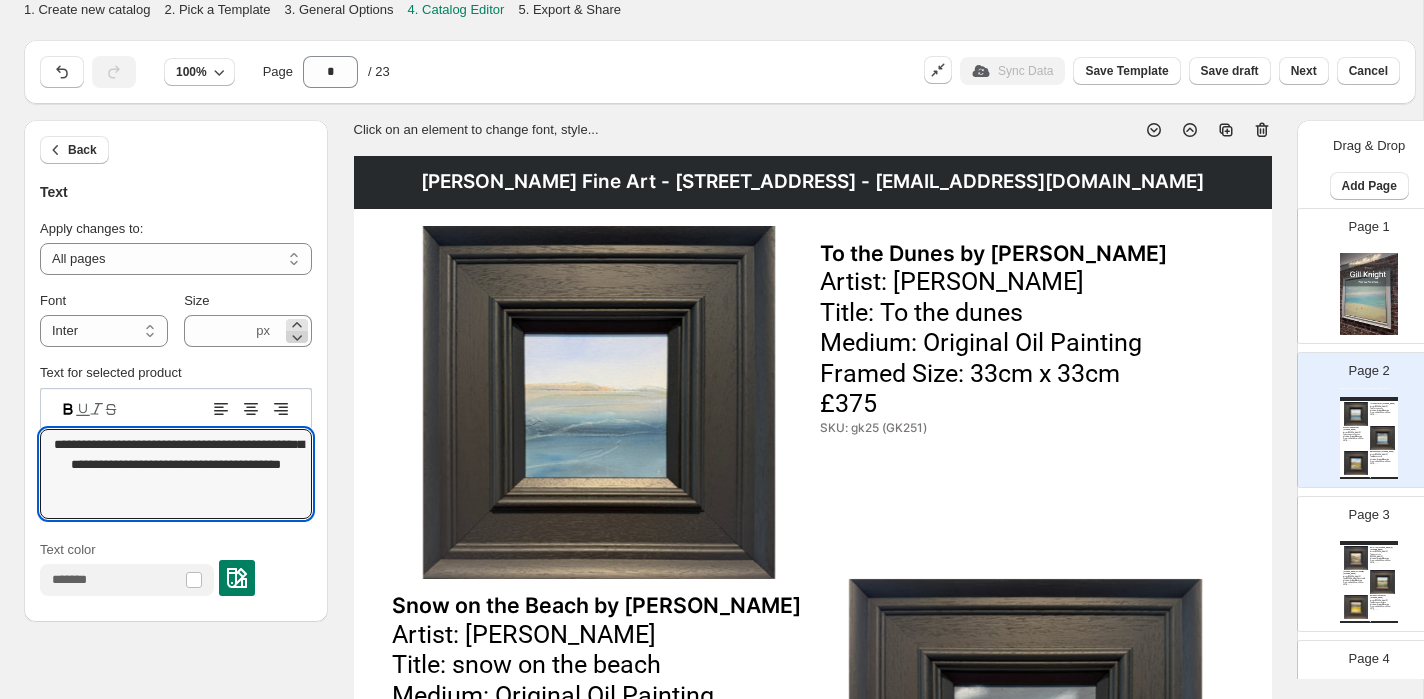 type on "**********" 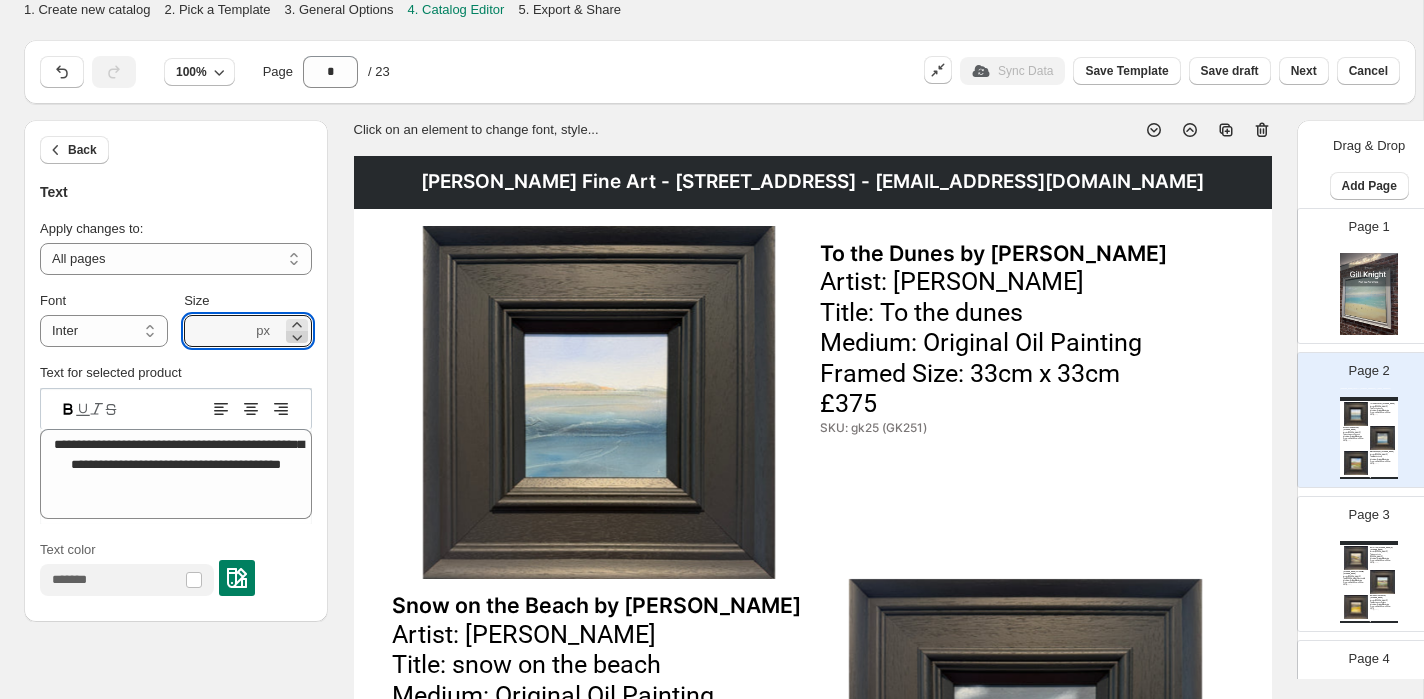 click 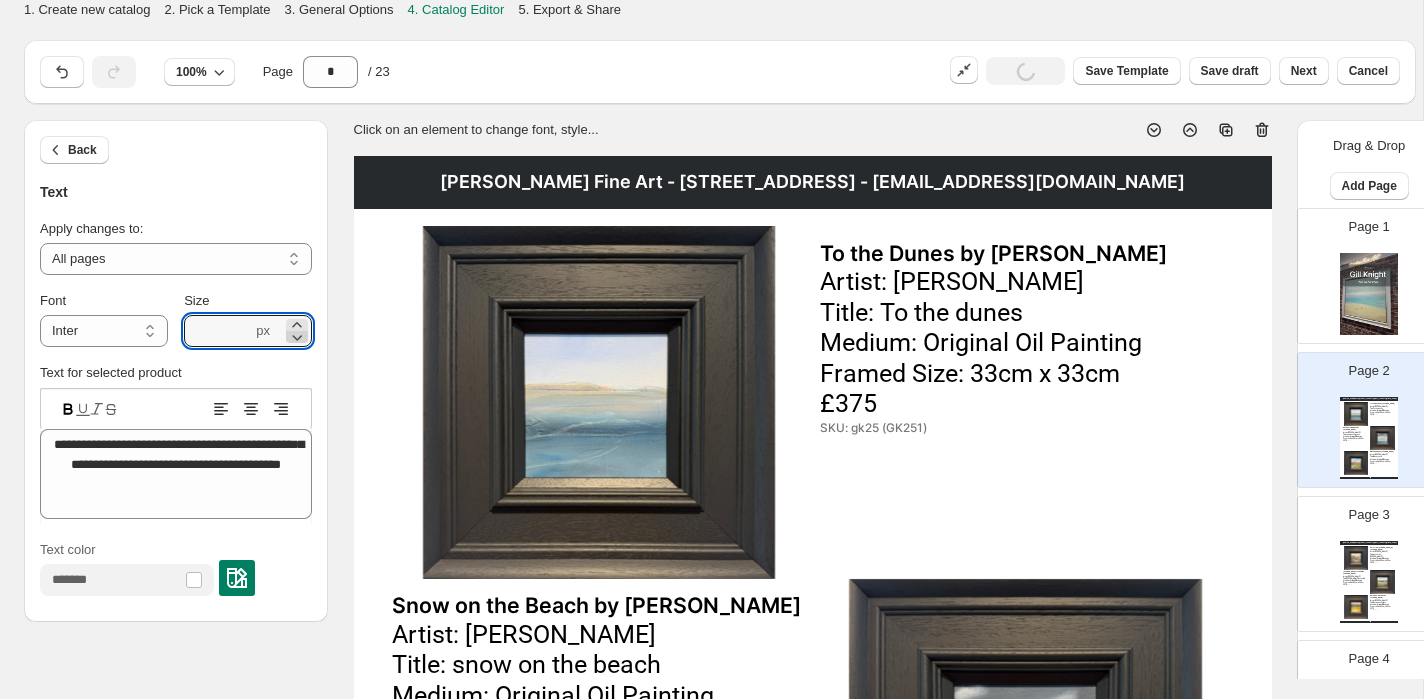 click 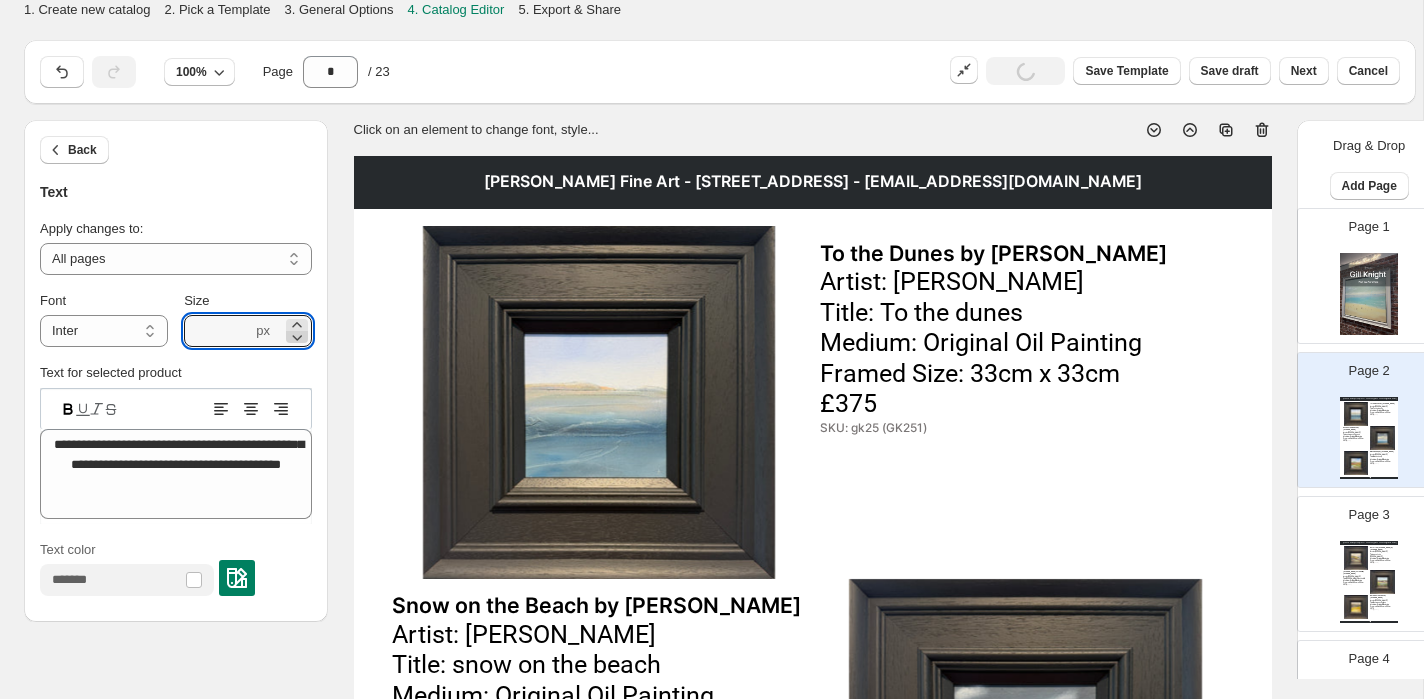 click 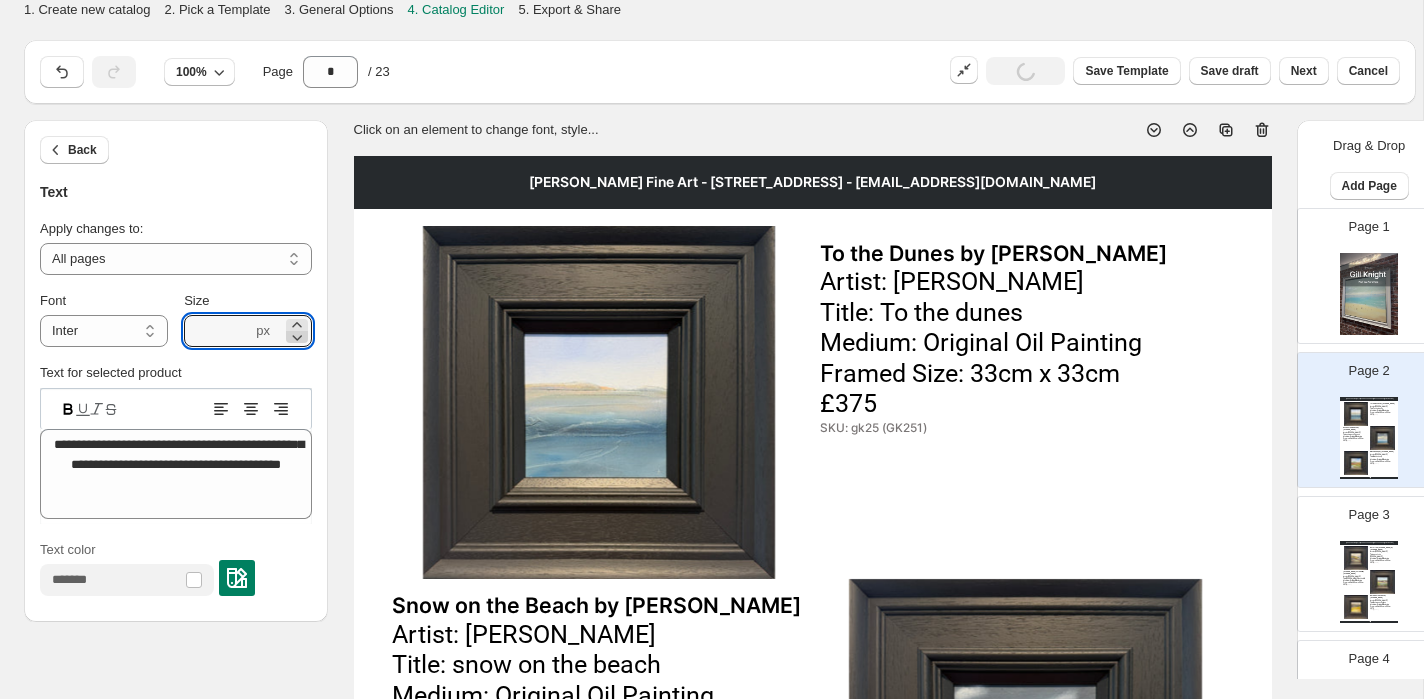 click 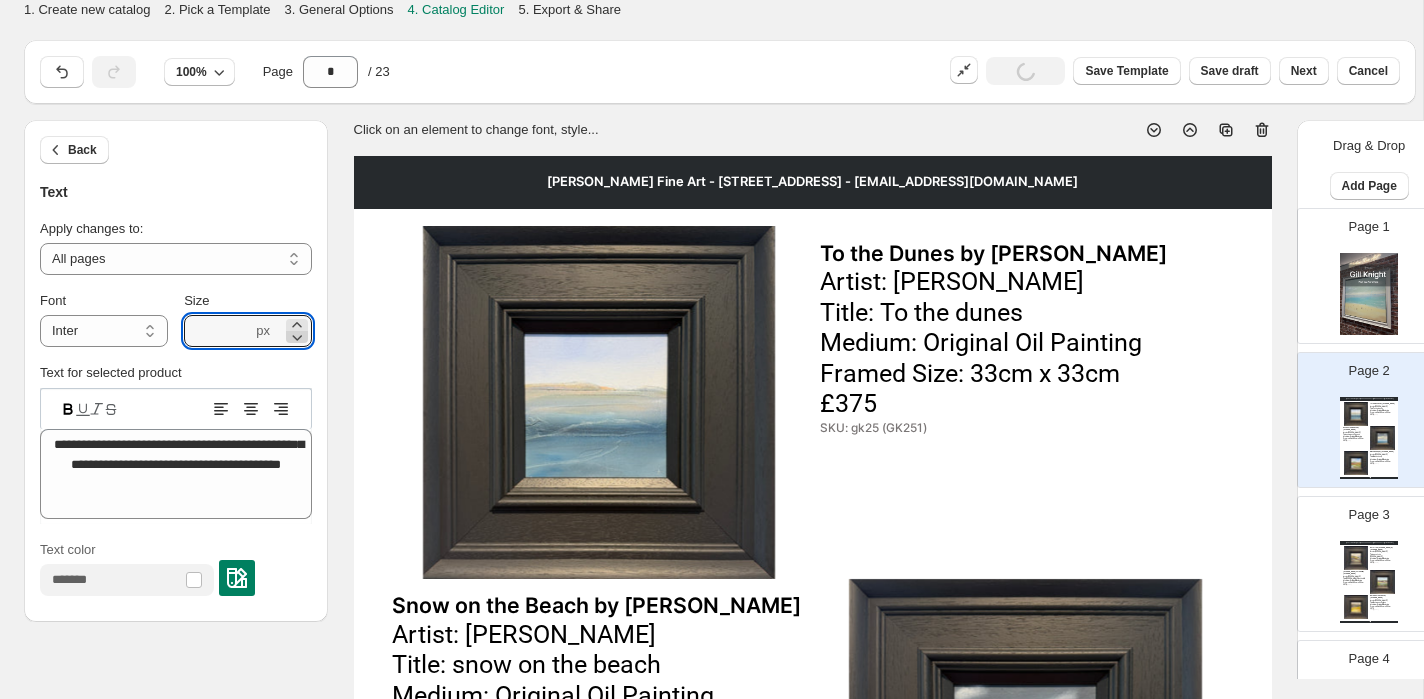click 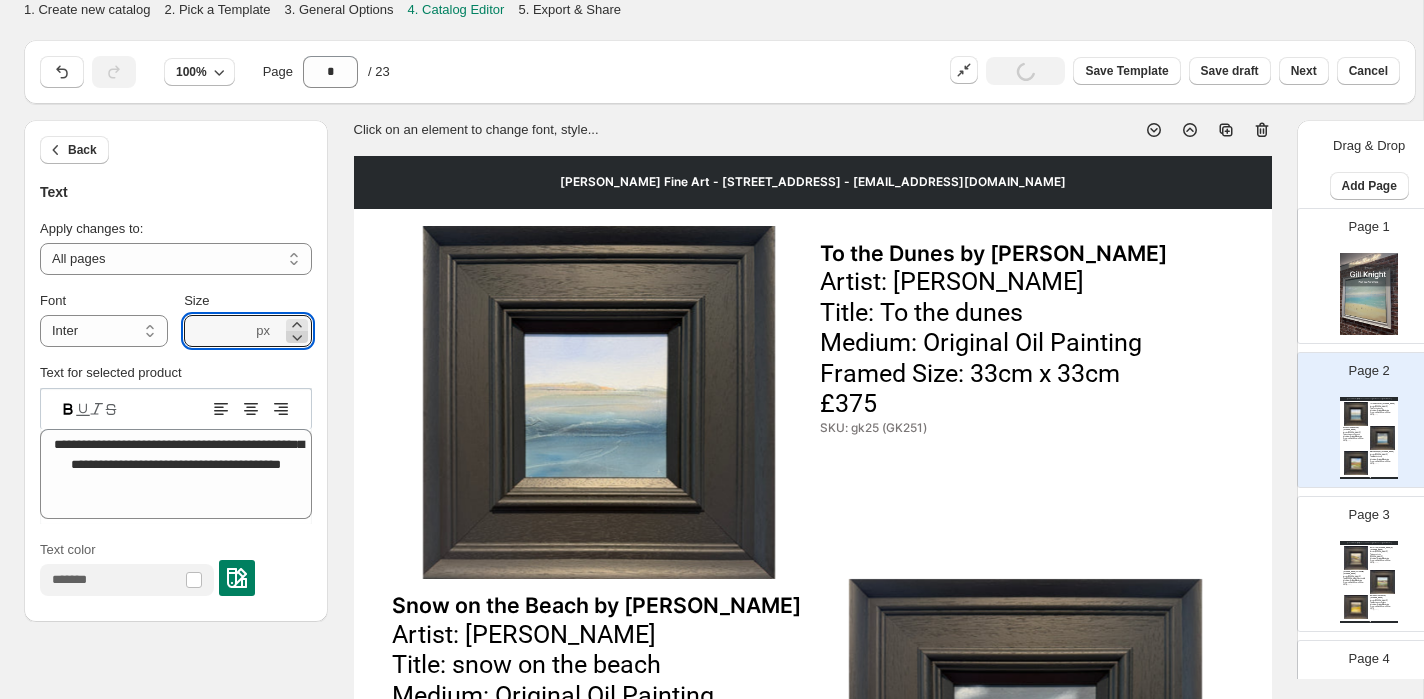 click 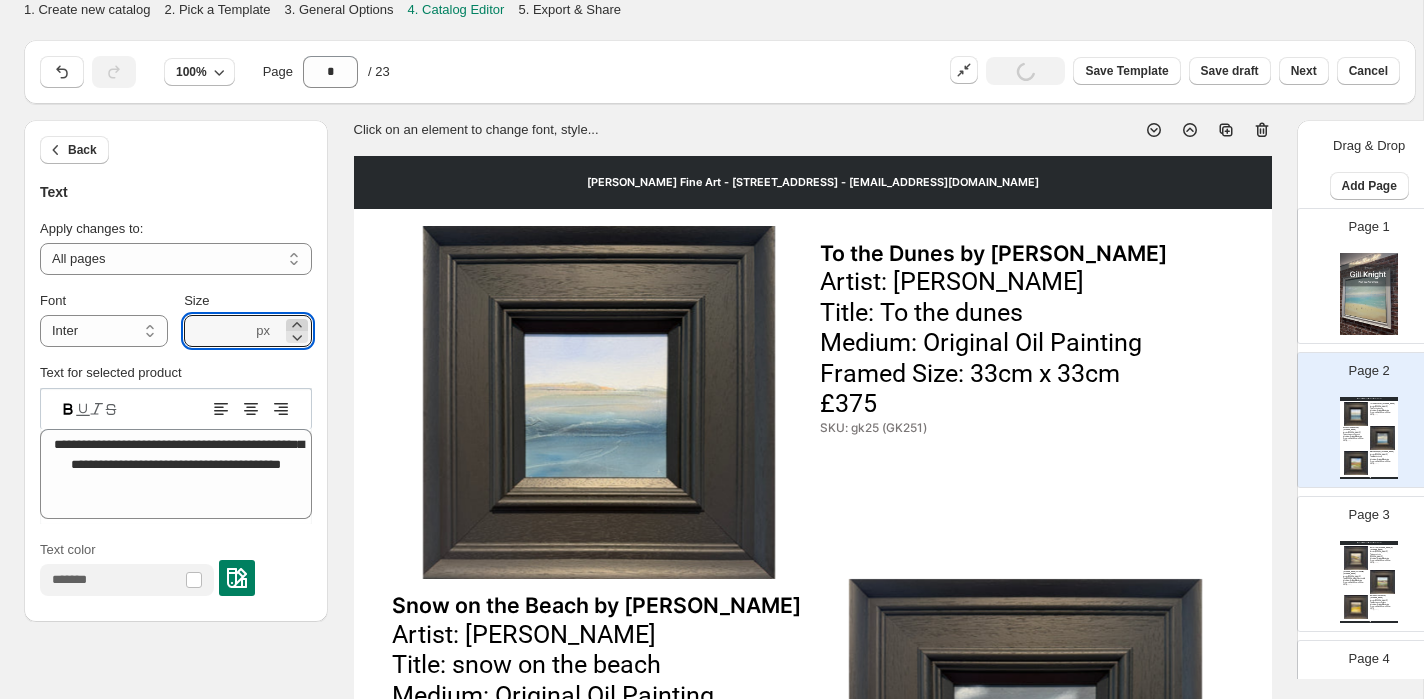 click 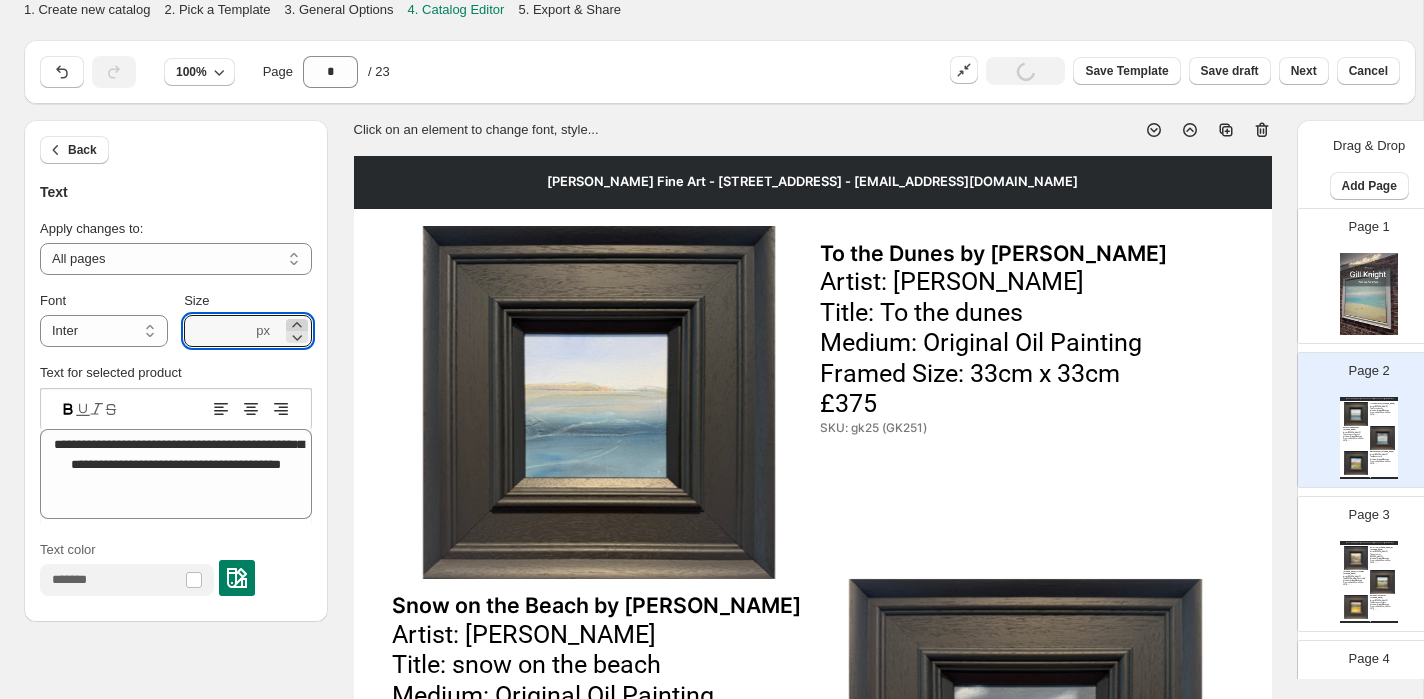 click 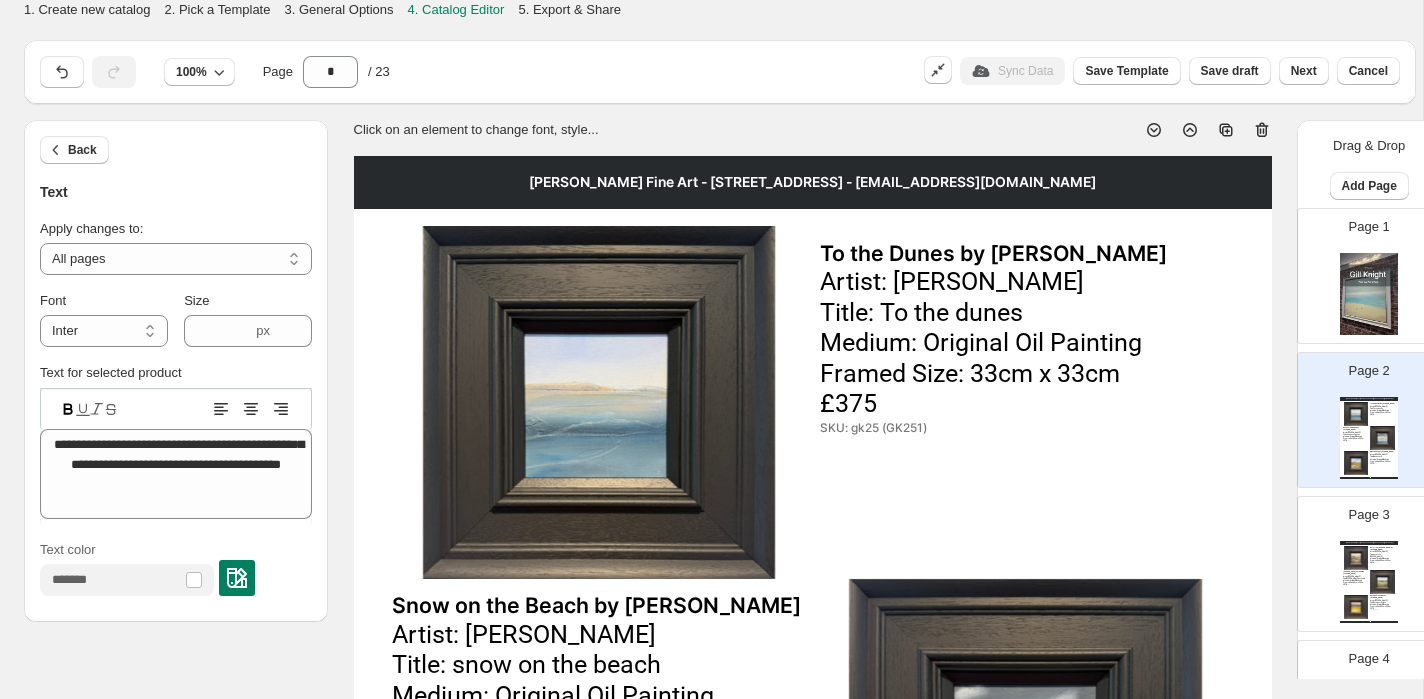 click on "Click on an element to change font, style... Robertson Fine Art - 100 Hanover Street, Edinburgh, EH2 1DR - edinburgh@robertsonfineart.com To the Dunes by gill knight Artist: Gill Knight
Title: To the dunes
Medium: Original Oil Painting
Framed Size: 33cm x 33cm
£375 SKU:  gk25 (GK251) Snow on the Beach by gill knight Artist: Gill Knight
Title: snow on the beach
Medium: Original Oil Painting
Framed Size: 33cm x 33cm
£375 SKU:  gk25 (GK252) Black Sheep by gill knight Artist: Gill Knight
Title: Blacksheep
Medium: Original Oil Painting
Framed Size: 33cm x 33cm
£375 SKU:  gk25 (GK253) Watch Catalog | Page 1" at bounding box center (812, 732) 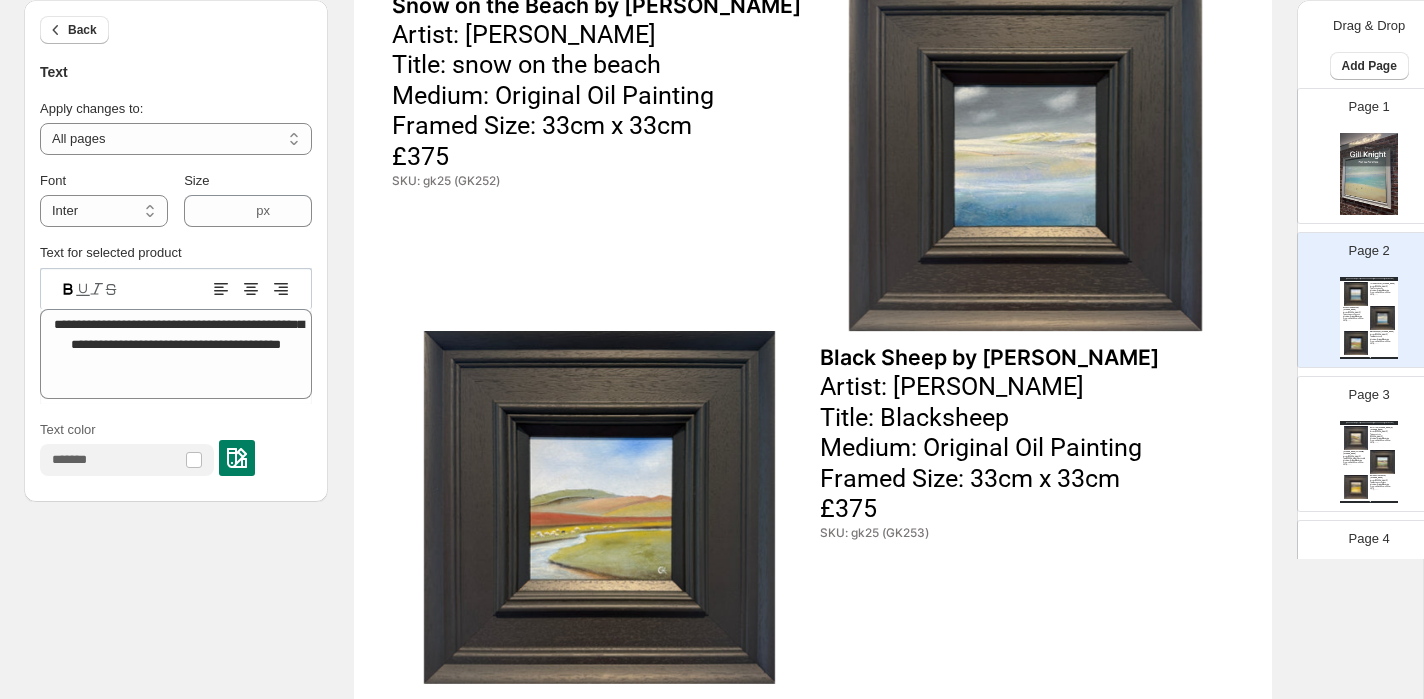 scroll, scrollTop: 726, scrollLeft: 0, axis: vertical 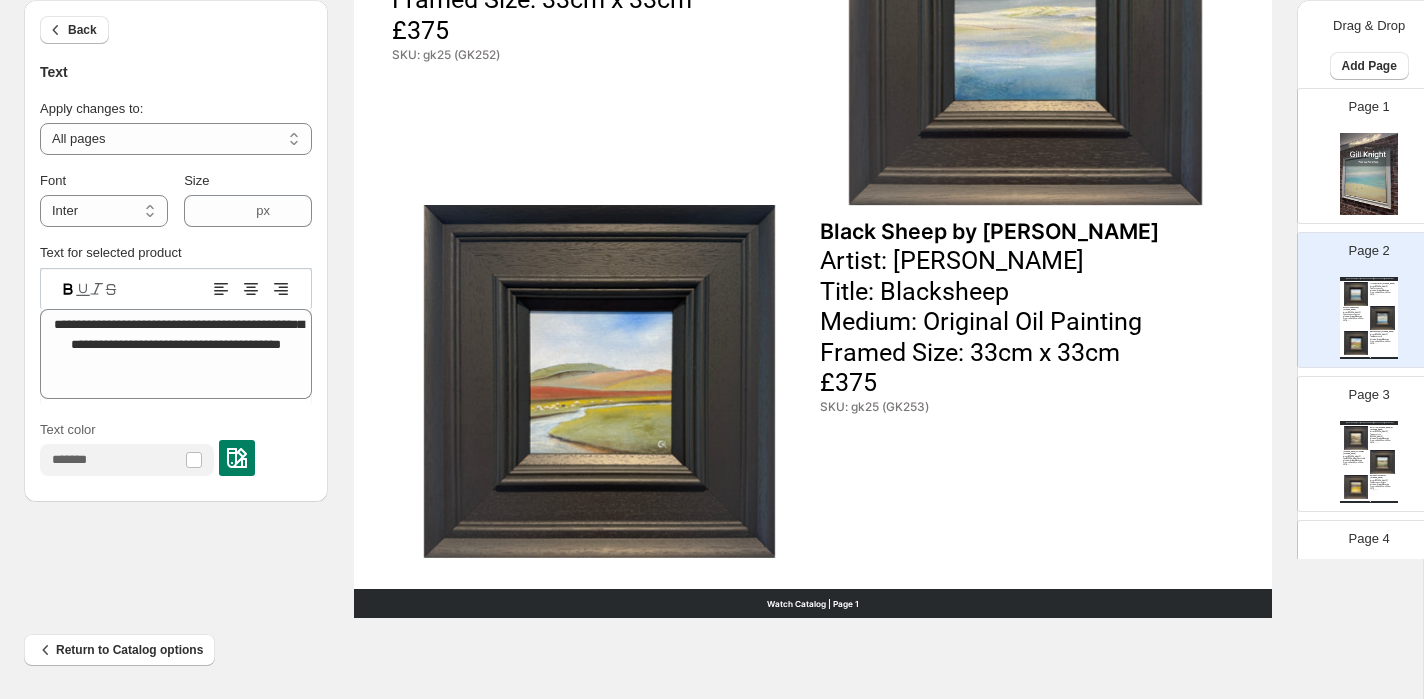 click on "Watch Catalog | Page 1" at bounding box center (813, 603) 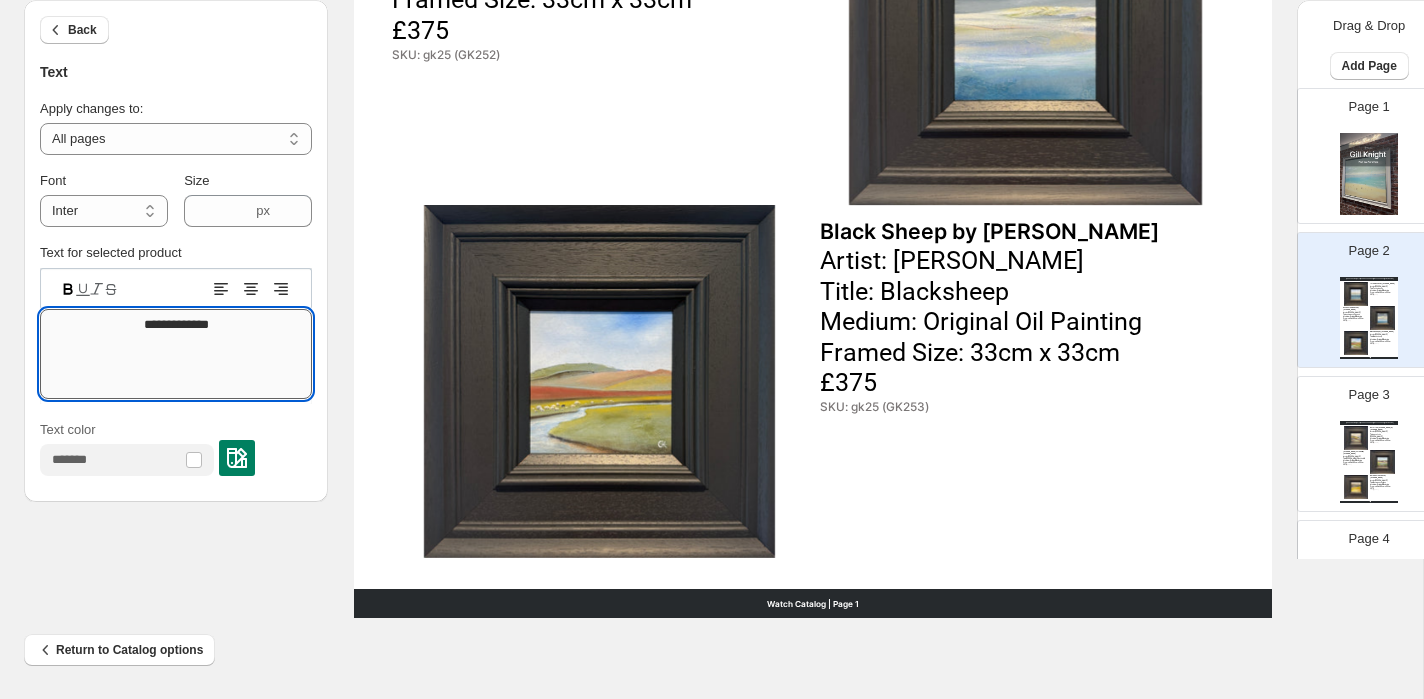 click on "**********" at bounding box center (176, 354) 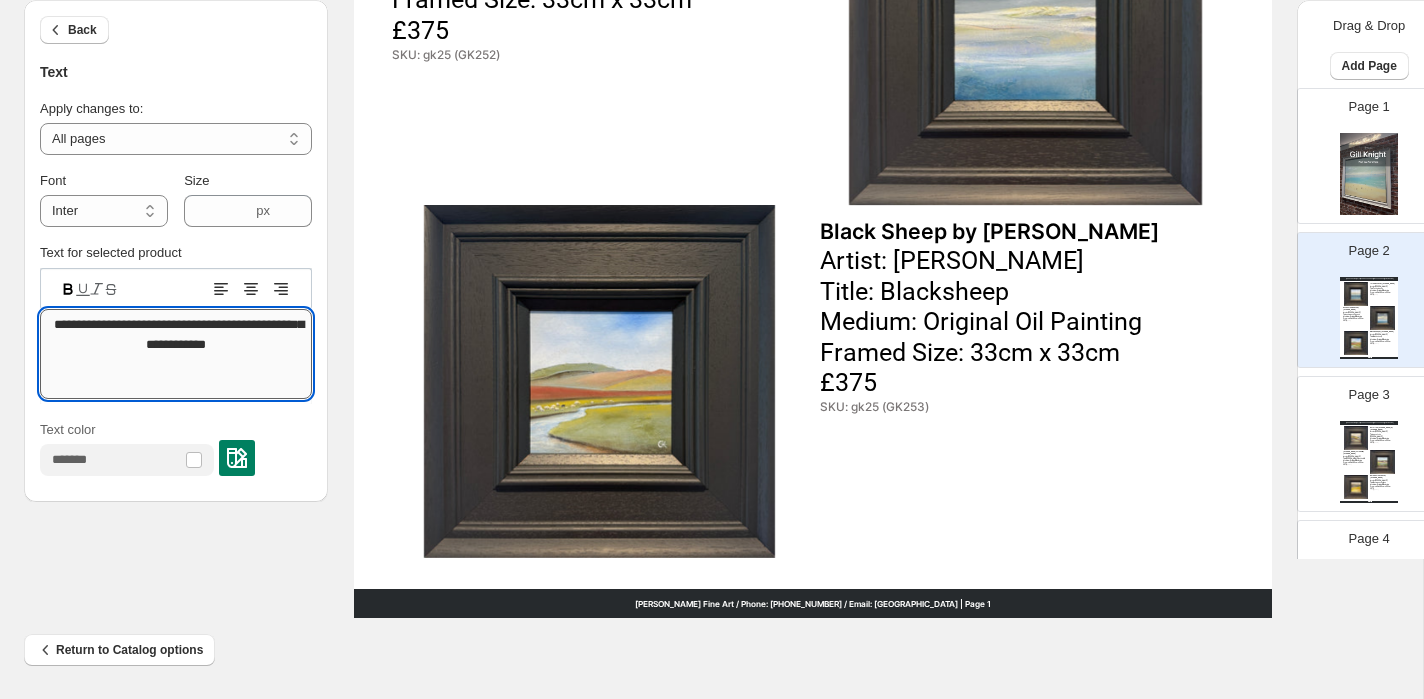 type on "**********" 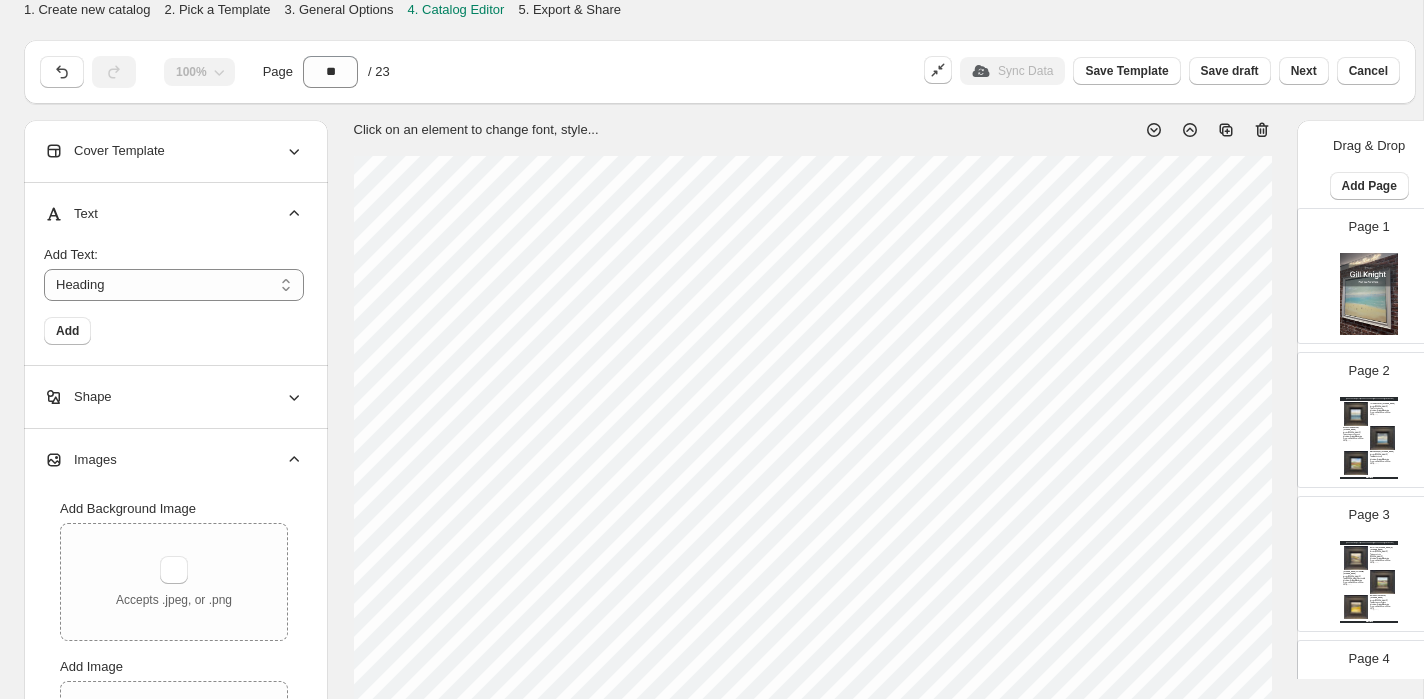 scroll, scrollTop: 449, scrollLeft: 17, axis: both 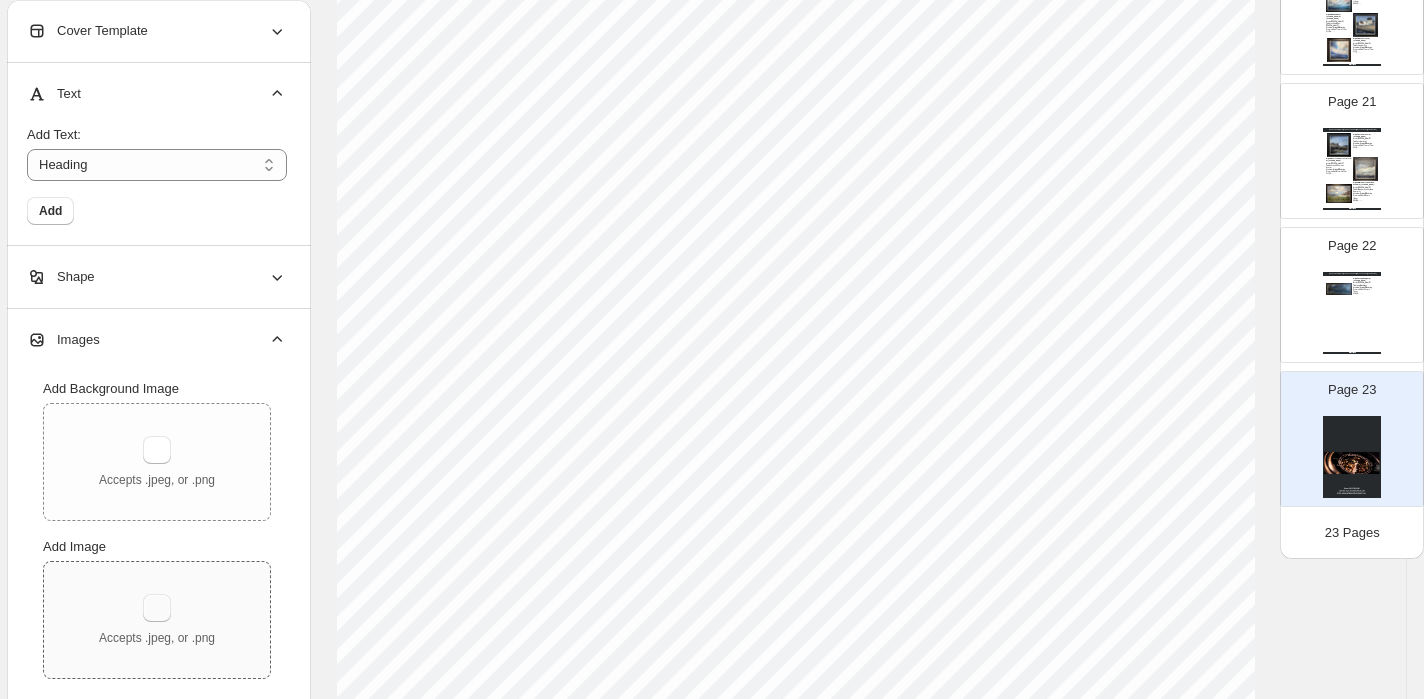click at bounding box center [157, 608] 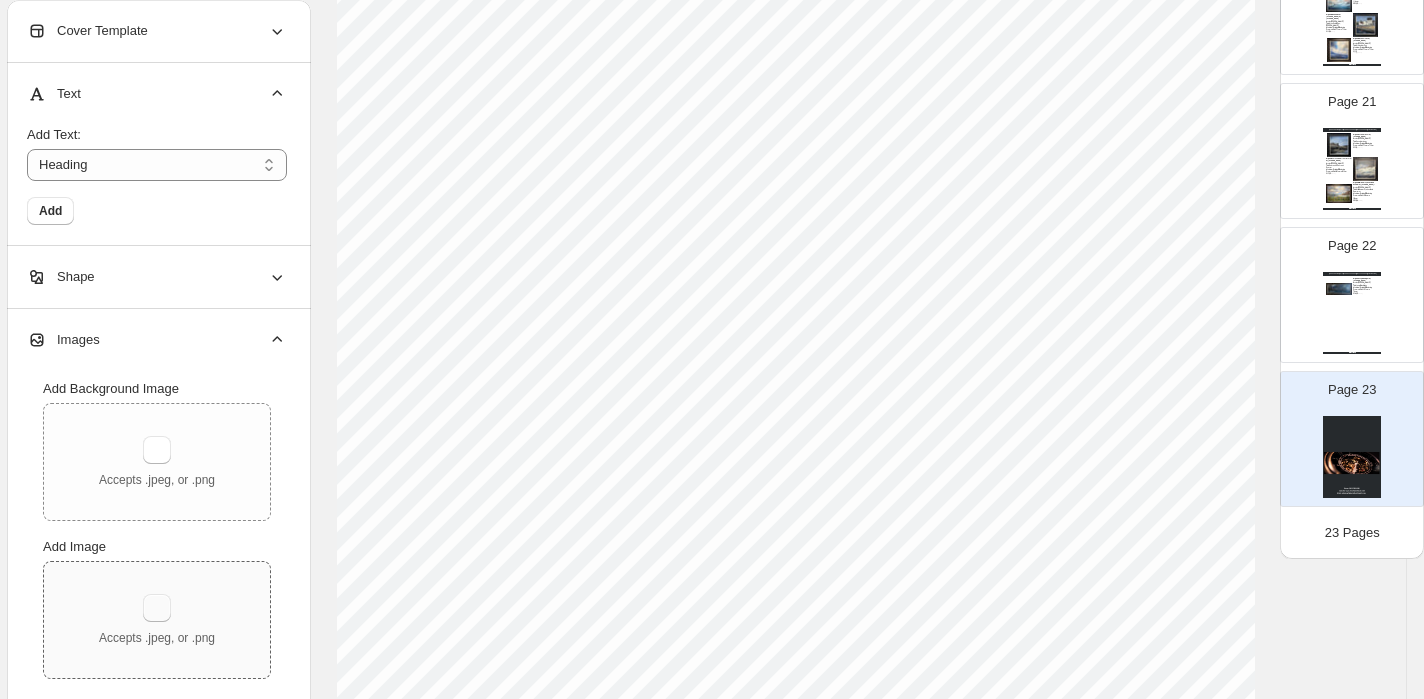 type on "**********" 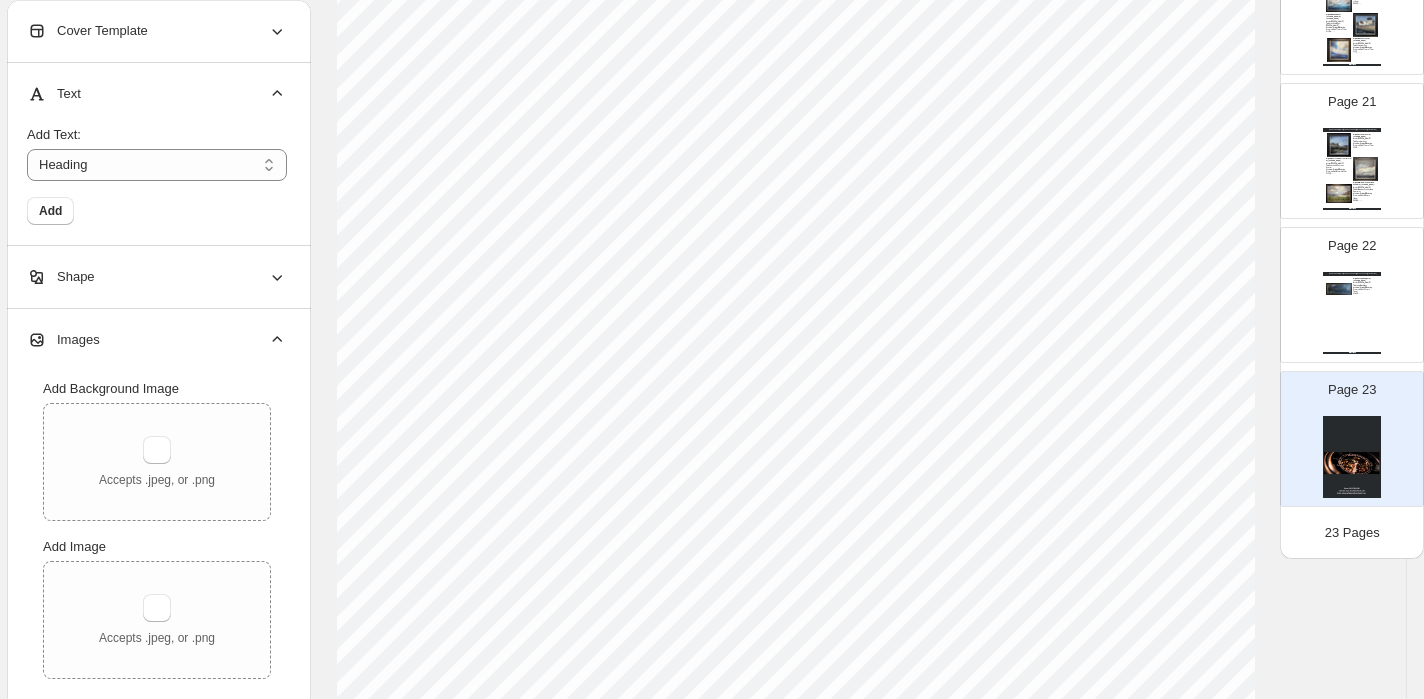 type 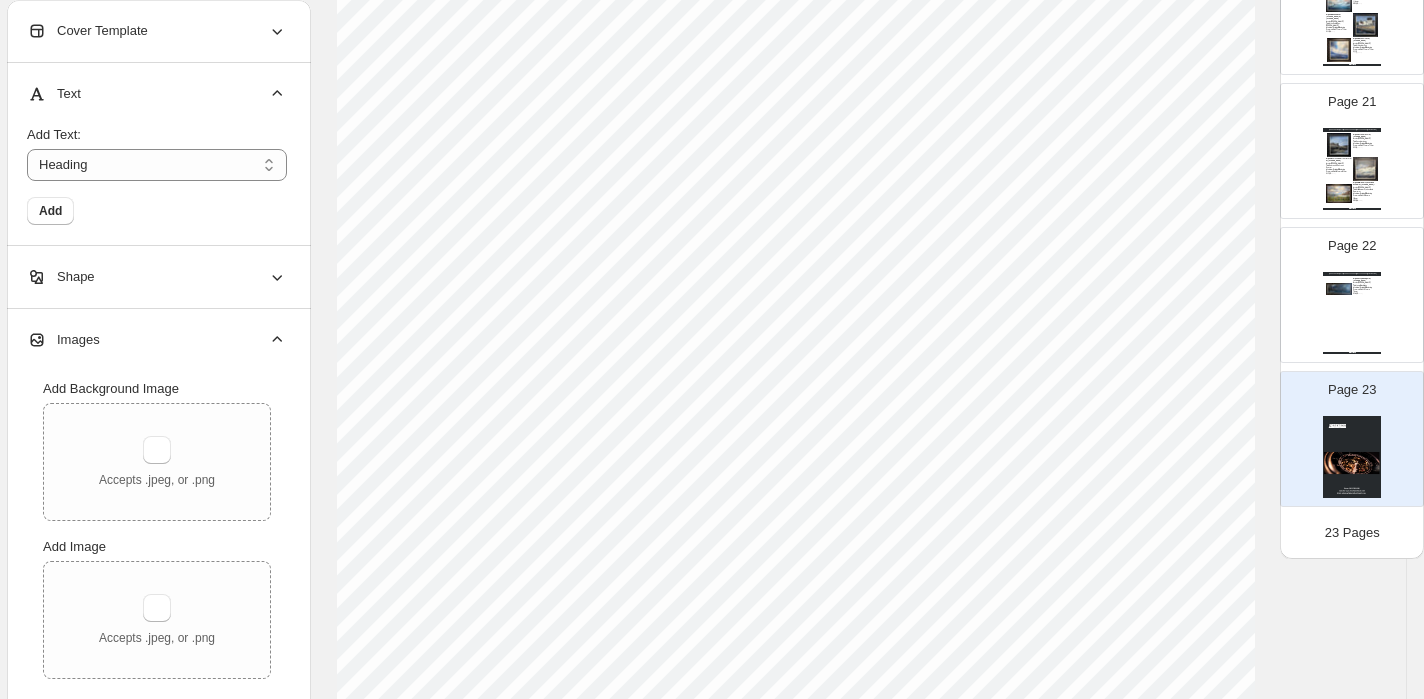 scroll, scrollTop: 459, scrollLeft: 17, axis: both 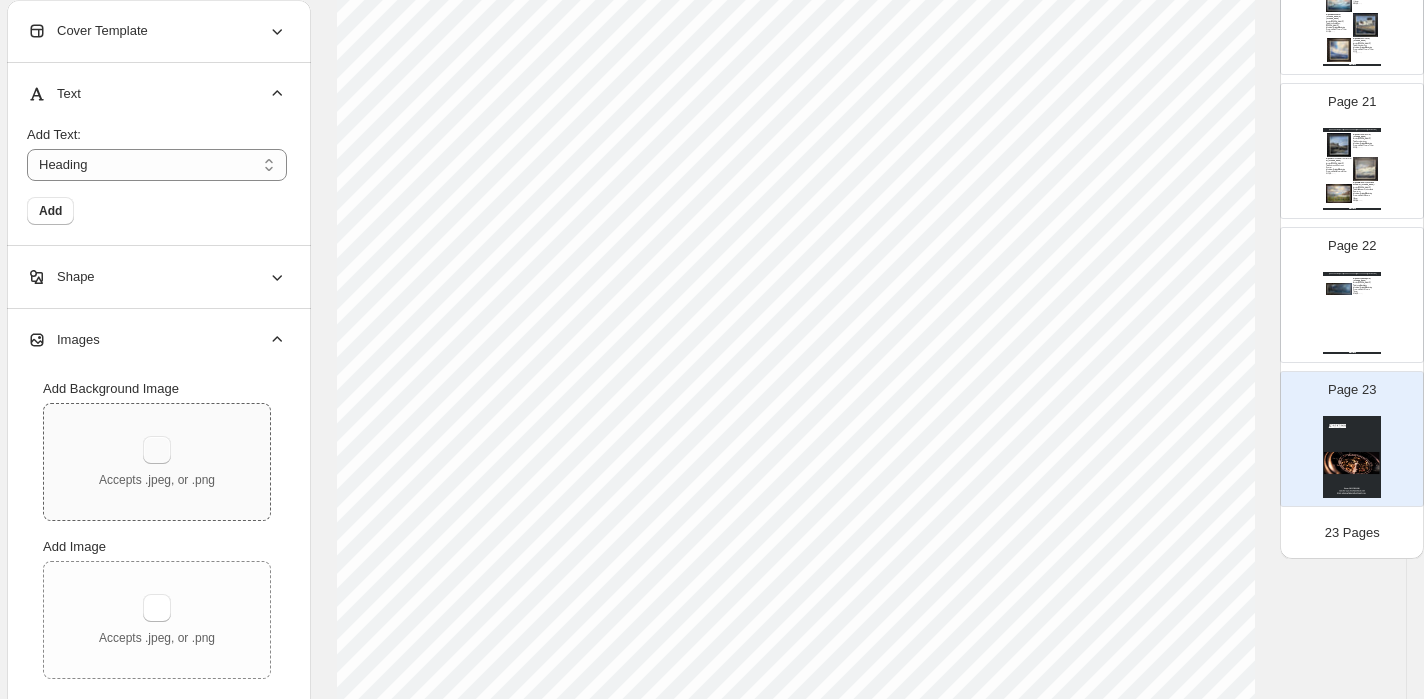 click at bounding box center [157, 450] 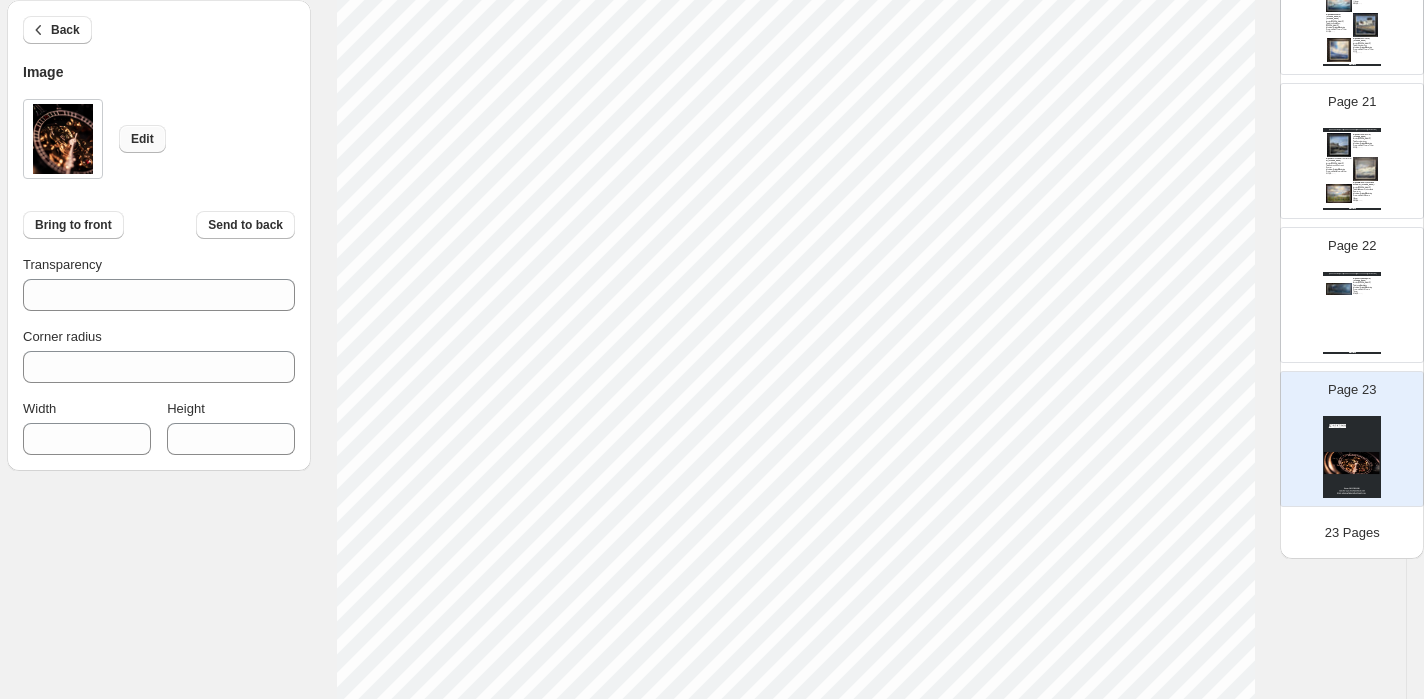 click on "Edit" at bounding box center (142, 139) 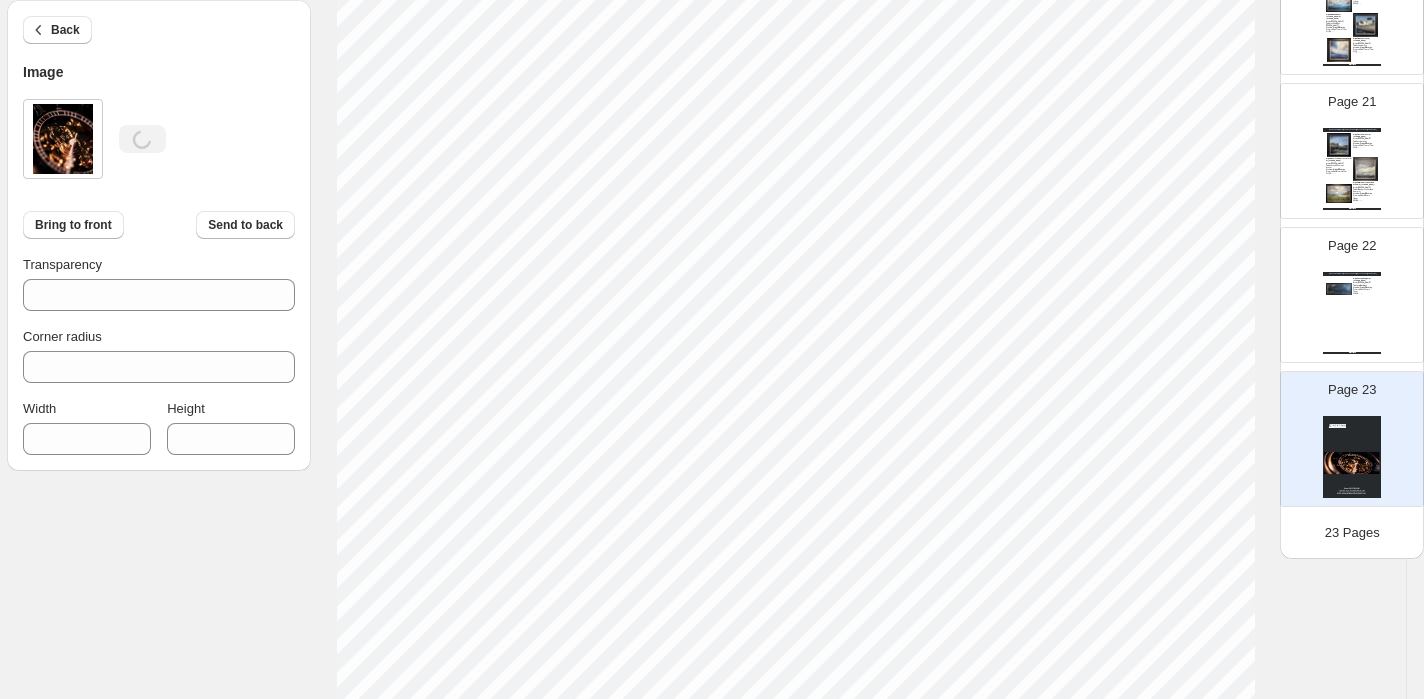 type on "***" 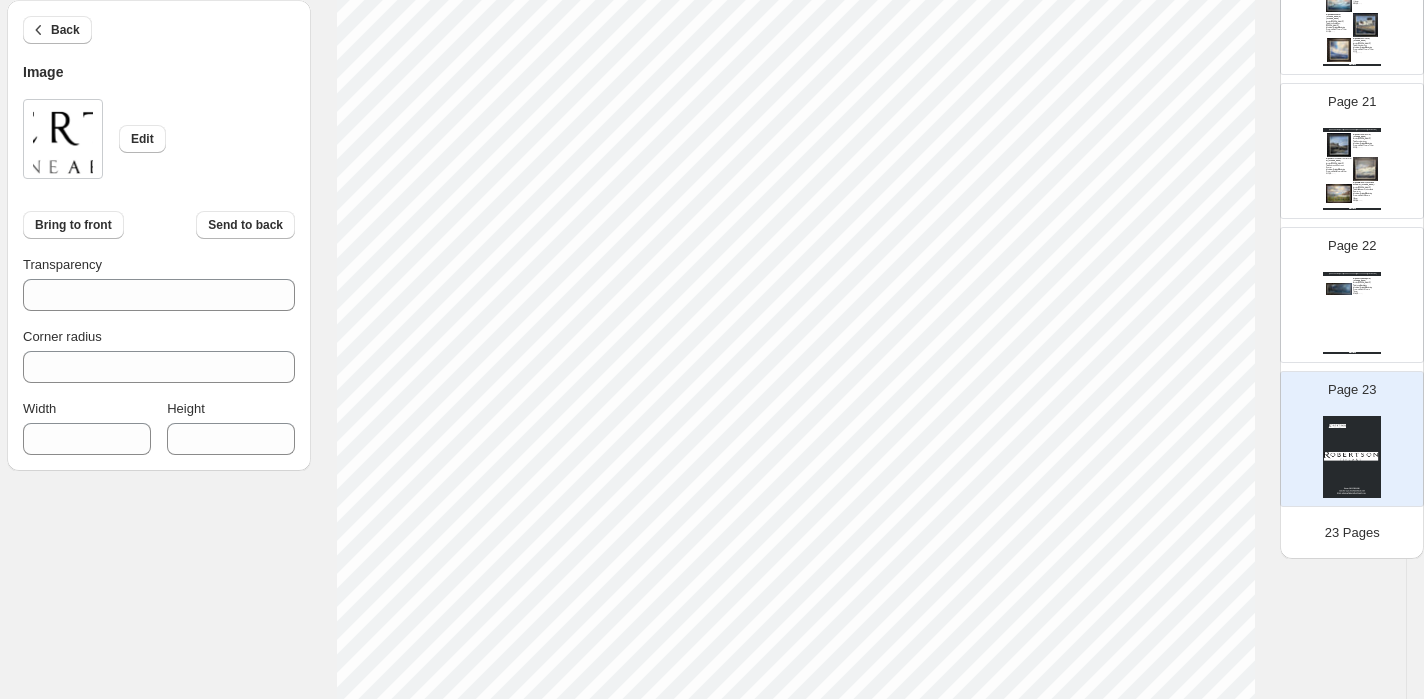 type on "***" 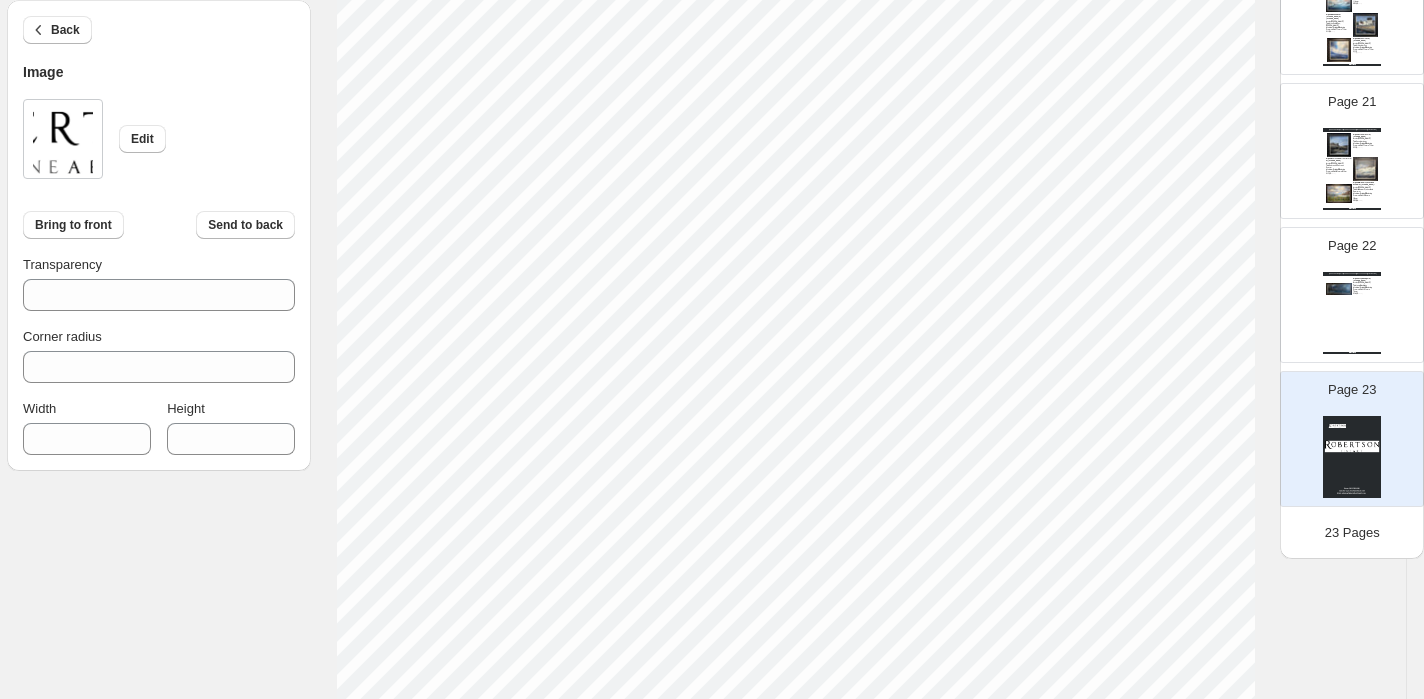 scroll, scrollTop: 519, scrollLeft: 17, axis: both 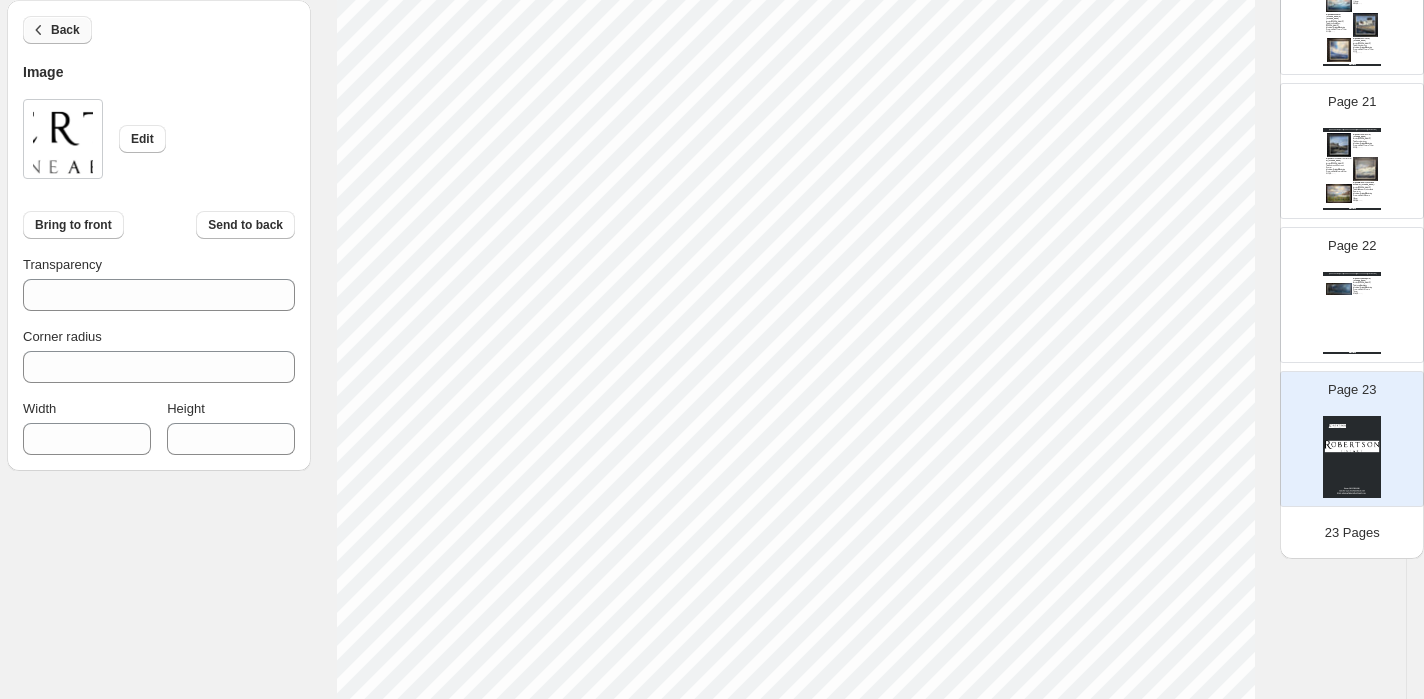 click on "Back" at bounding box center (57, 30) 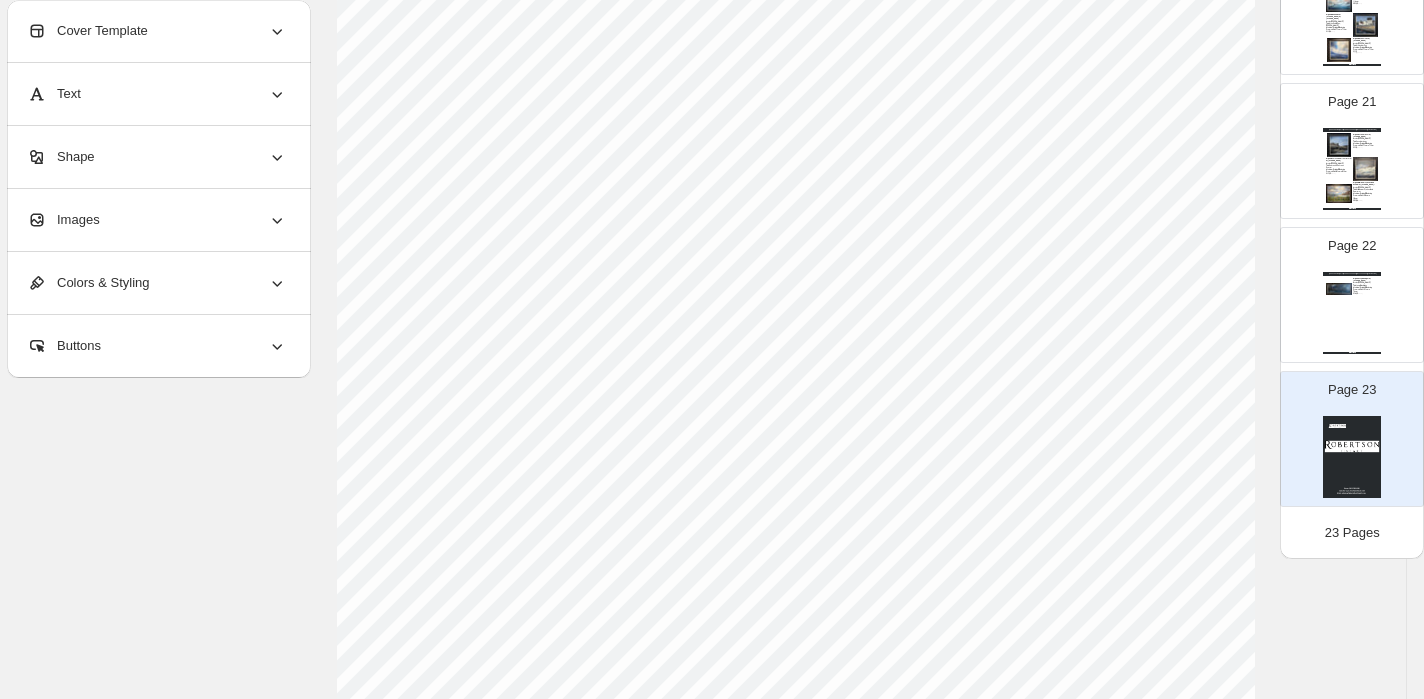 click on "Images" at bounding box center (63, 220) 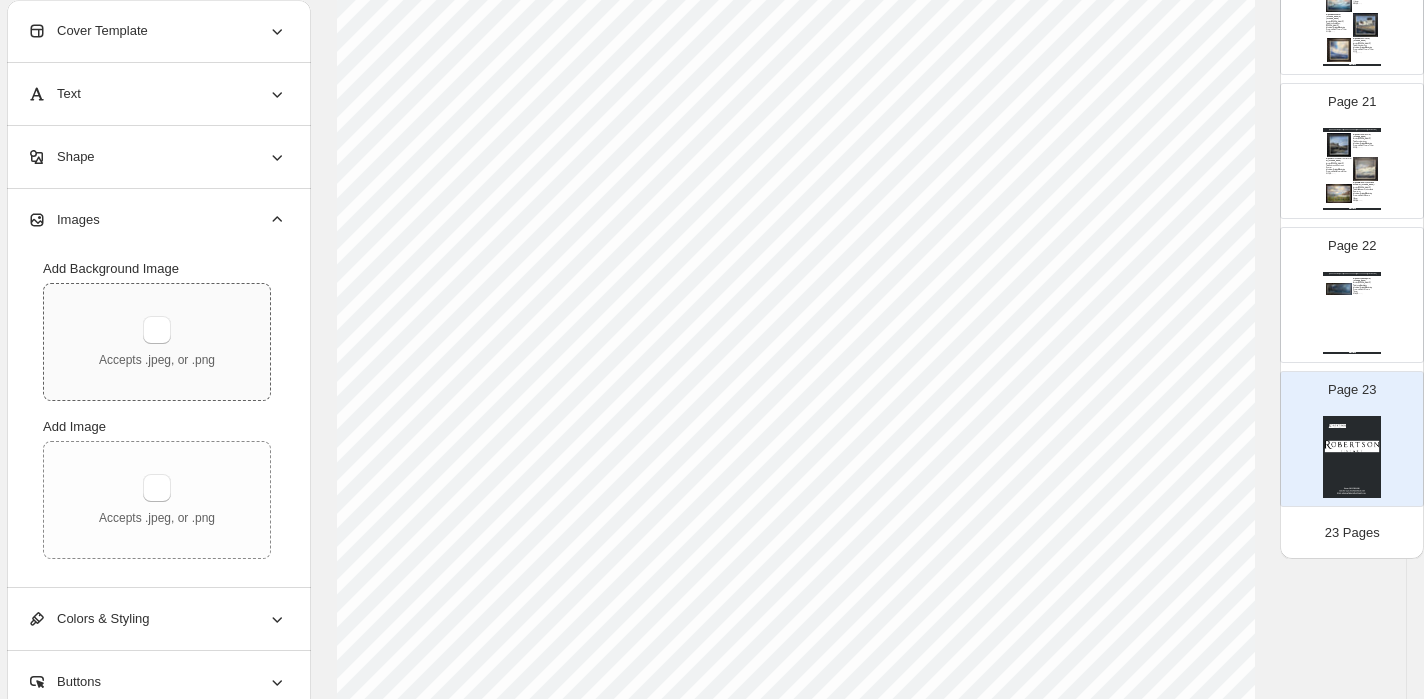 click on "Accepts .jpeg, or .png" at bounding box center (157, 342) 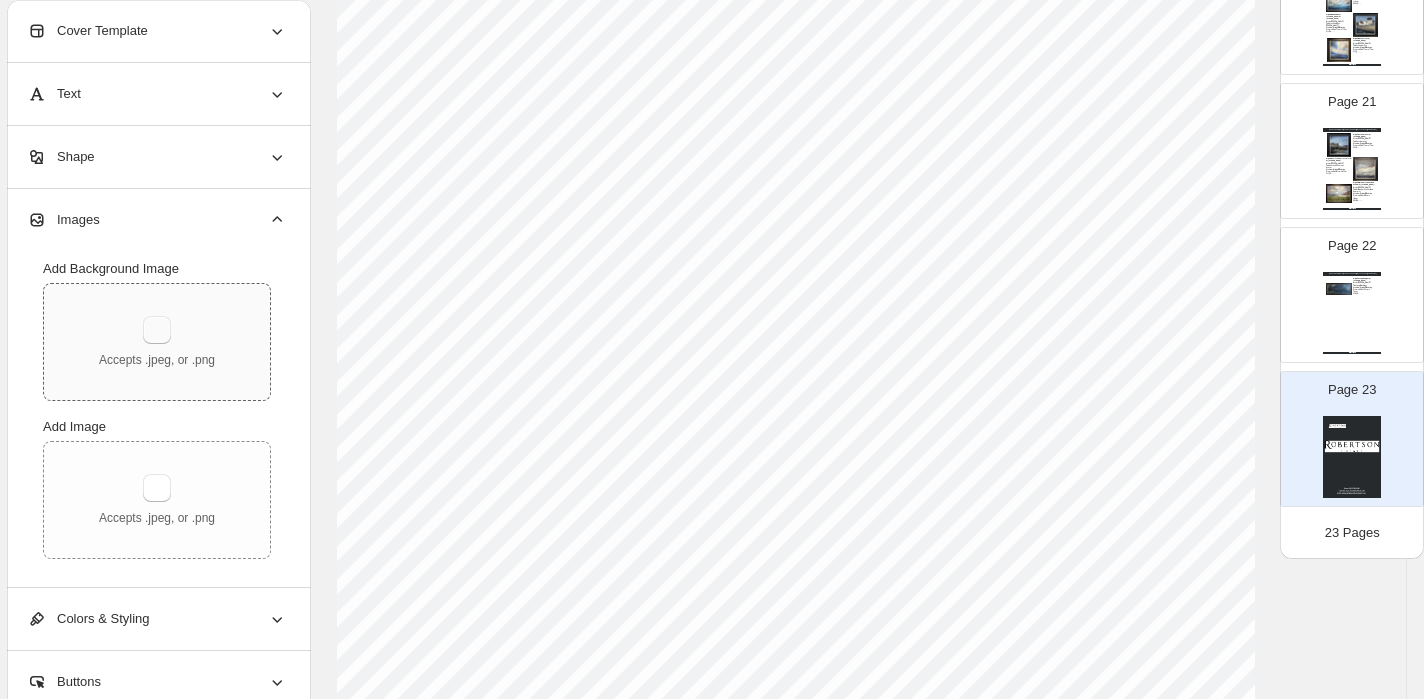 click at bounding box center (157, 330) 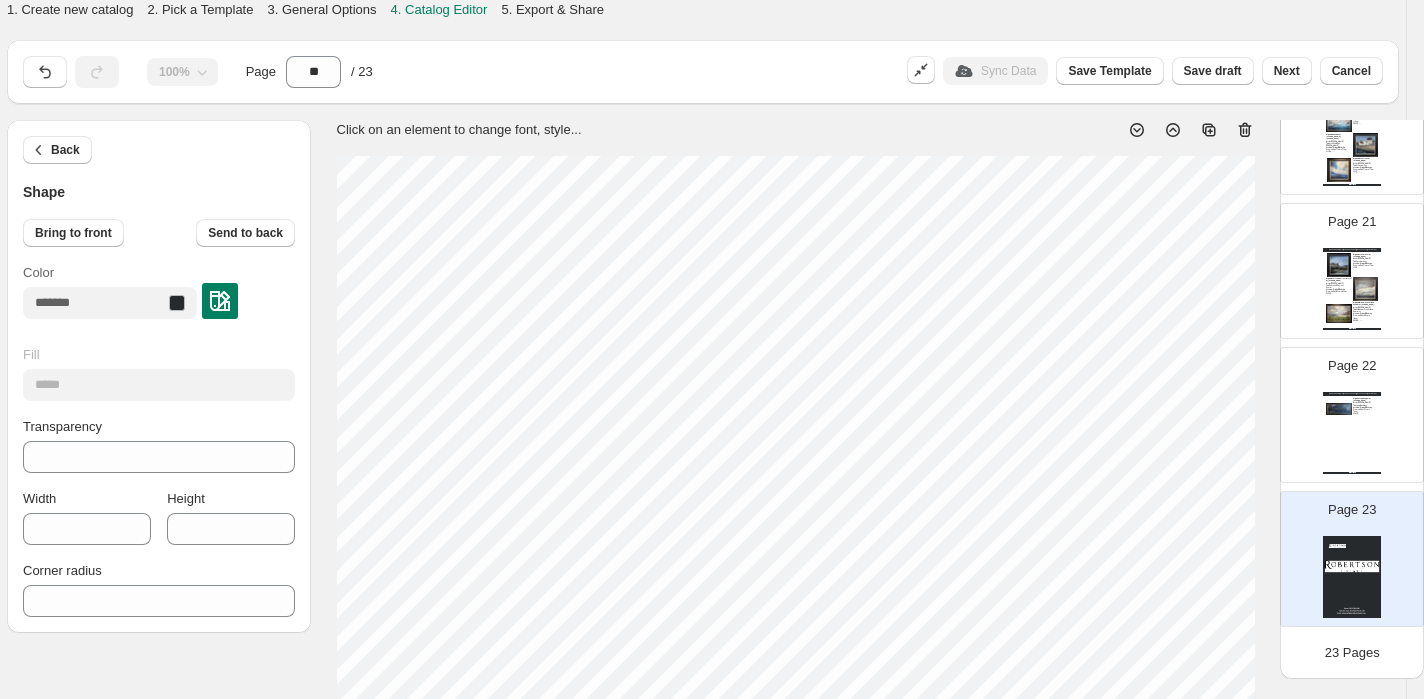 scroll, scrollTop: 72, scrollLeft: 17, axis: both 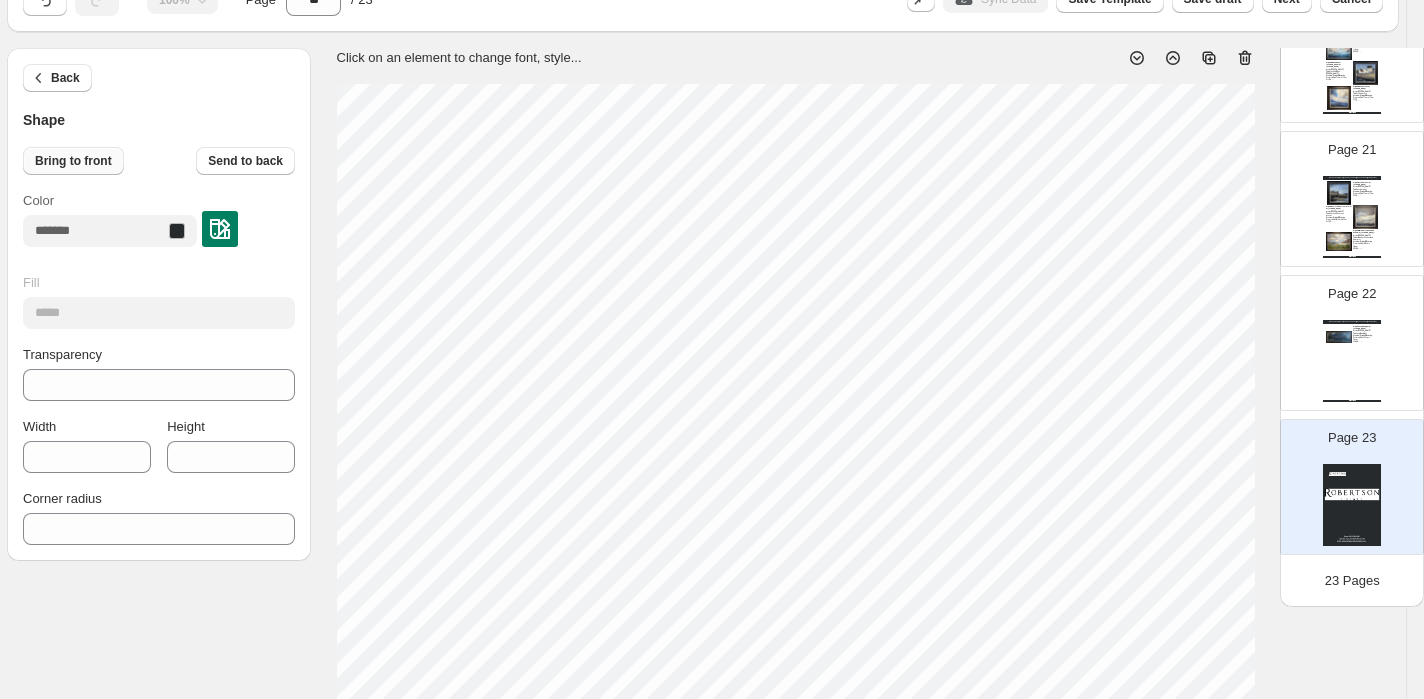 click on "Bring to front" at bounding box center [73, 161] 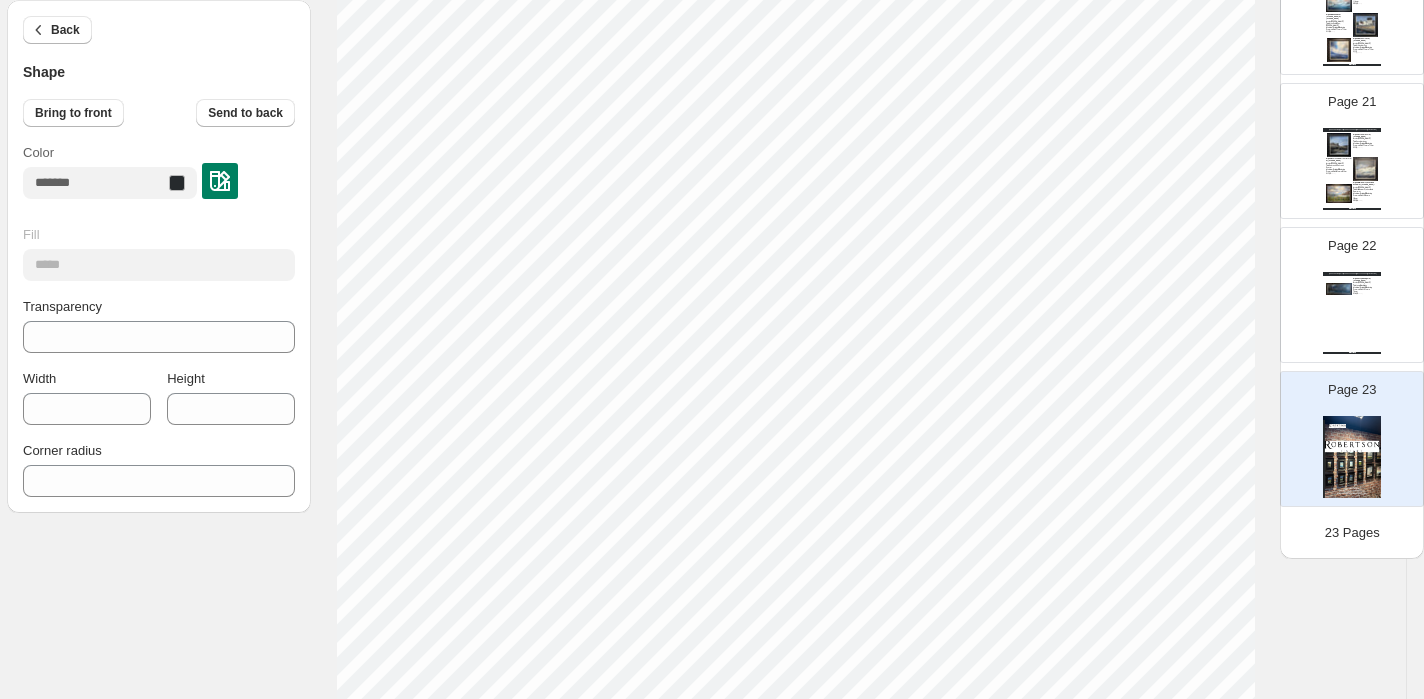 scroll, scrollTop: 518, scrollLeft: 17, axis: both 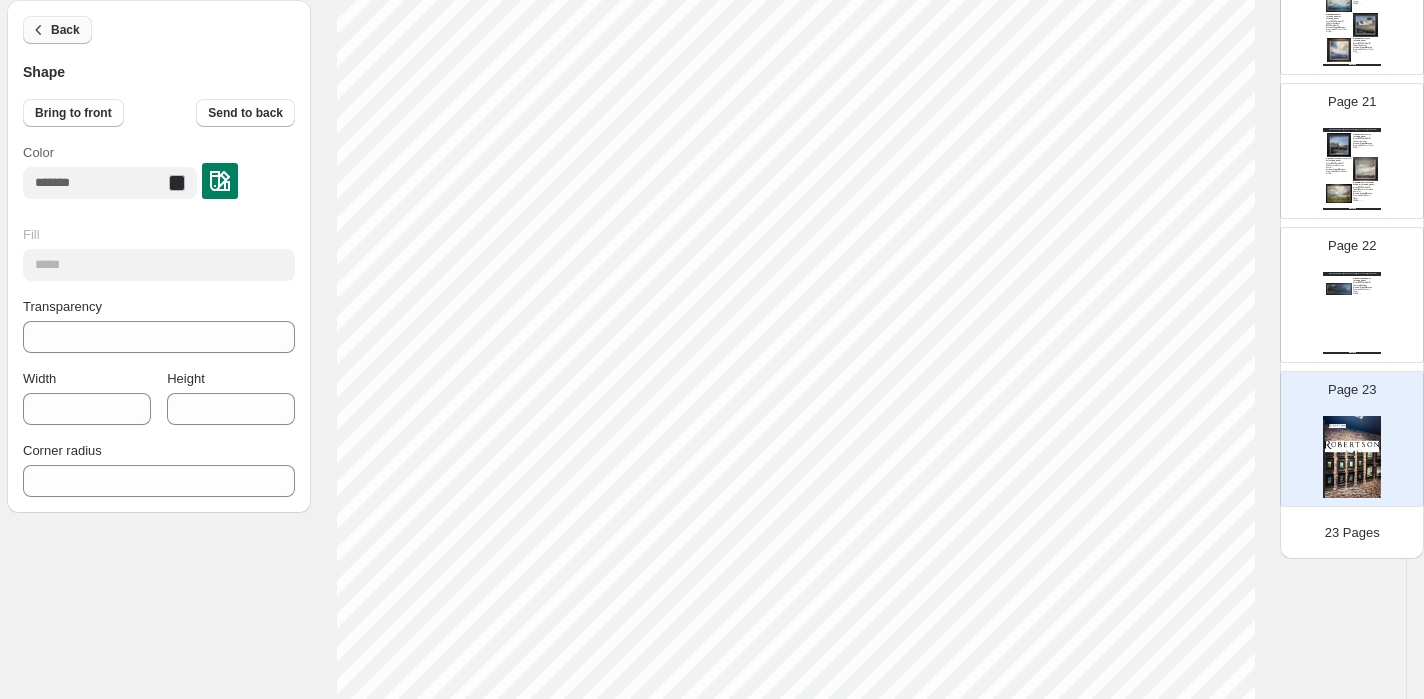 click 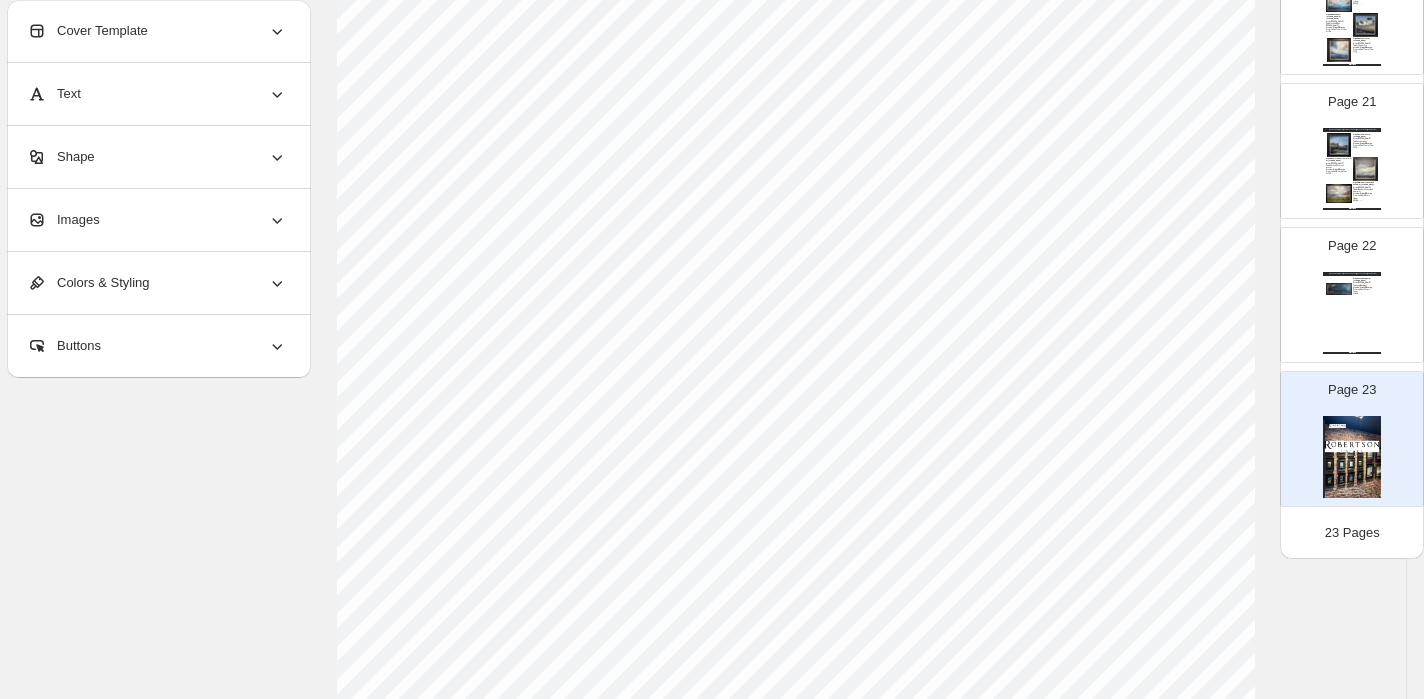 click on "Images" at bounding box center (63, 220) 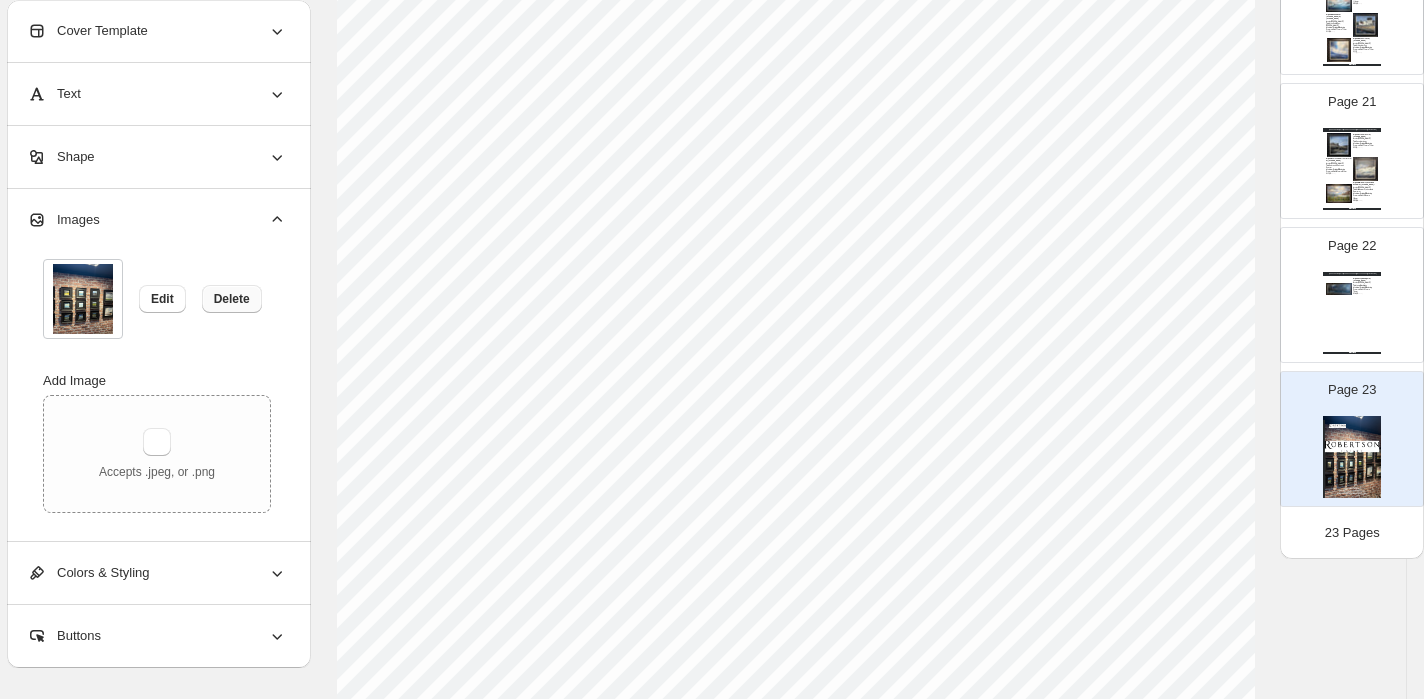 click on "Delete" at bounding box center (232, 299) 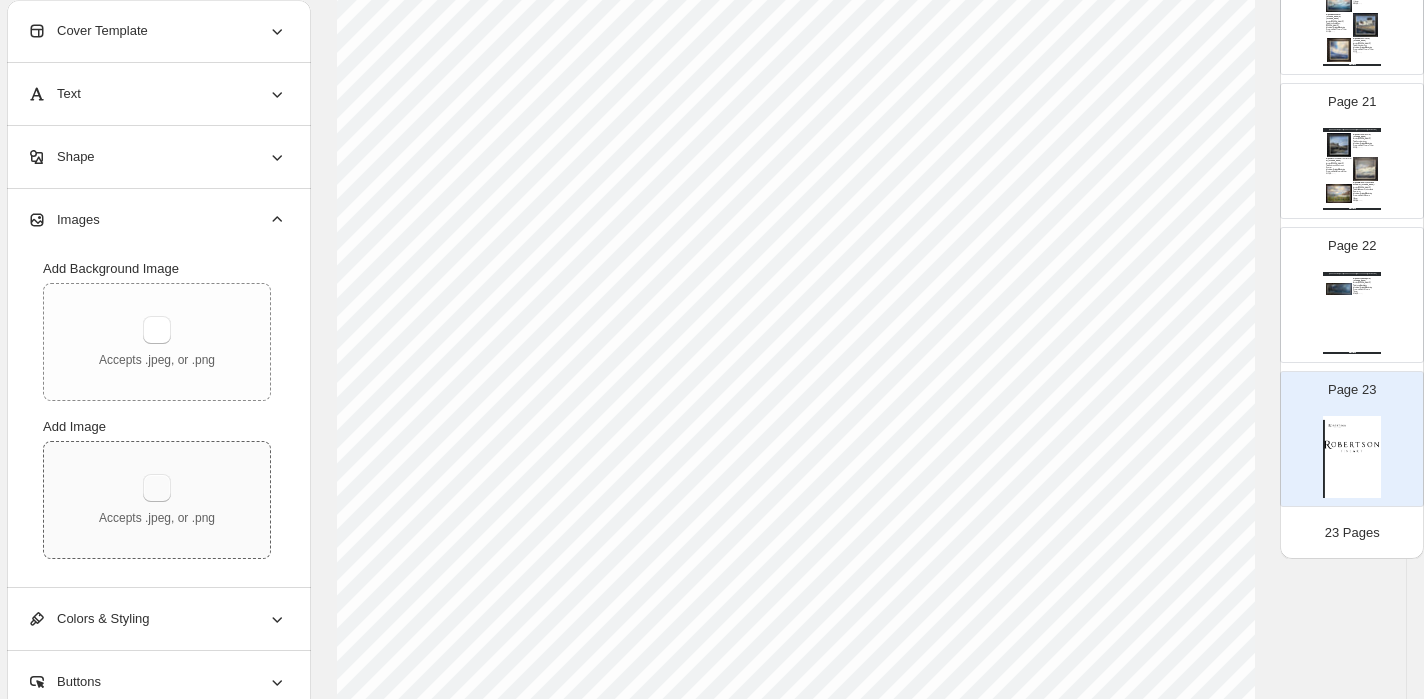 click at bounding box center [157, 488] 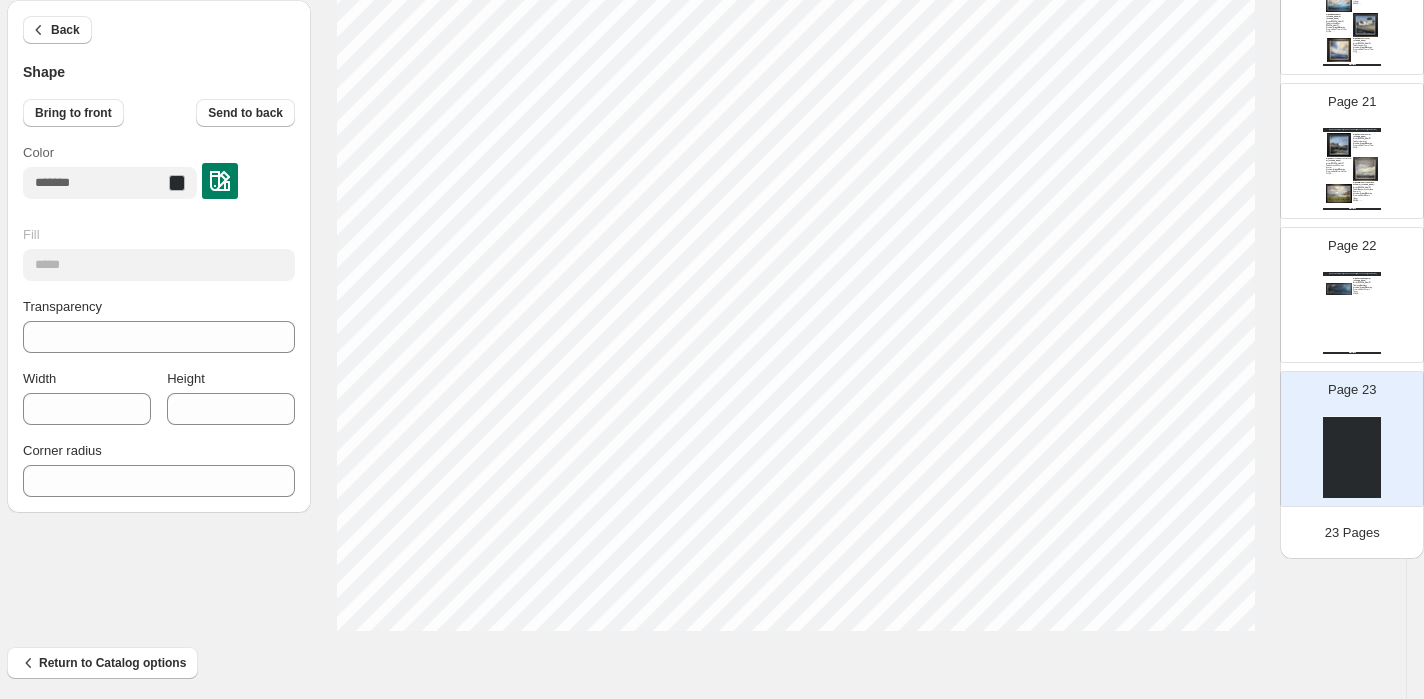 scroll, scrollTop: 726, scrollLeft: 17, axis: both 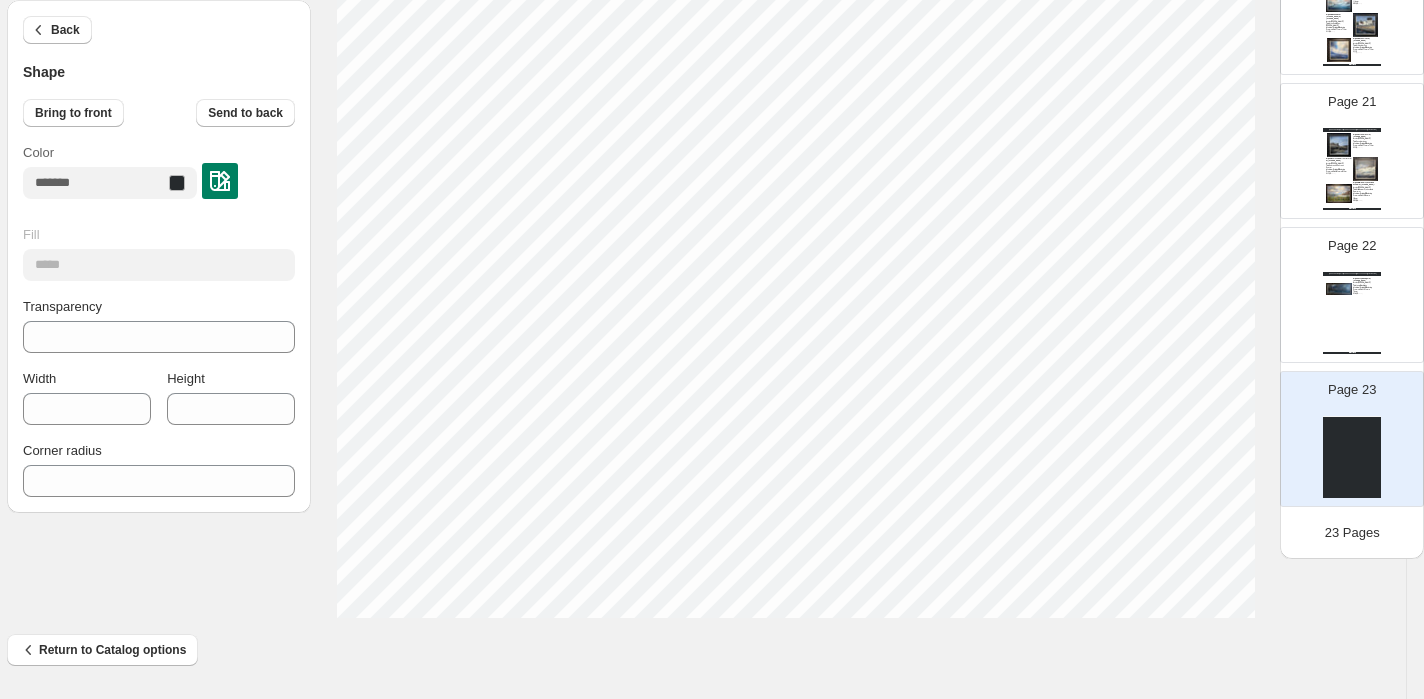 click on "Back Shape Bring to front Send to back Color Fill ***** Transparency *** Width *** Height **** Corner radius * Click on an element to change font, style... Drag & Drop Add Page Page 1 Page 2 [PERSON_NAME] Fine Art - [STREET_ADDRESS][EMAIL_ADDRESS][DOMAIN_NAME] To the Dunes by [PERSON_NAME] Artist: [PERSON_NAME]
Title: To the dunes
Medium: Original Oil Painting
Framed Size: 33cm x 33cm
£375 SKU:  gk25 (GK251) Snow on the Beach by [PERSON_NAME] Artist: [PERSON_NAME]
Title: snow on the beach
Medium: Original Oil Painting
Framed Size: 33cm x 33cm
£375 SKU:  gk25 (GK252) Black Sheep by [PERSON_NAME] Artist: [PERSON_NAME]
Title: Blacksheep
Medium: Original Oil Painting
Framed Size: 33cm x 33cm
£375 SKU:  gk25 (GK253) [PERSON_NAME] Fine Art - Phone: [PHONE_NUMBER] - Email: [EMAIL_ADDRESS][DOMAIN_NAME]  | Page undefined Page 3 [PERSON_NAME] Fine Art - [STREET_ADDRESS][EMAIL_ADDRESS][DOMAIN_NAME] Out of the [PERSON_NAME] by [PERSON_NAME] SKU:  gk25 (GK254) [PERSON_NAME] on the Hill by [PERSON_NAME]" at bounding box center (694, 6) 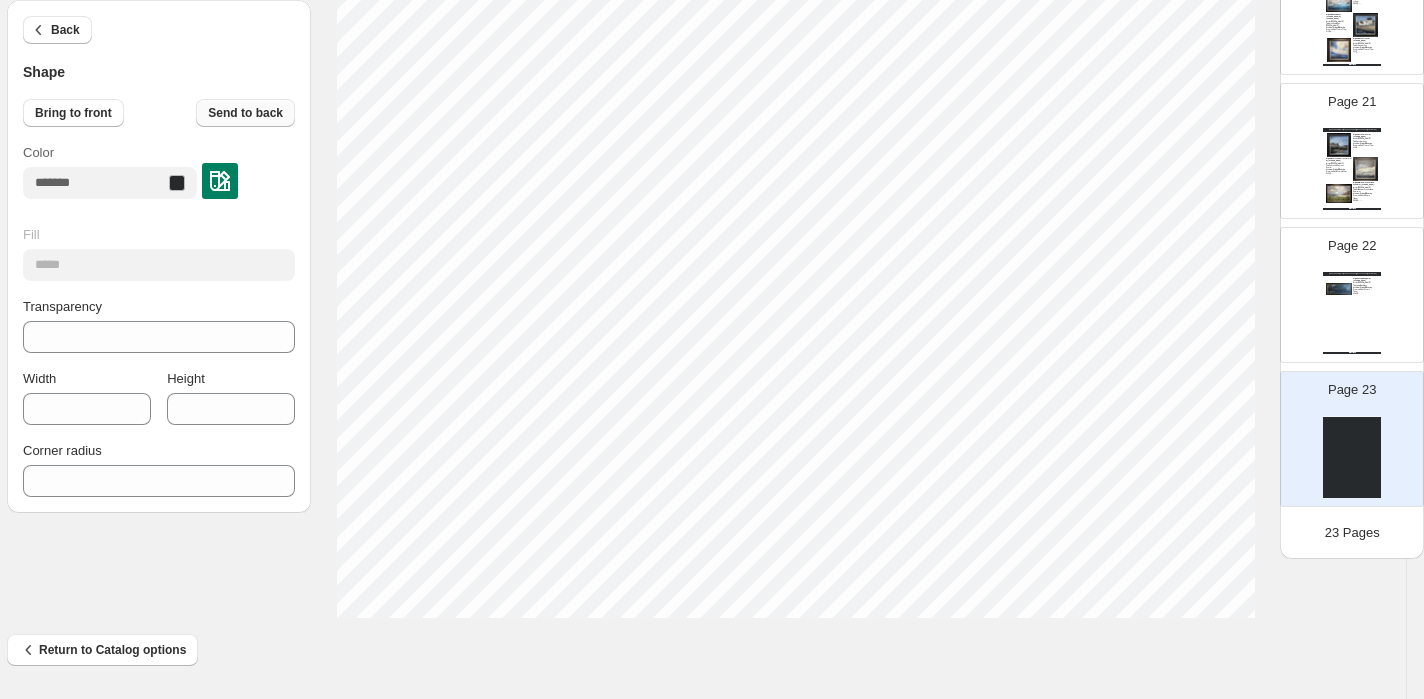click on "Send to back" at bounding box center [245, 113] 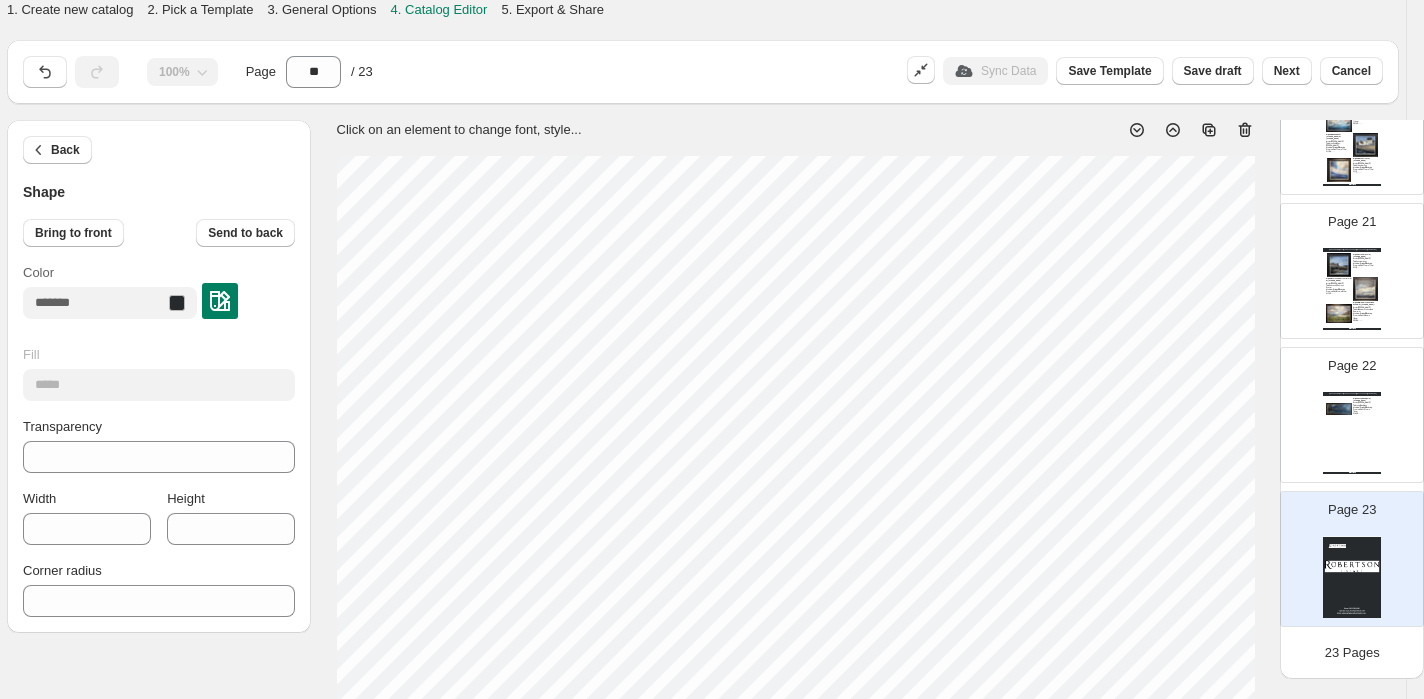 scroll, scrollTop: 48, scrollLeft: 17, axis: both 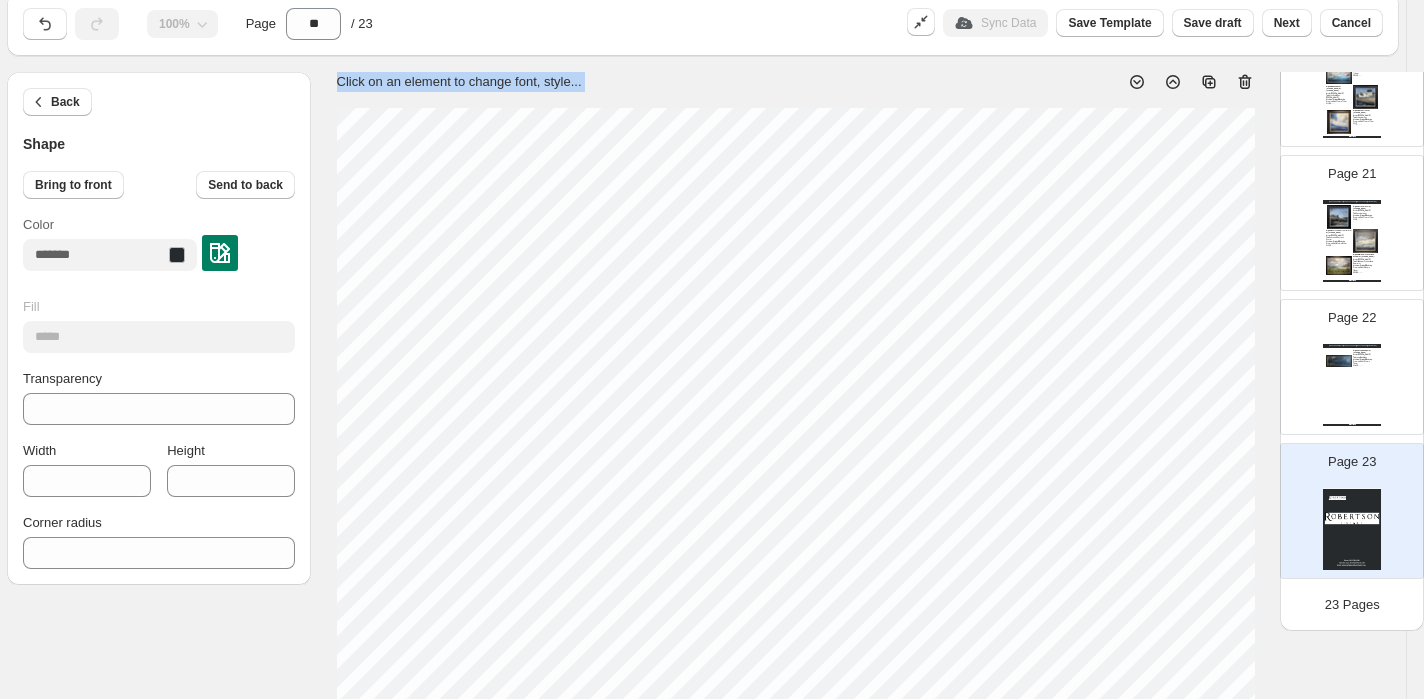 drag, startPoint x: 794, startPoint y: 106, endPoint x: 787, endPoint y: 75, distance: 31.780497 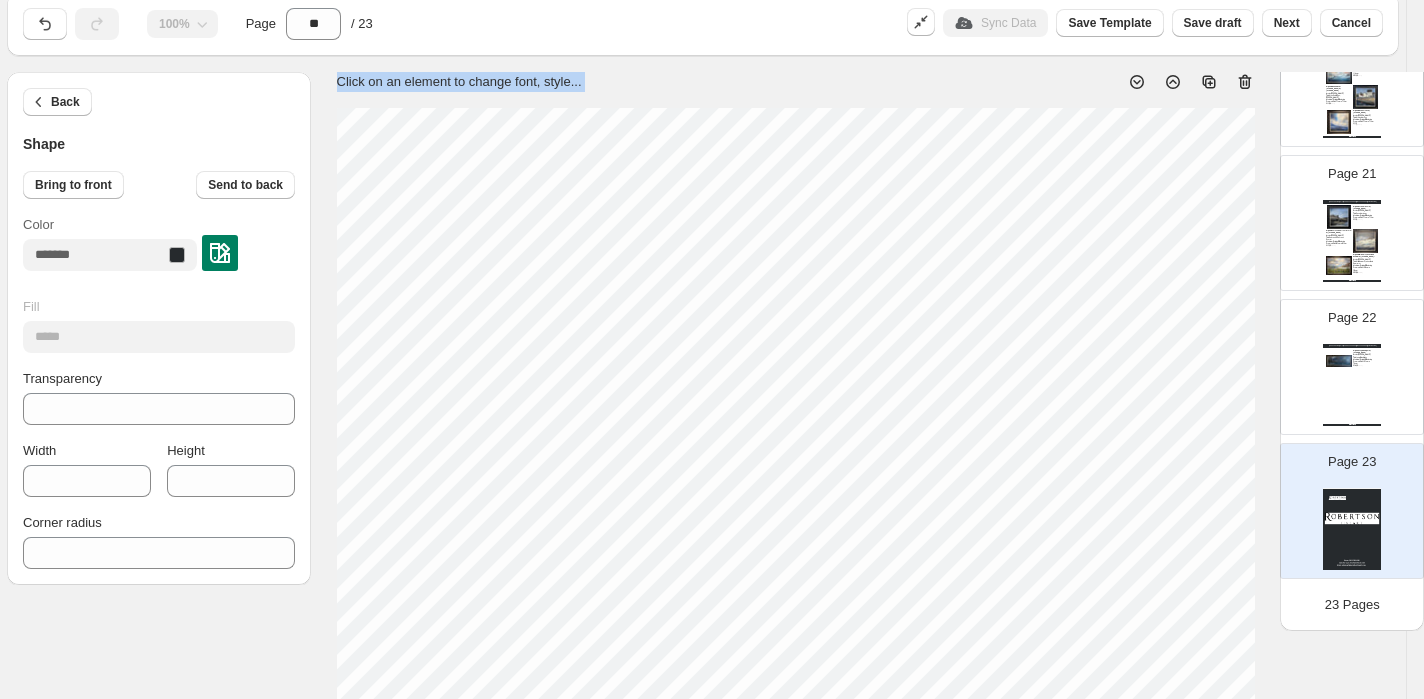 click on "Click on an element to change font, style..." at bounding box center [796, 676] 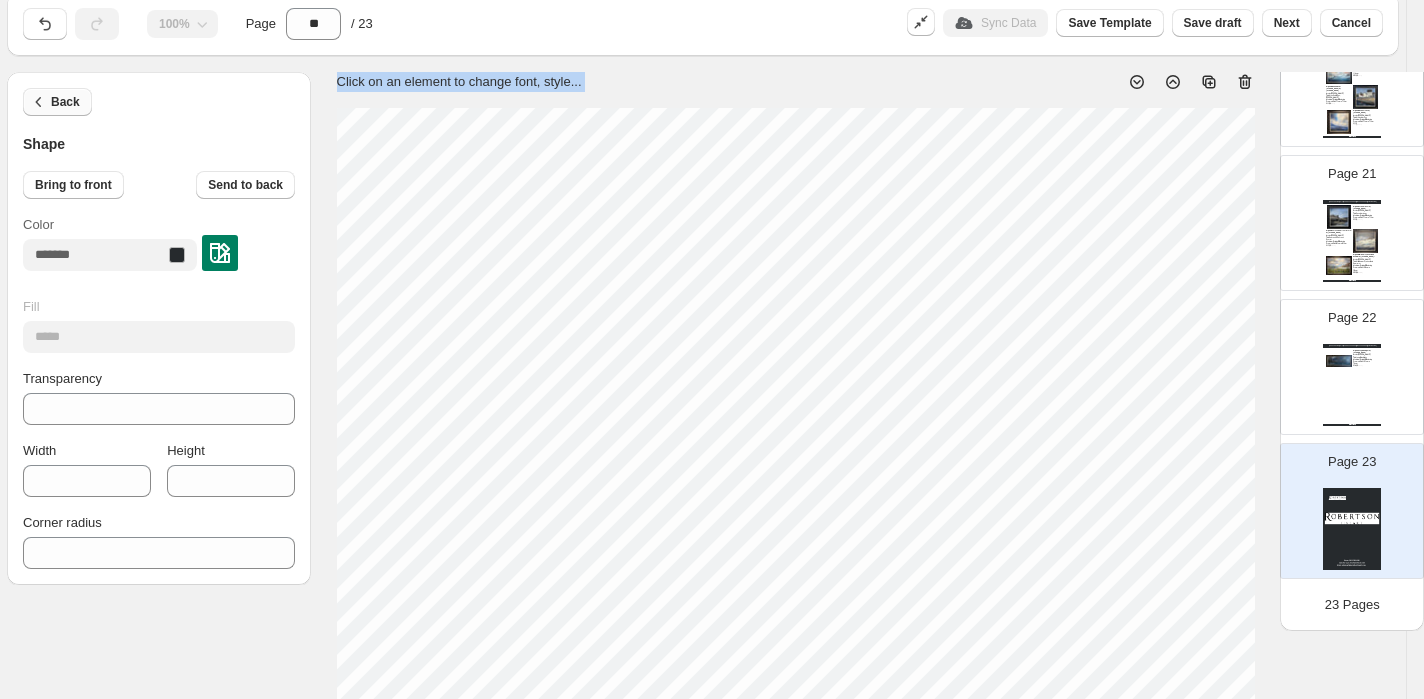 click 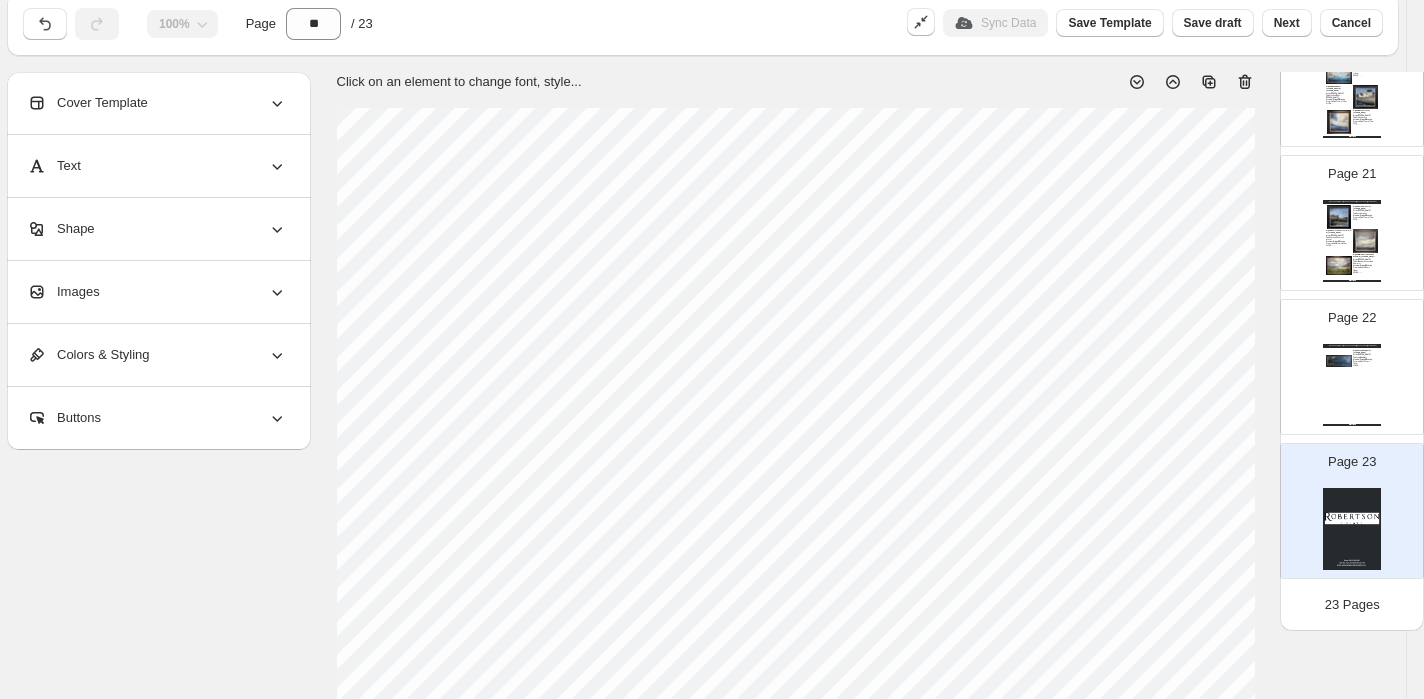 click on "Images" at bounding box center [157, 292] 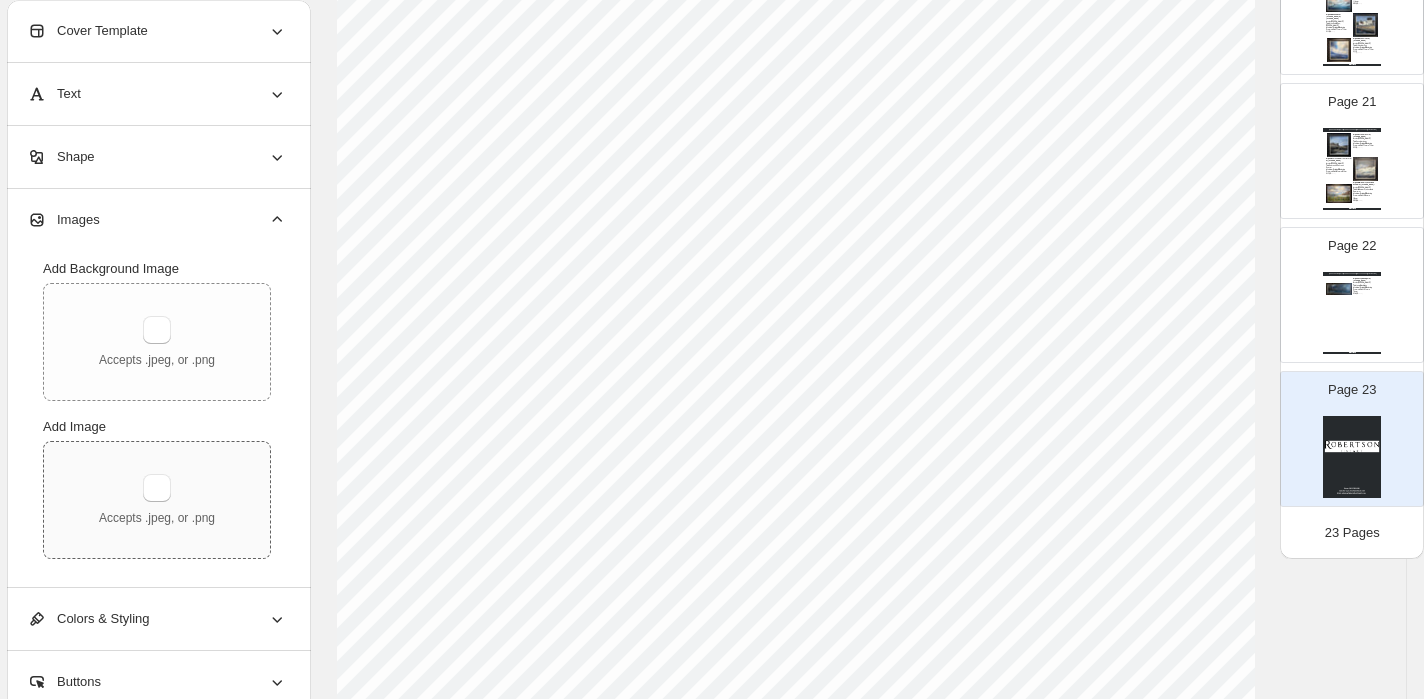 scroll, scrollTop: 193, scrollLeft: 17, axis: both 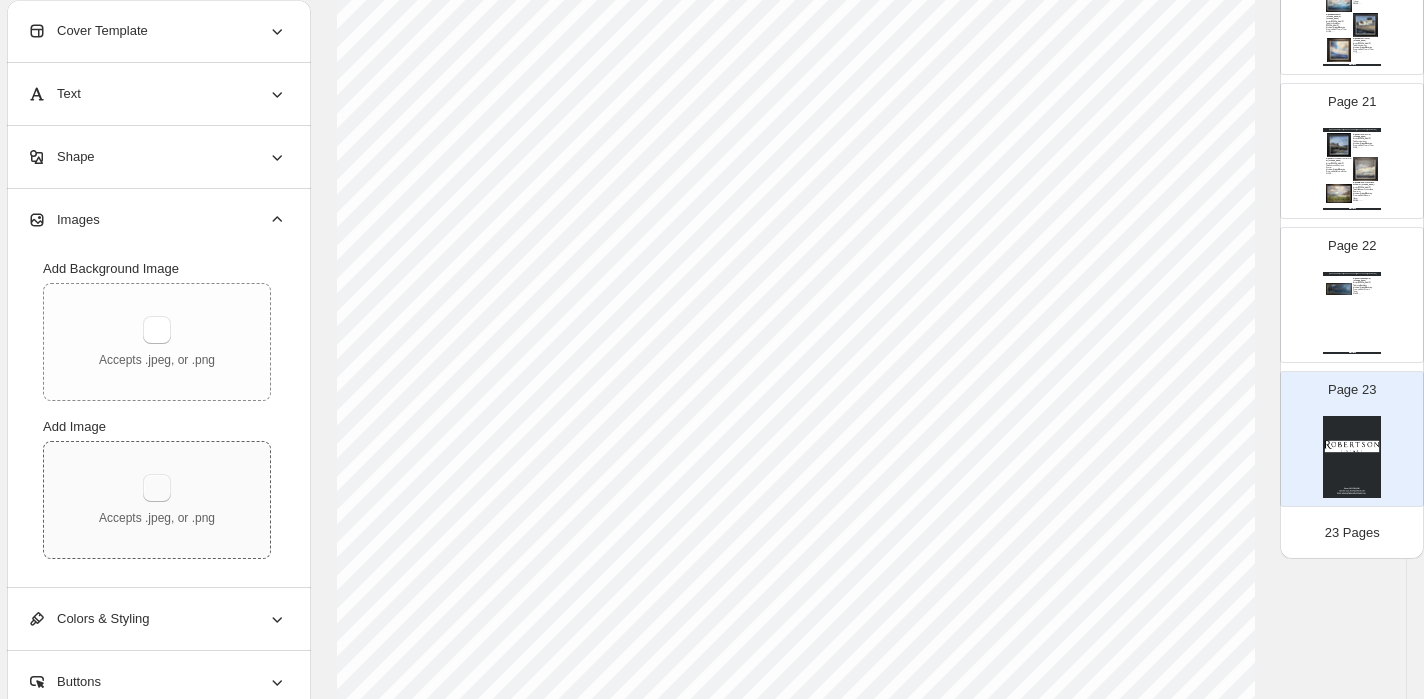 click at bounding box center [157, 488] 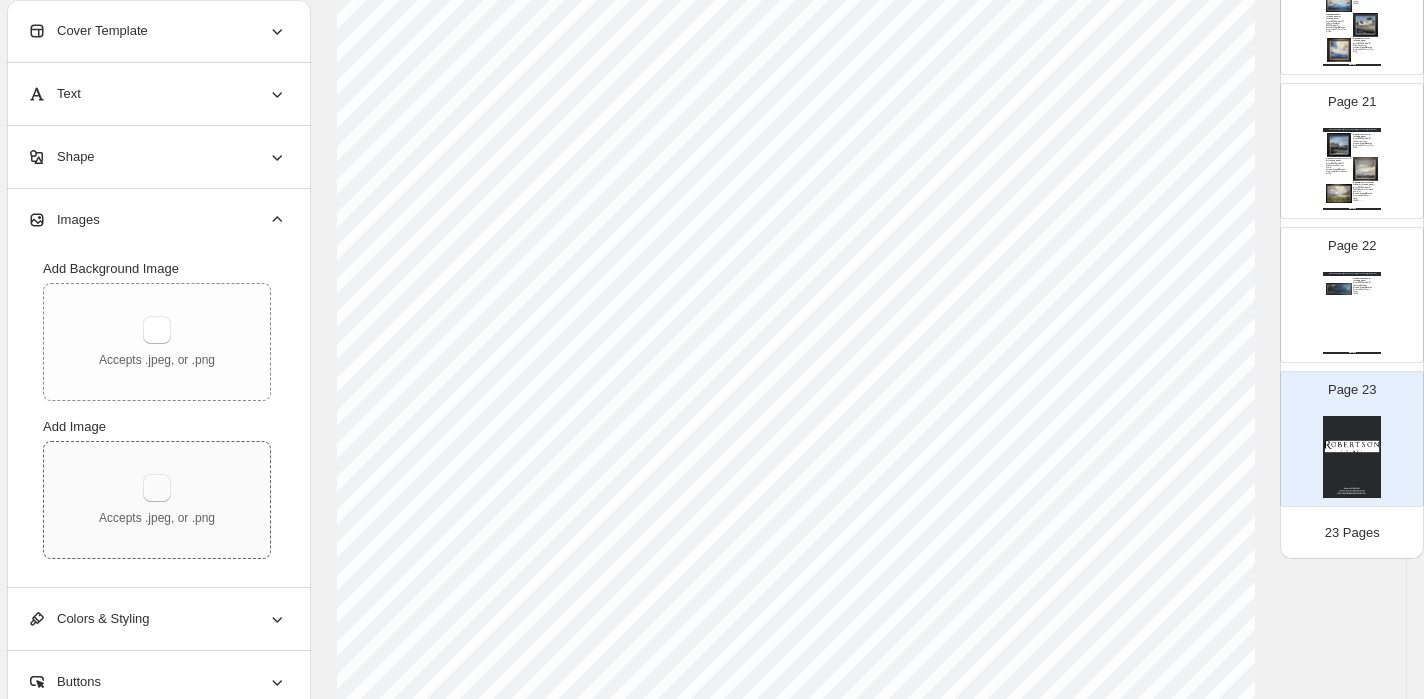 type on "**********" 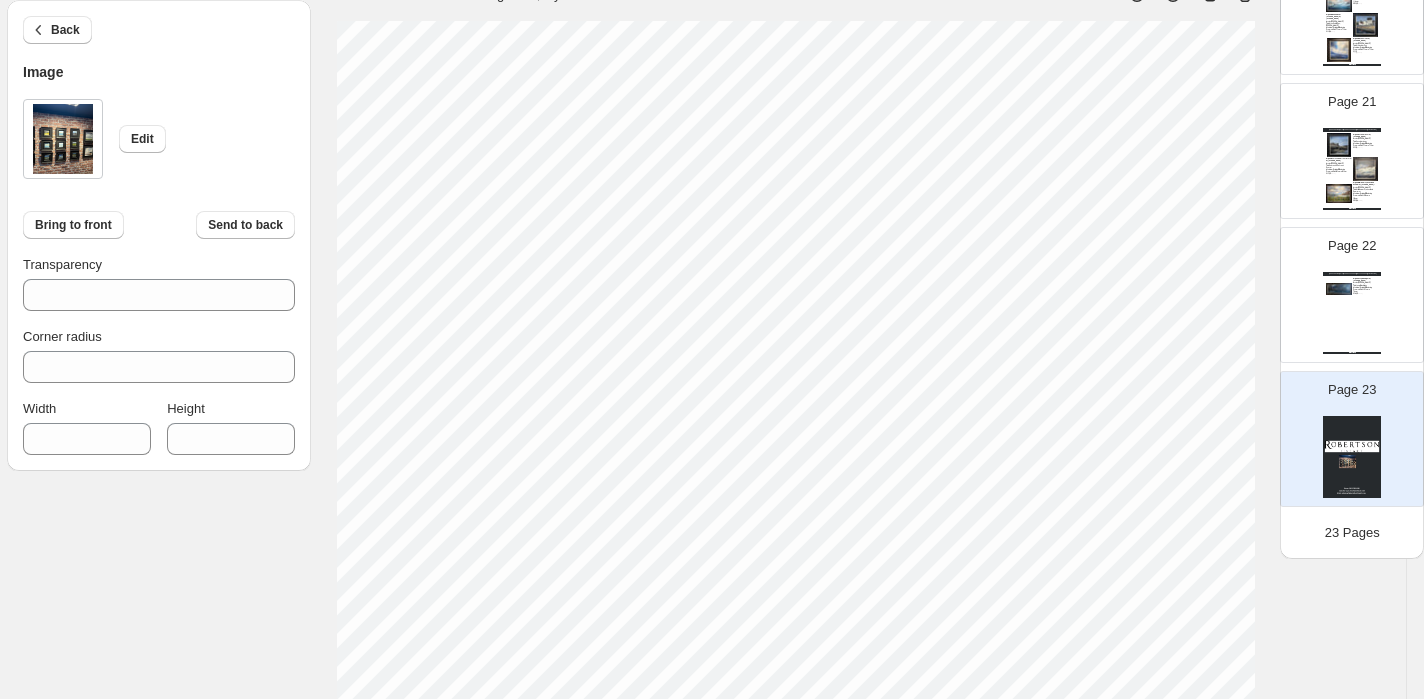 scroll, scrollTop: 131, scrollLeft: 17, axis: both 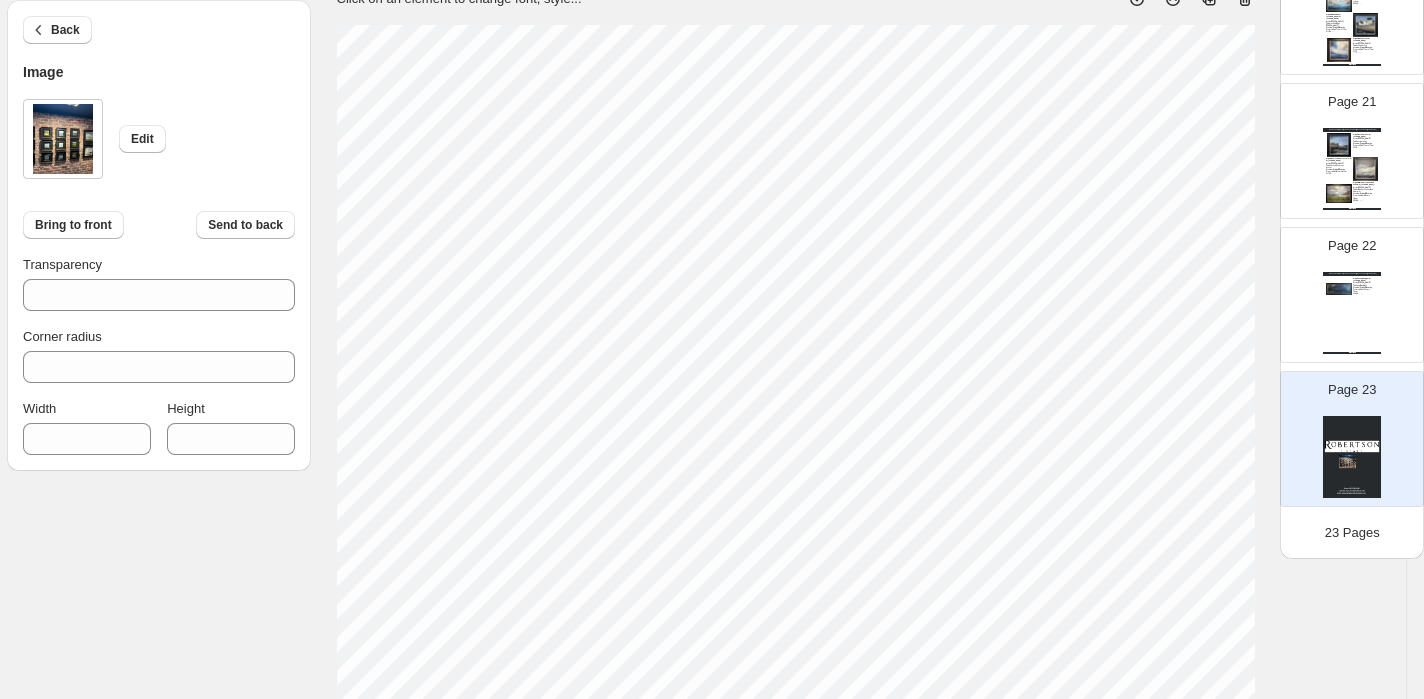 type on "***" 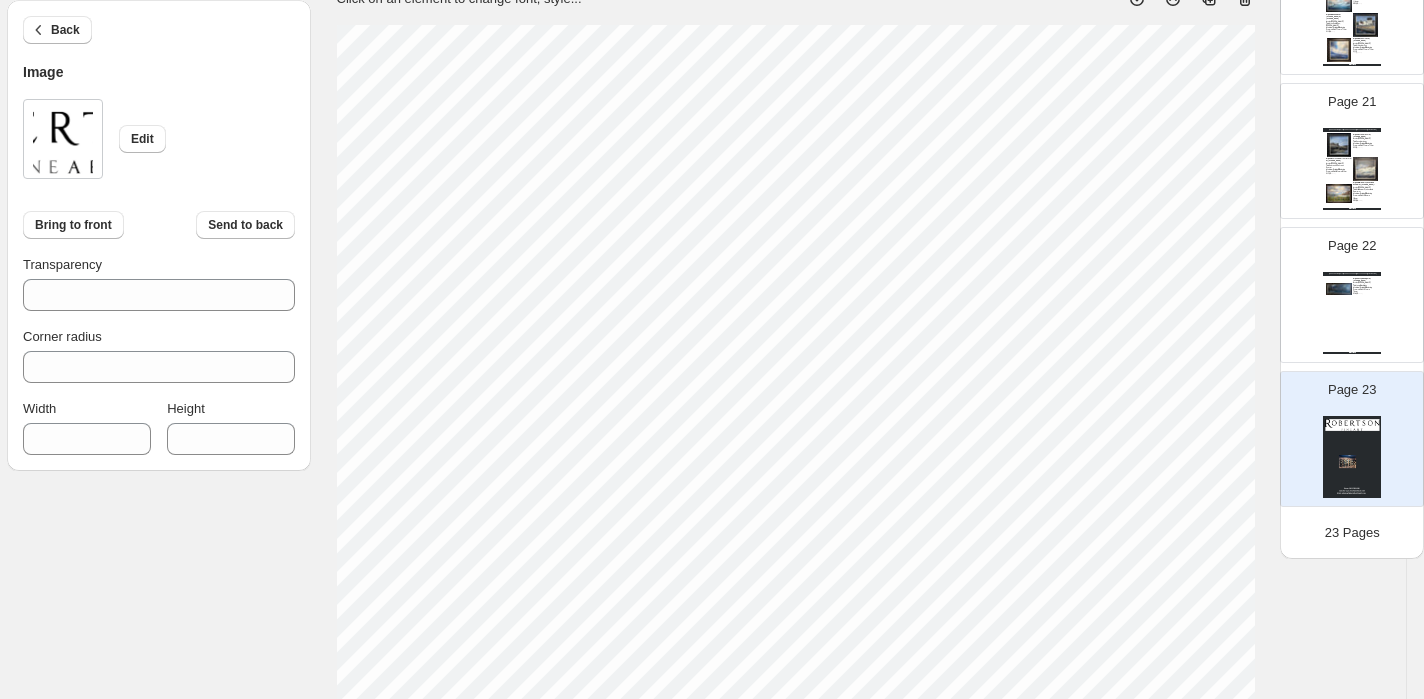 type on "***" 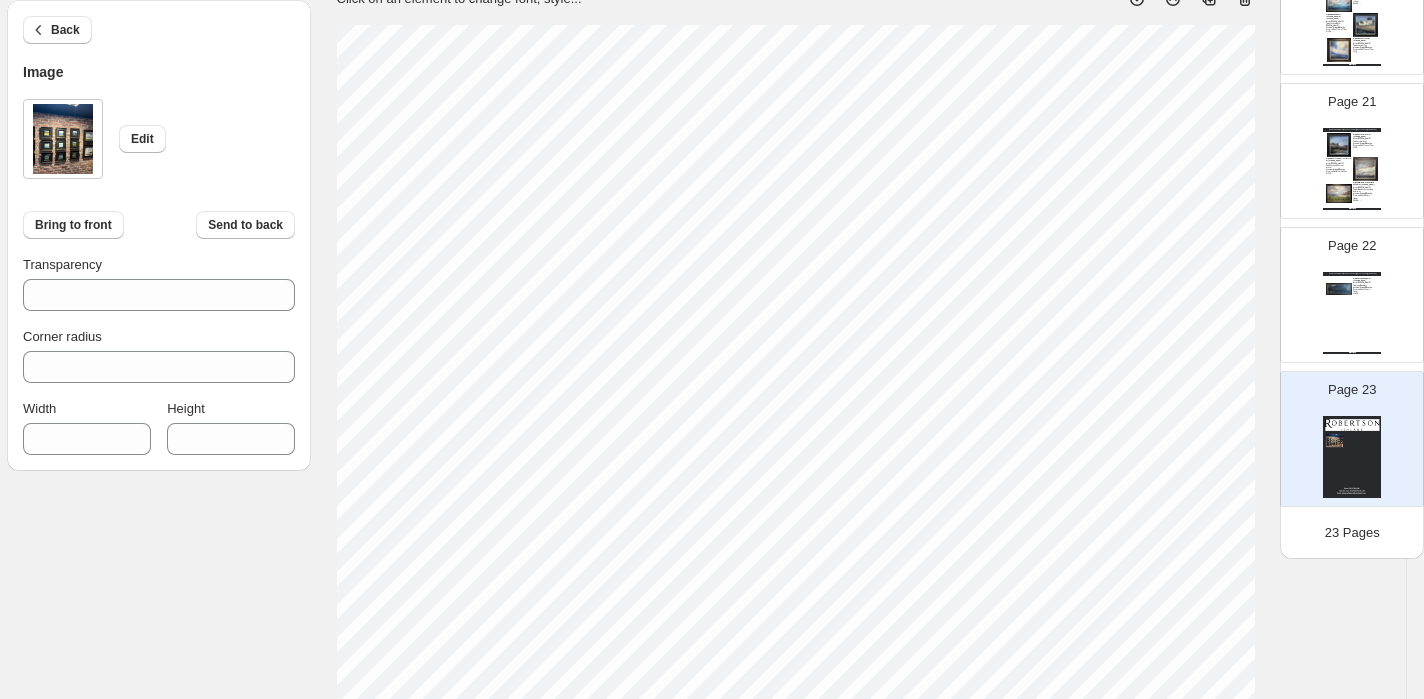 click on "Back Image Edit Bring to front Send to back Transparency *** Corner radius * Width *** Height *** Click on an element to change font, style... Drag & Drop Add Page Page 1 Page 2 Robertson Fine Art - 100 Hanover Street, Edinburgh, EH2 1DR - edinburgh@robertsonfineart.com To the Dunes by gill knight Artist: Gill Knight
Title: To the dunes
Medium: Original Oil Painting
Framed Size: 33cm x 33cm
£375 SKU:  gk25 (GK251) Snow on the Beach by gill knight Artist: Gill Knight
Title: snow on the beach
Medium: Original Oil Painting
Framed Size: 33cm x 33cm
£375 SKU:  gk25 (GK252) Black Sheep by gill knight Artist: Gill Knight
Title: Blacksheep
Medium: Original Oil Painting
Framed Size: 33cm x 33cm
£375 SKU:  gk25 (GK253) Robertson Fine Art - Phone: 0131 2850695 - Email: edinburgh@robertsonfineart.com  | Page undefined Page 3 Robertson Fine Art - 100 Hanover Street, Edinburgh, EH2 1DR - edinburgh@robertsonfineart.com Out of the Glen by gill knight SKU:  gk25 (GK254) Heather on the Hill by gill knight Page 4" at bounding box center (694, 601) 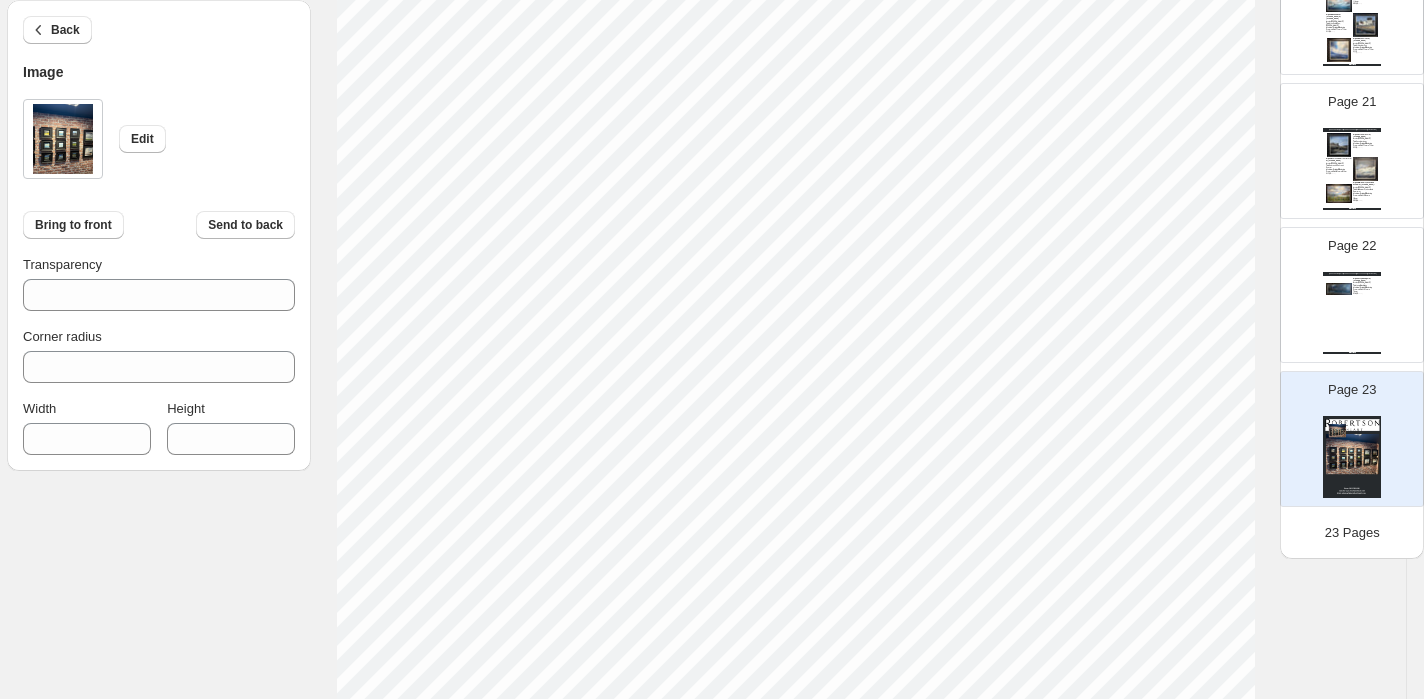 scroll, scrollTop: 335, scrollLeft: 17, axis: both 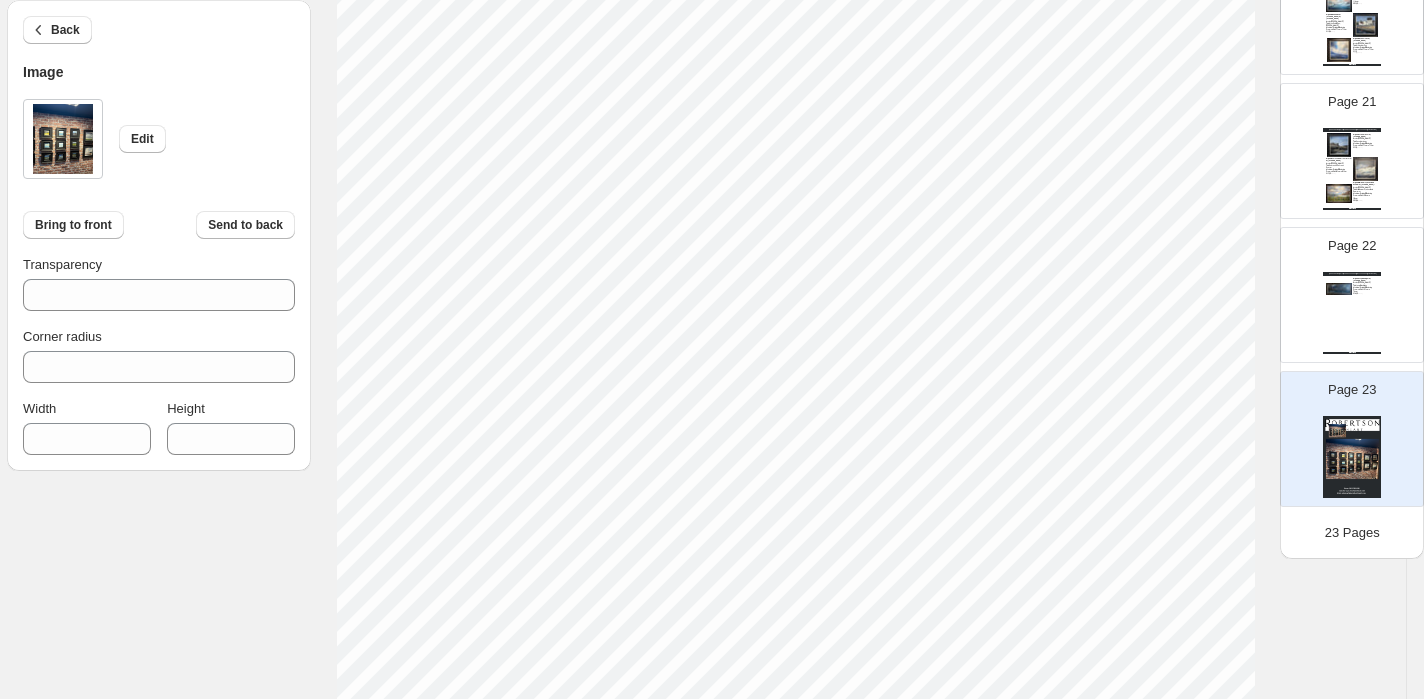 type on "***" 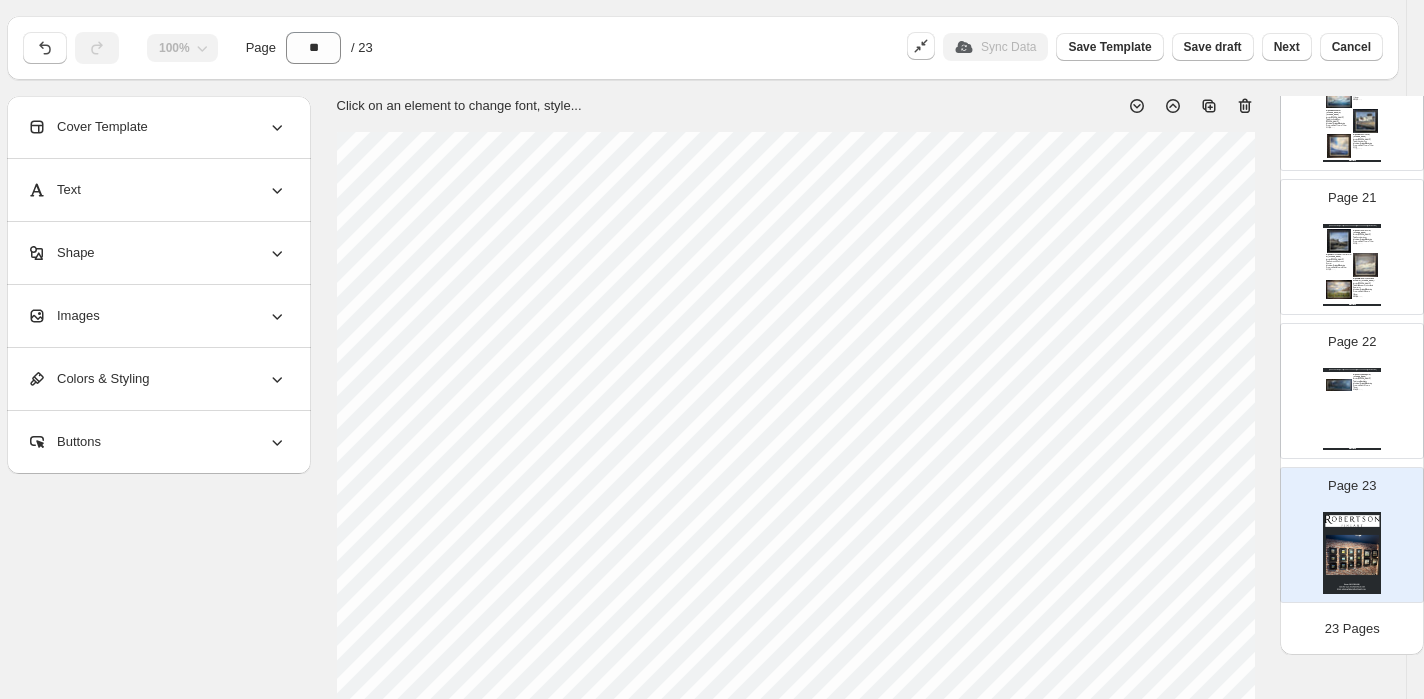 scroll, scrollTop: 0, scrollLeft: 17, axis: horizontal 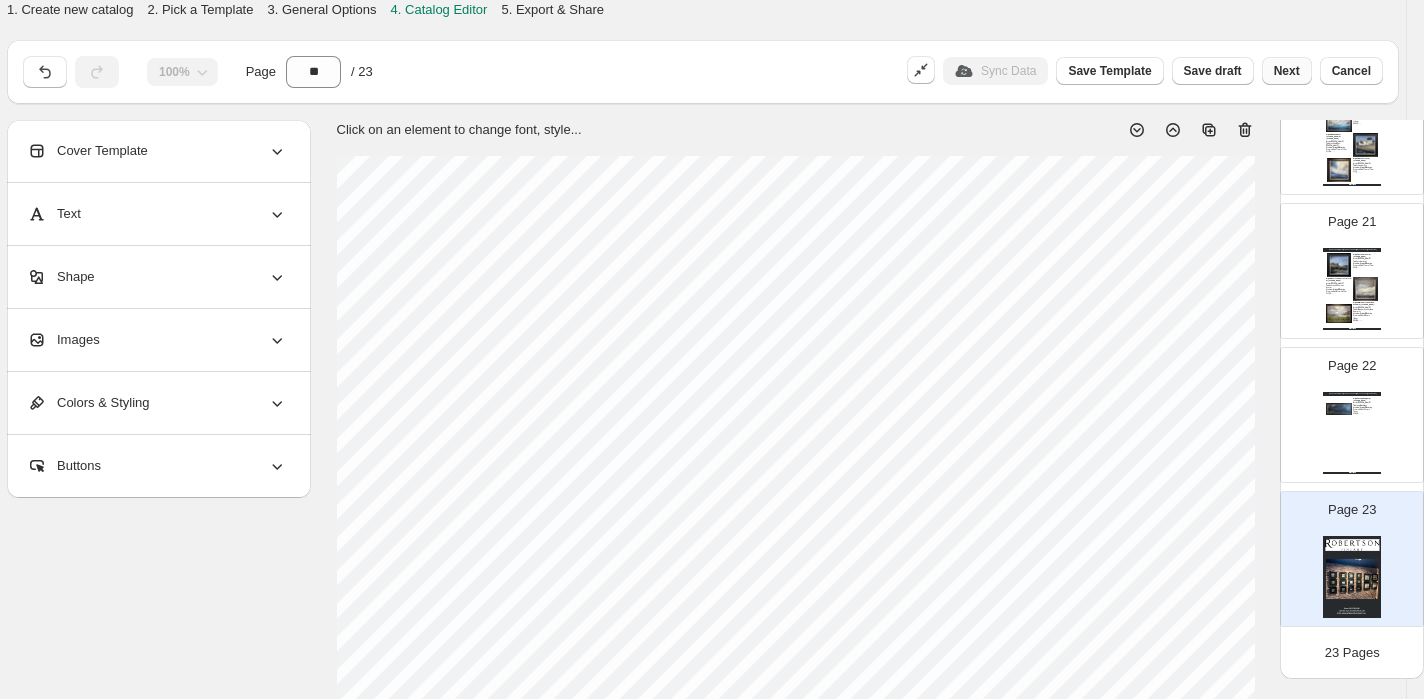 click on "Next" at bounding box center [1287, 71] 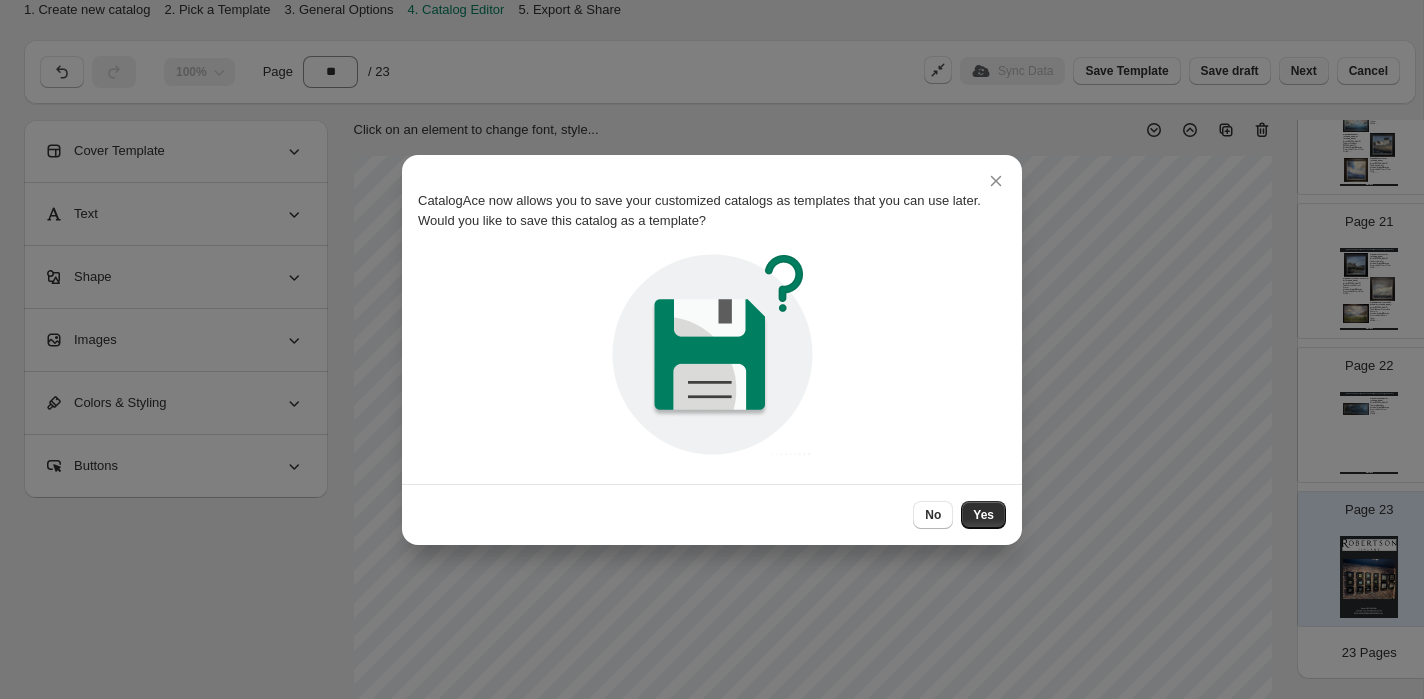 scroll, scrollTop: 0, scrollLeft: 0, axis: both 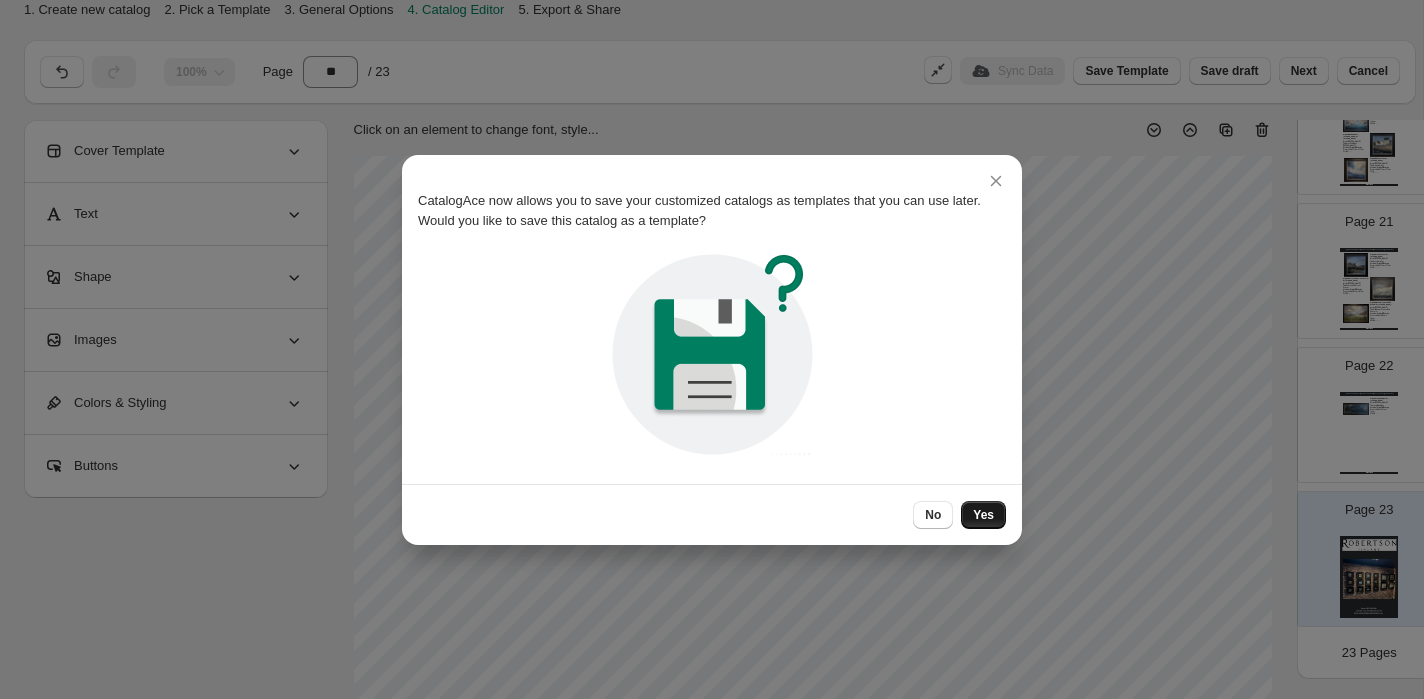 click on "Yes" at bounding box center (983, 515) 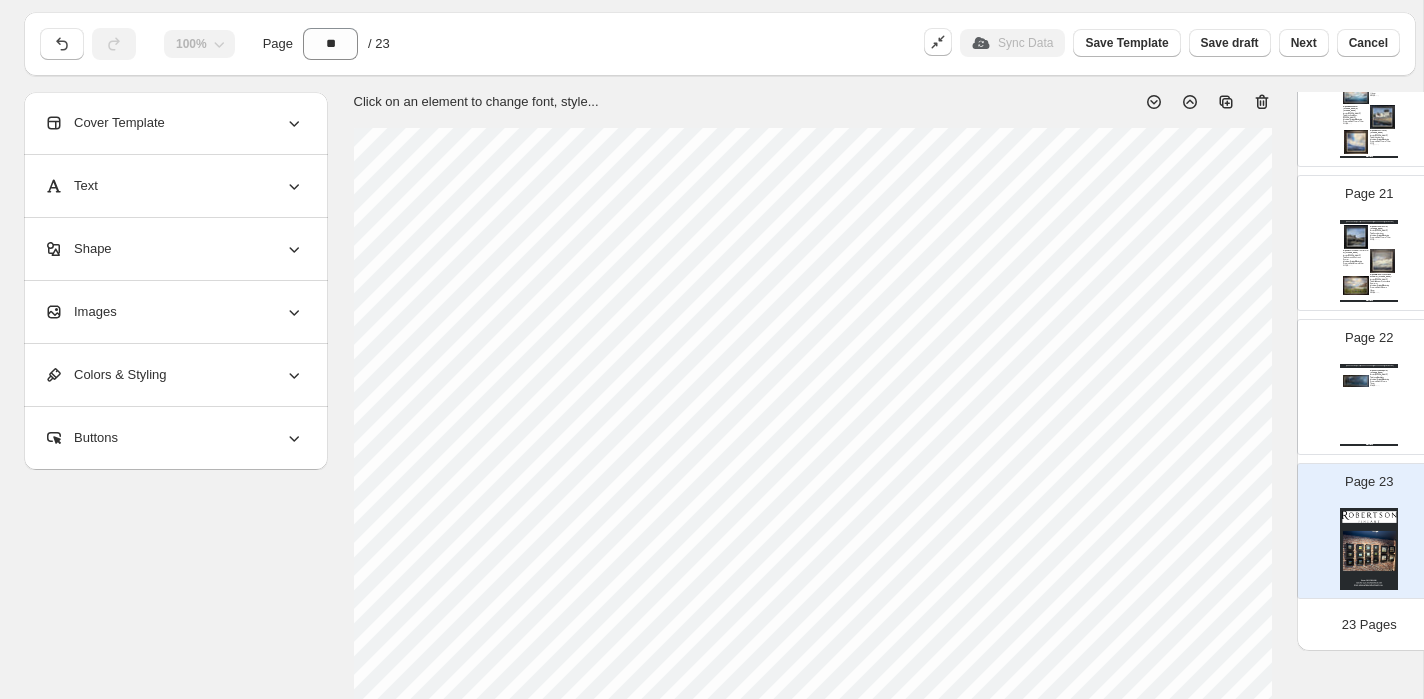 scroll, scrollTop: 0, scrollLeft: 0, axis: both 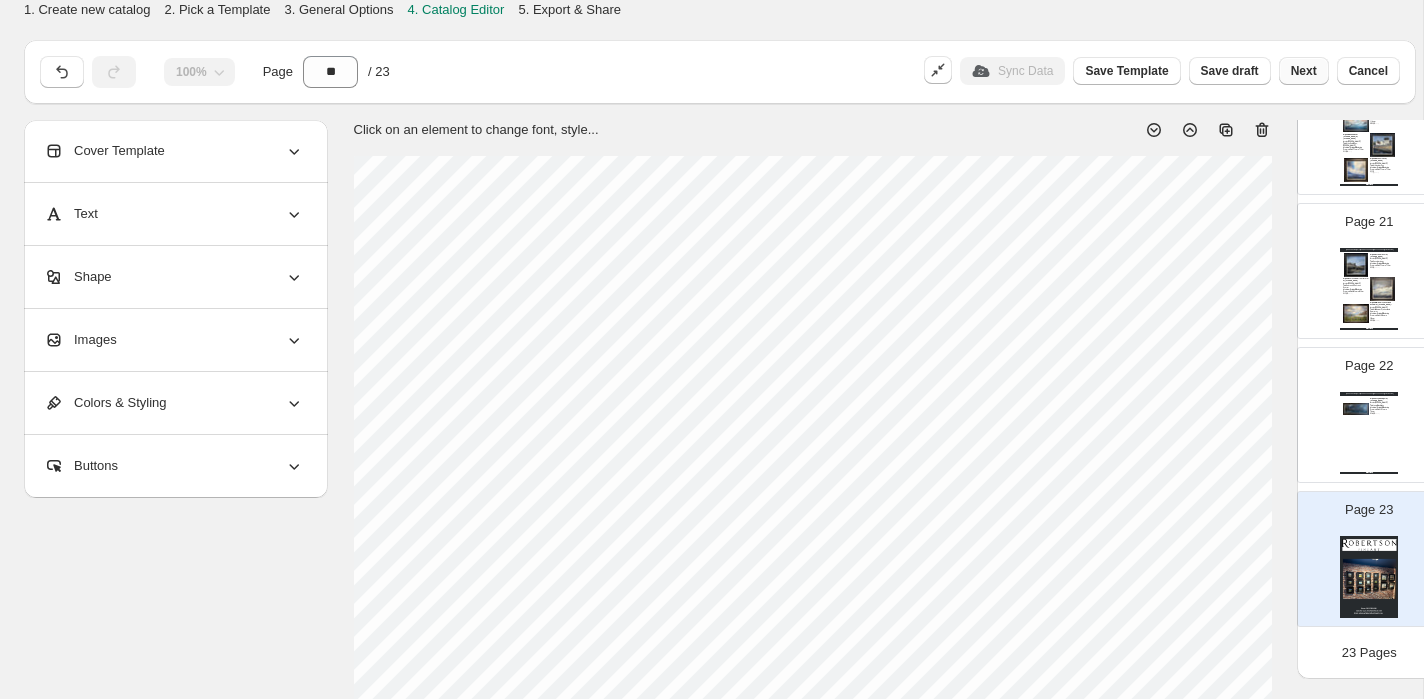 click on "Next" at bounding box center [1304, 71] 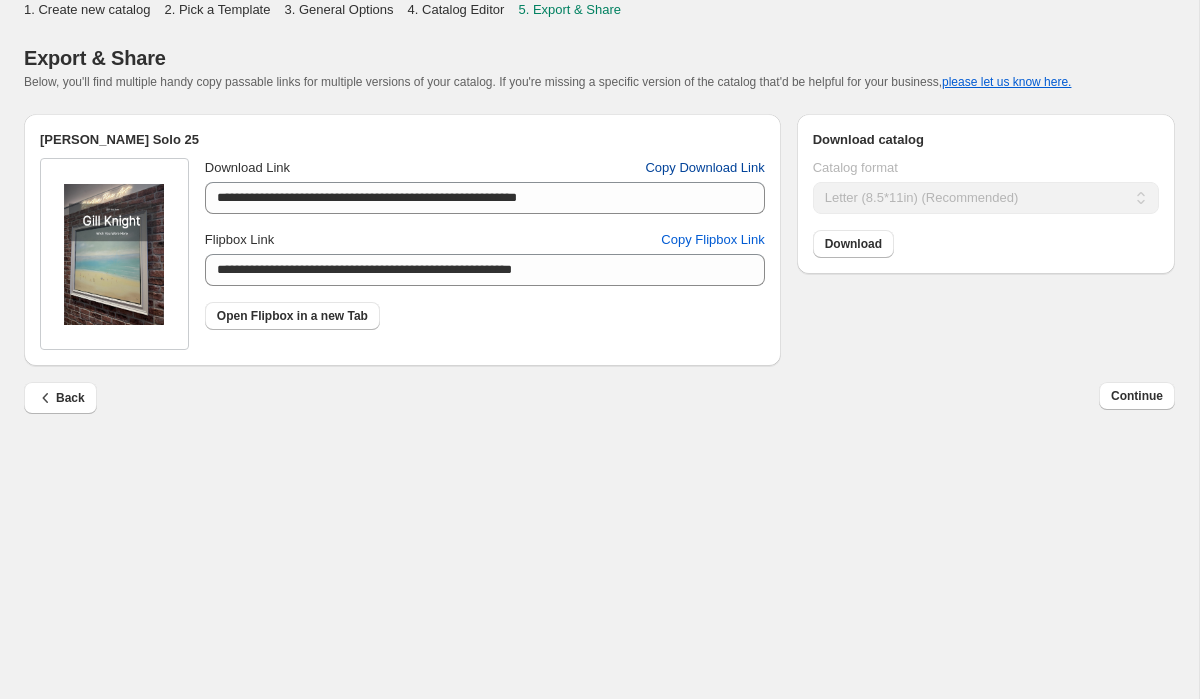 click on "Copy Download Link" at bounding box center (704, 168) 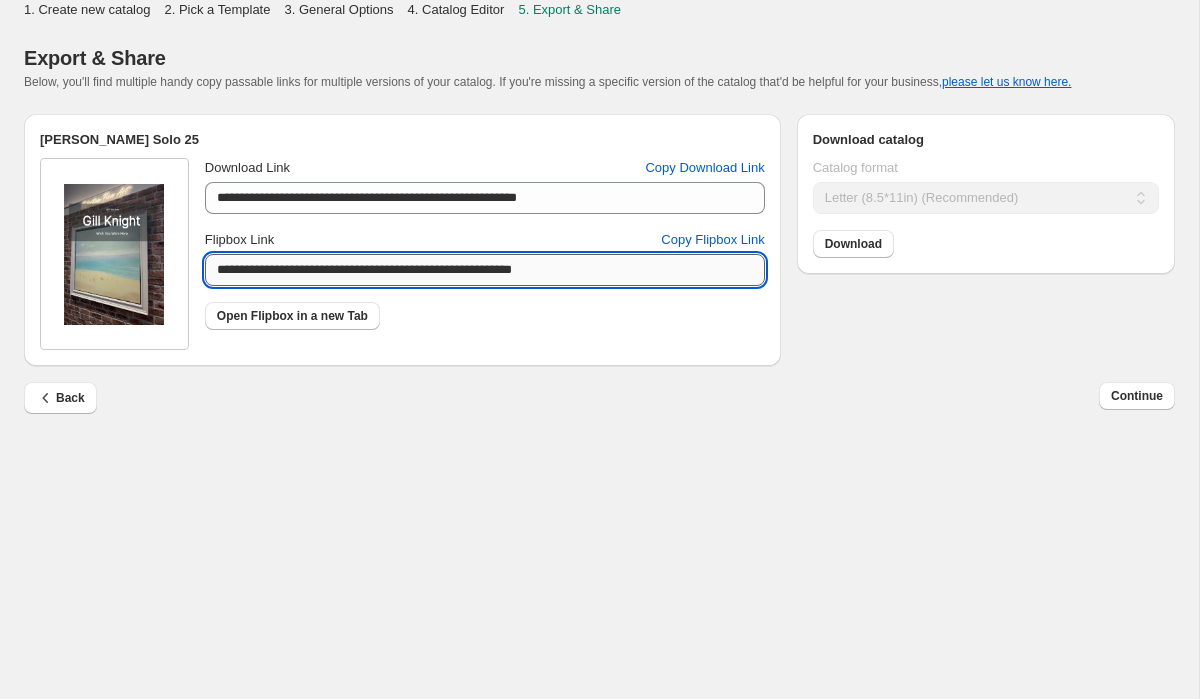 click on "**********" at bounding box center (485, 270) 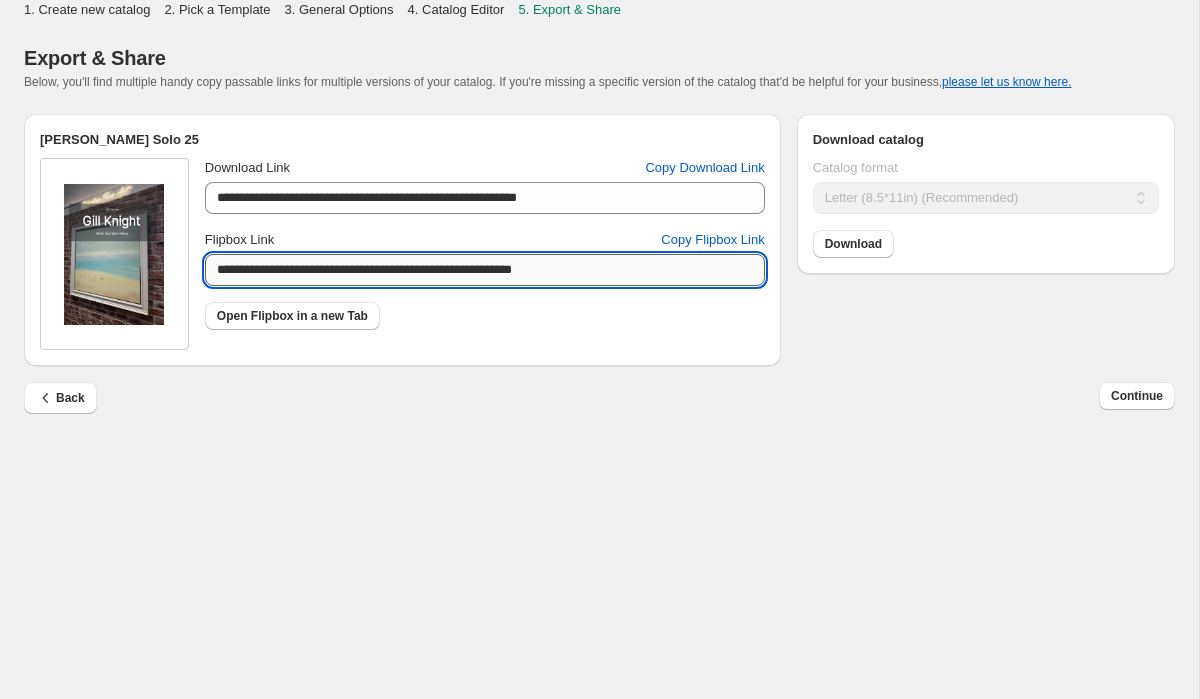 click on "**********" at bounding box center [485, 270] 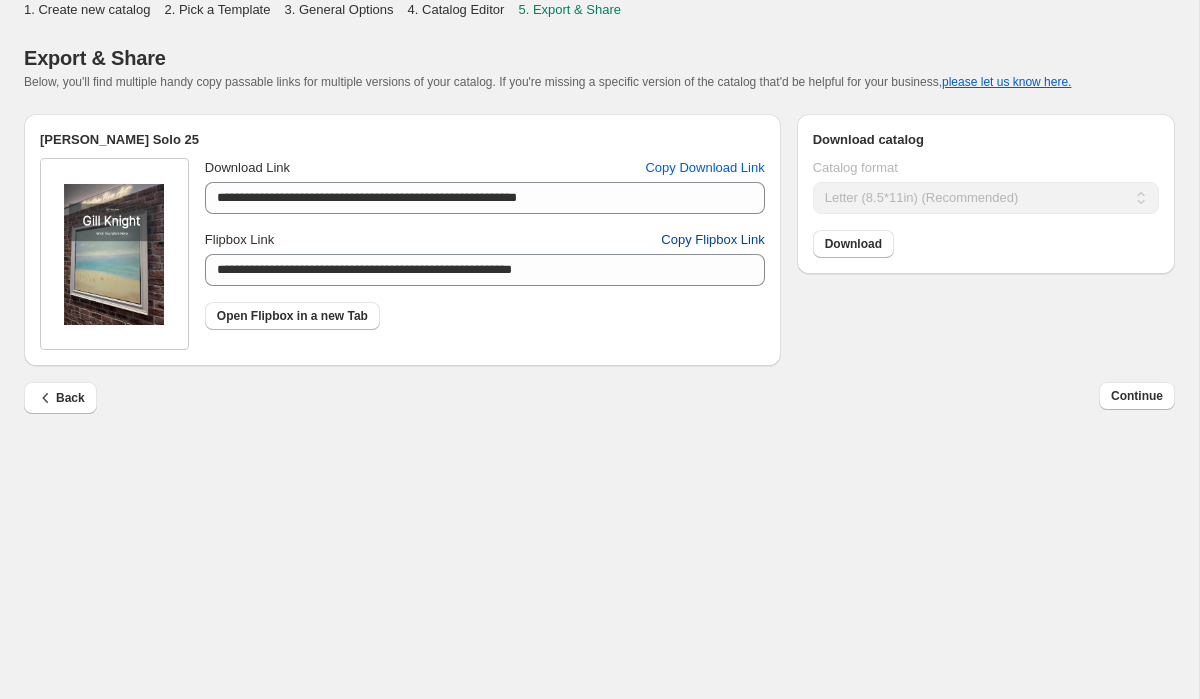 click on "Copy Flipbox Link" at bounding box center (712, 240) 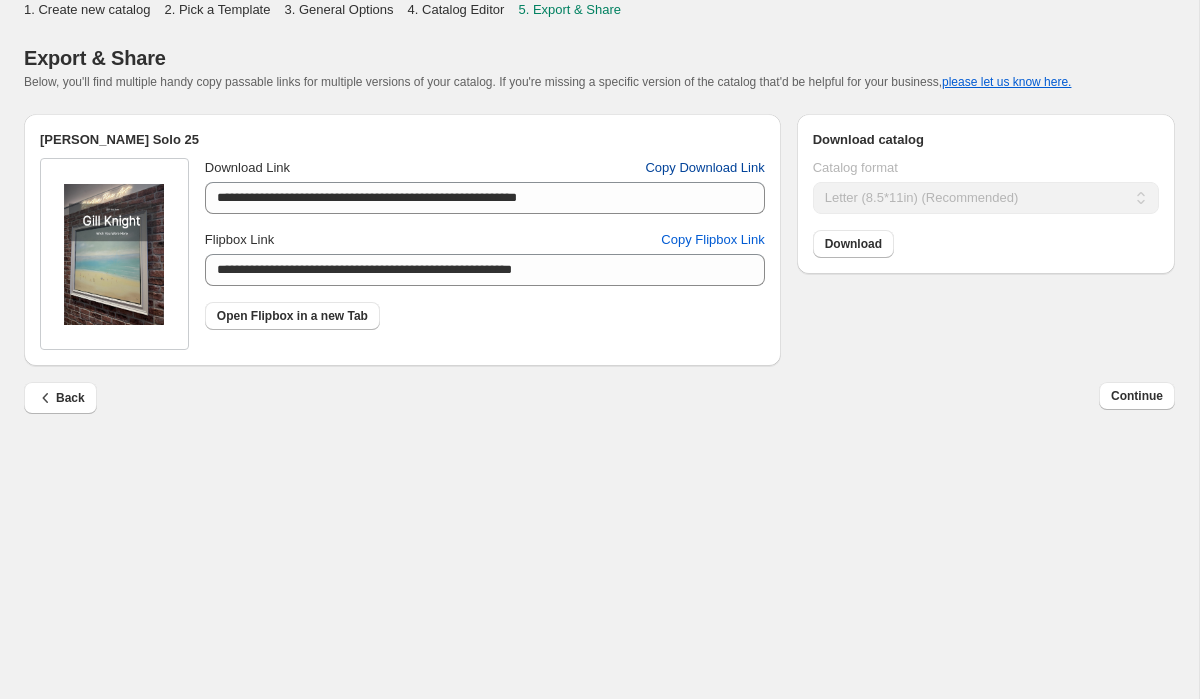 click on "Copy Download Link" at bounding box center (704, 168) 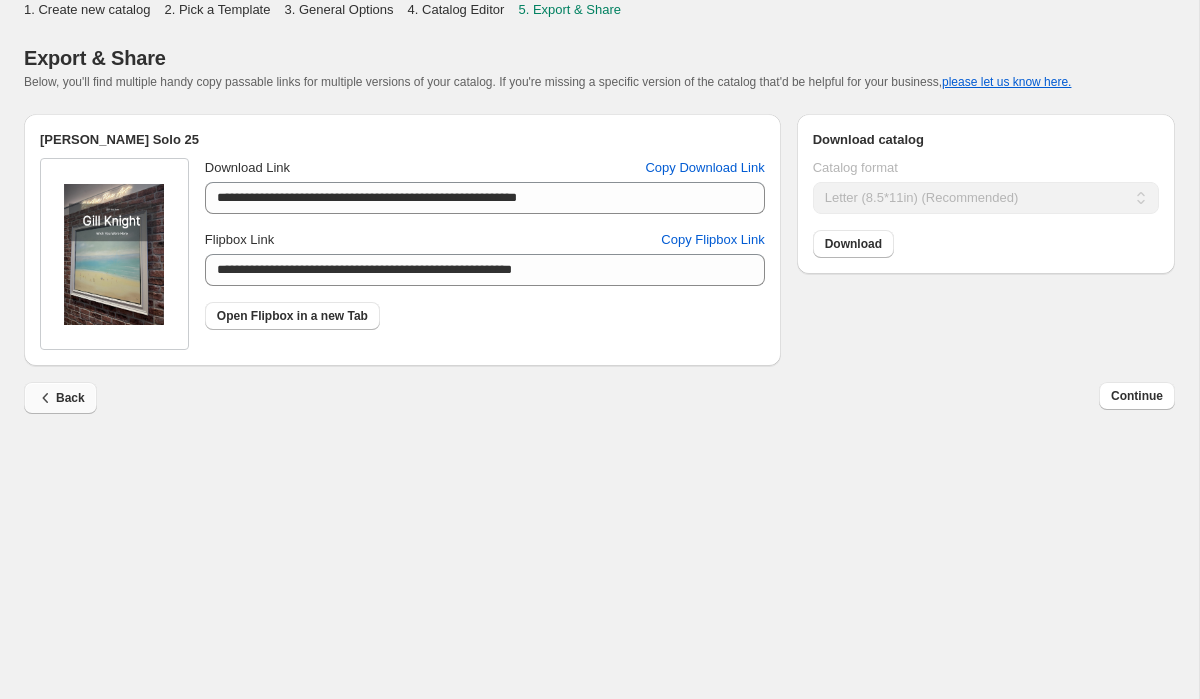 click on "Back" at bounding box center (60, 398) 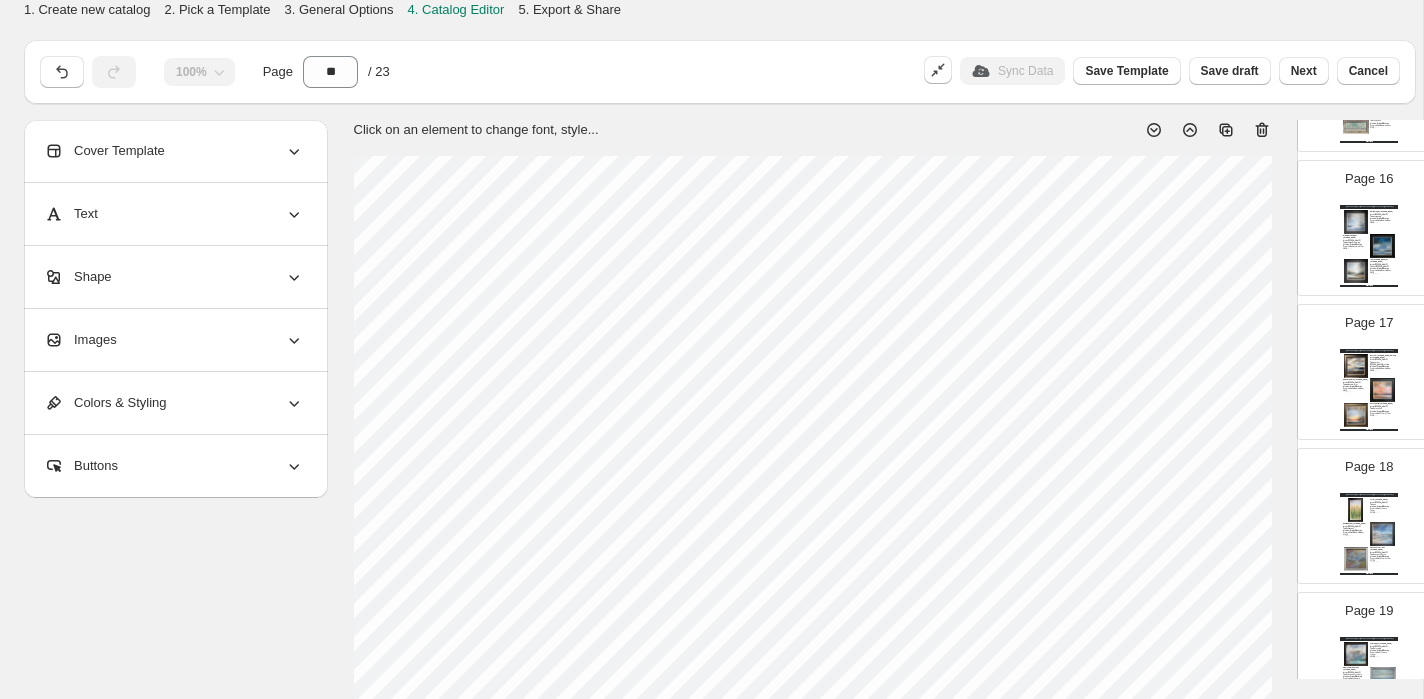 scroll, scrollTop: 2885, scrollLeft: 0, axis: vertical 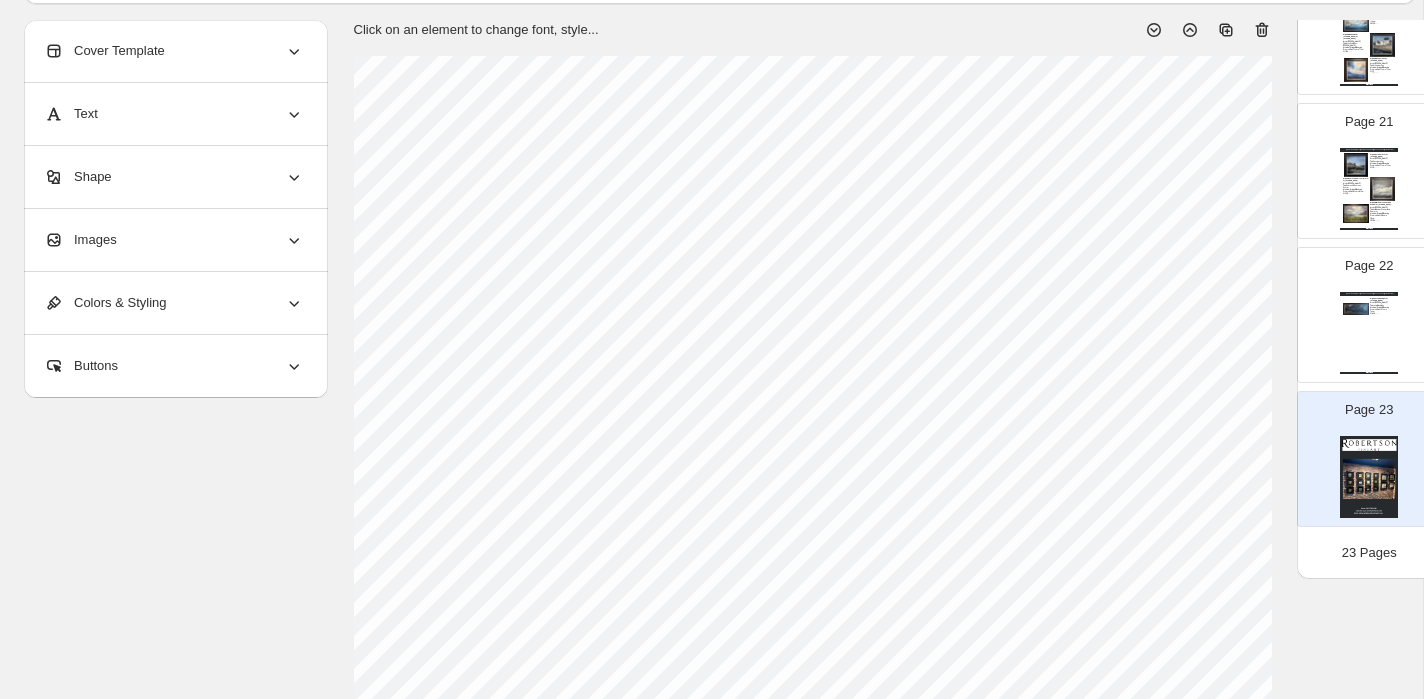click on "[PERSON_NAME] Fine Art - [STREET_ADDRESS] - [EMAIL_ADDRESS][DOMAIN_NAME] Original Cove Harbour by [PERSON_NAME] Artist: [PERSON_NAME]
Title: Cove Harbour
Medium: Original Oil Painting
Framed Size: 79cm x 79cm
£995 SKU:  gk25 (GK2558) Original Gourock Seafront Storm by [PERSON_NAME] Artist: [PERSON_NAME]
Title: Gourock Seafront Storm
Medium: Original Oil Painting
Framed Size: 89cm x 89cm
£1295 SKU:  gk25 (GK2559) Original Wildflowers, Lakeside in Summer by [PERSON_NAME]... Artist: [PERSON_NAME]
Title: Wildflowers, Lakeside in Summer
Medium: Original Oil Painting
Framed Size: 138cm x 98cm
£3950 SKU:  gk25 (GK2544) [PERSON_NAME] Fine Art - Phone: [PHONE_NUMBER] - Email: [EMAIL_ADDRESS][DOMAIN_NAME]  | Page undefined" at bounding box center [1369, 189] 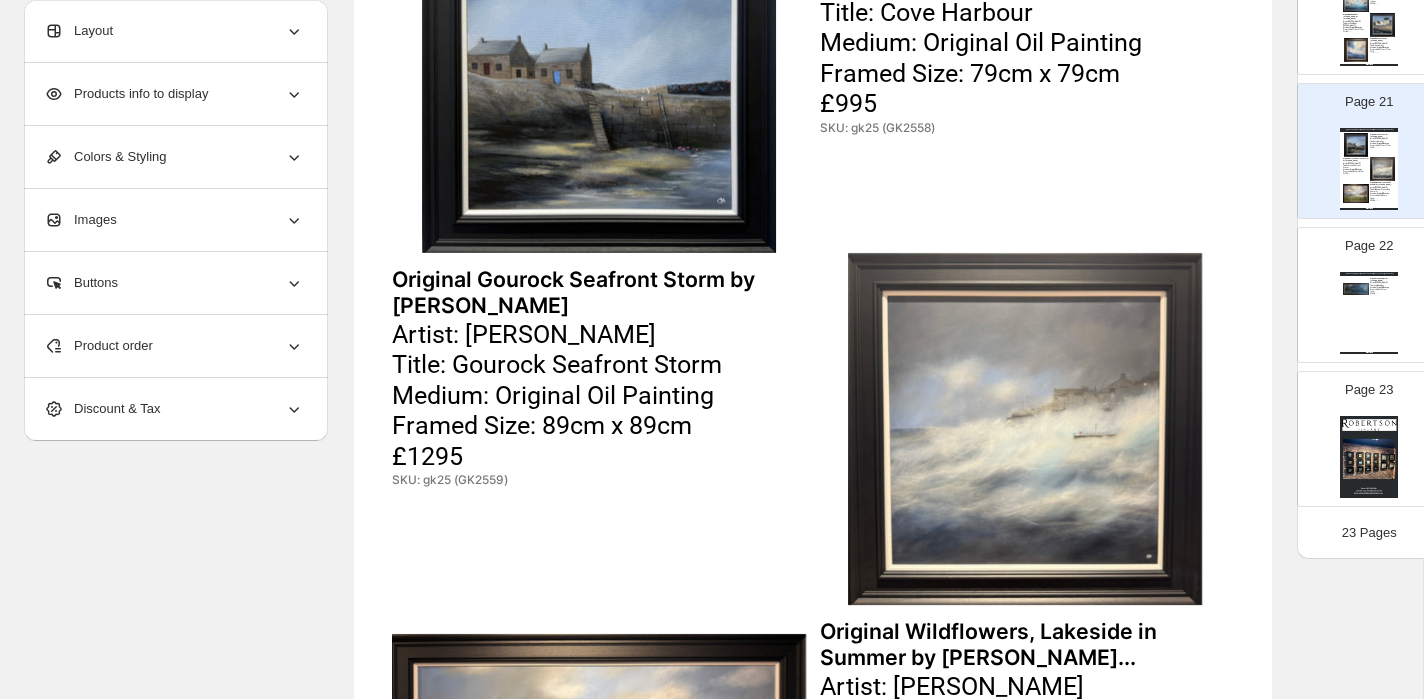 scroll, scrollTop: 327, scrollLeft: 0, axis: vertical 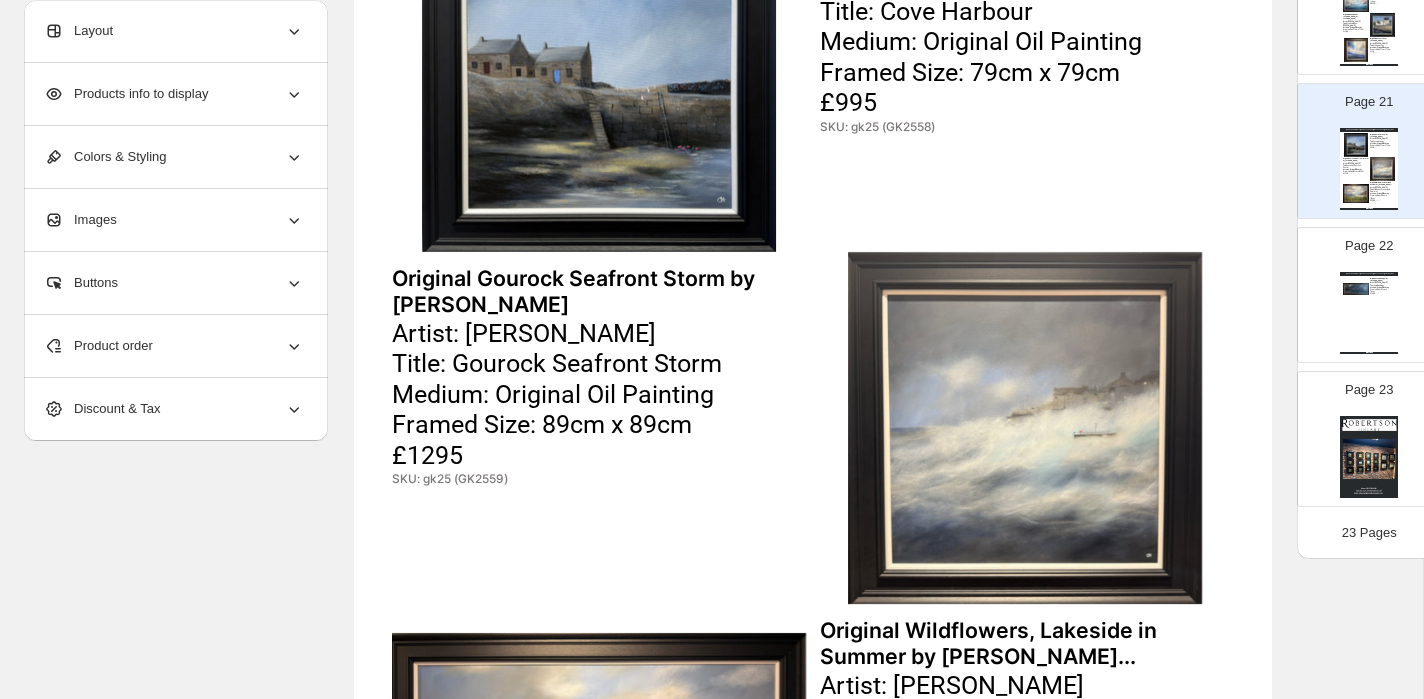click on "Artist: [PERSON_NAME]
Title: Gourock Seafront Storm
Medium: Original Oil Painting
Framed Size: 89cm x 89cm
£1295" at bounding box center (563, 395) 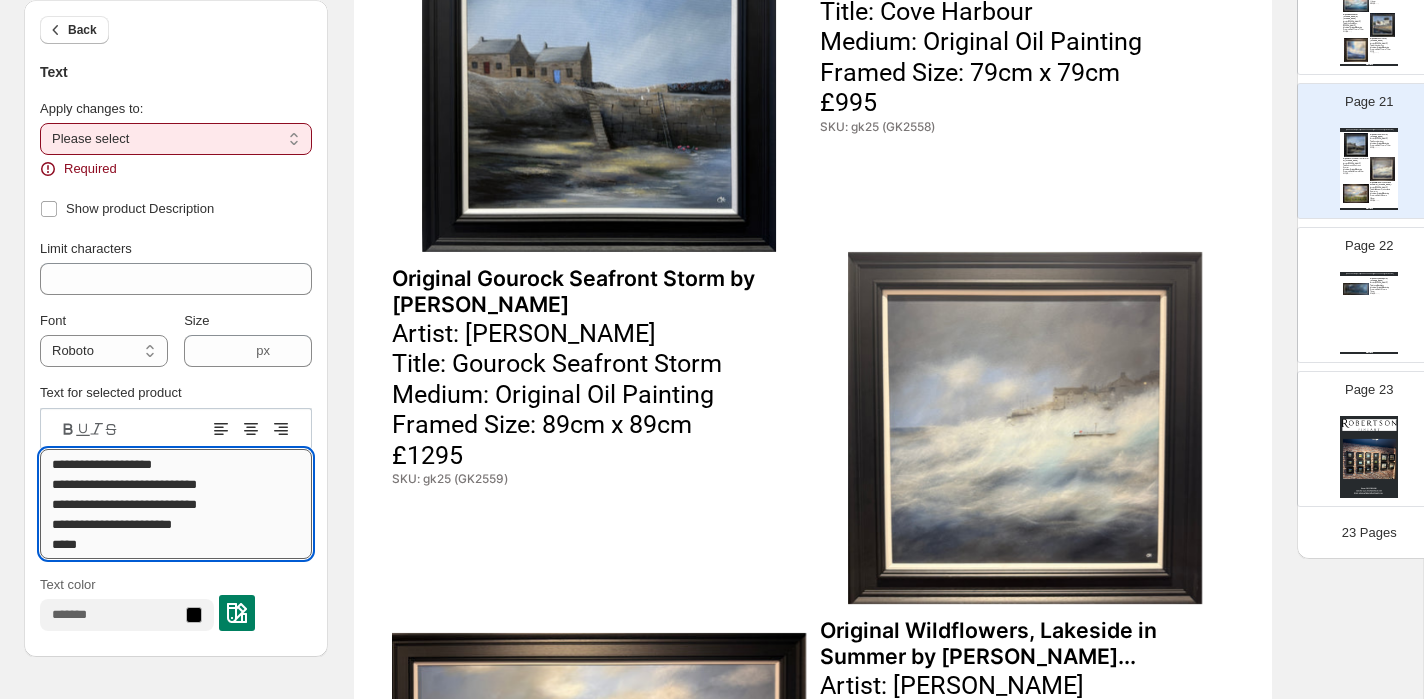 click on "**********" at bounding box center (176, 504) 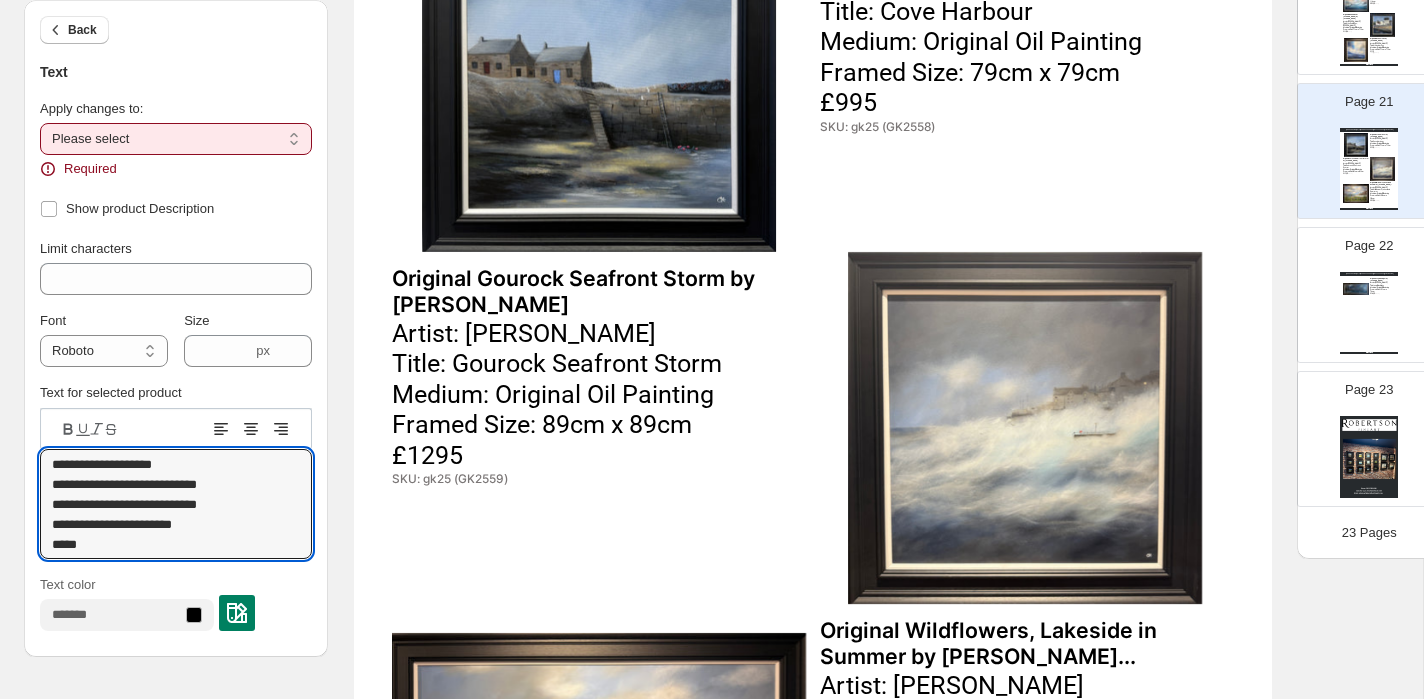 click on "**********" at bounding box center (176, 139) 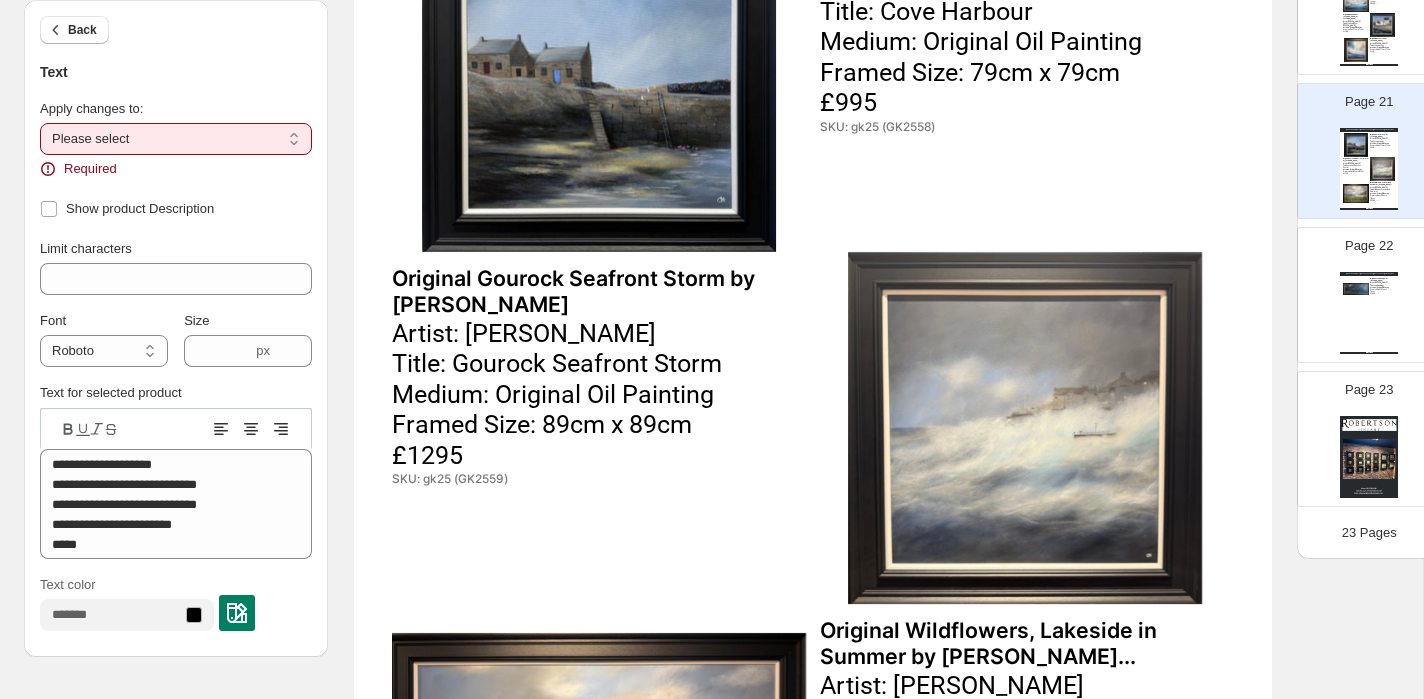 select on "**********" 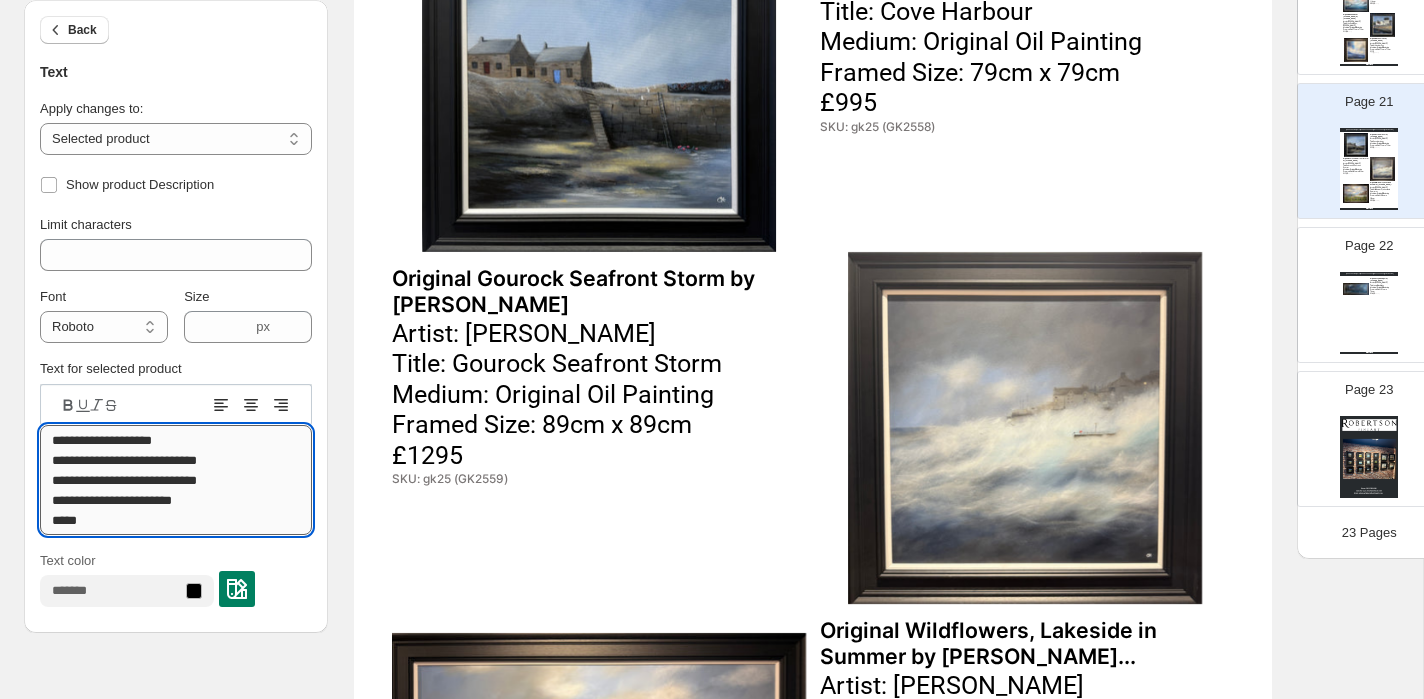 click on "**********" at bounding box center [176, 480] 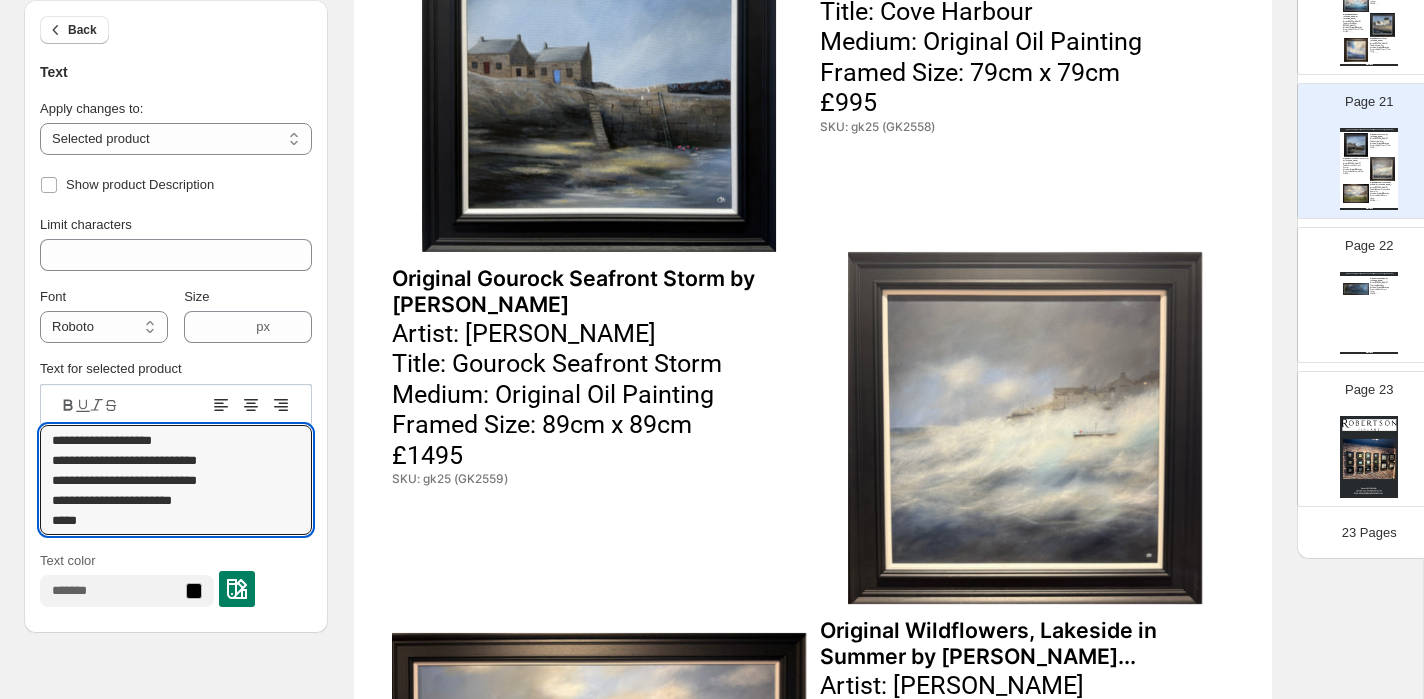 type on "**********" 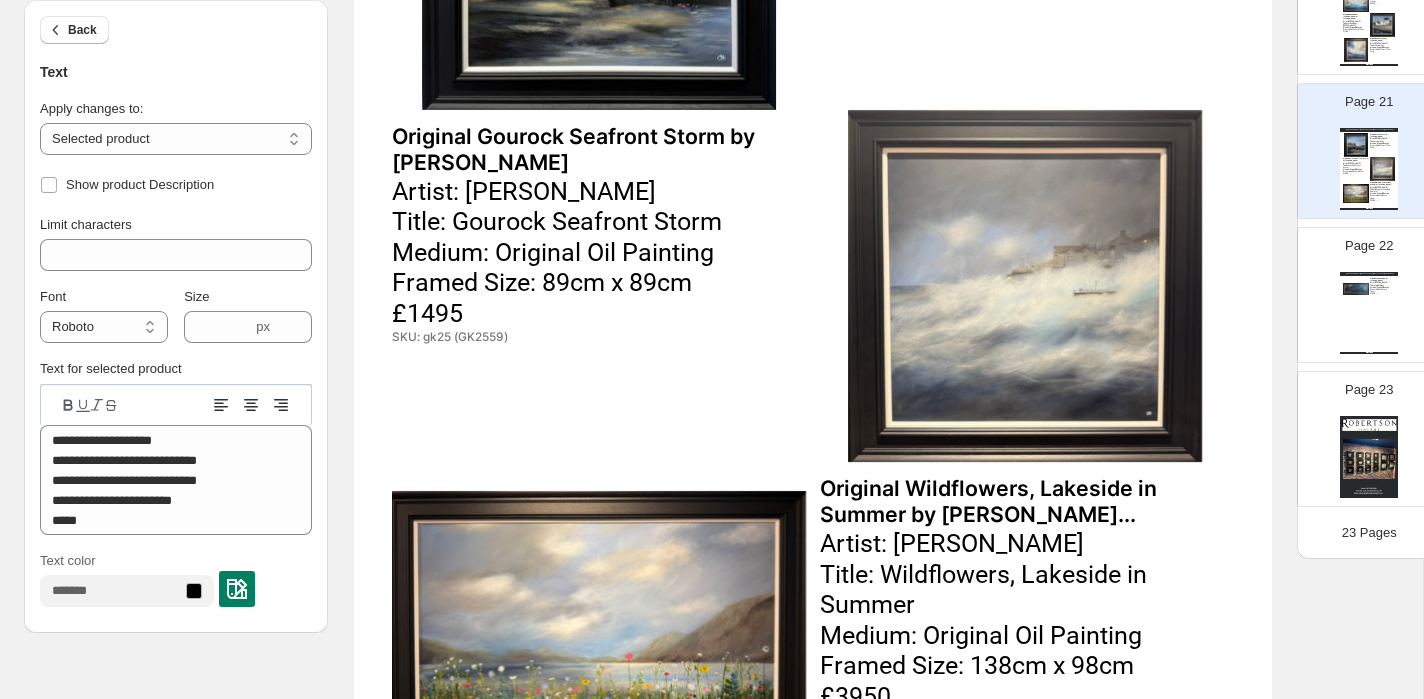 scroll, scrollTop: 398, scrollLeft: 0, axis: vertical 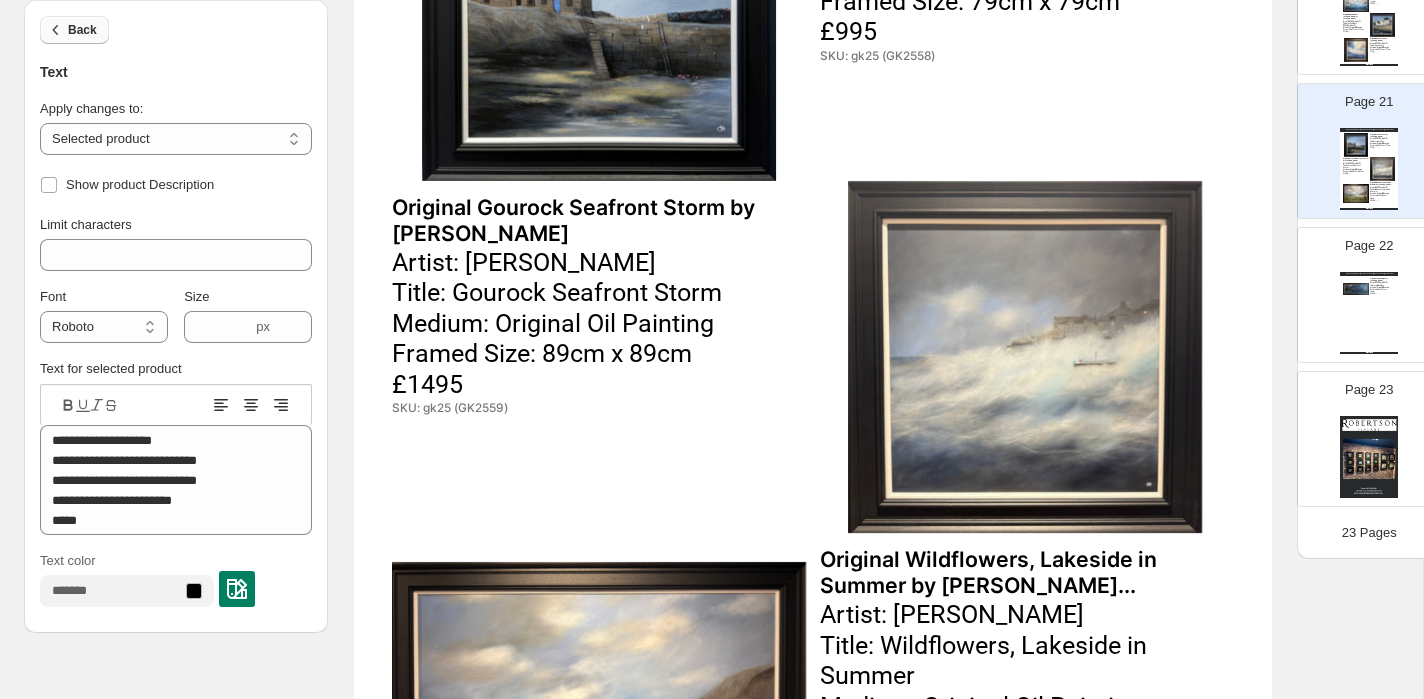 click 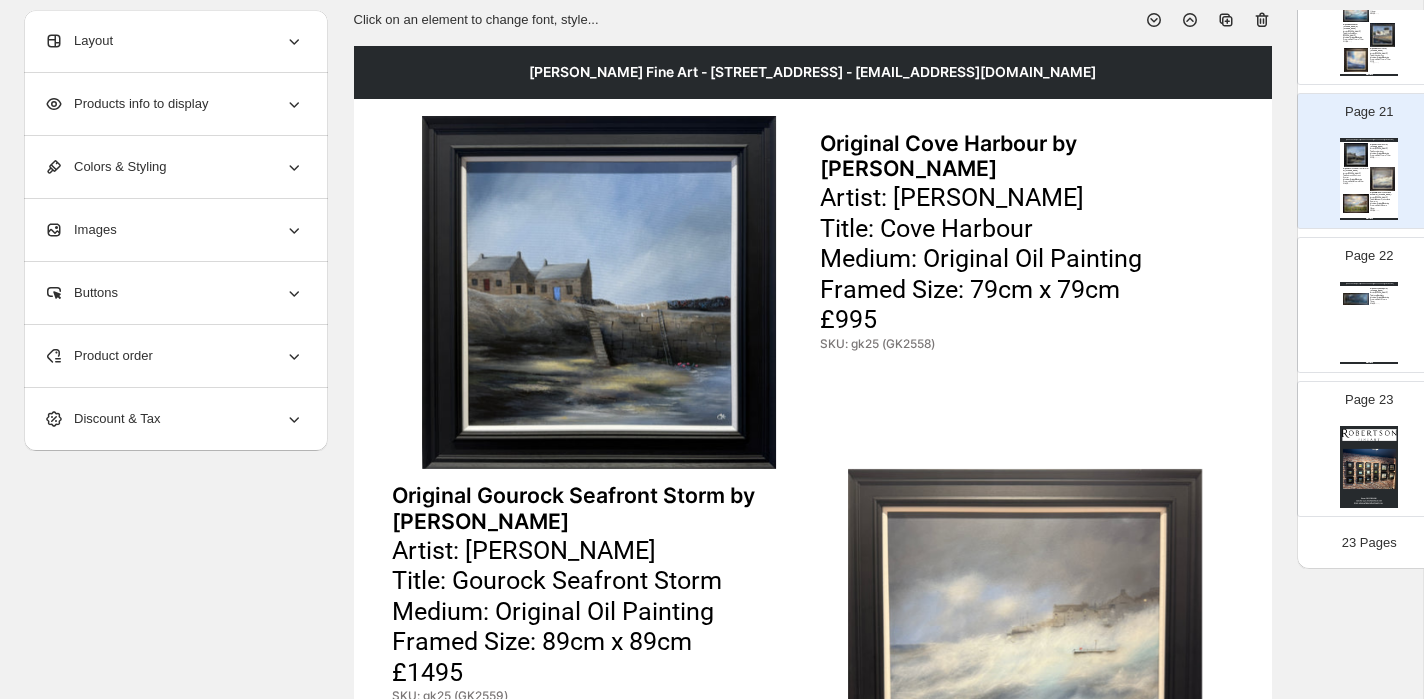 scroll, scrollTop: 0, scrollLeft: 0, axis: both 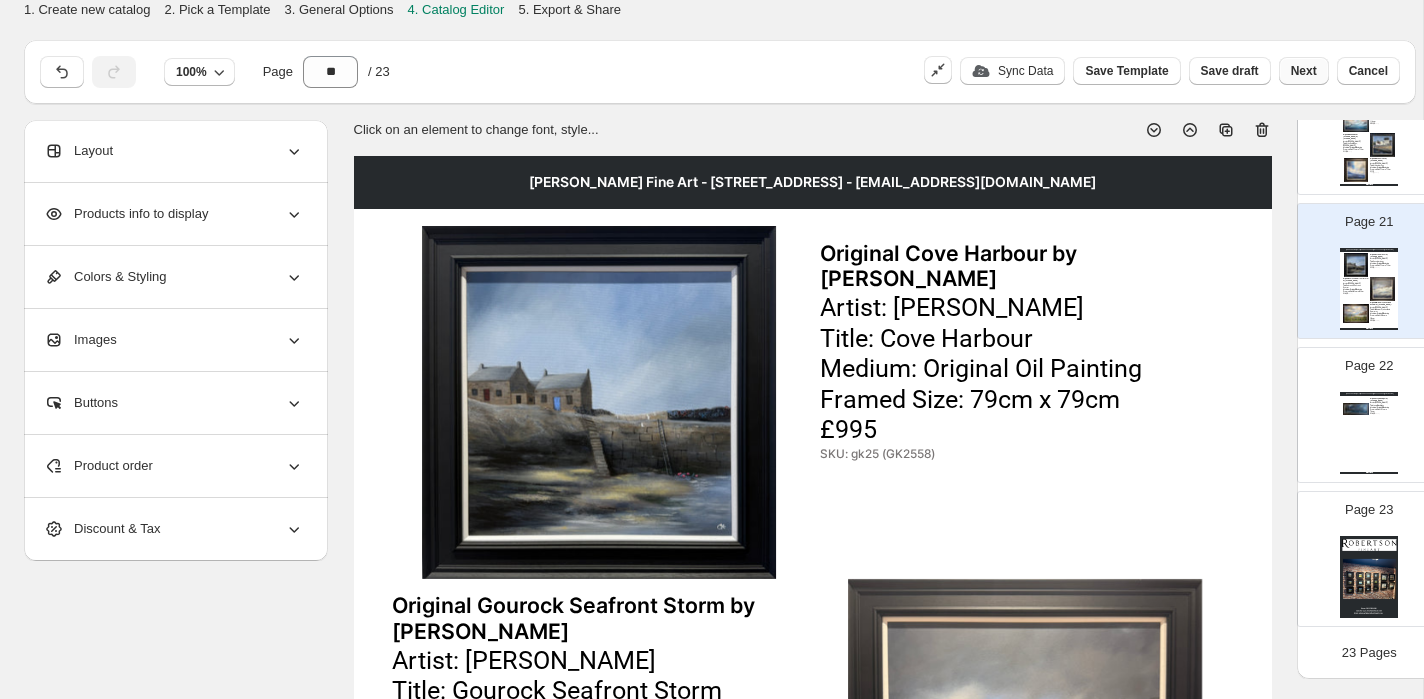 click on "Next" at bounding box center (1304, 71) 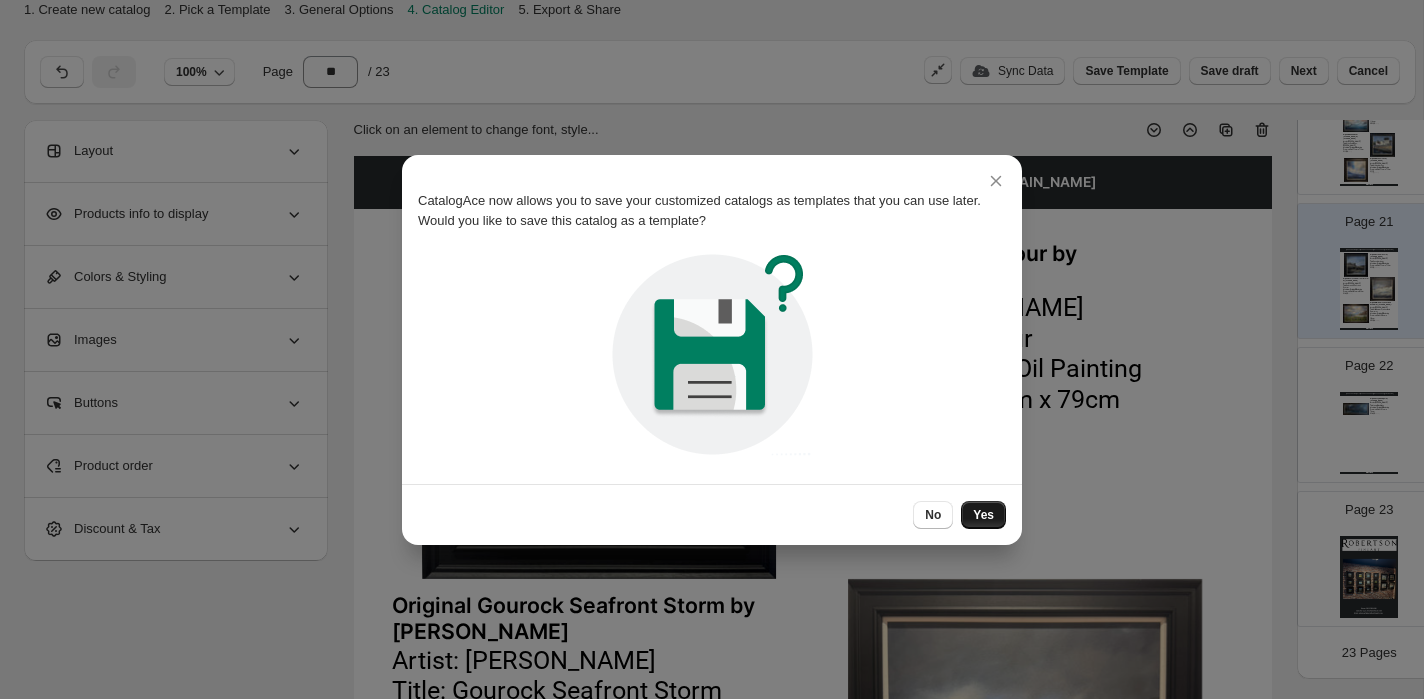click on "Yes" at bounding box center (983, 515) 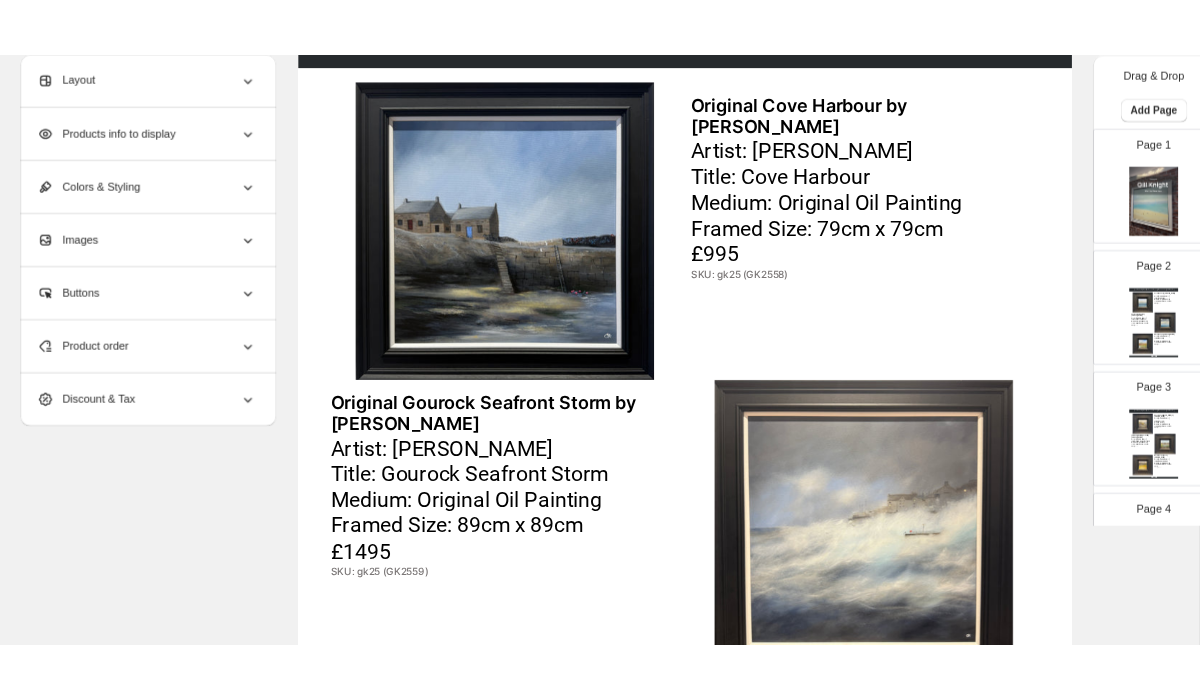 scroll, scrollTop: 0, scrollLeft: 0, axis: both 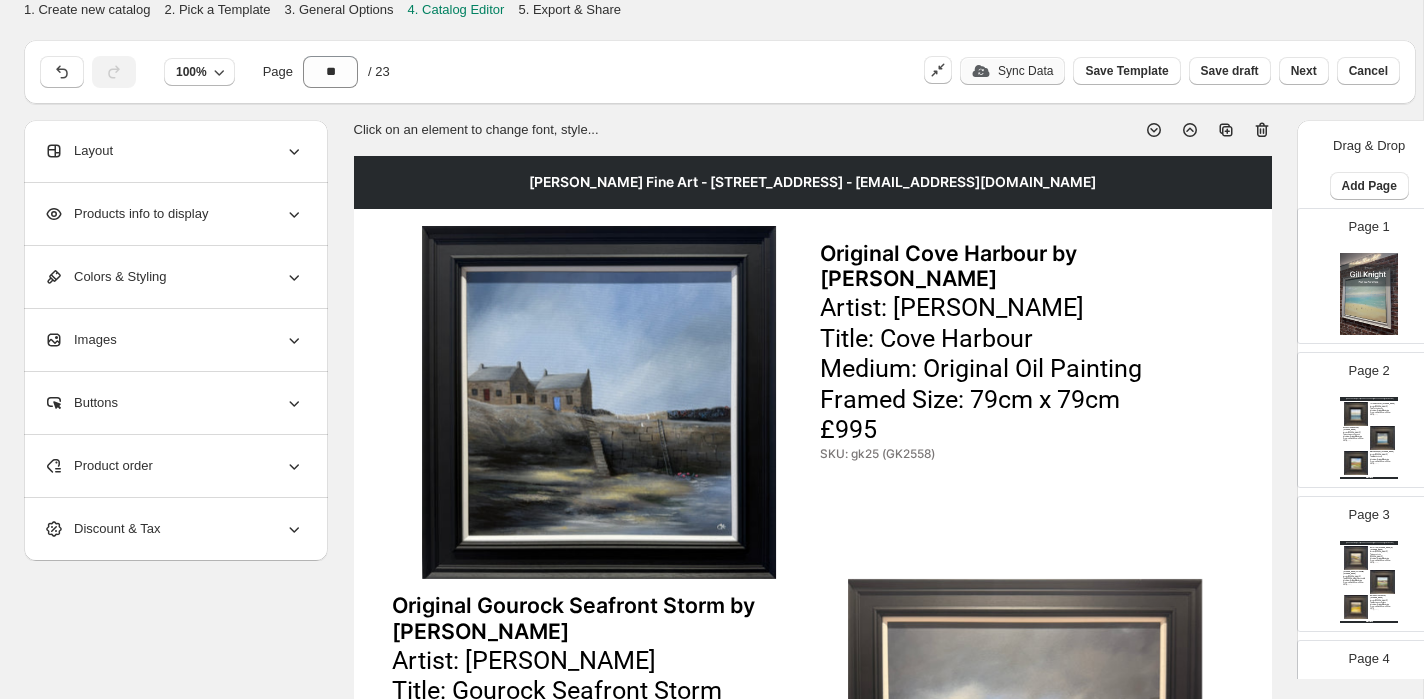 click on "Sync Data" at bounding box center [1025, 71] 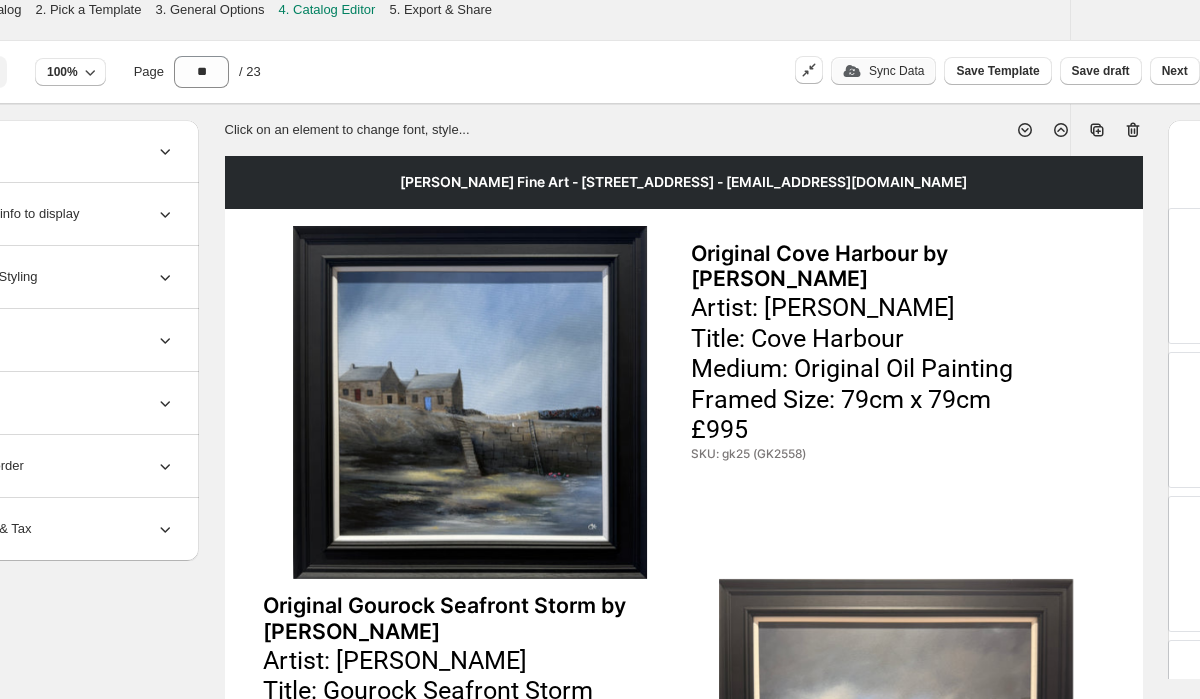 scroll, scrollTop: 0, scrollLeft: 95, axis: horizontal 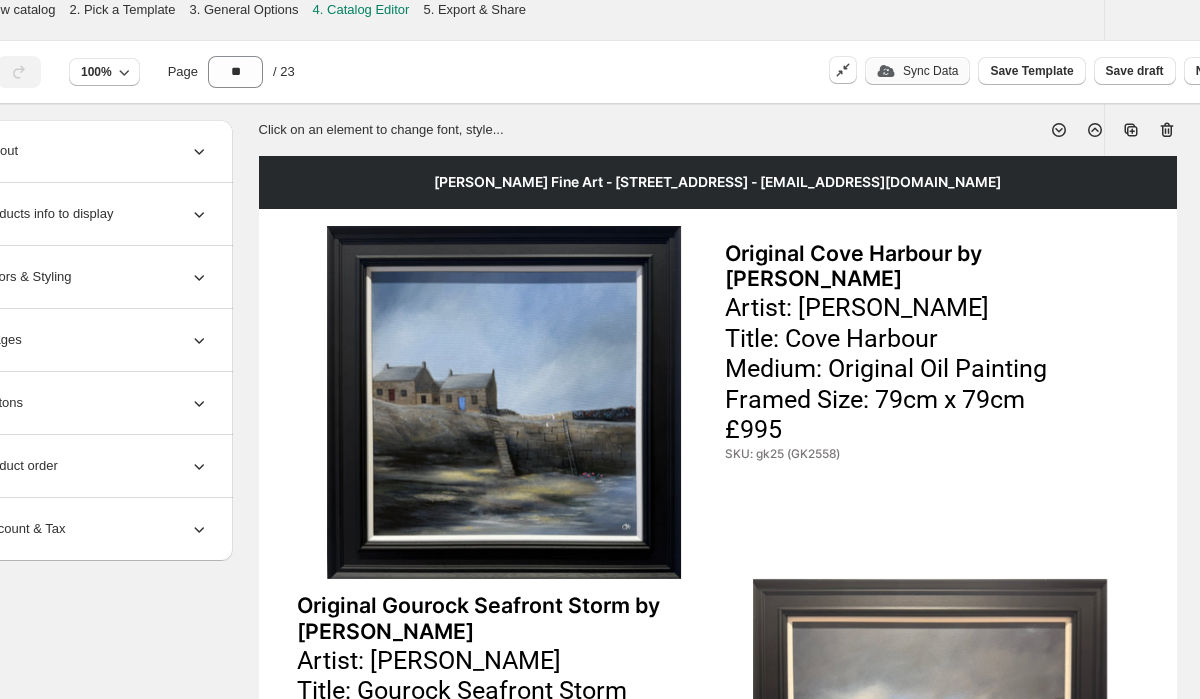 click on "5. Export & Share" at bounding box center [474, 9] 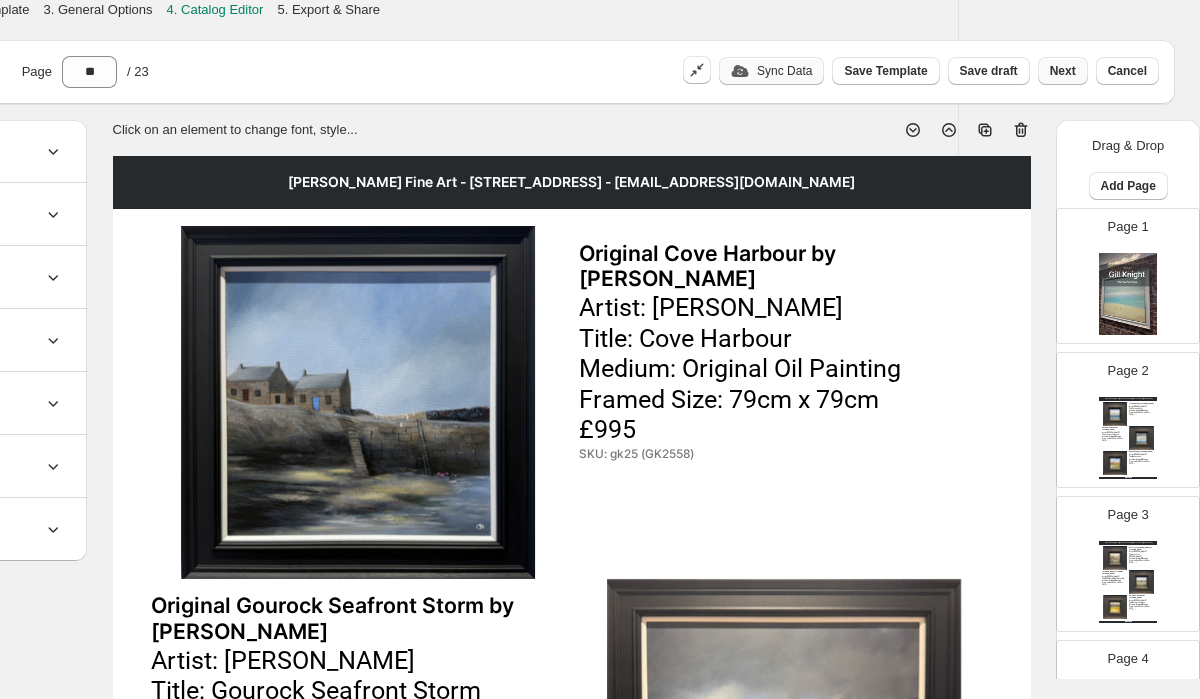click on "Next" at bounding box center [1063, 71] 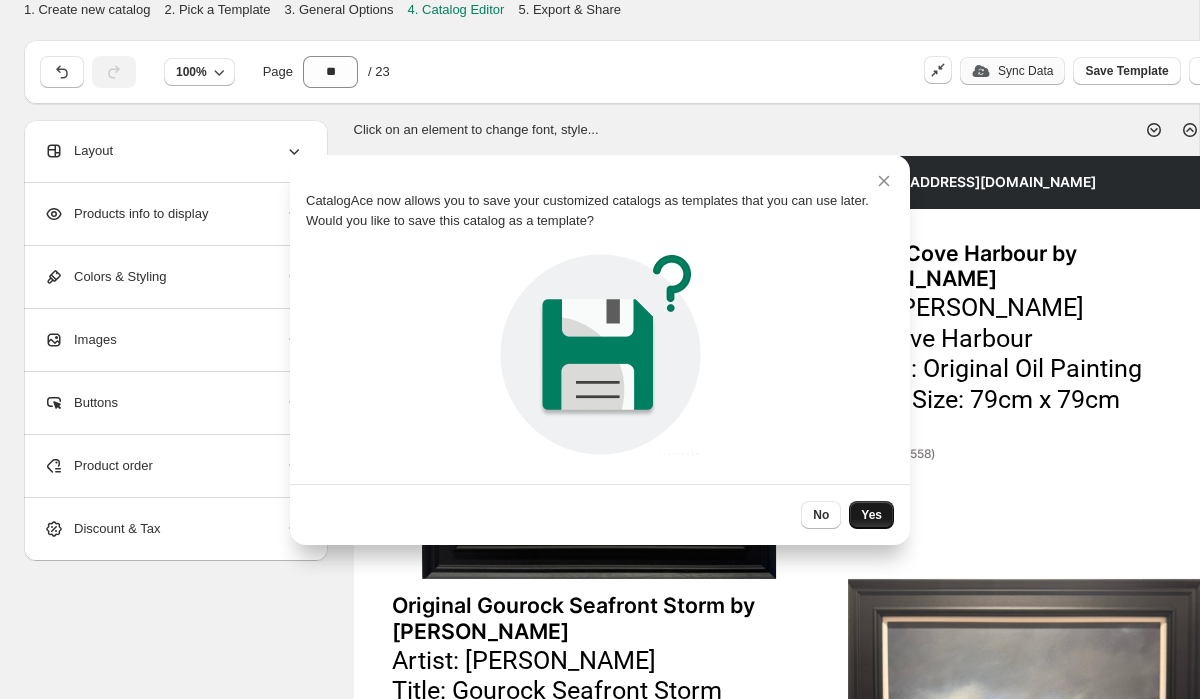click on "Yes" at bounding box center [871, 515] 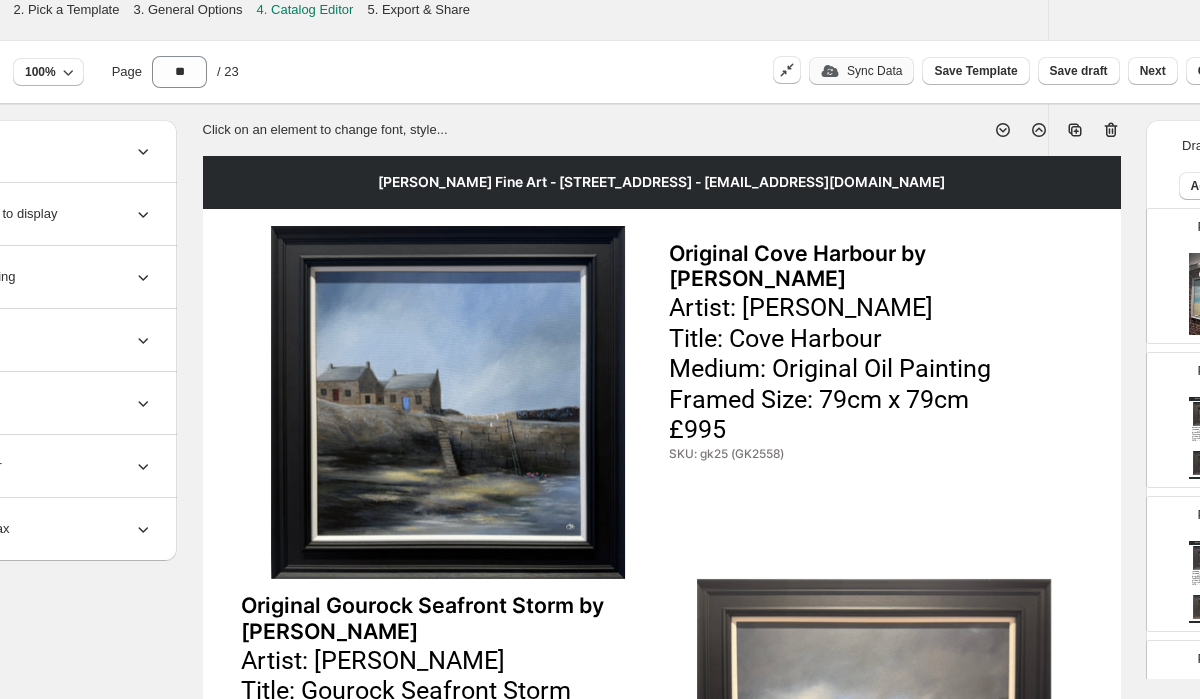 scroll, scrollTop: 0, scrollLeft: 241, axis: horizontal 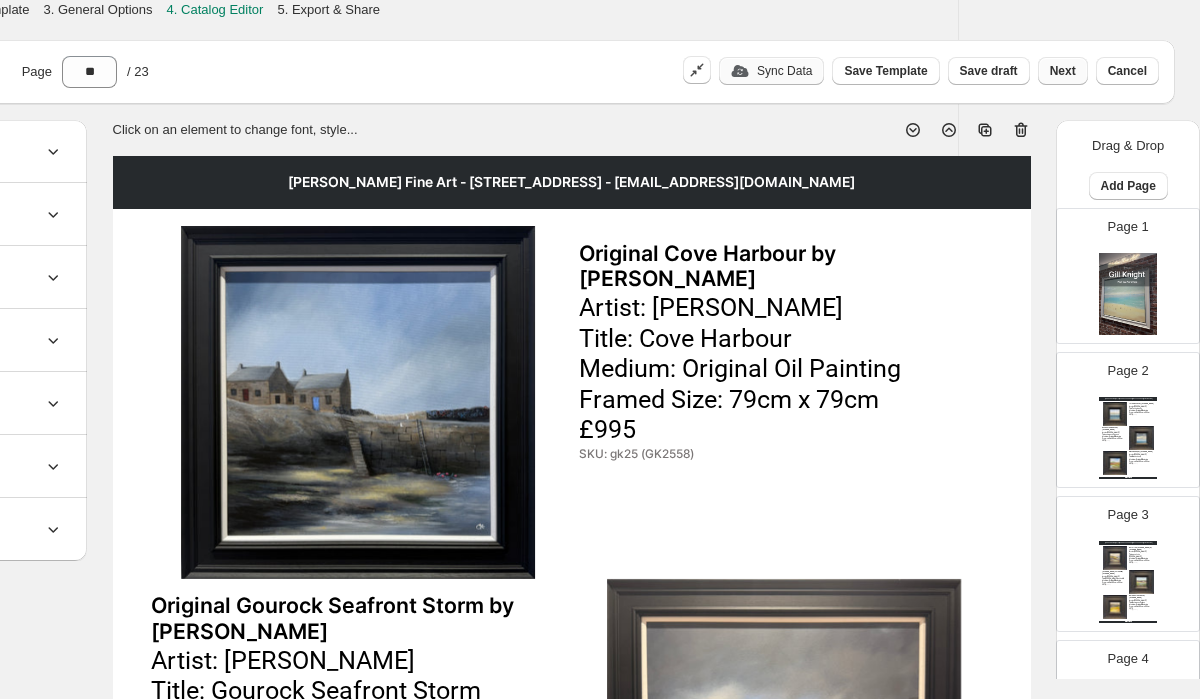 click on "Next" at bounding box center (1063, 71) 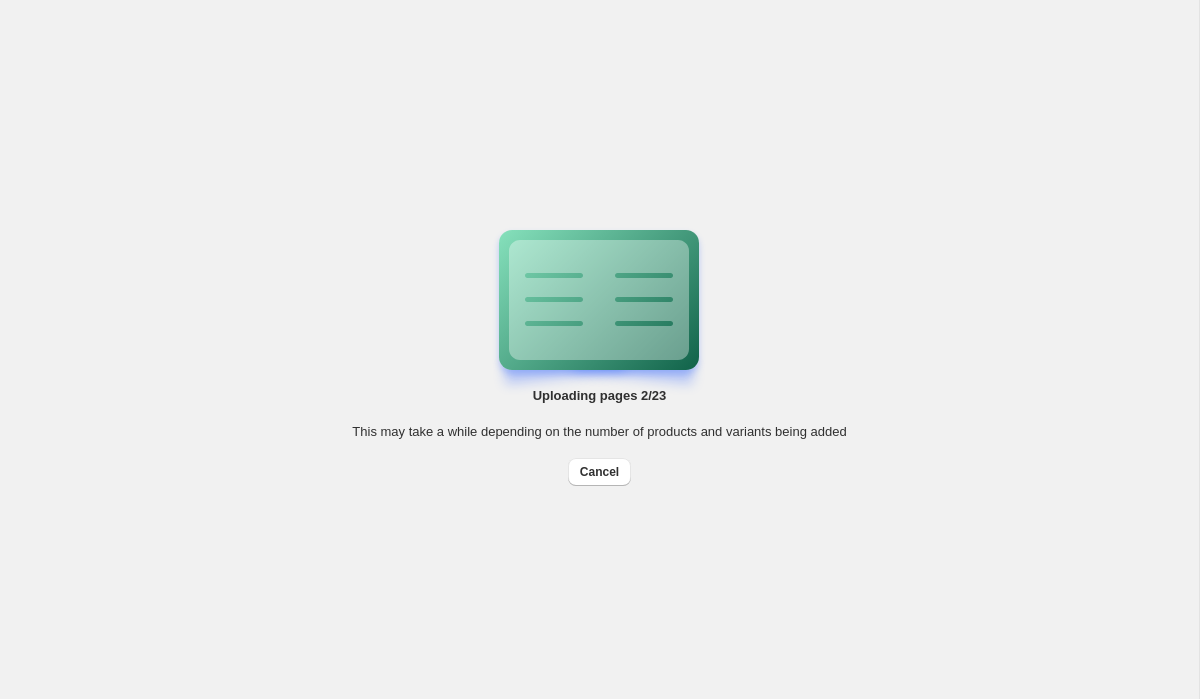 scroll, scrollTop: 0, scrollLeft: 0, axis: both 